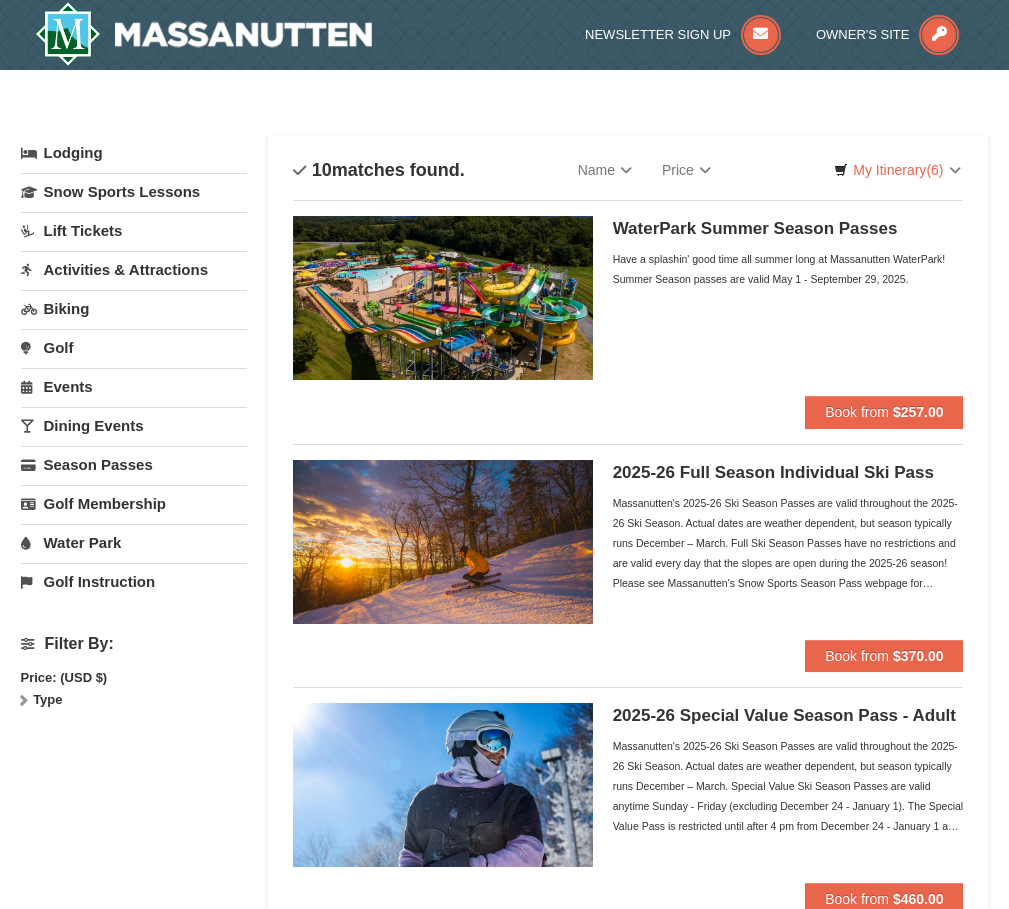 scroll, scrollTop: 0, scrollLeft: 0, axis: both 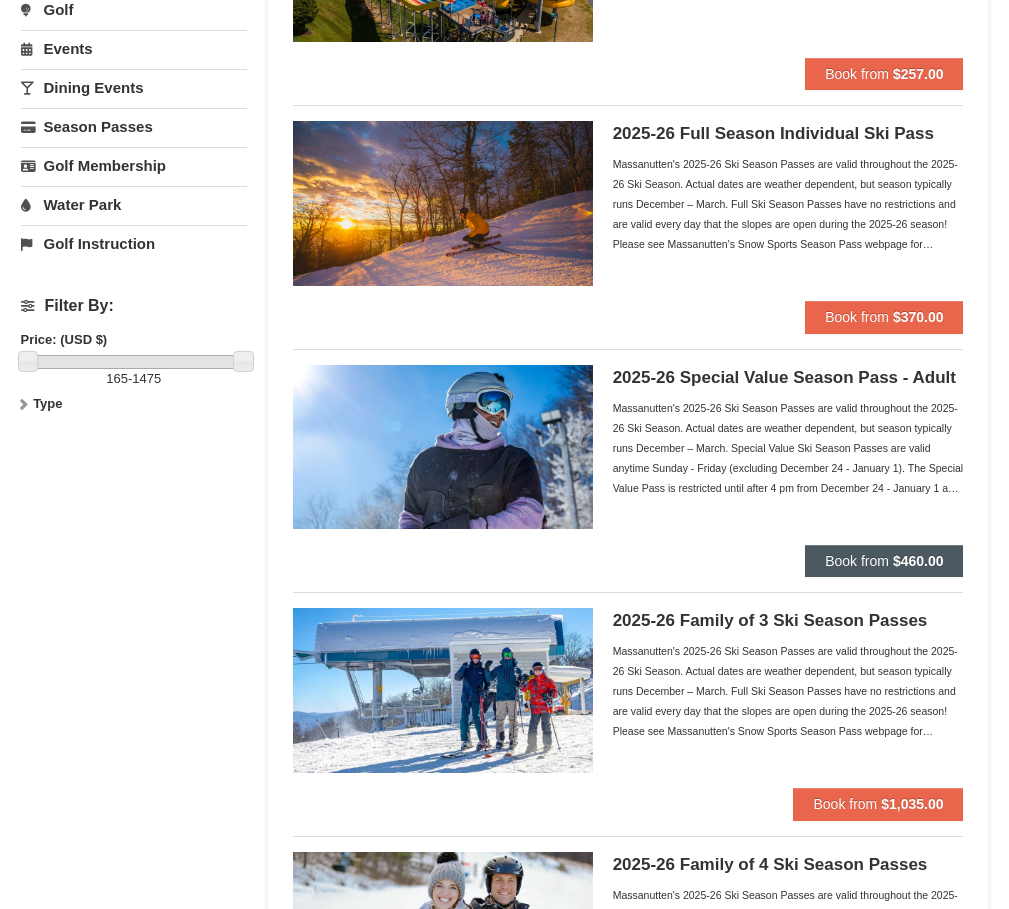 click on "Book from" at bounding box center [857, 561] 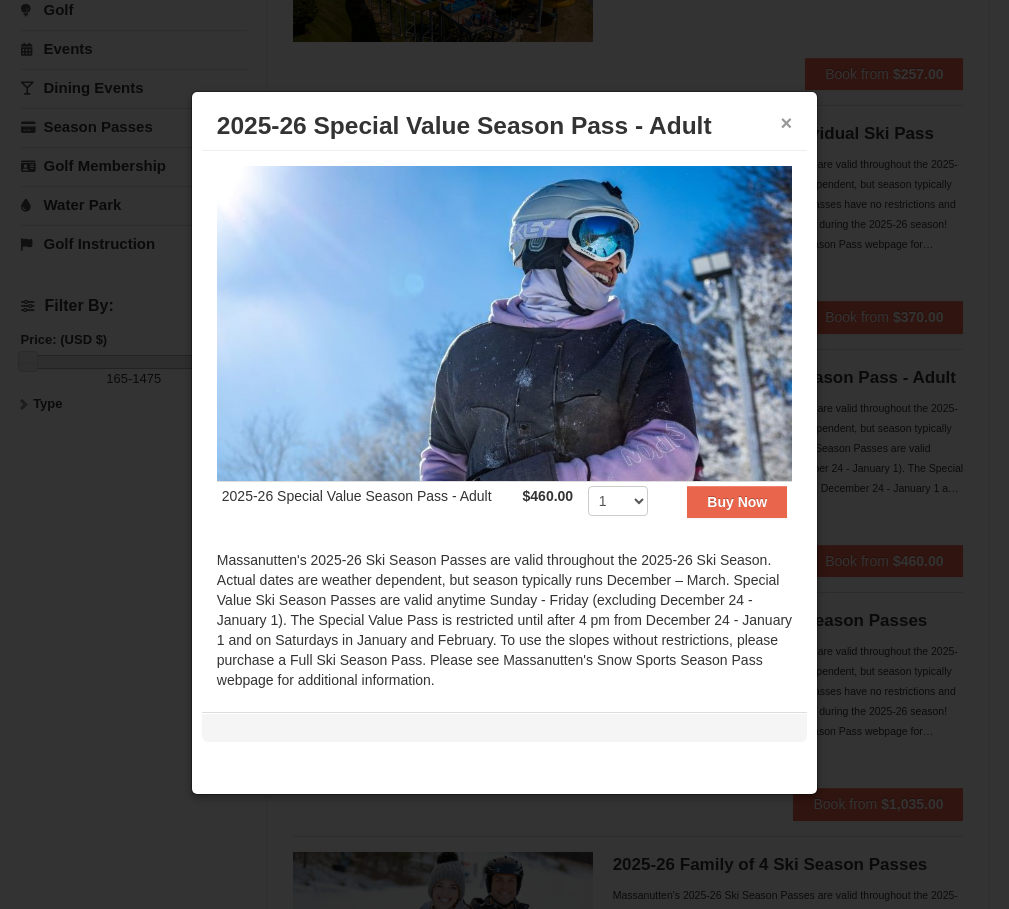 click on "×" at bounding box center [787, 123] 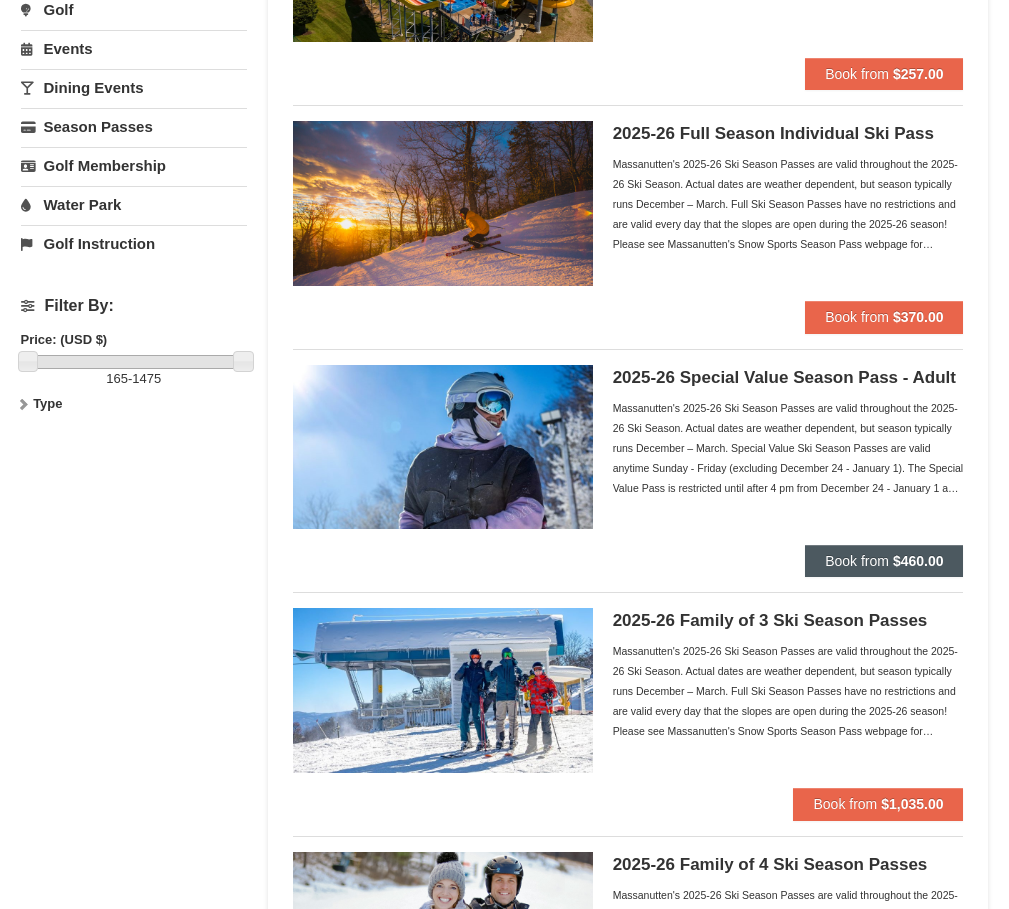 click on "Book from
$460.00" at bounding box center [884, 561] 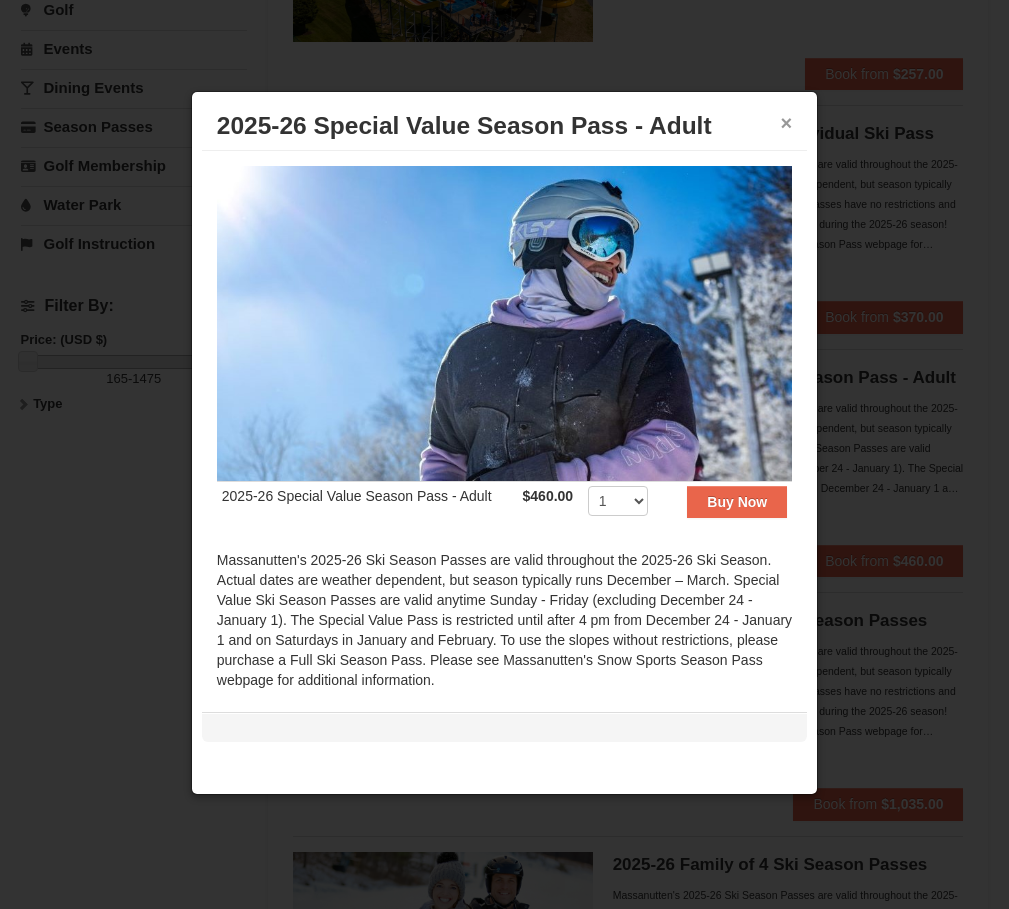 click on "×" at bounding box center (787, 123) 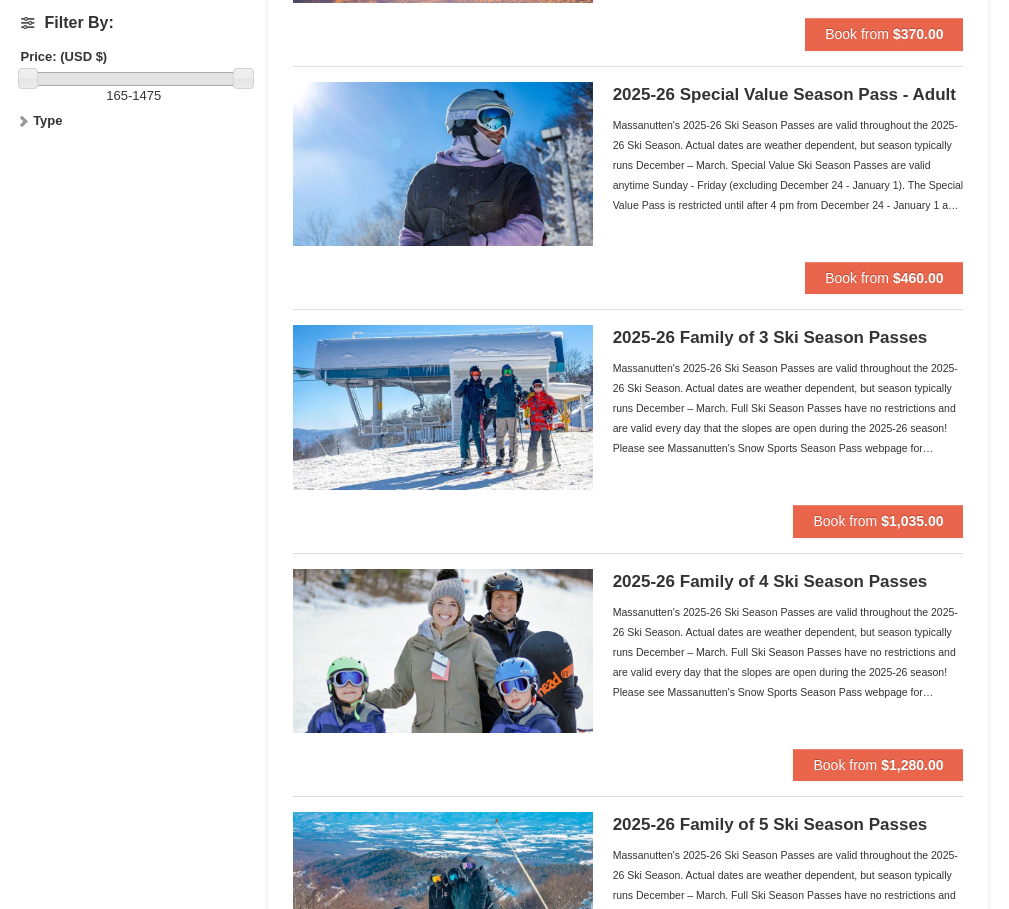 scroll, scrollTop: 623, scrollLeft: 0, axis: vertical 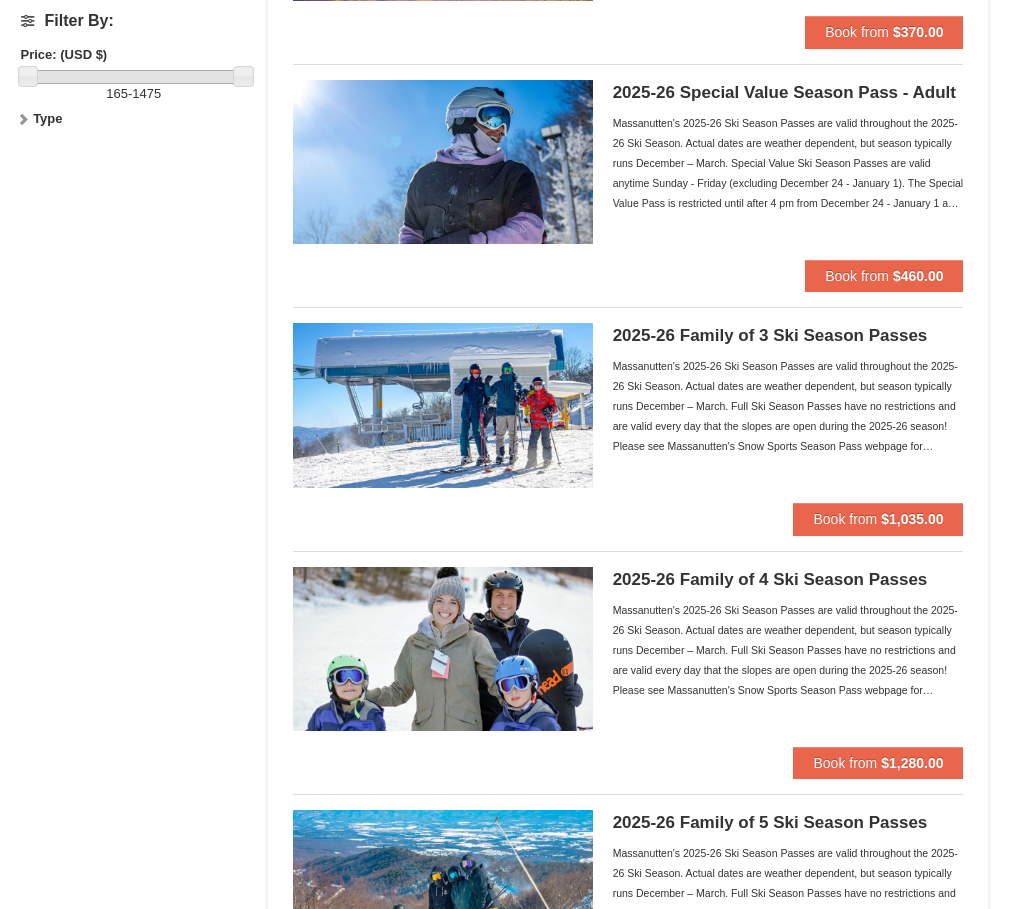 click at bounding box center [443, 162] 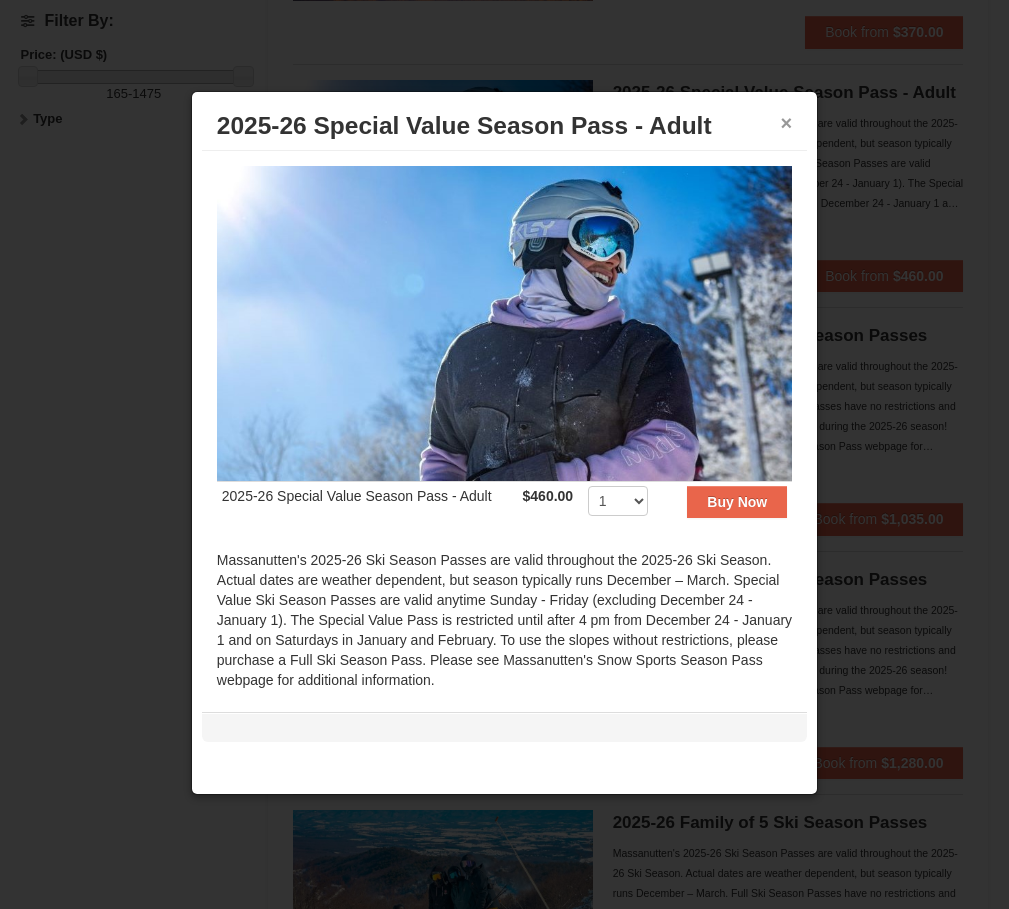 click on "×" at bounding box center [787, 123] 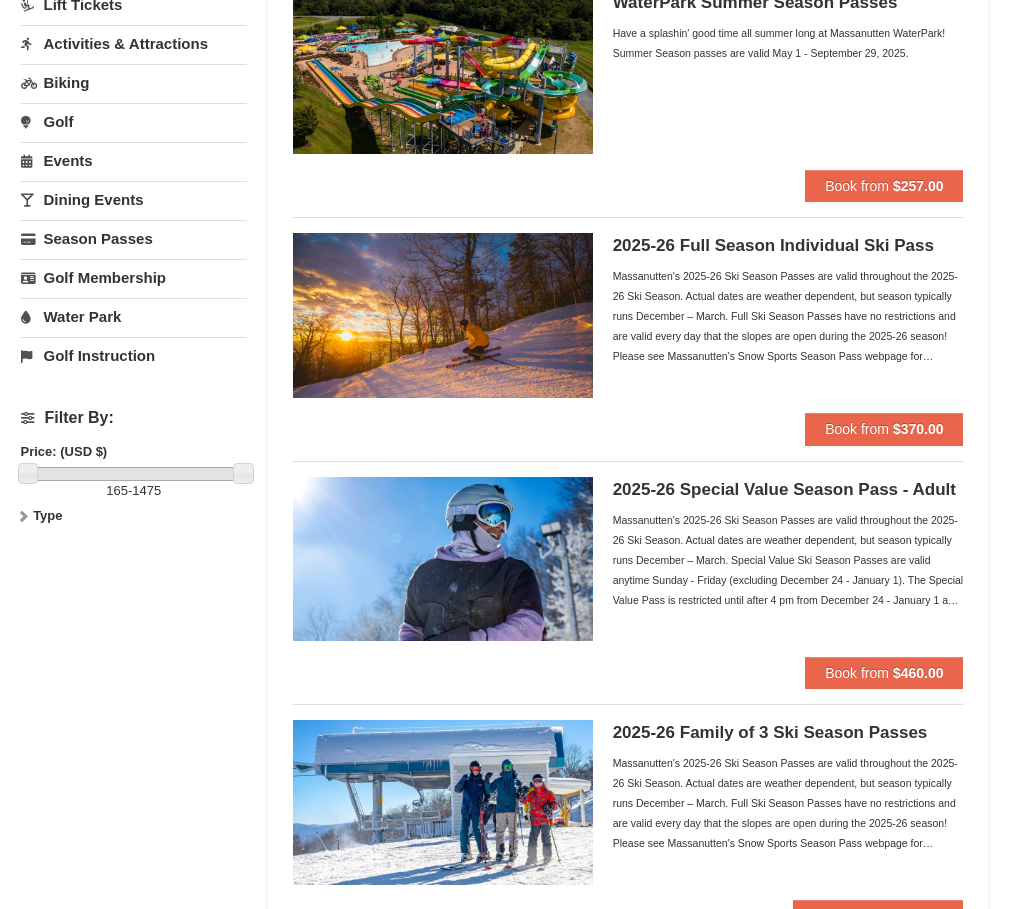 scroll, scrollTop: 243, scrollLeft: 0, axis: vertical 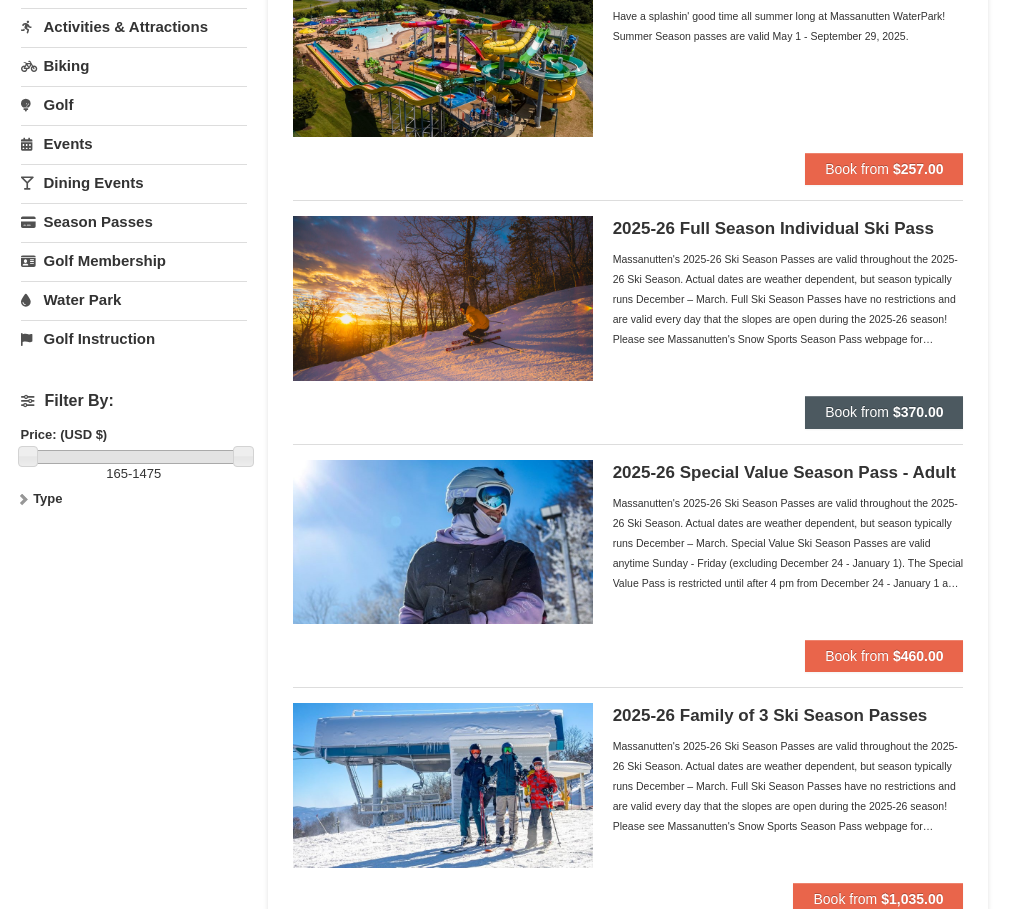 click on "Book from
$370.00" at bounding box center (884, 412) 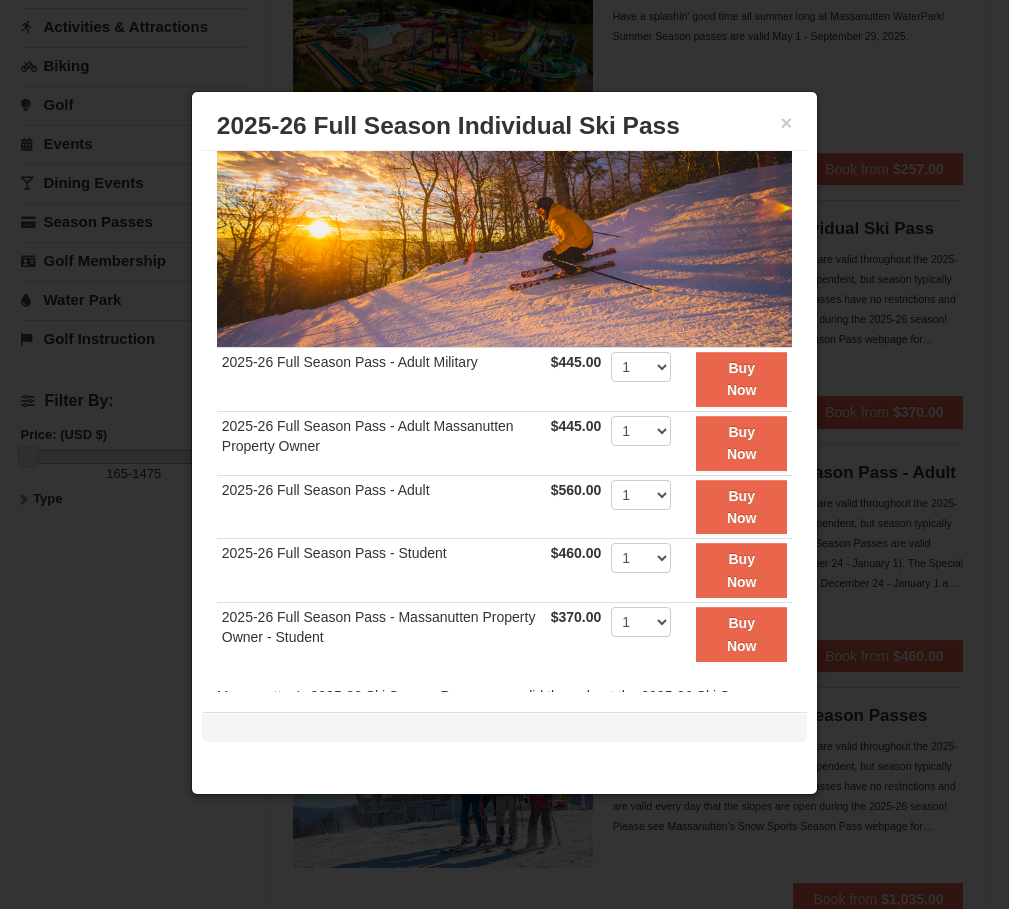 scroll, scrollTop: 176, scrollLeft: 0, axis: vertical 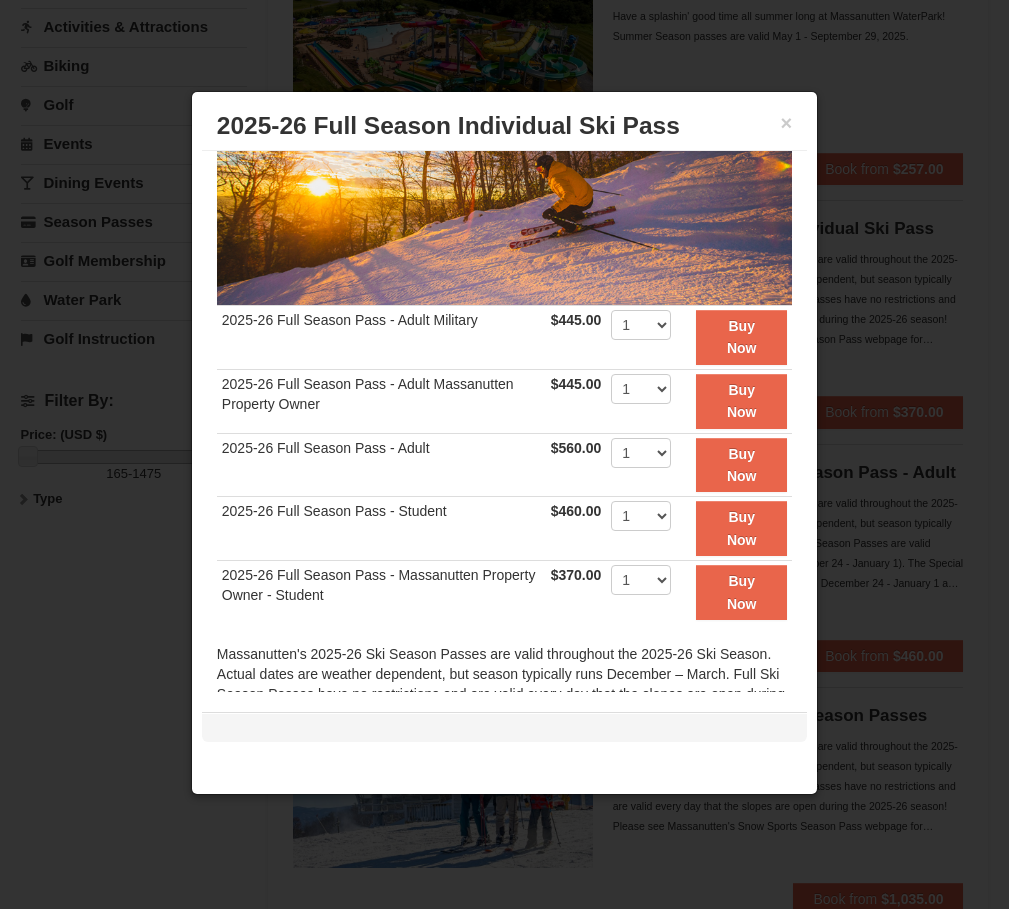 click on "2025-26 Full Season Individual Ski Pass" at bounding box center (504, 126) 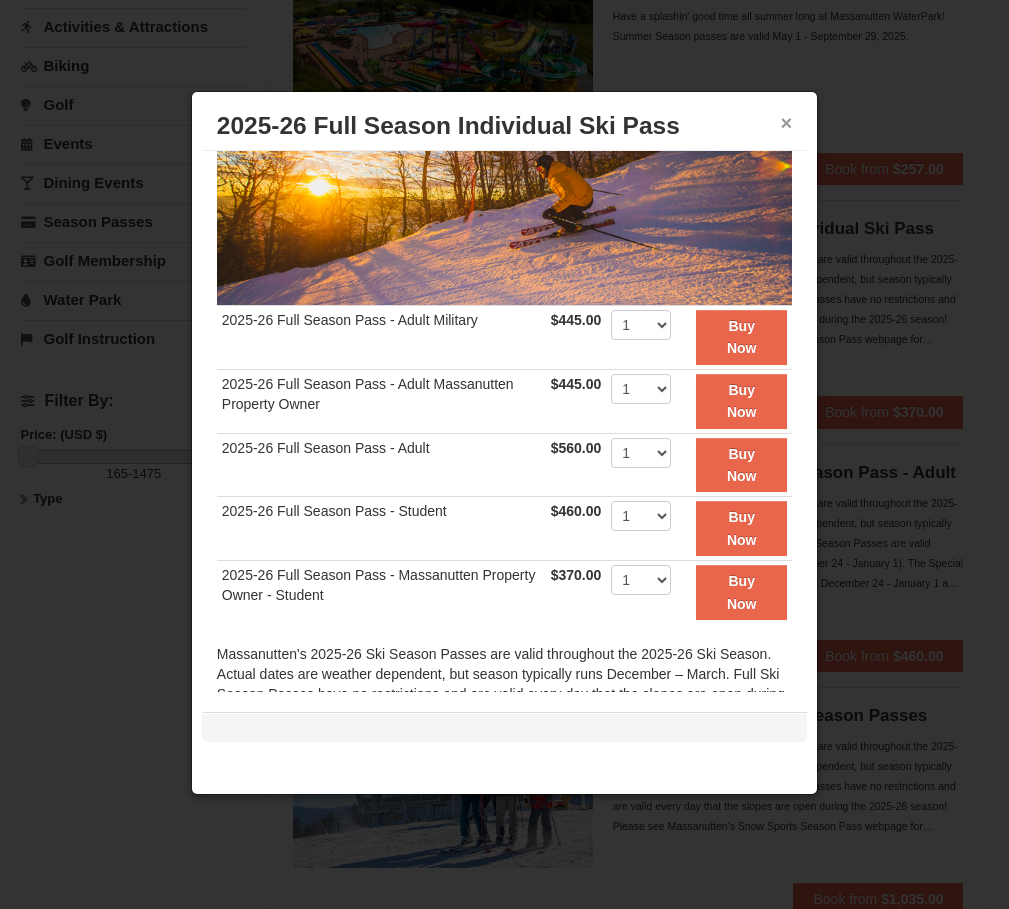 click on "×" at bounding box center (787, 123) 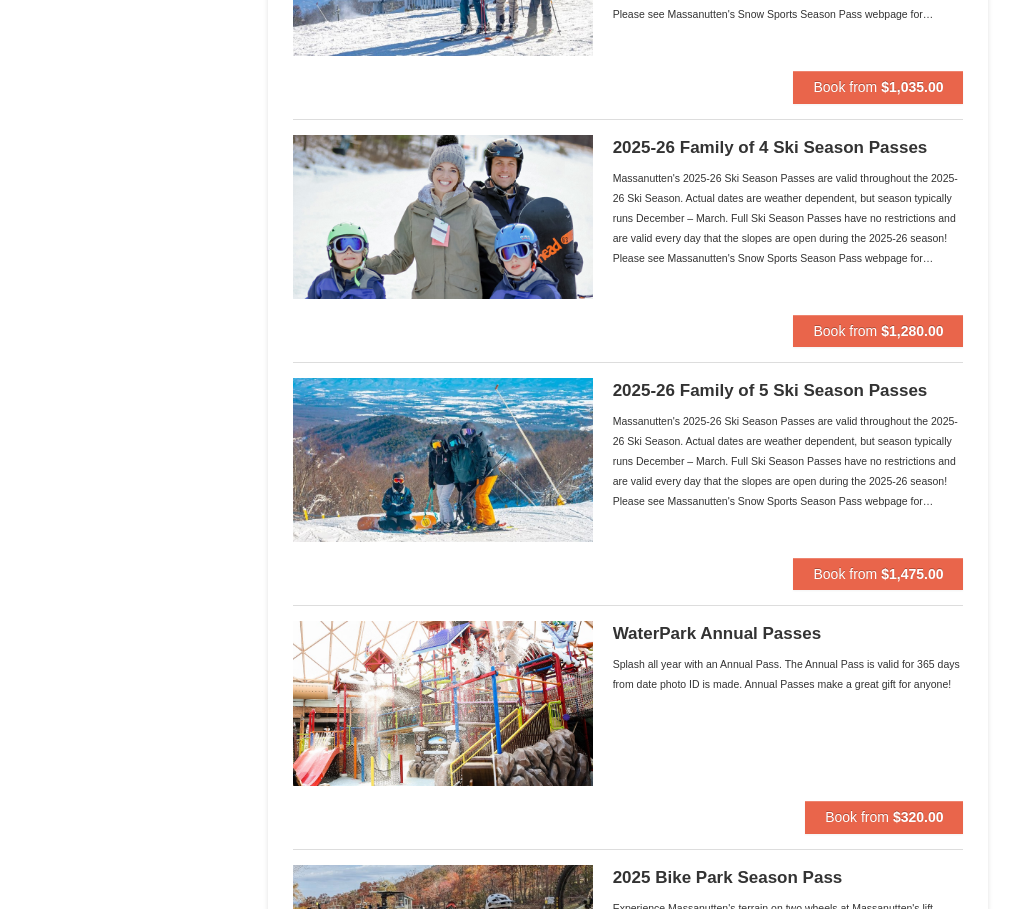 scroll, scrollTop: 1056, scrollLeft: 0, axis: vertical 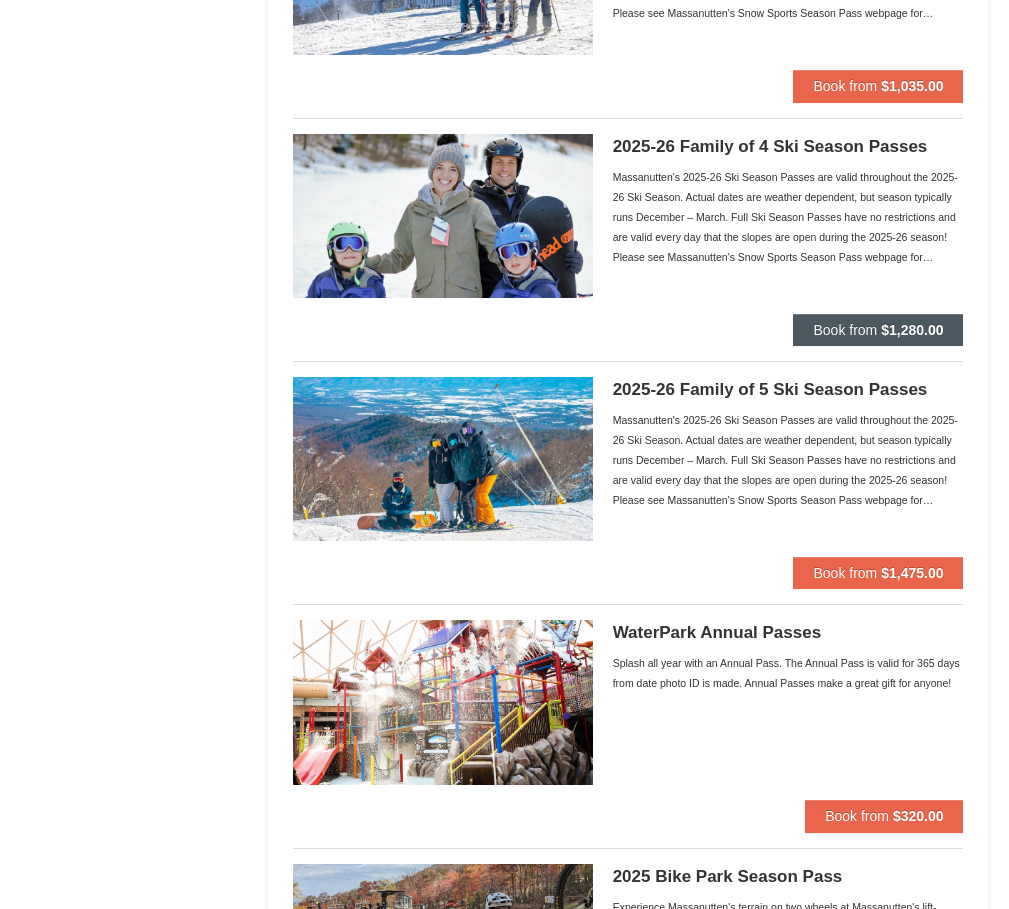 click on "Book from
$1,280.00" at bounding box center (878, 330) 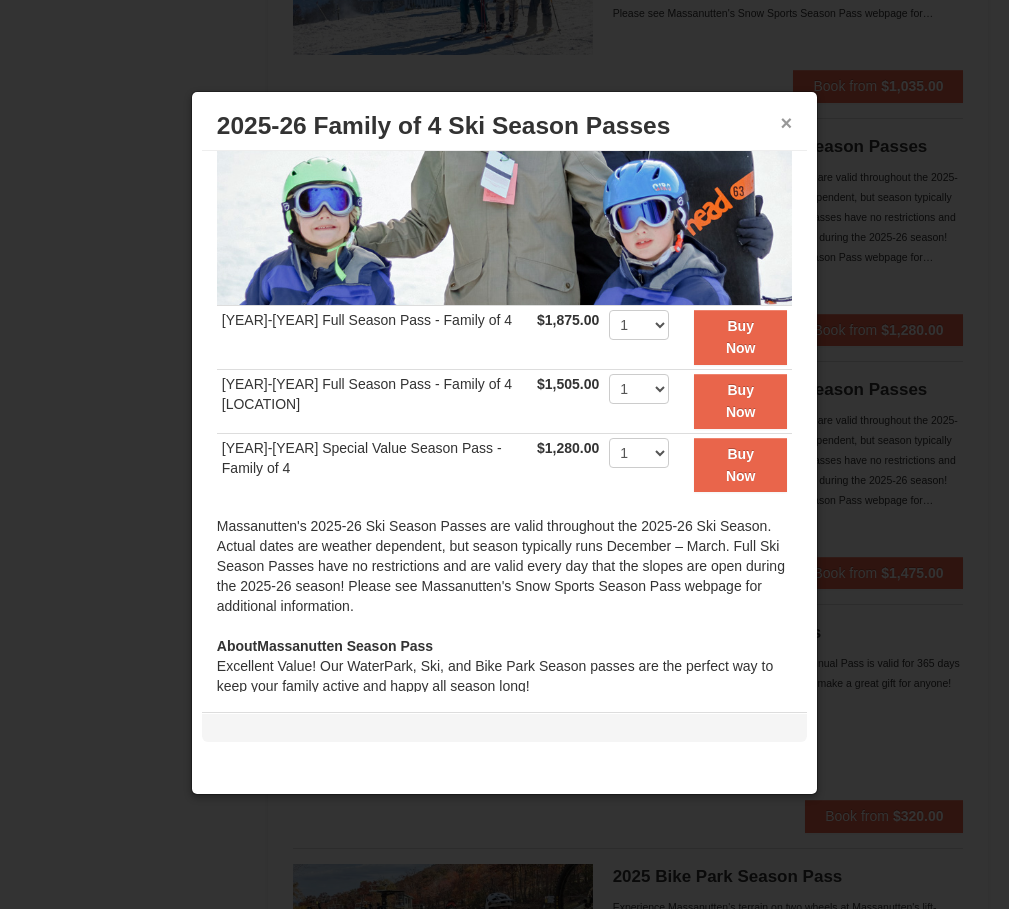 click on "×" at bounding box center [787, 123] 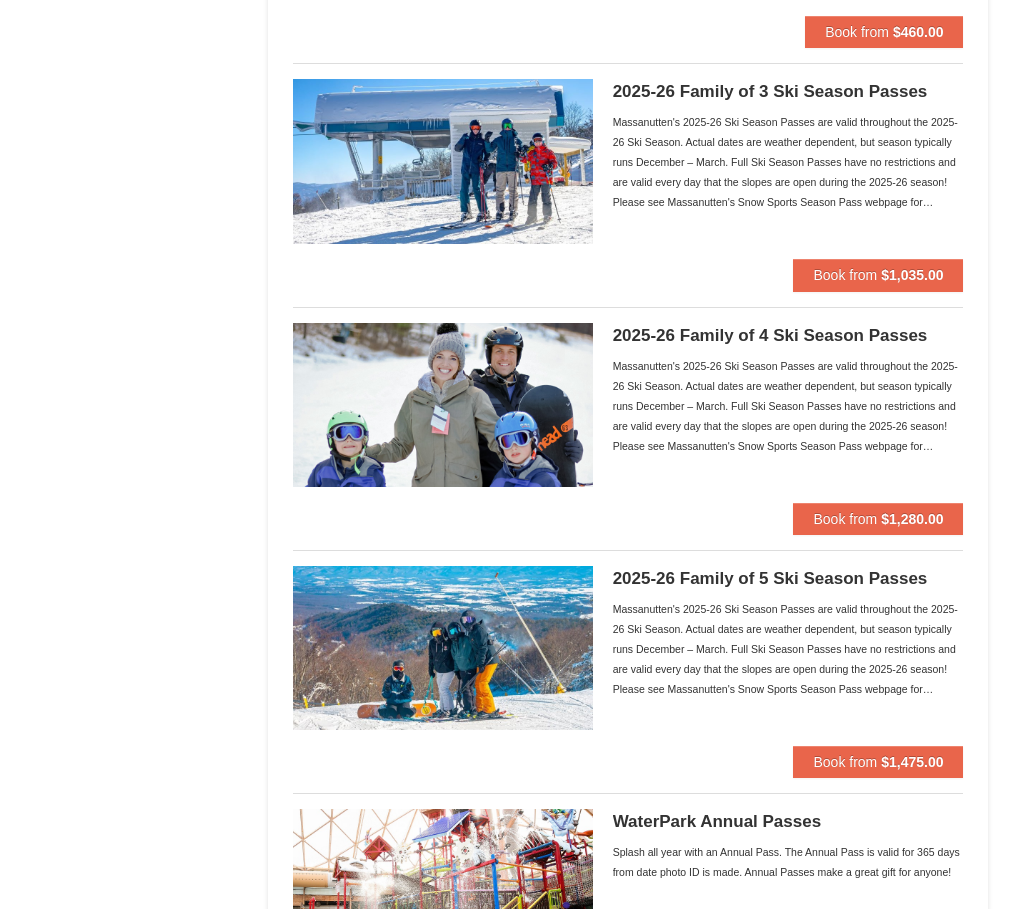 scroll, scrollTop: 858, scrollLeft: 0, axis: vertical 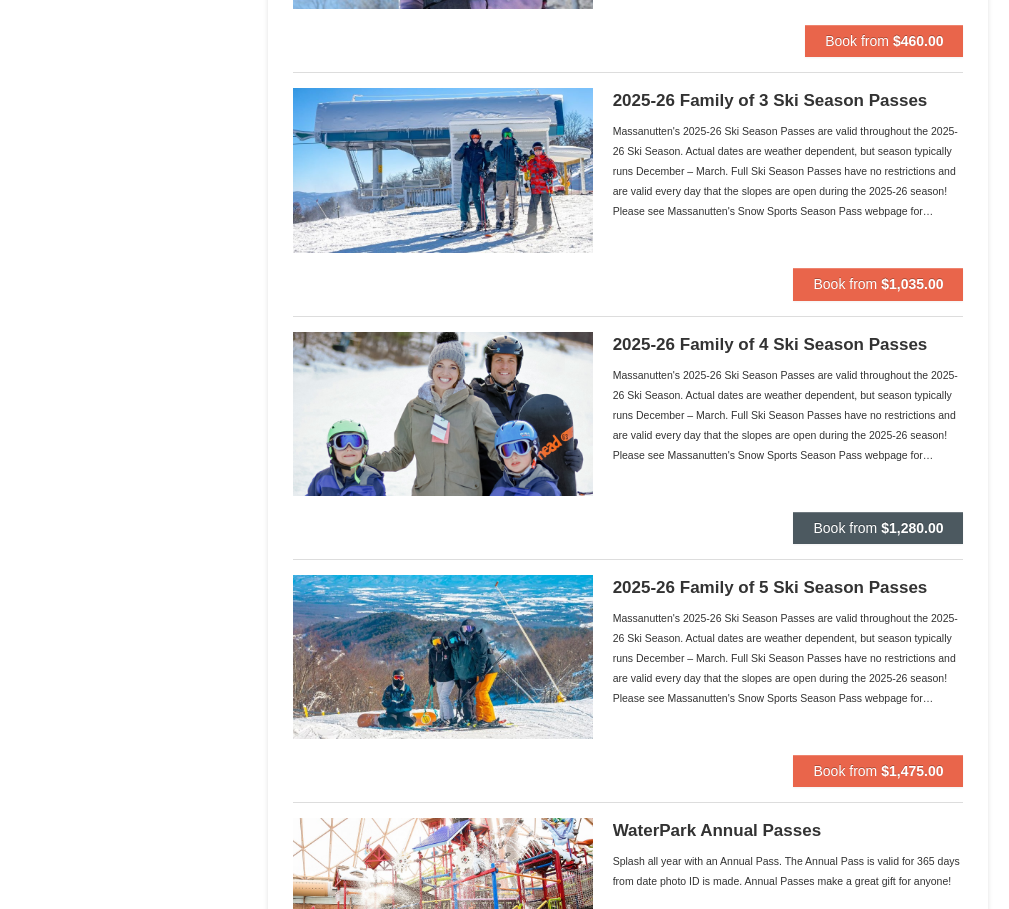 click on "Book from" at bounding box center (845, 528) 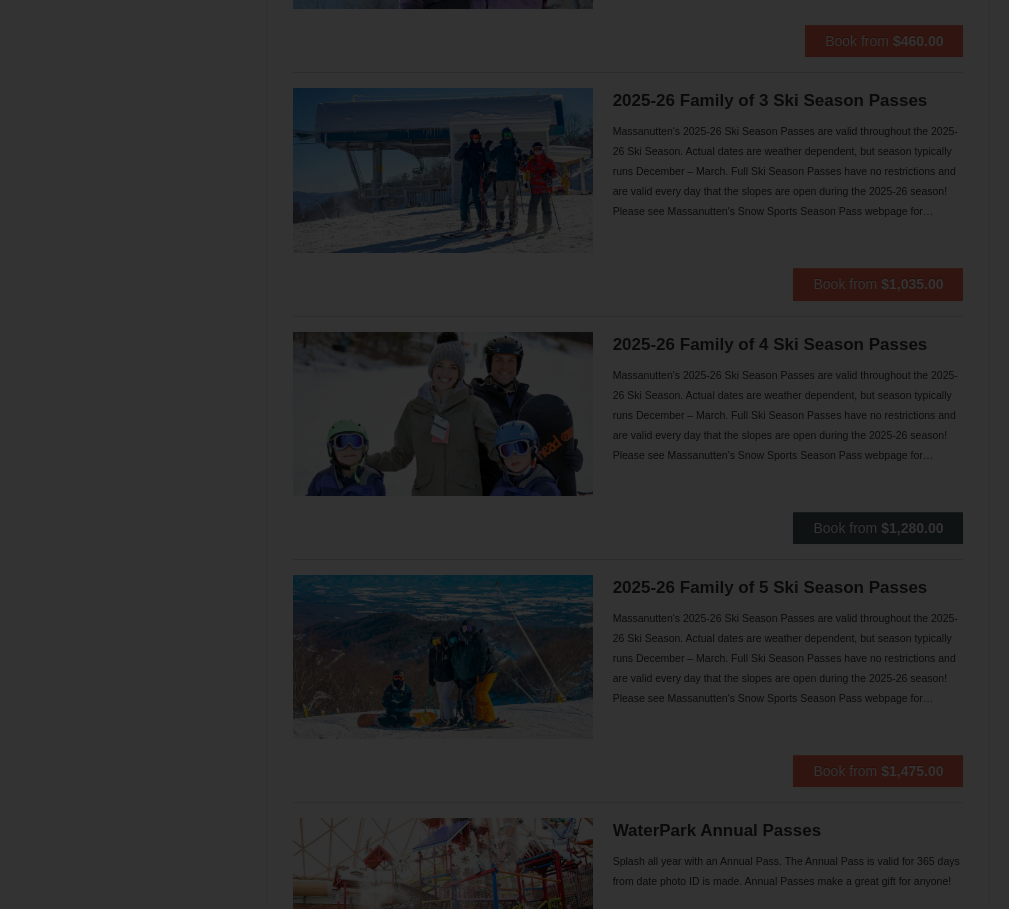 scroll, scrollTop: 0, scrollLeft: 0, axis: both 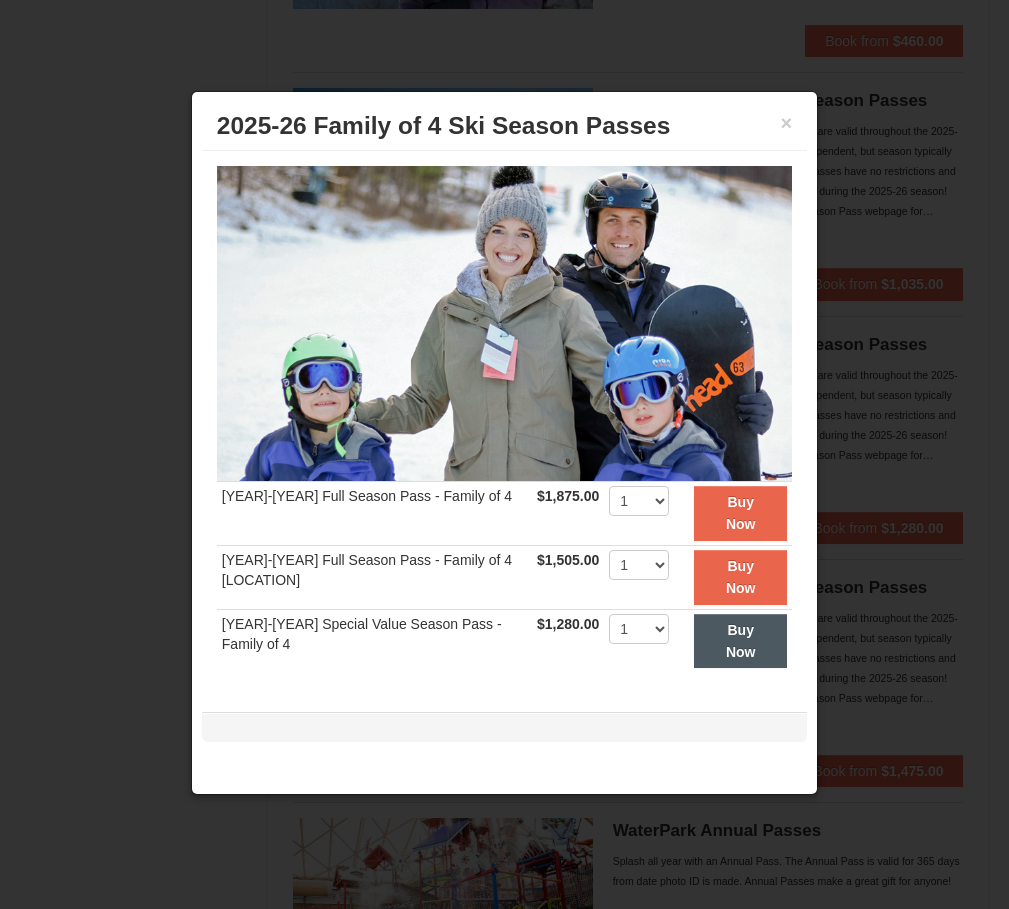 click on "Buy Now" at bounding box center (740, 641) 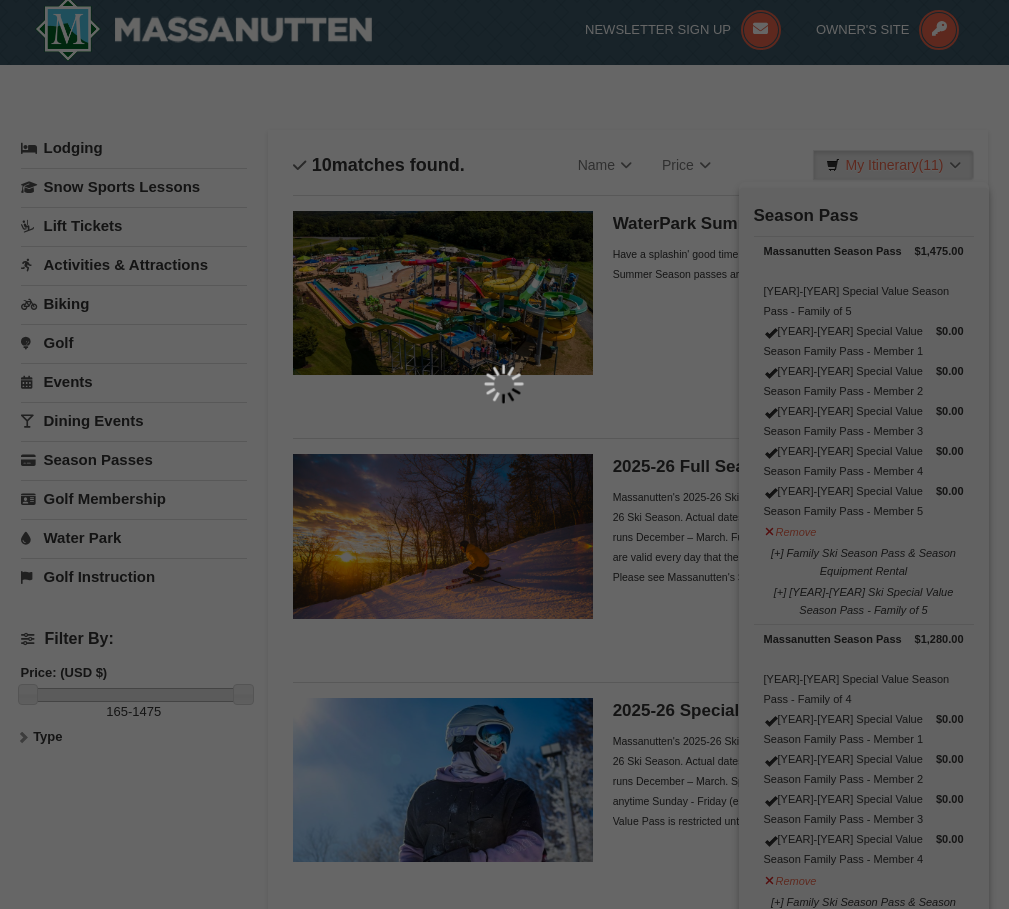 scroll, scrollTop: 6, scrollLeft: 0, axis: vertical 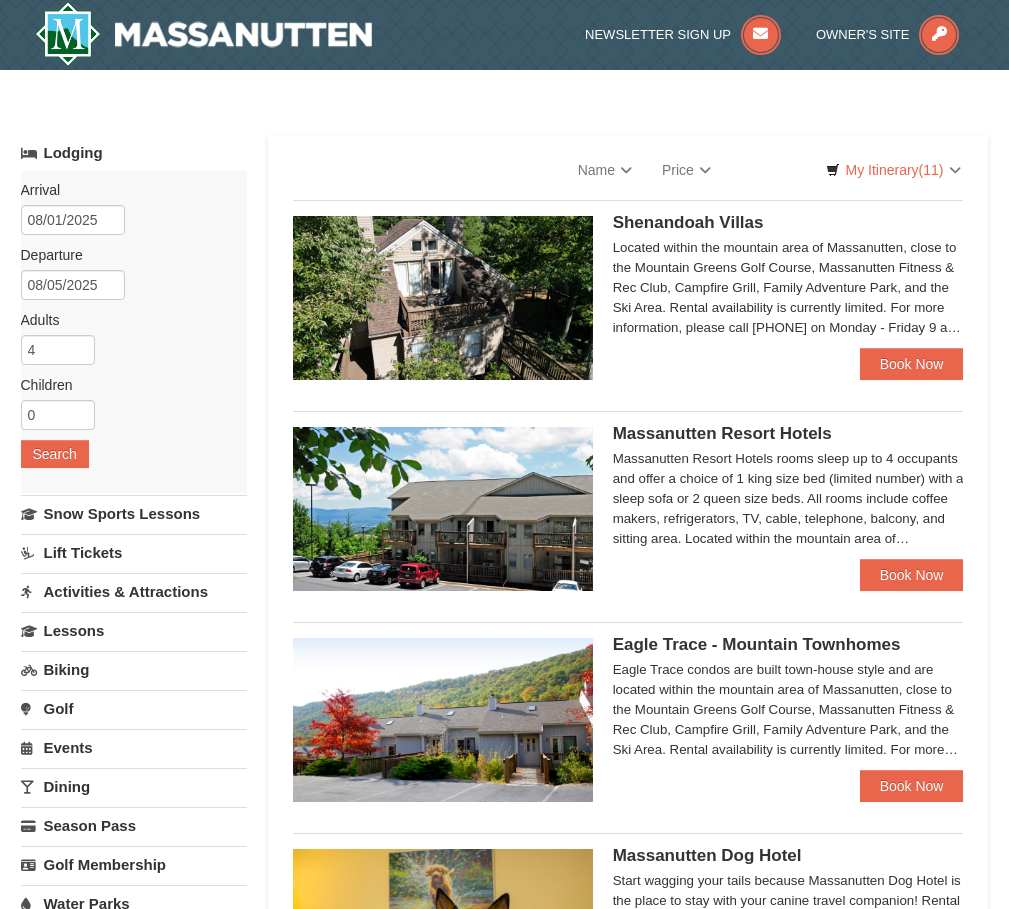 select on "8" 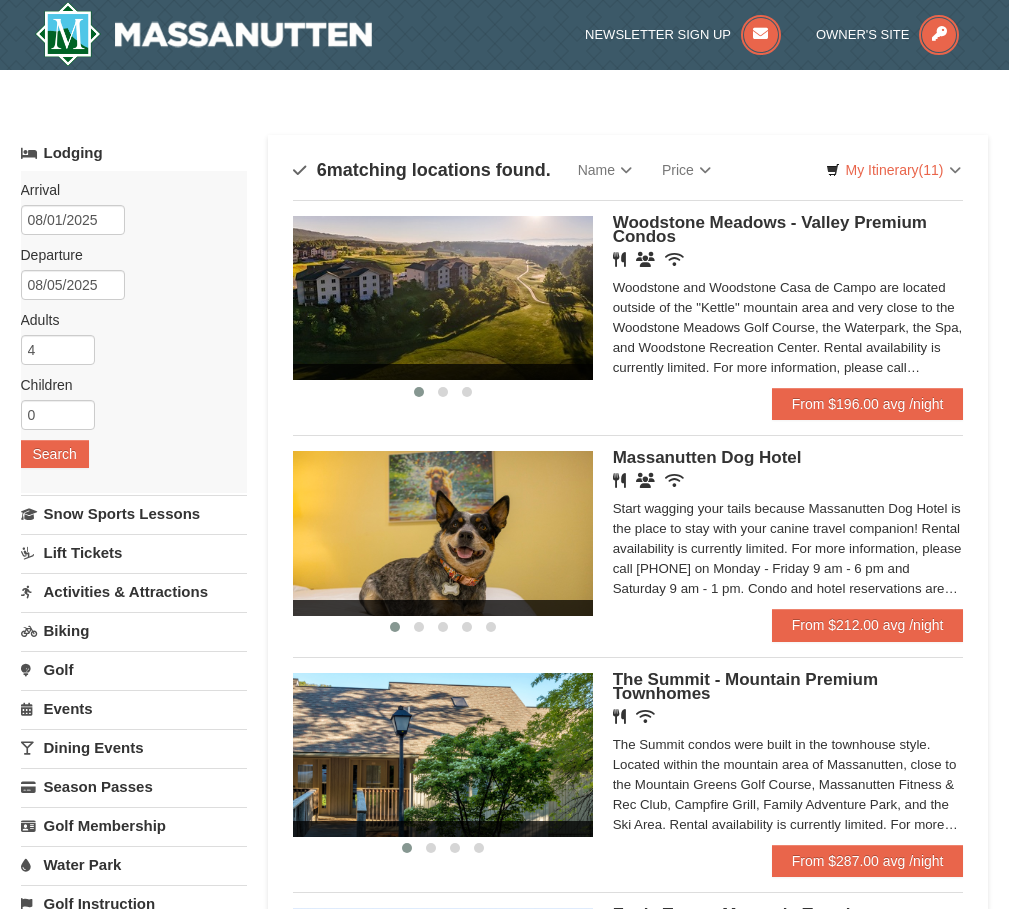 click at bounding box center (443, 298) 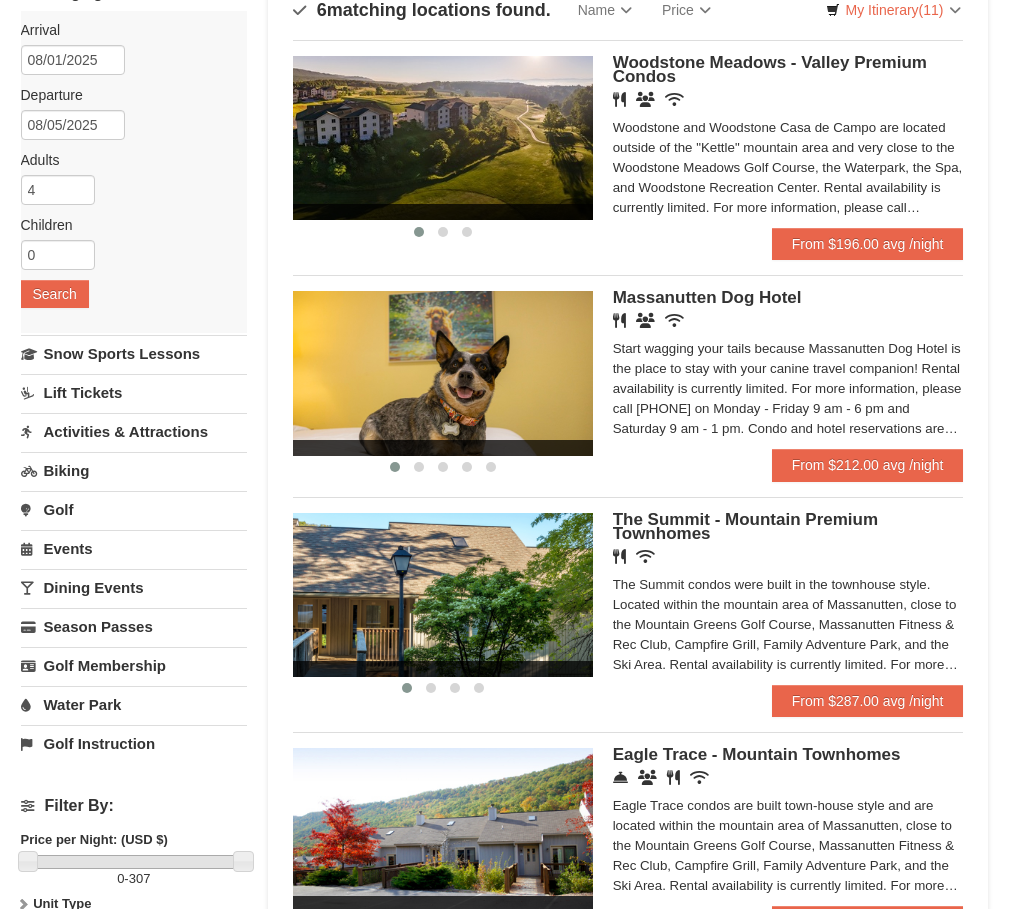 scroll, scrollTop: 163, scrollLeft: 0, axis: vertical 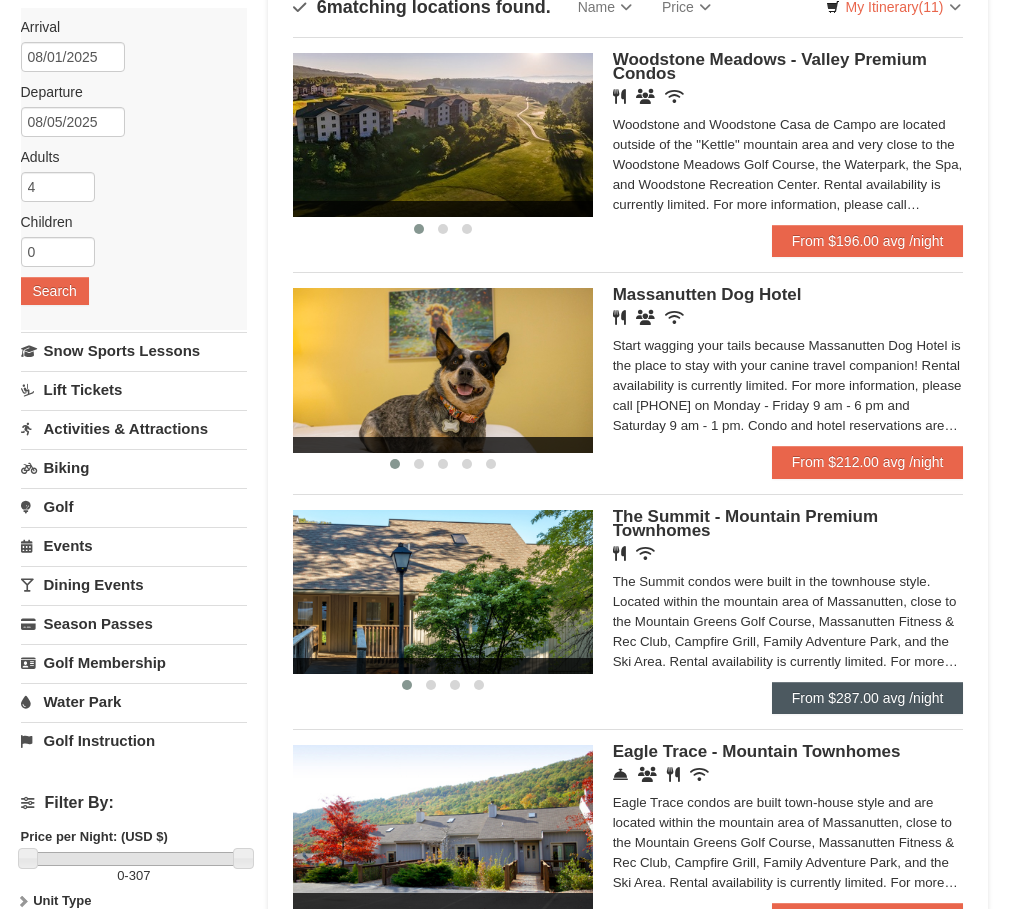 click on "From $287.00 avg /night" at bounding box center [868, 698] 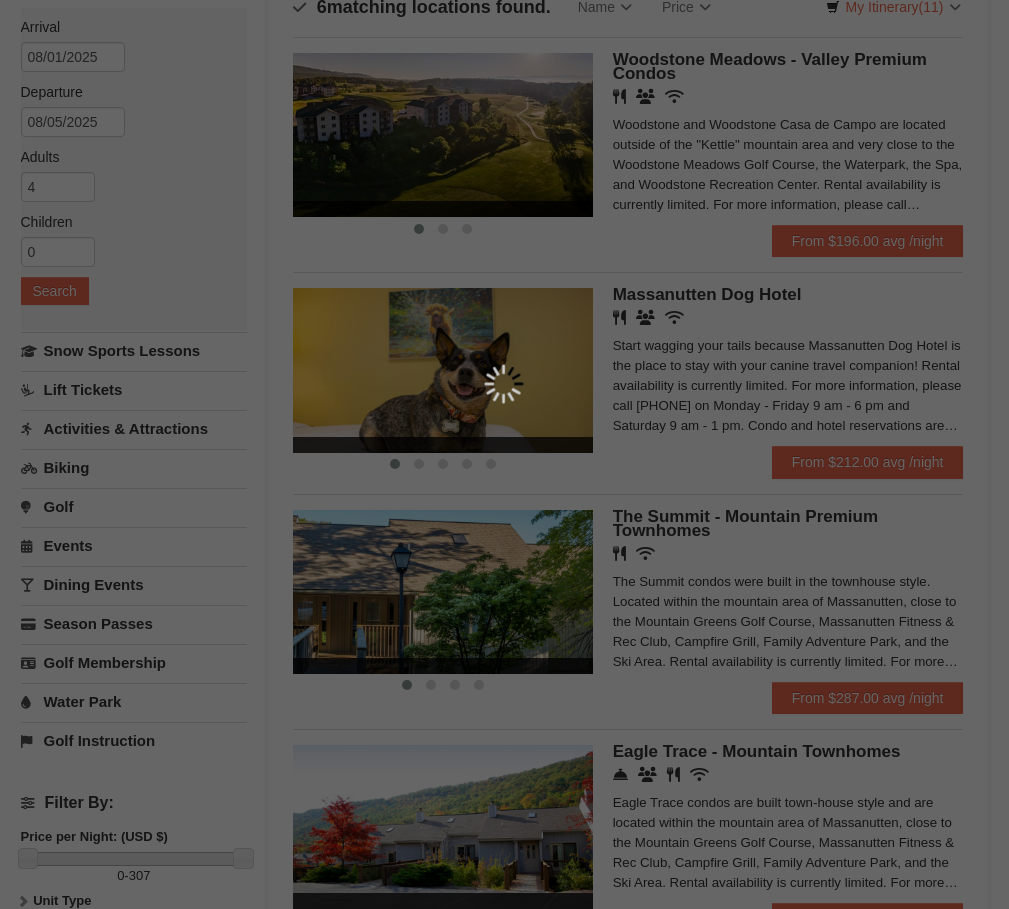 click at bounding box center (504, 454) 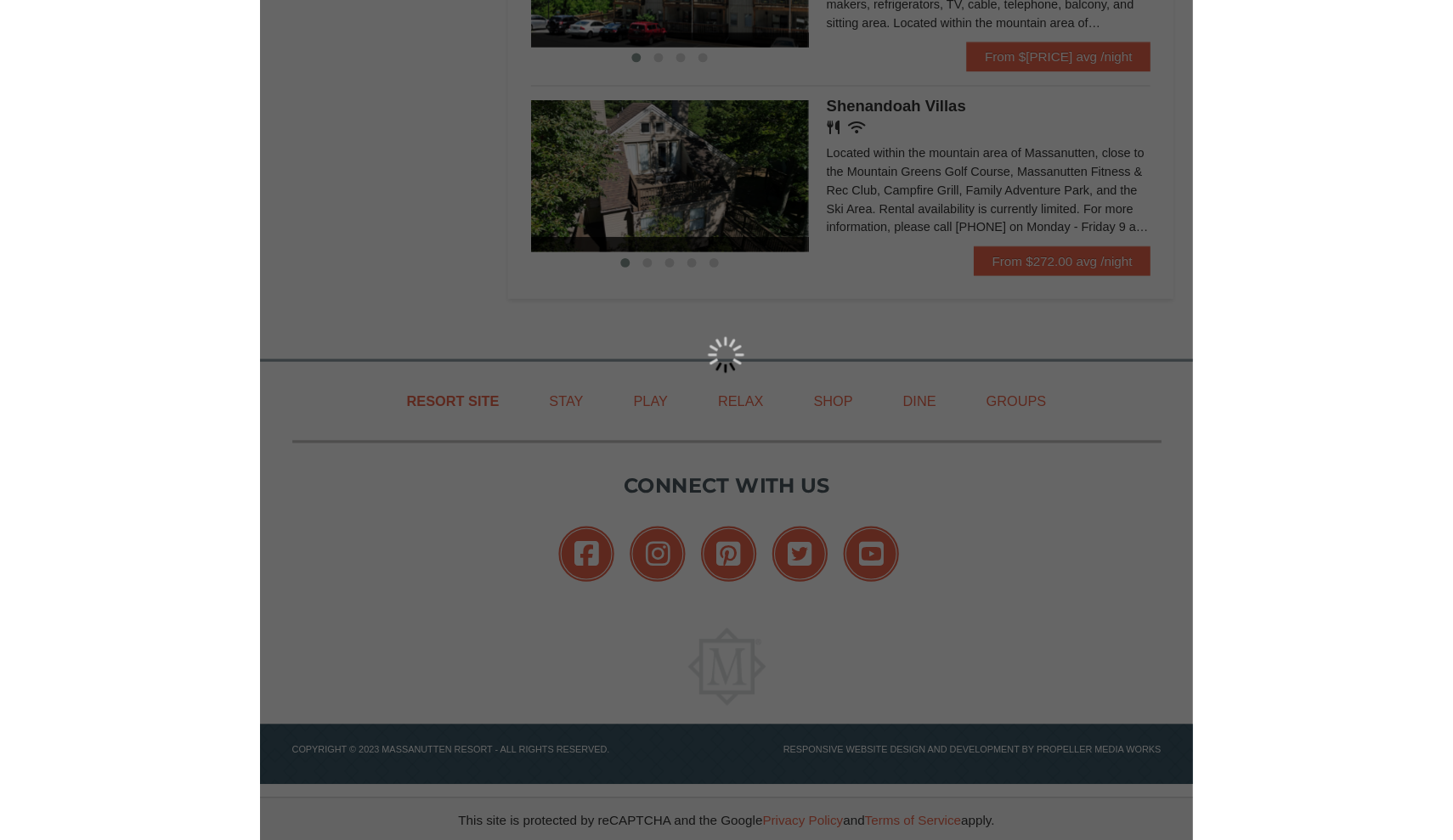 scroll, scrollTop: 951, scrollLeft: 0, axis: vertical 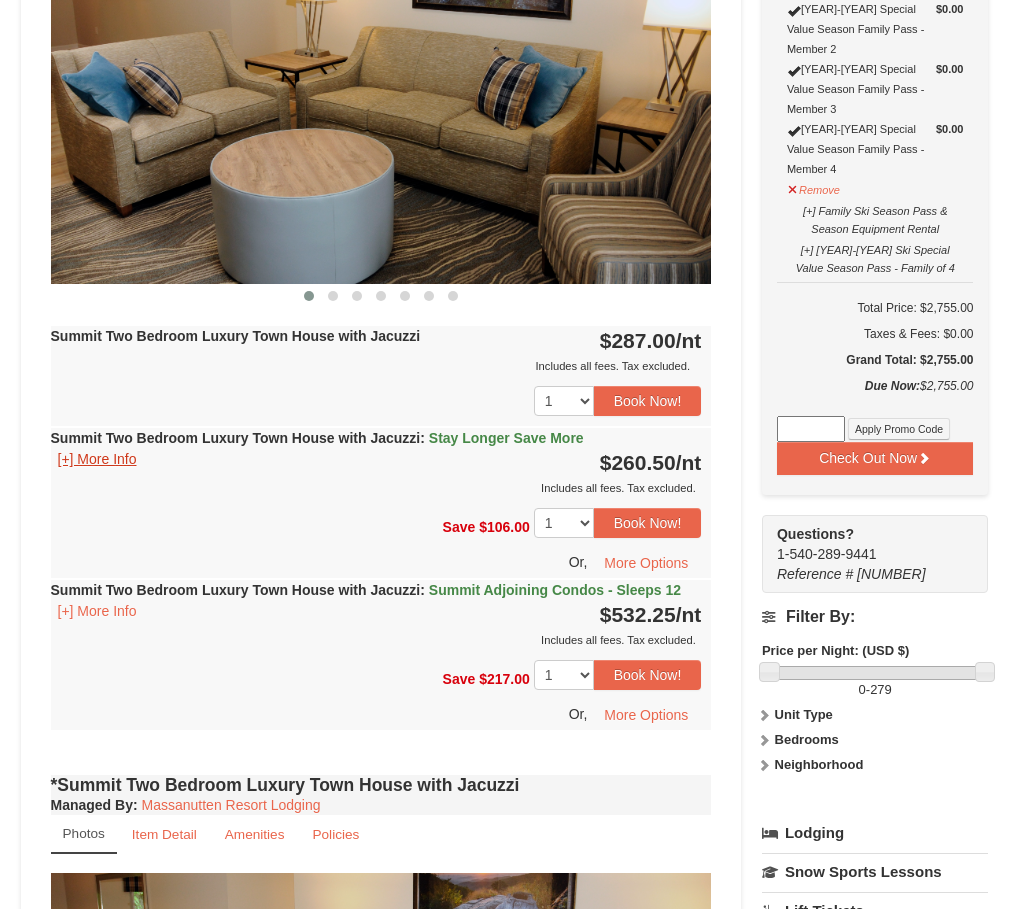 click on "[+] More Info" at bounding box center (97, 459) 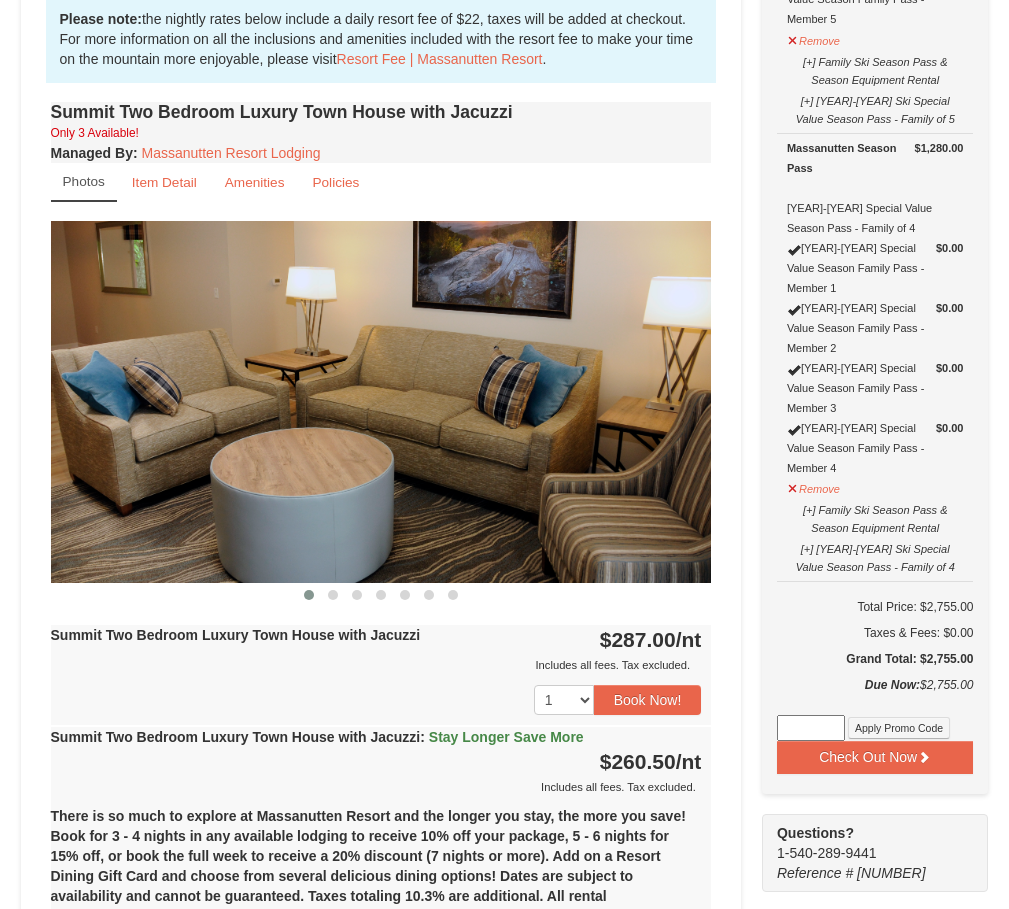scroll, scrollTop: 589, scrollLeft: 0, axis: vertical 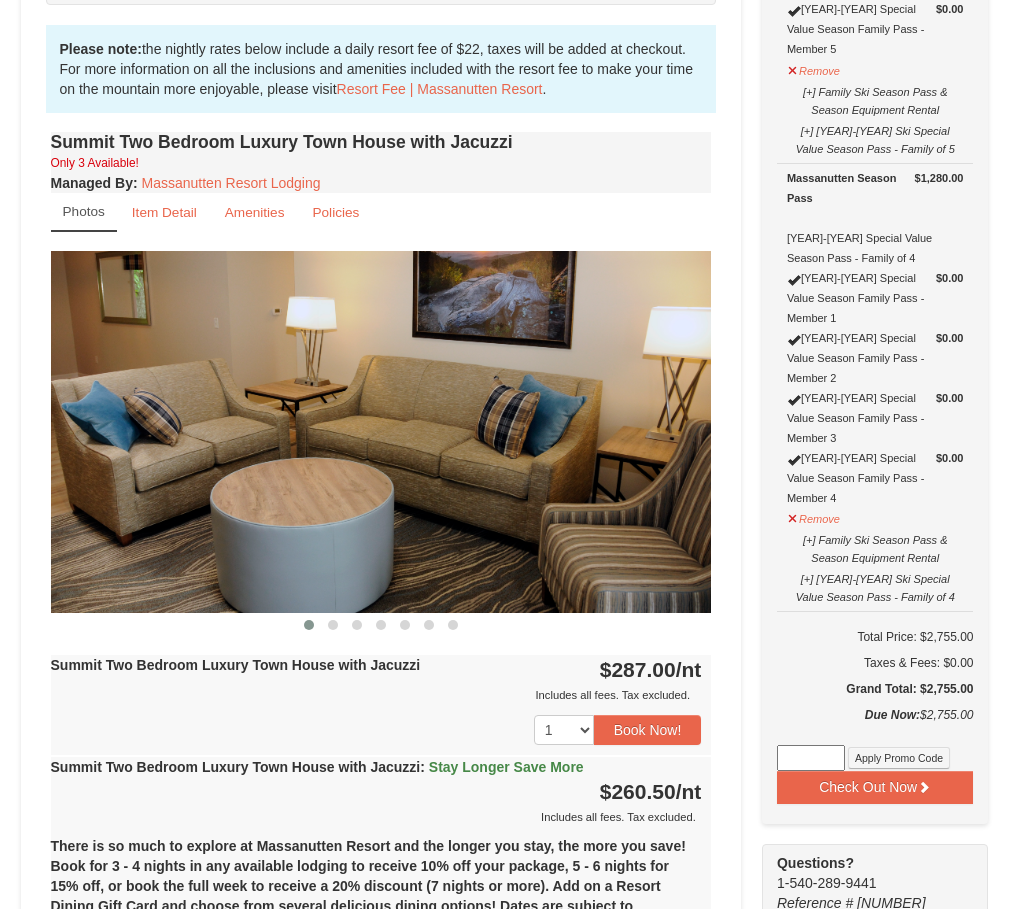 click at bounding box center [381, 432] 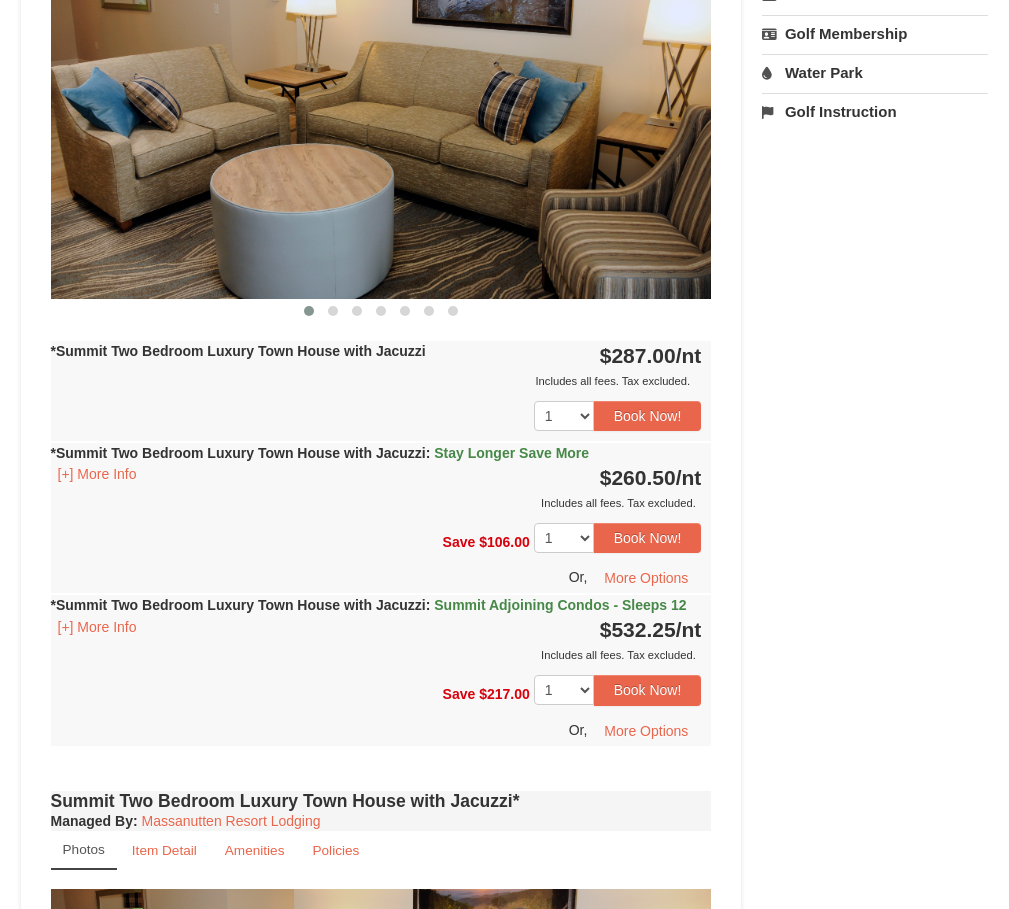 scroll, scrollTop: 2066, scrollLeft: 0, axis: vertical 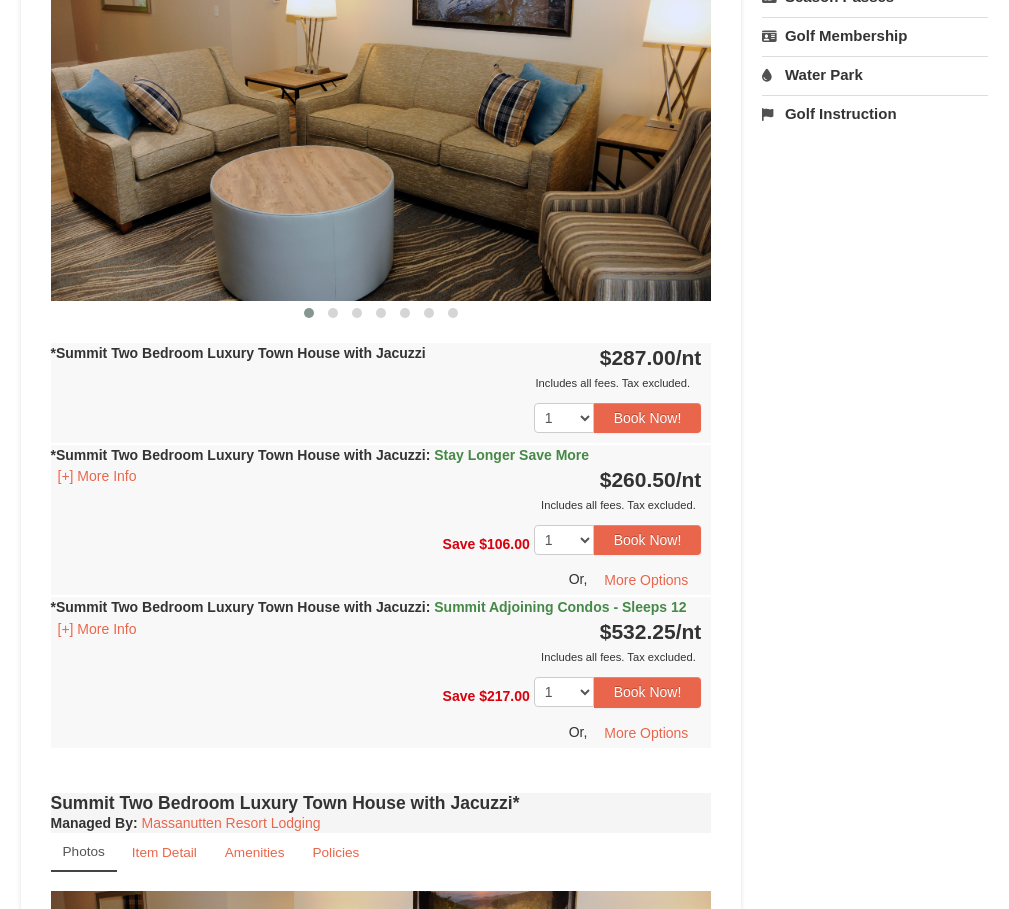 click at bounding box center (381, 120) 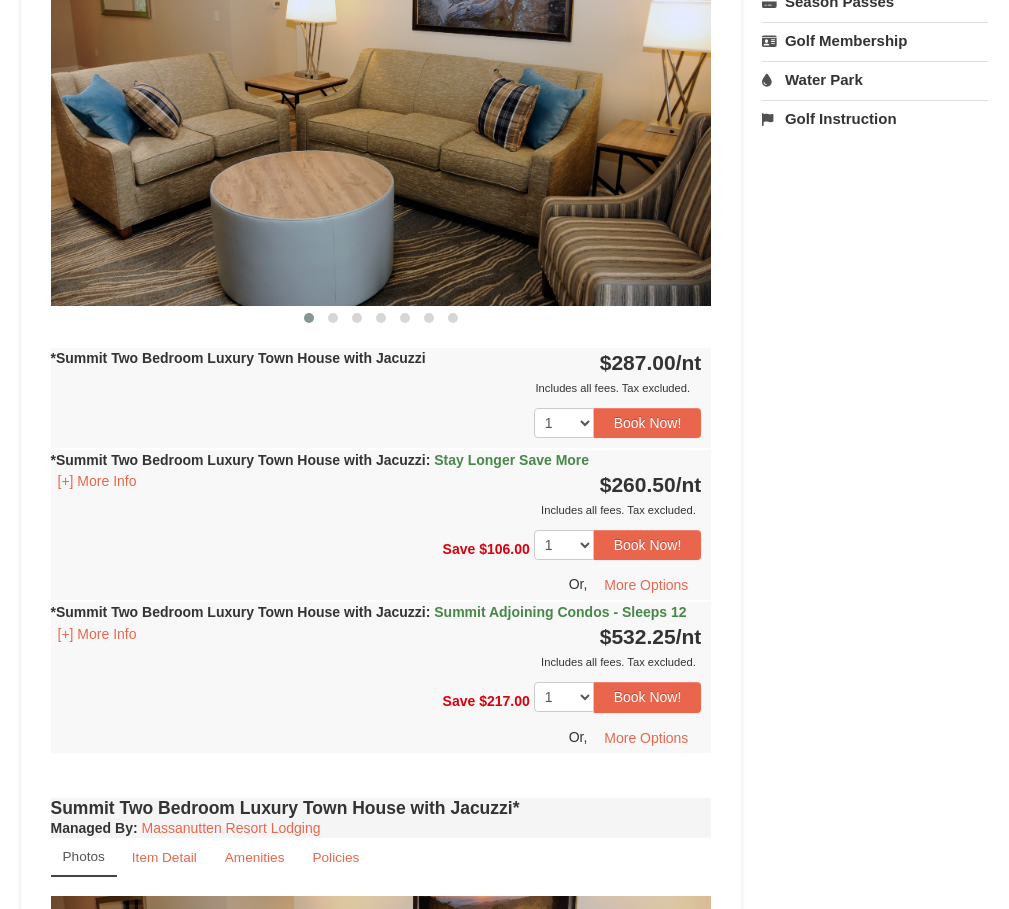 scroll, scrollTop: 2061, scrollLeft: 0, axis: vertical 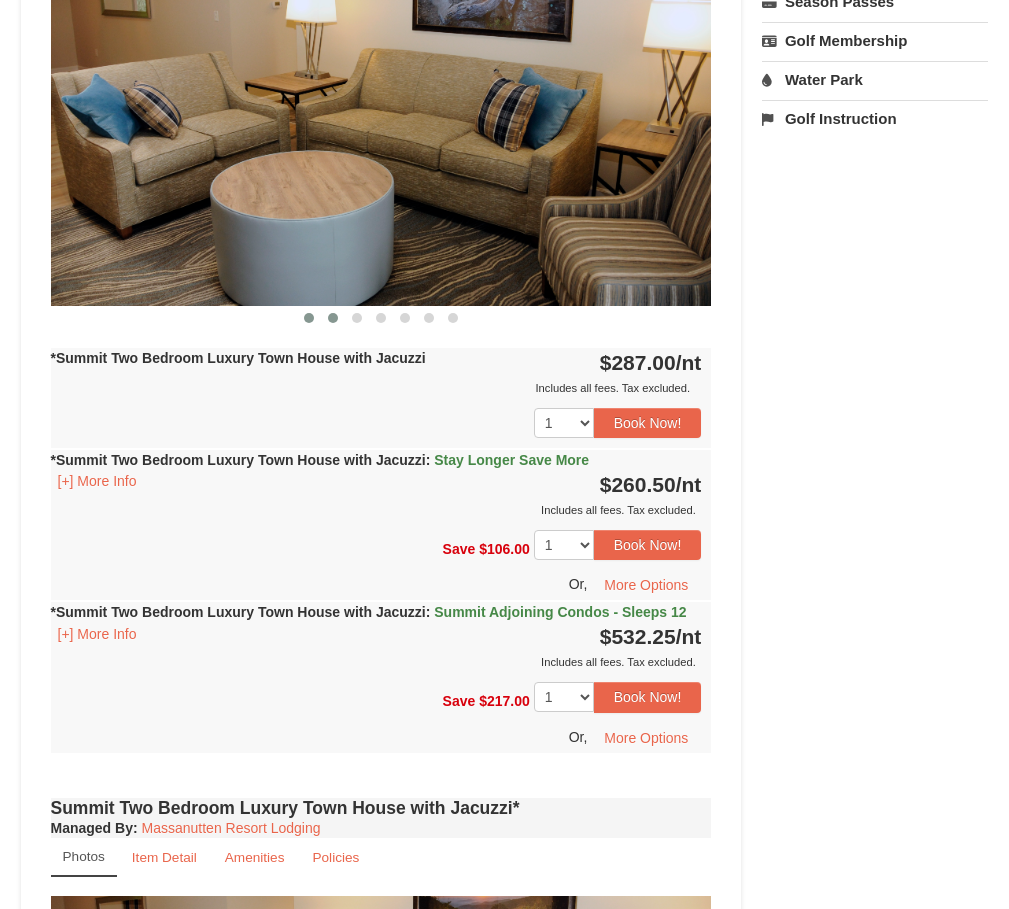 click at bounding box center (333, 318) 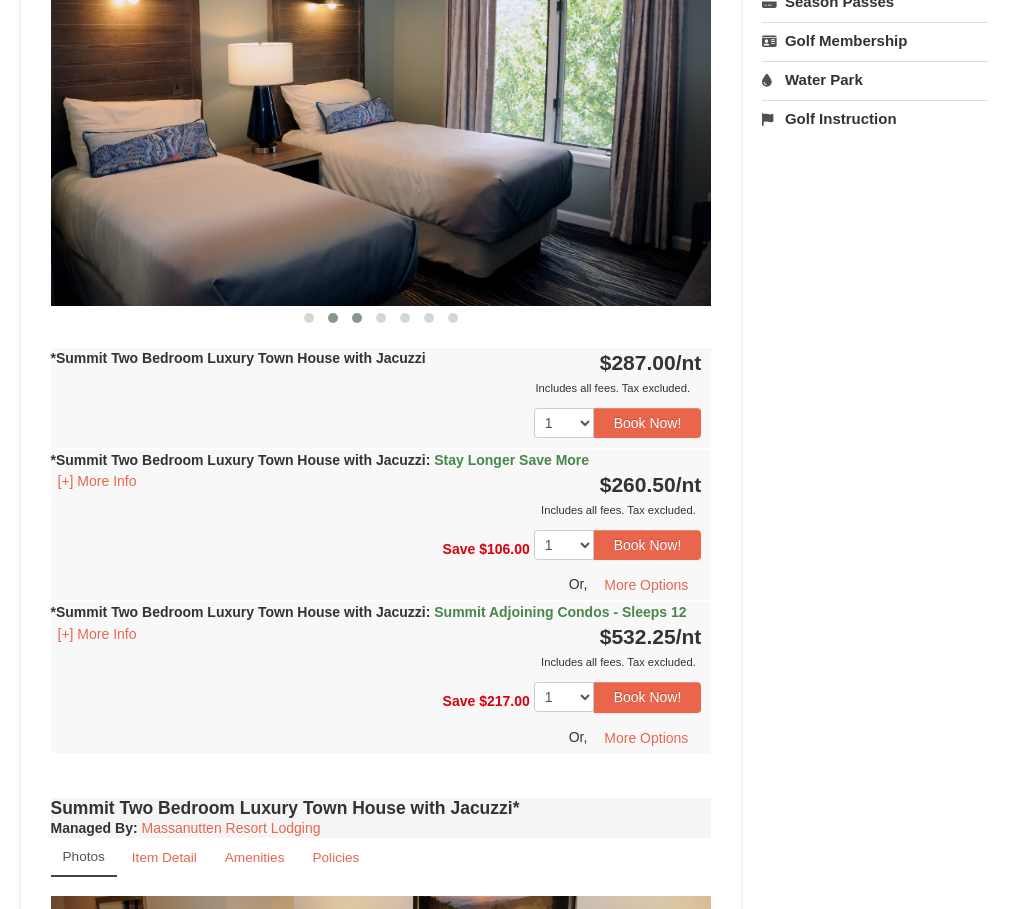 click at bounding box center (357, 318) 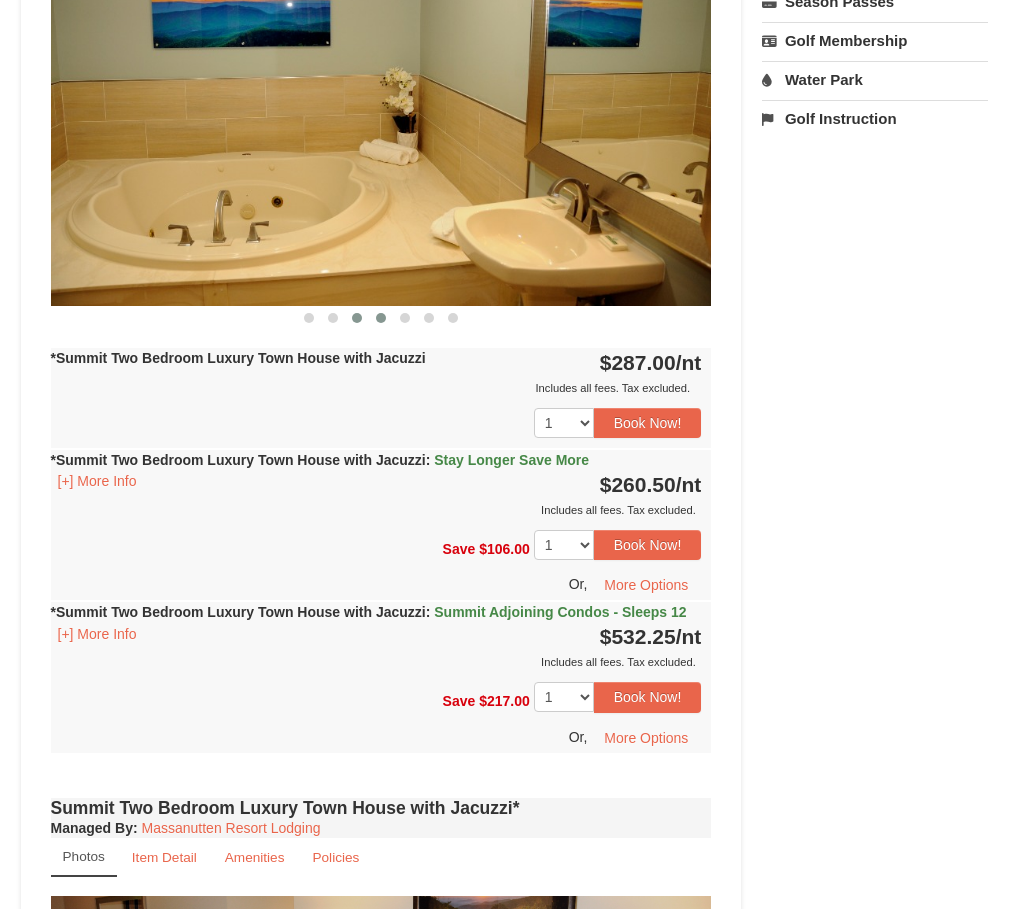 click at bounding box center (381, 318) 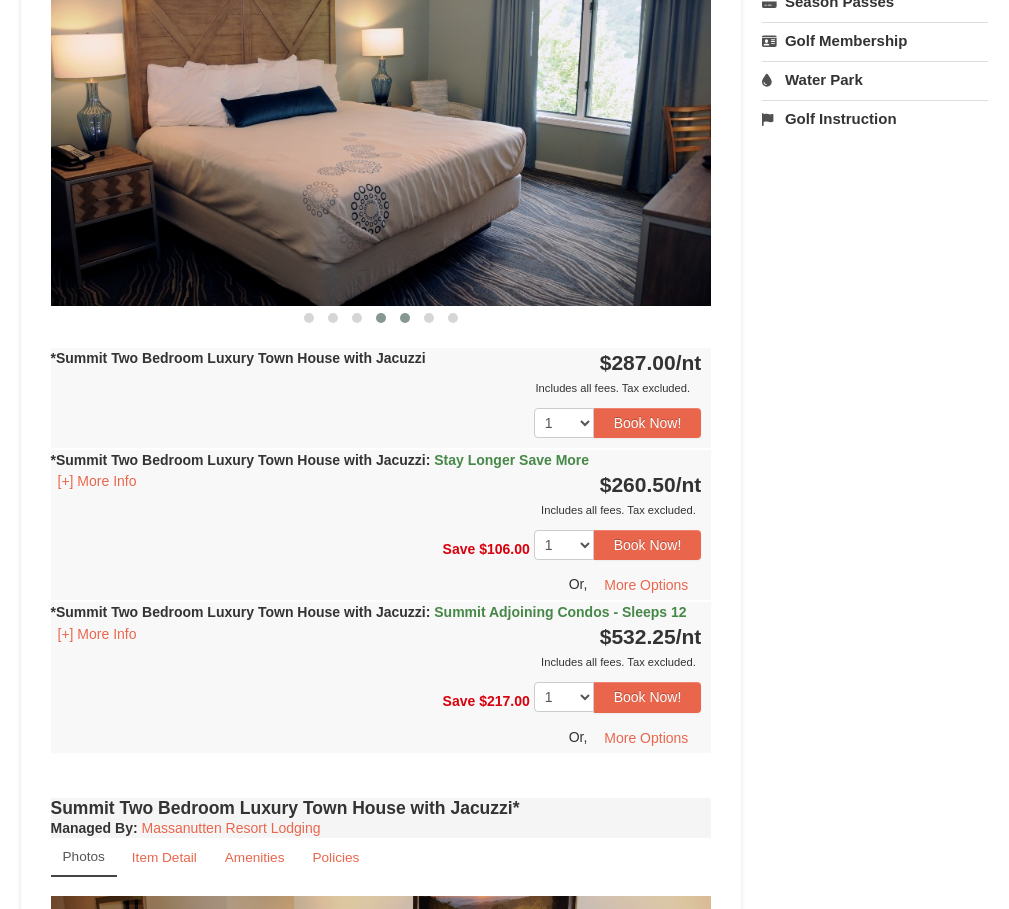 click at bounding box center [405, 318] 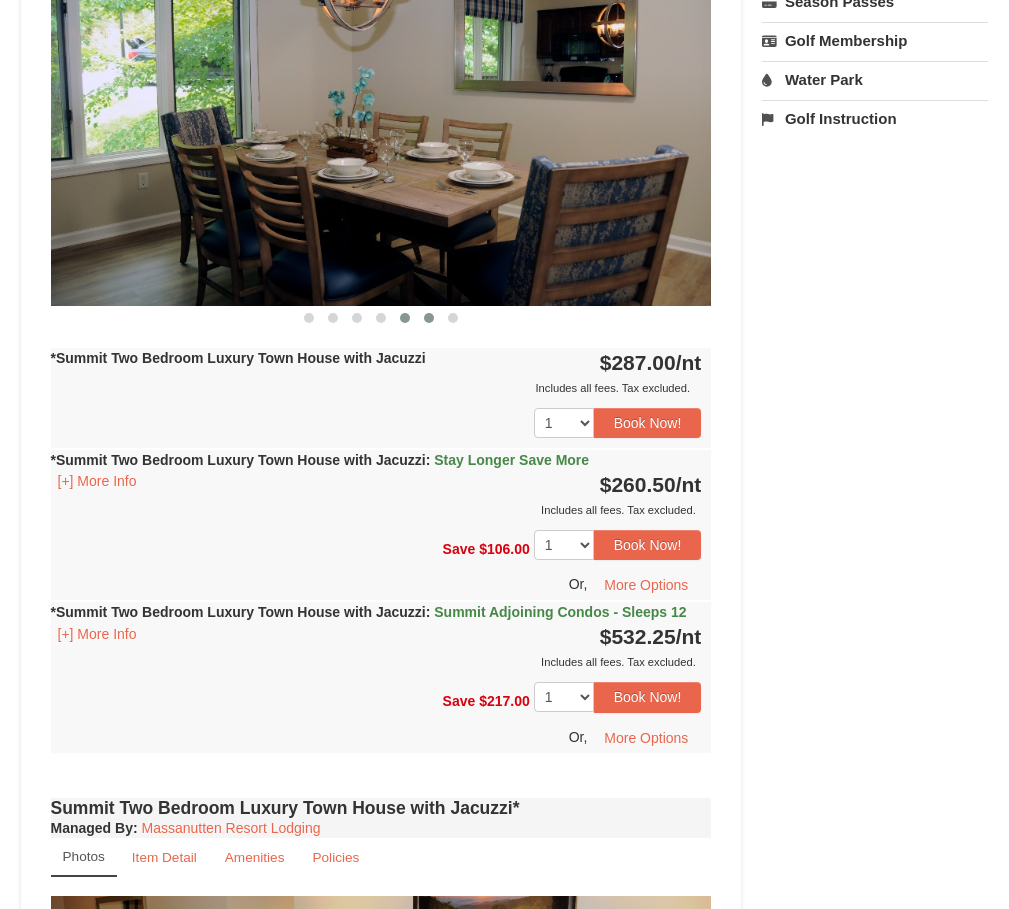 click at bounding box center (429, 318) 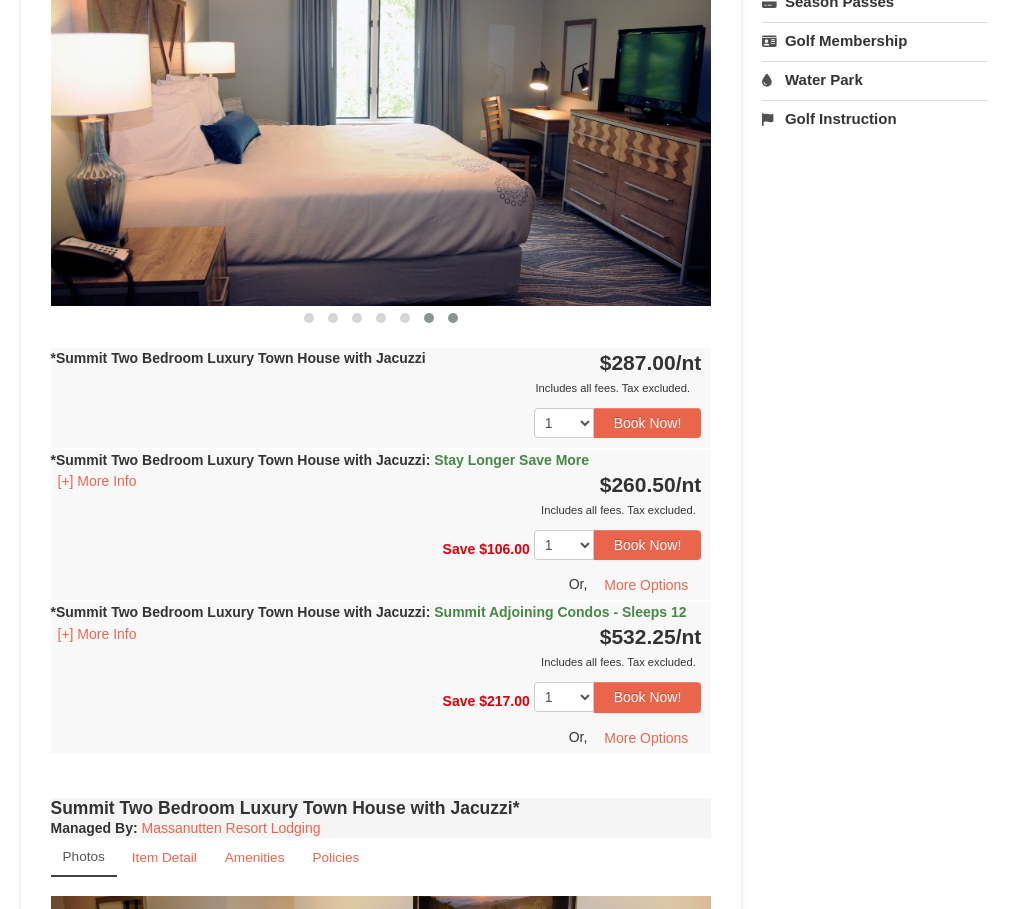 click at bounding box center [453, 318] 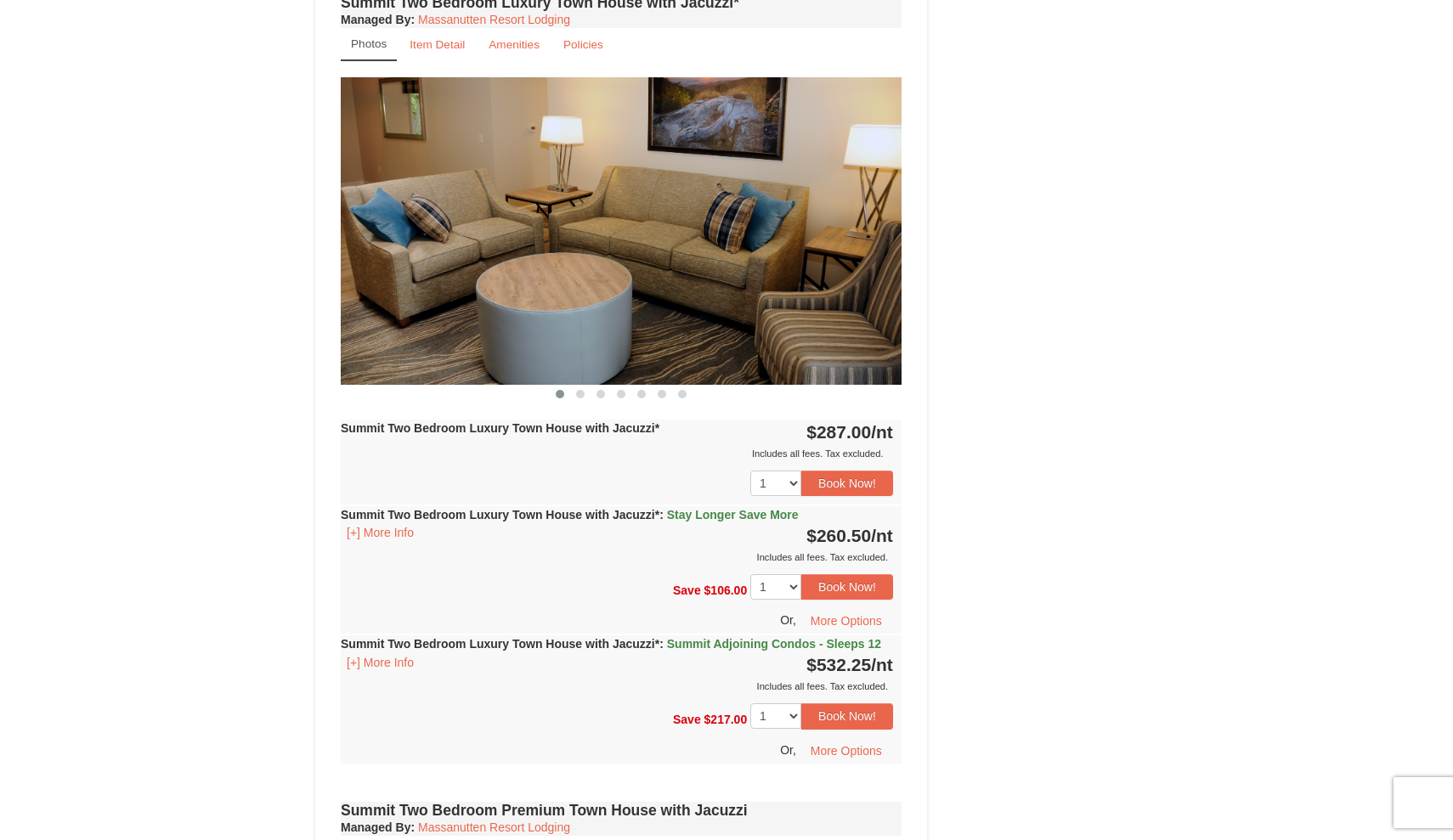 scroll, scrollTop: 2483, scrollLeft: 0, axis: vertical 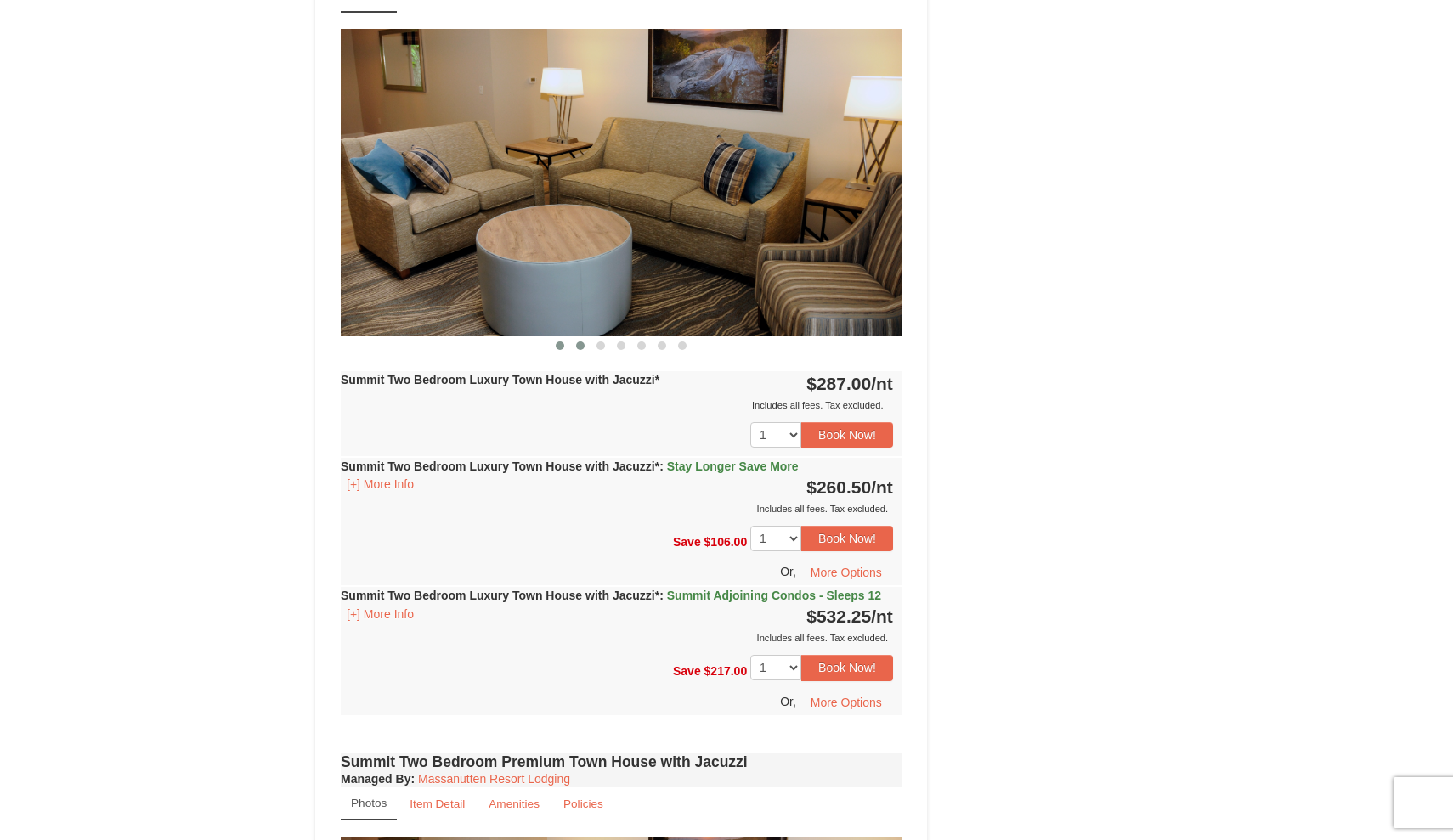 click at bounding box center (580, 346) 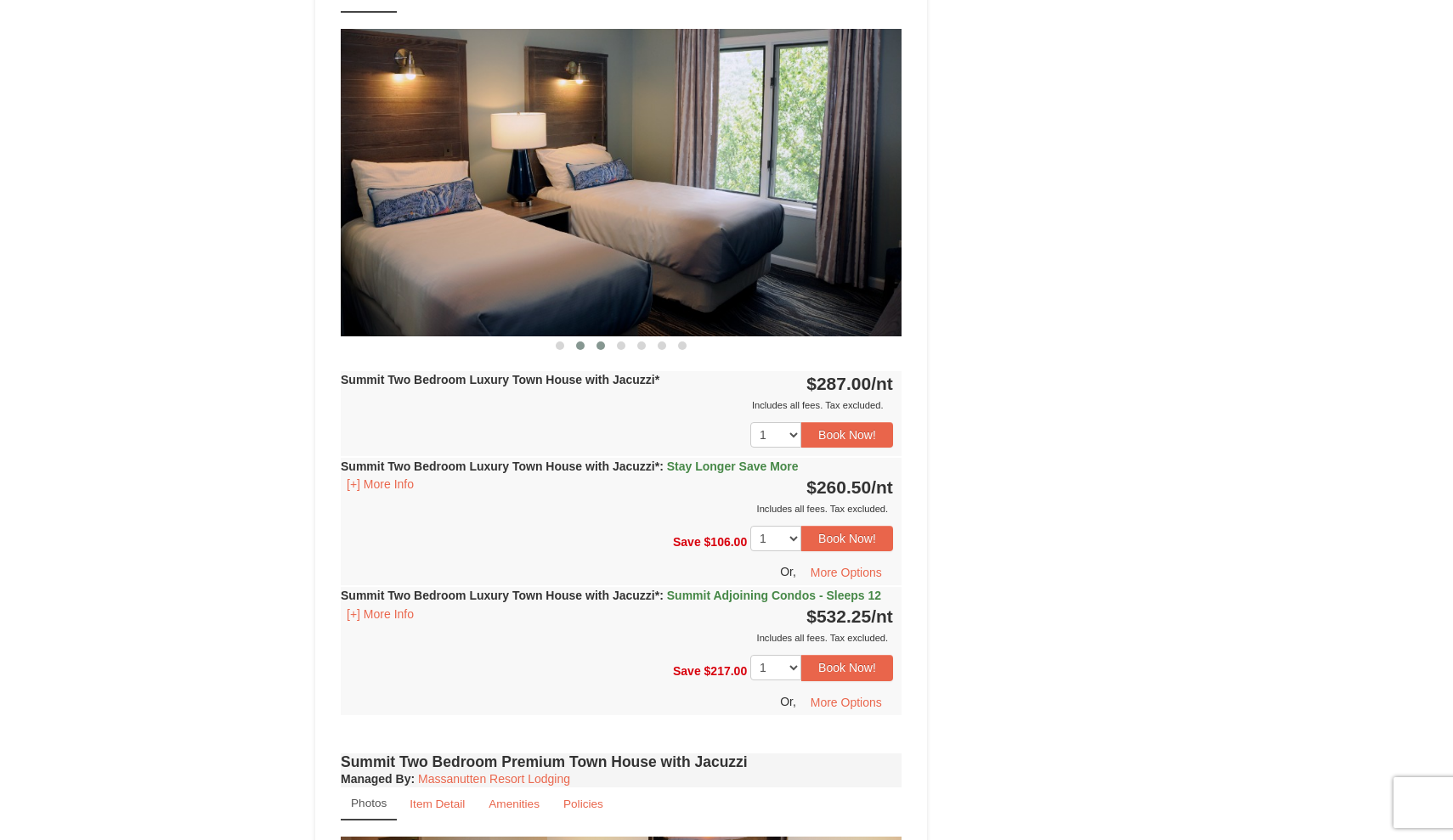 click at bounding box center [601, 346] 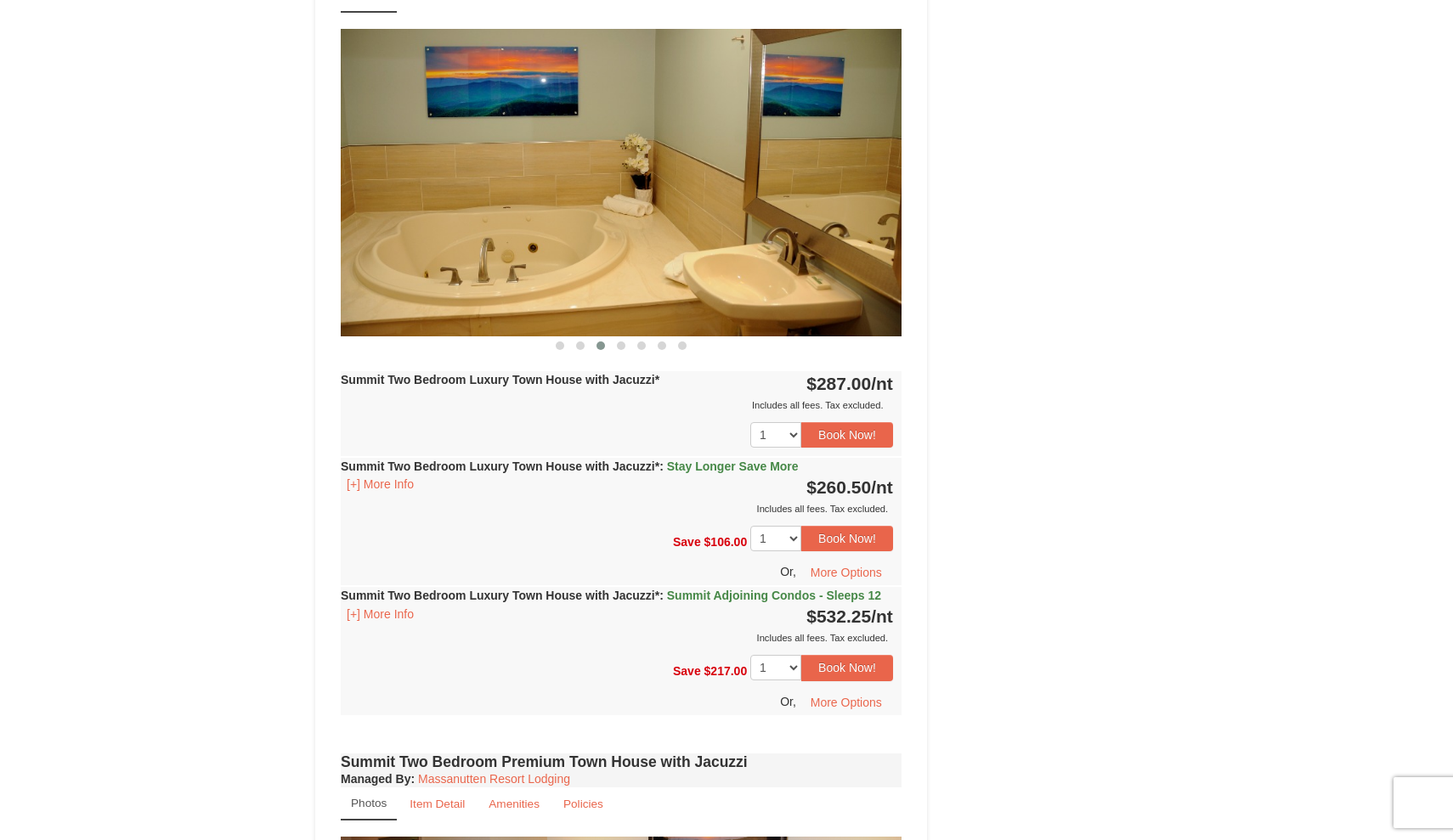 click at bounding box center (621, 345) 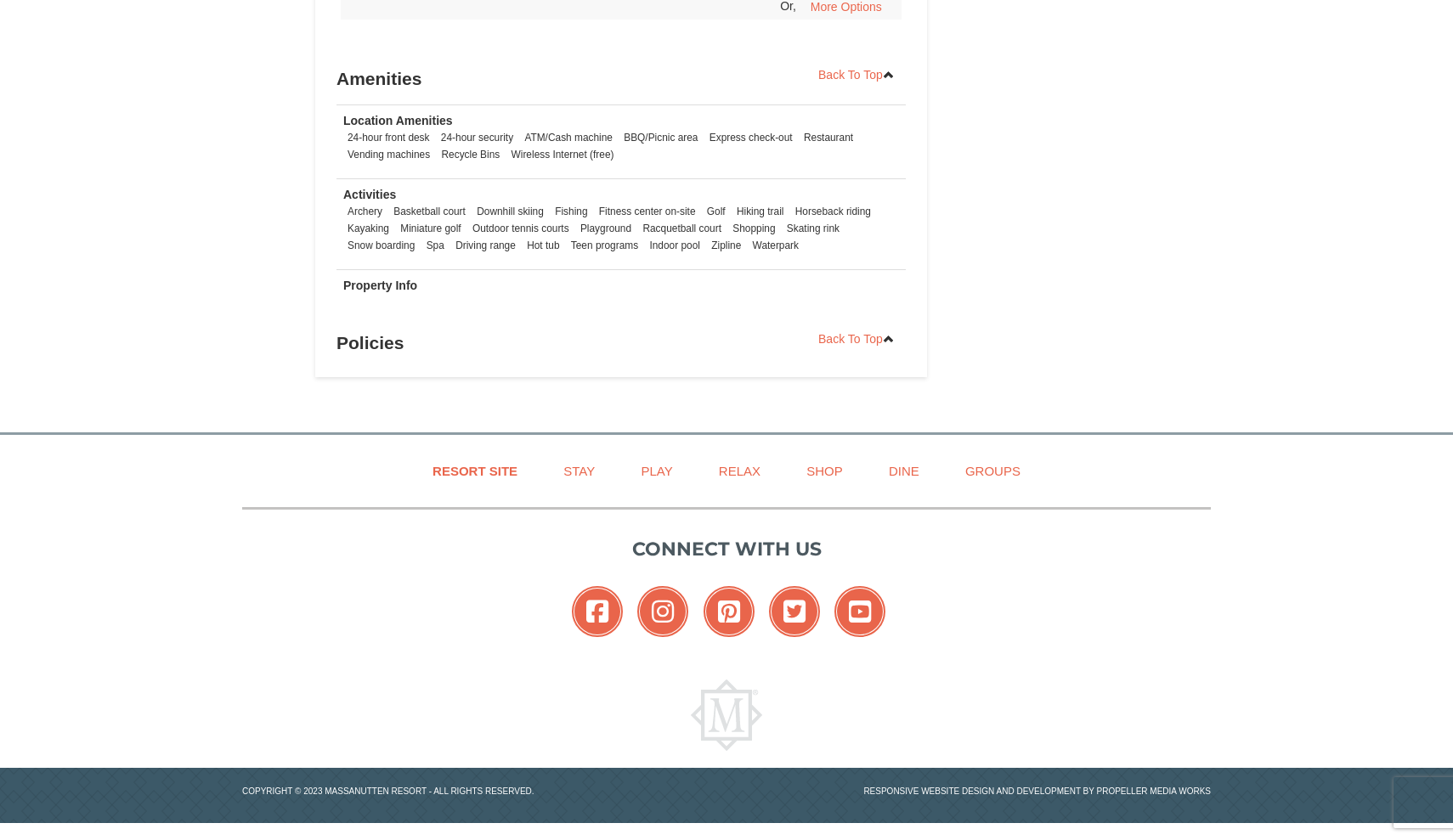 scroll, scrollTop: 5657, scrollLeft: 0, axis: vertical 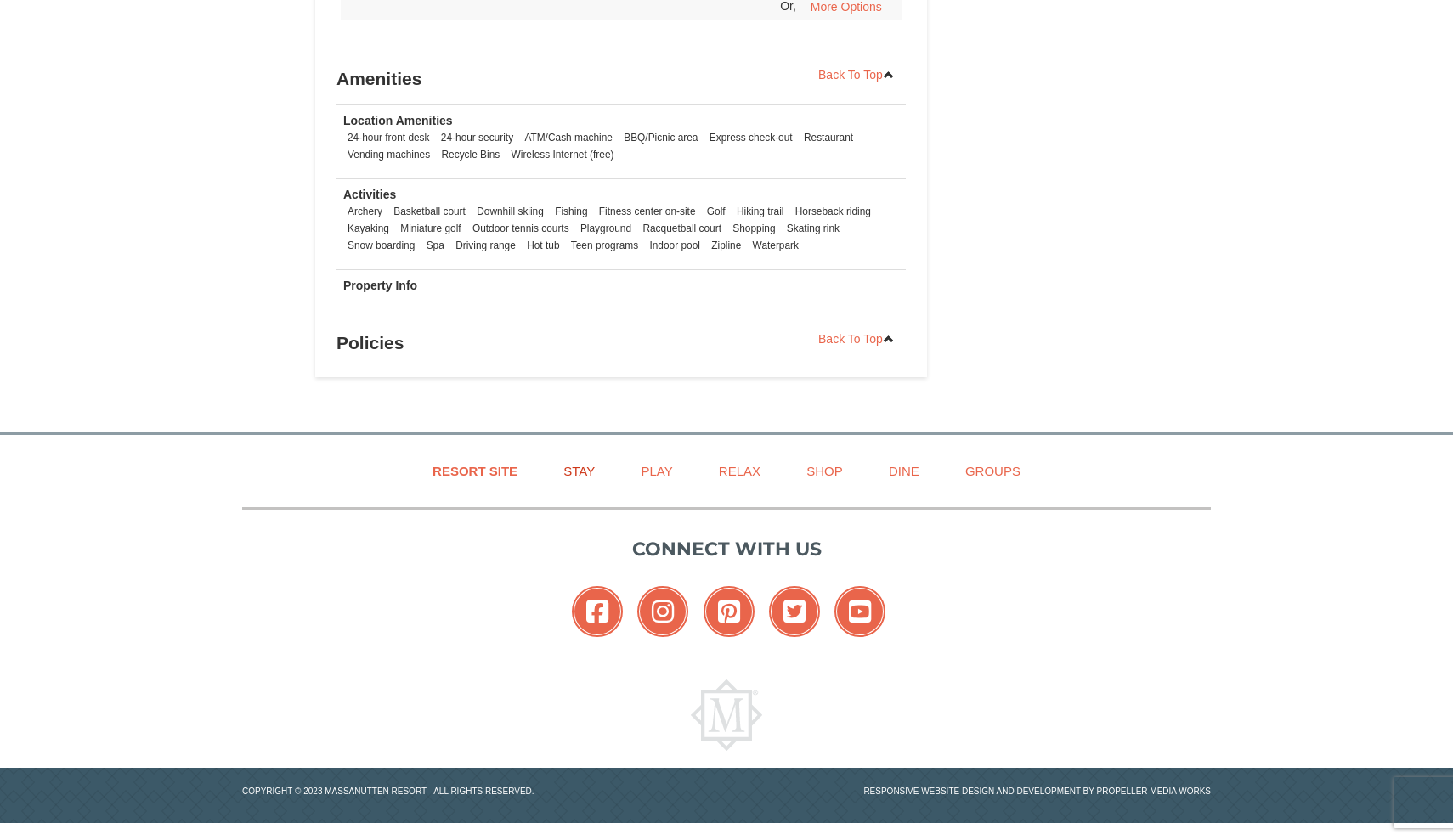 click on "Stay" at bounding box center [579, 471] 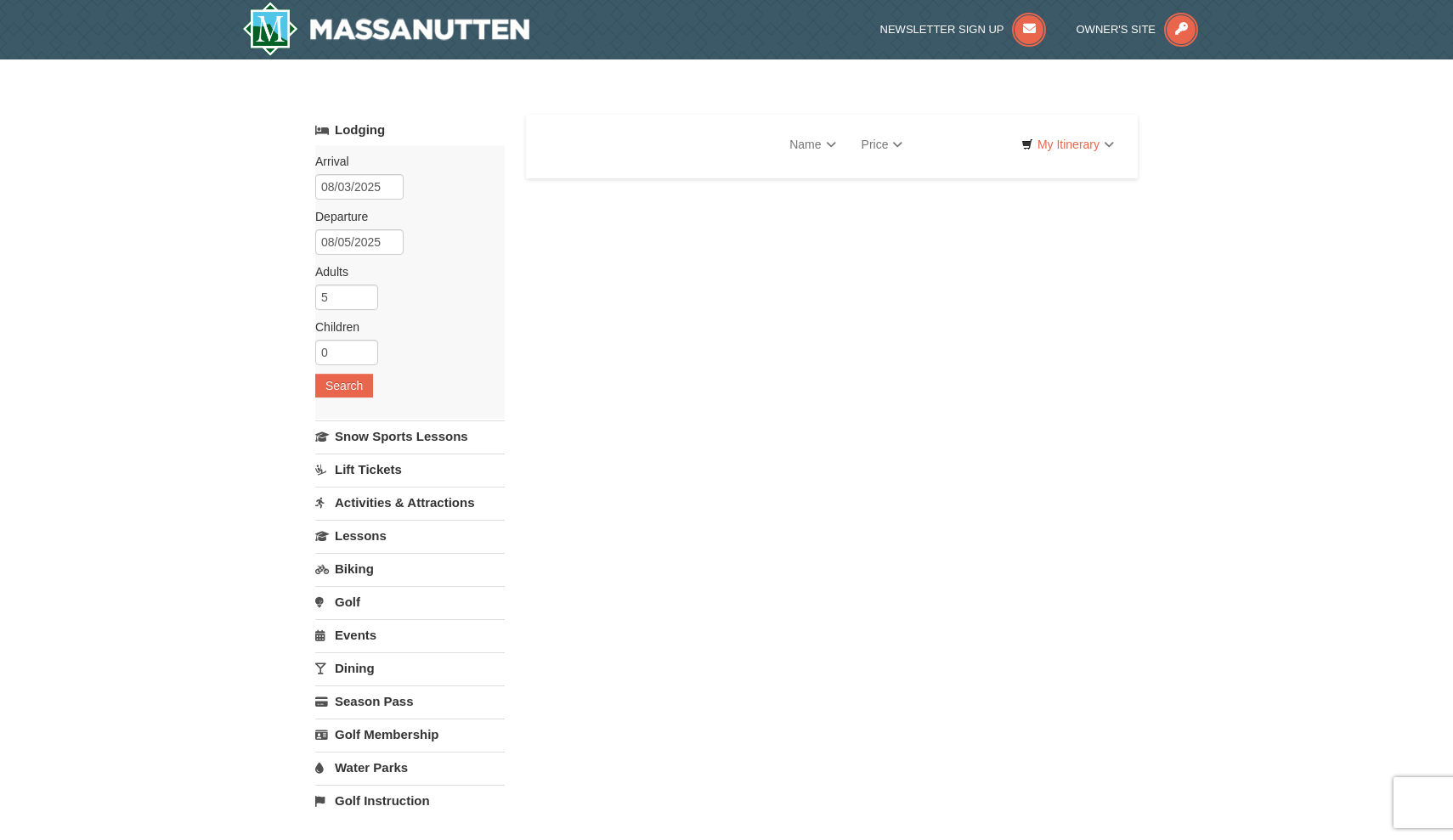 select on "8" 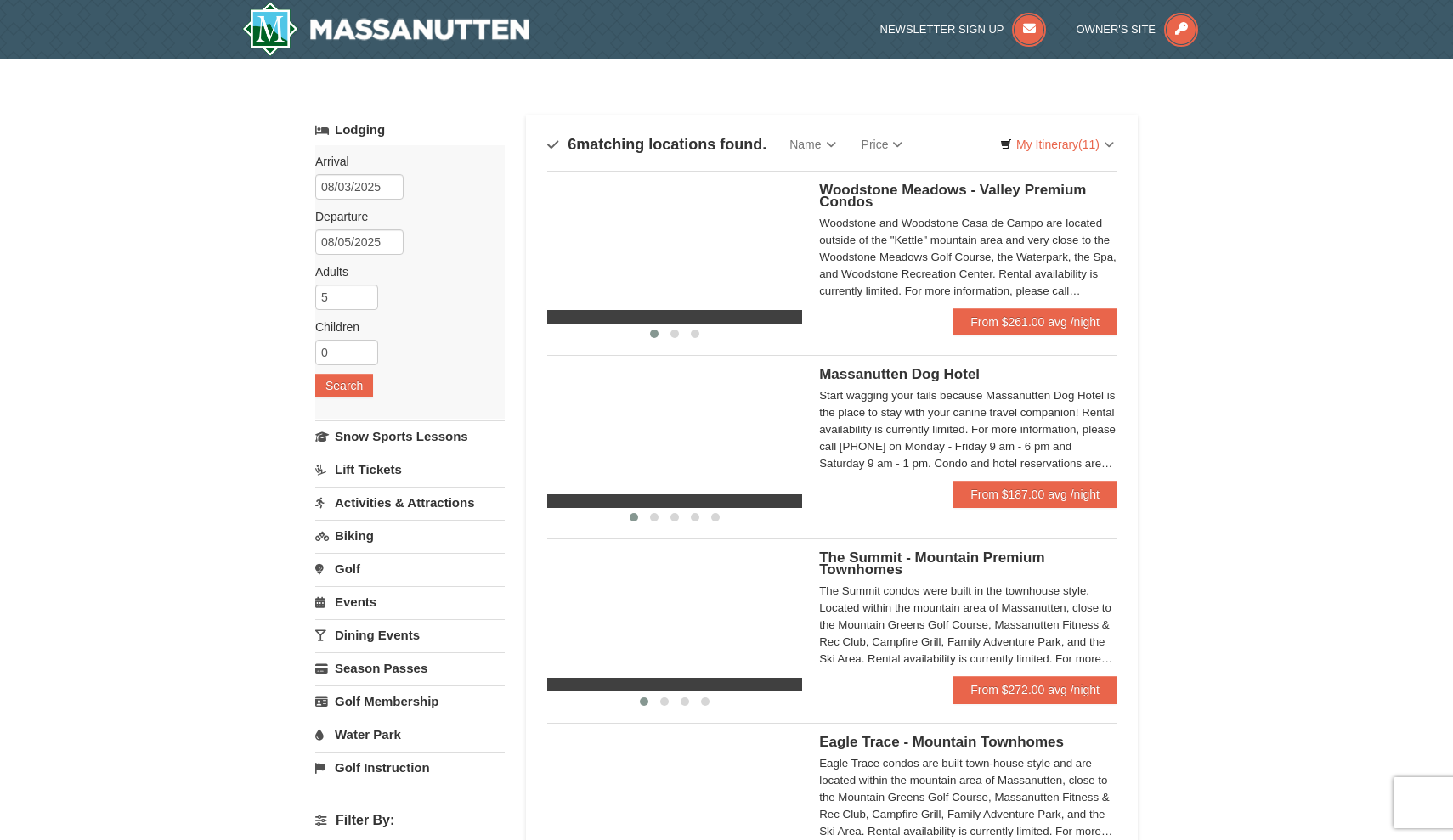 scroll, scrollTop: 0, scrollLeft: 0, axis: both 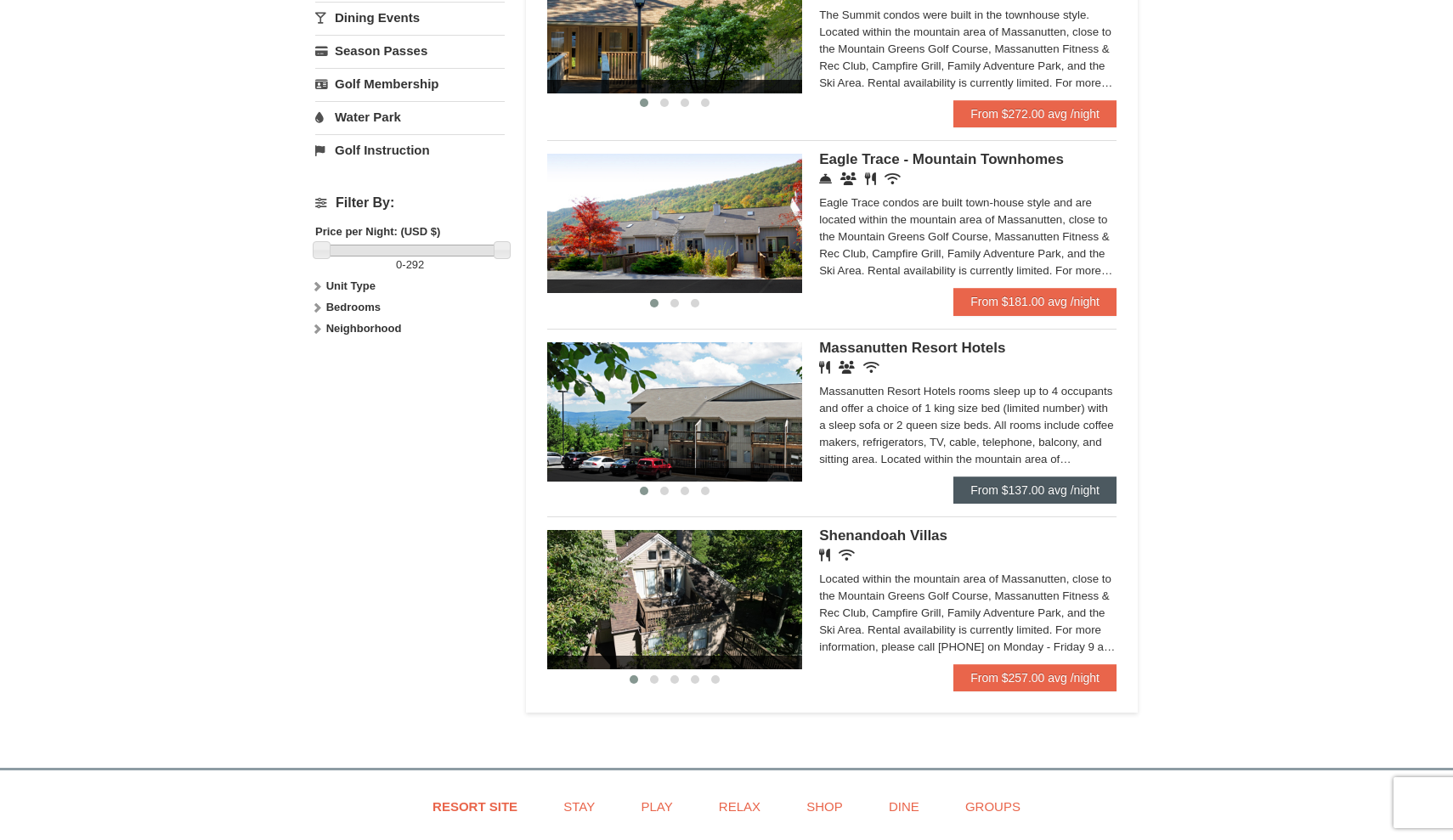 click on "From $137.00 avg /night" at bounding box center [1035, 490] 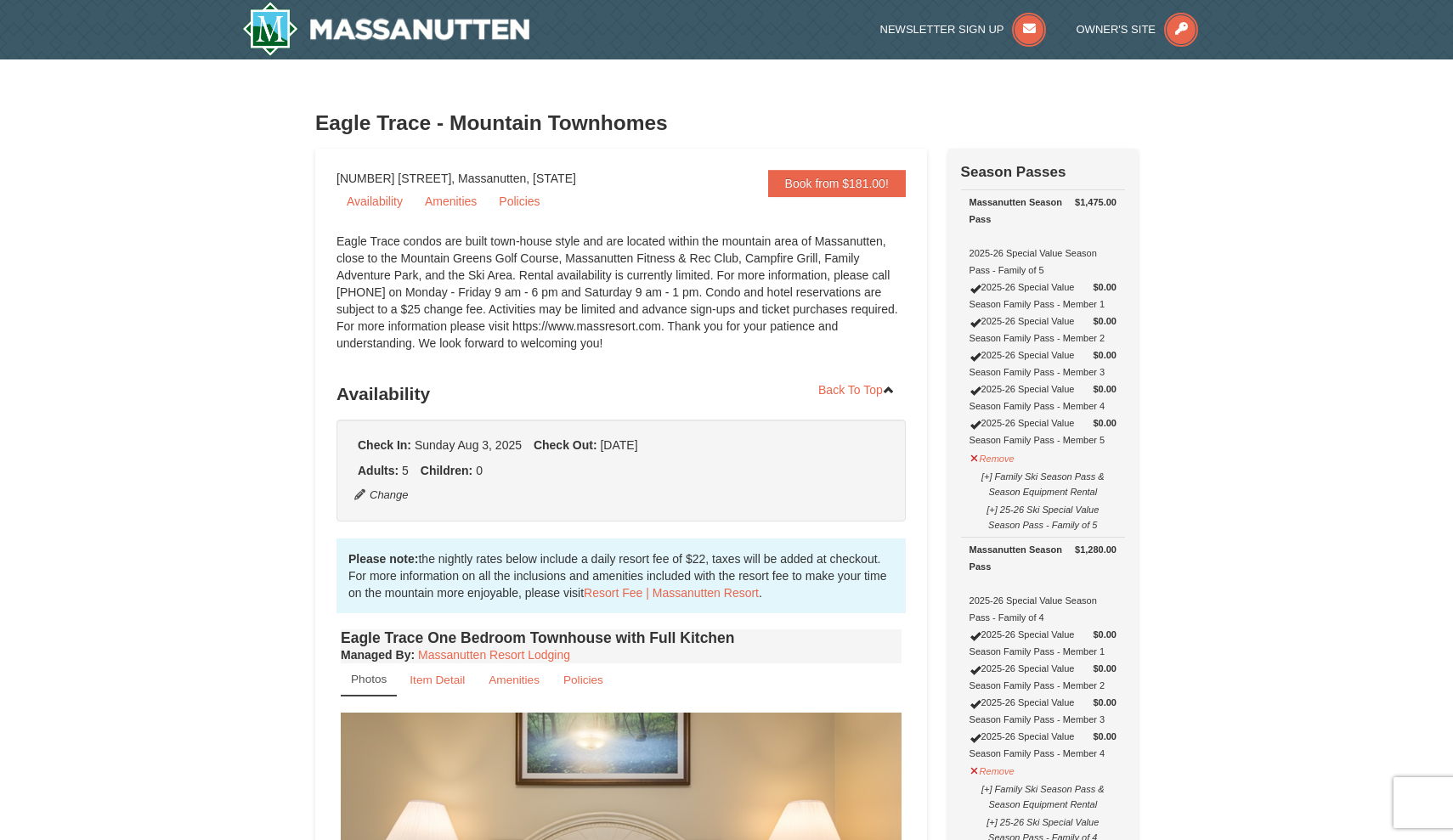 scroll, scrollTop: 0, scrollLeft: 0, axis: both 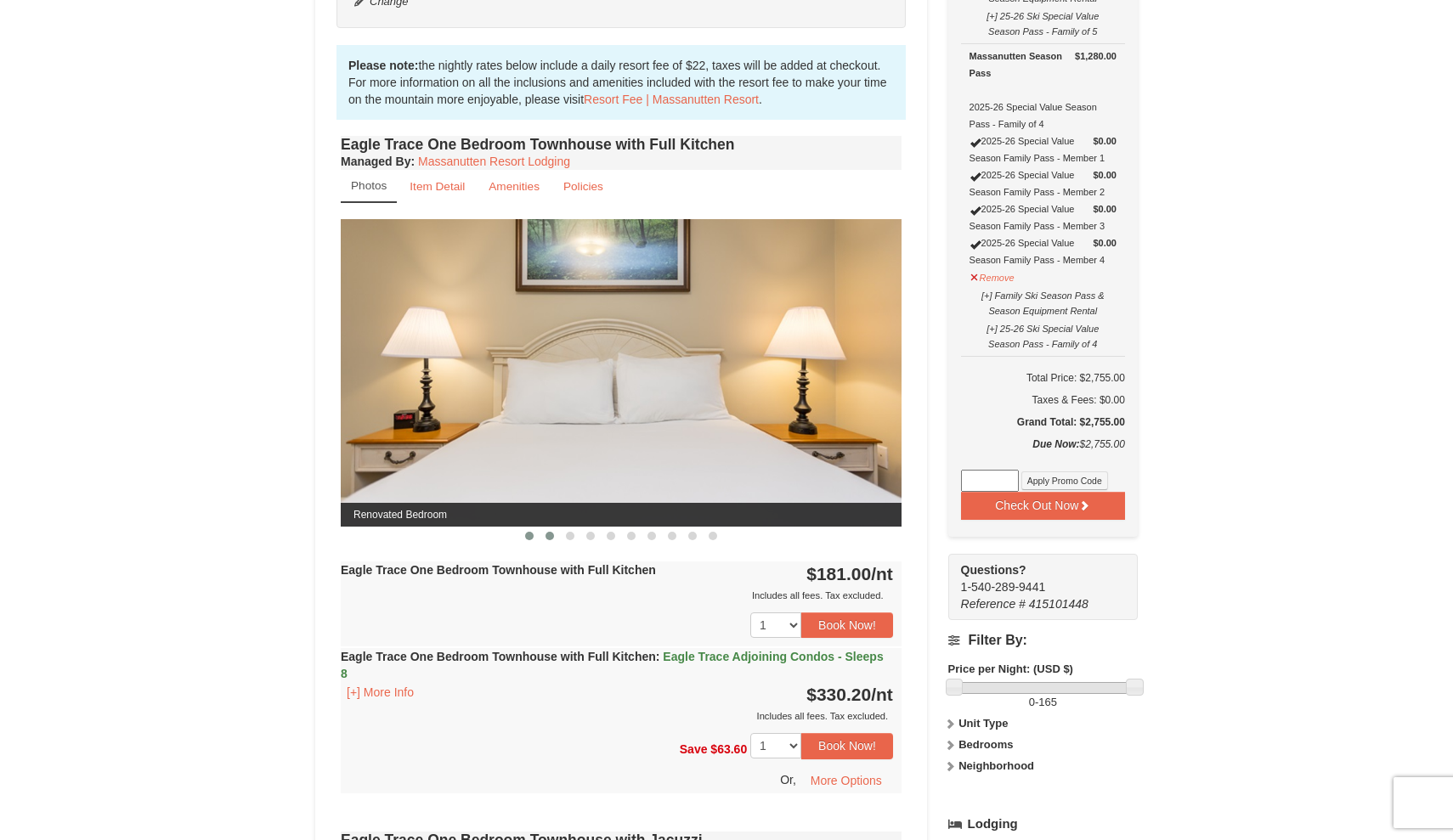 click at bounding box center (550, 536) 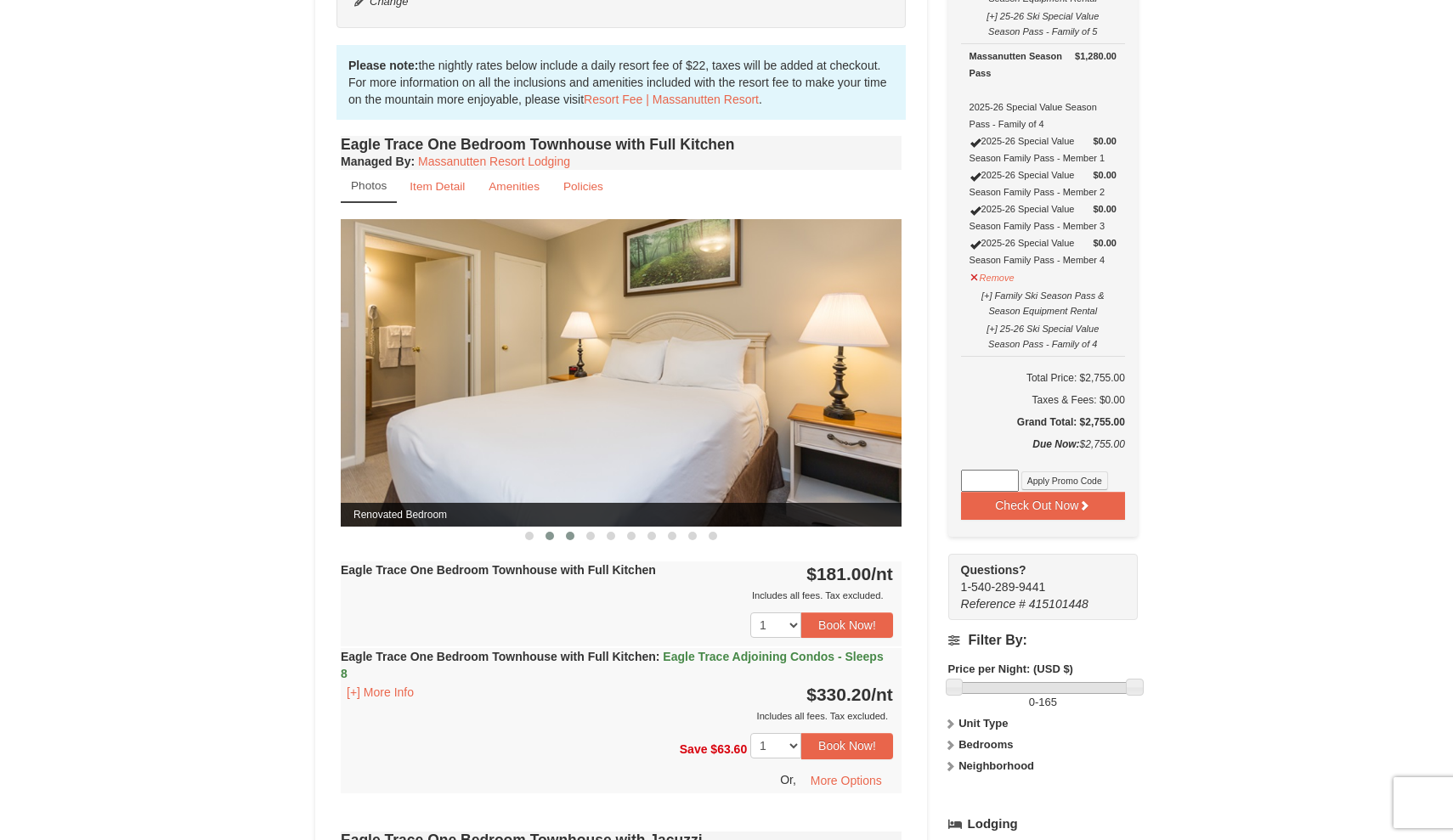 click at bounding box center (570, 536) 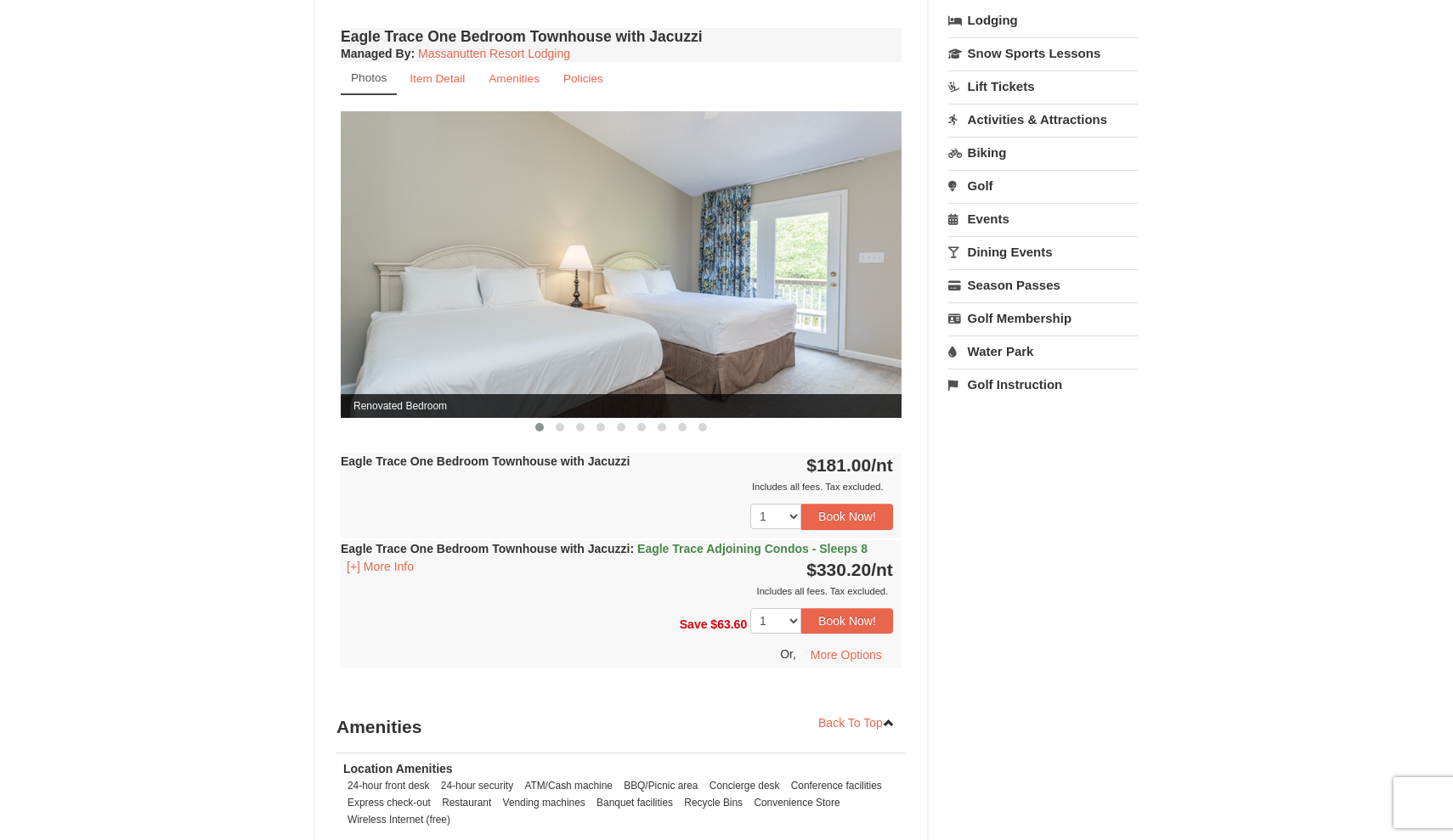 scroll, scrollTop: 1294, scrollLeft: 0, axis: vertical 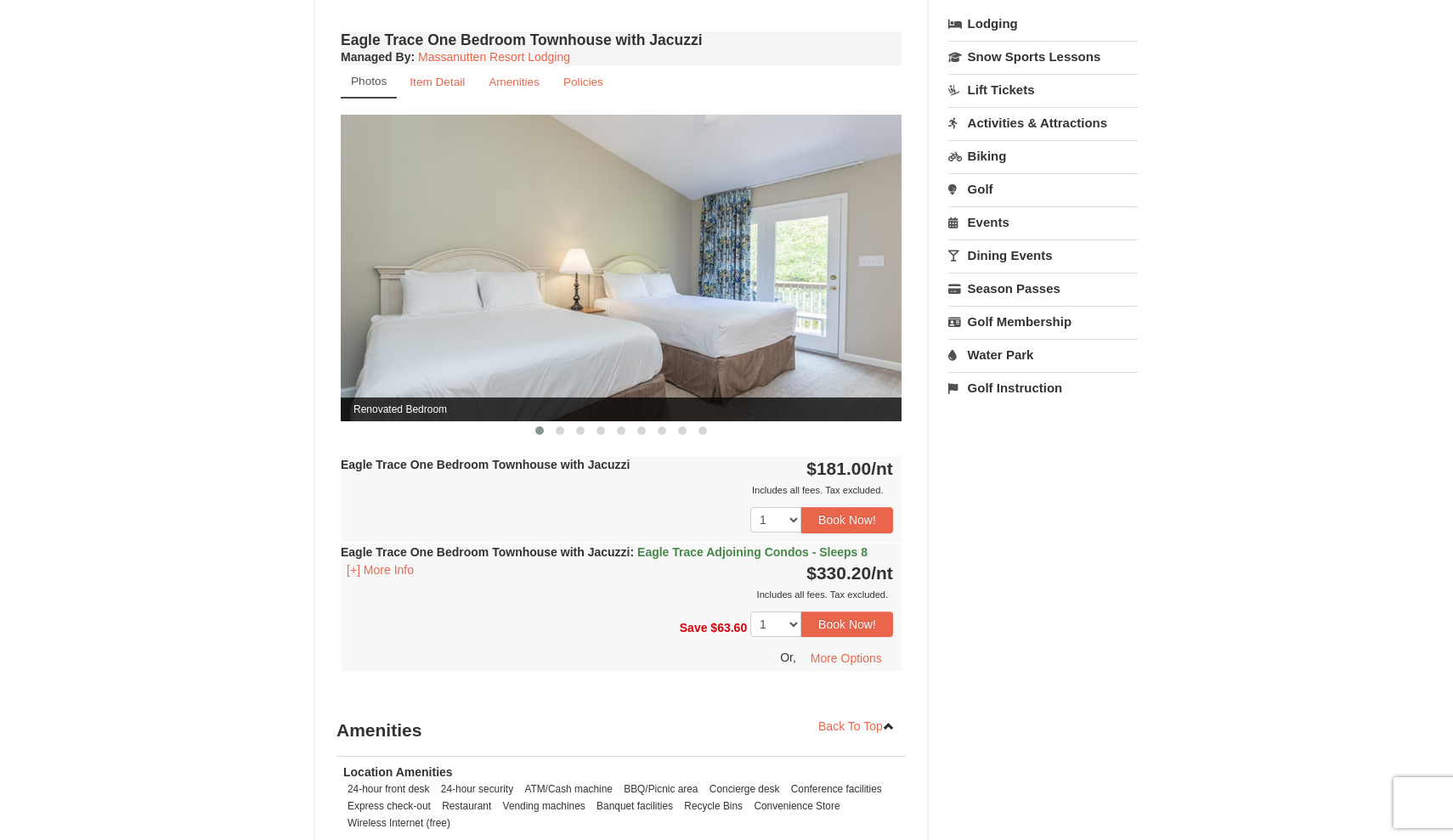 click on "Eagle Trace One Bedroom Townhouse with Jacuzzi  :
Eagle Trace Adjoining Condos - Sleeps 8" at bounding box center [604, 552] 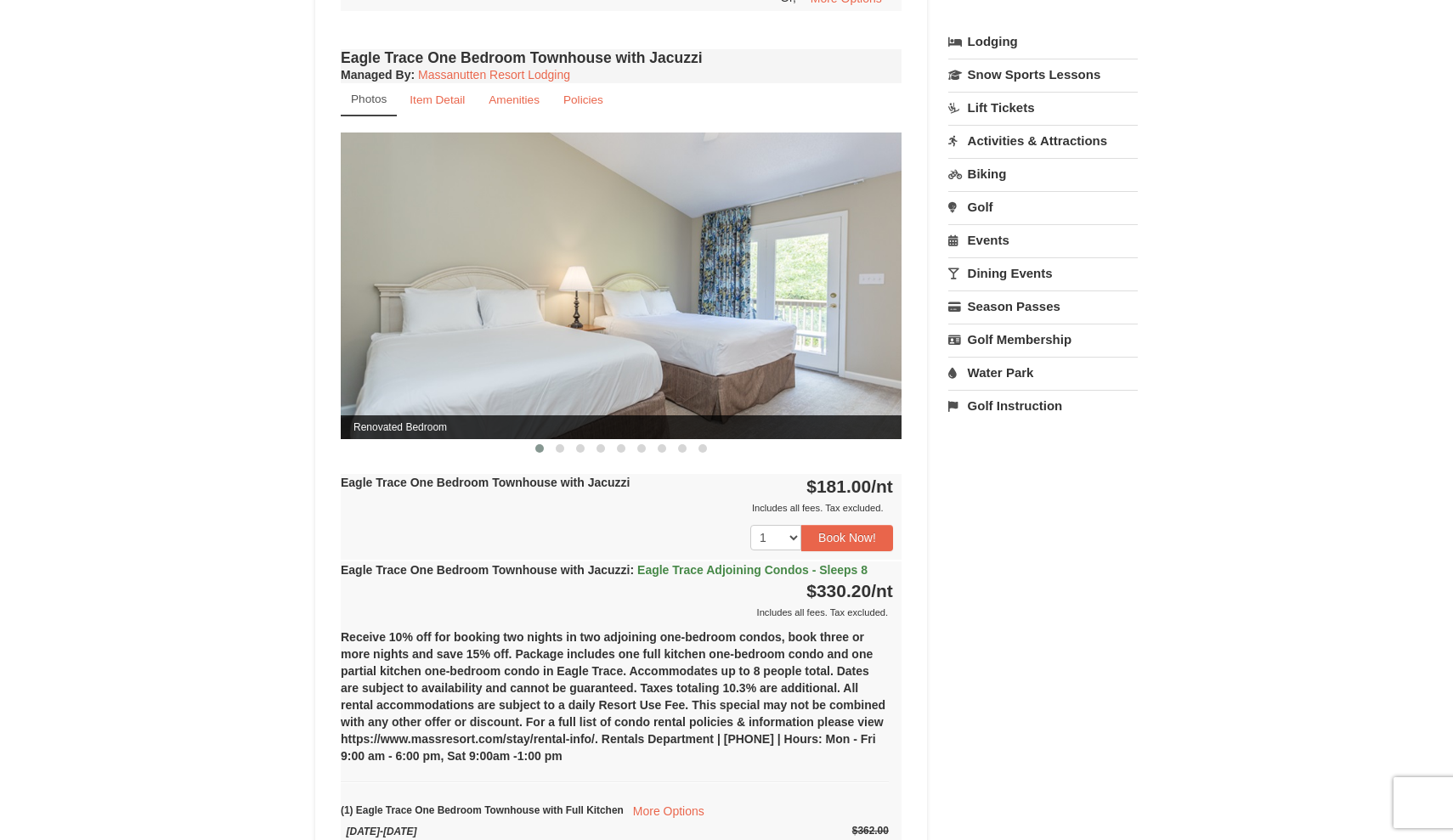 scroll, scrollTop: 1277, scrollLeft: 0, axis: vertical 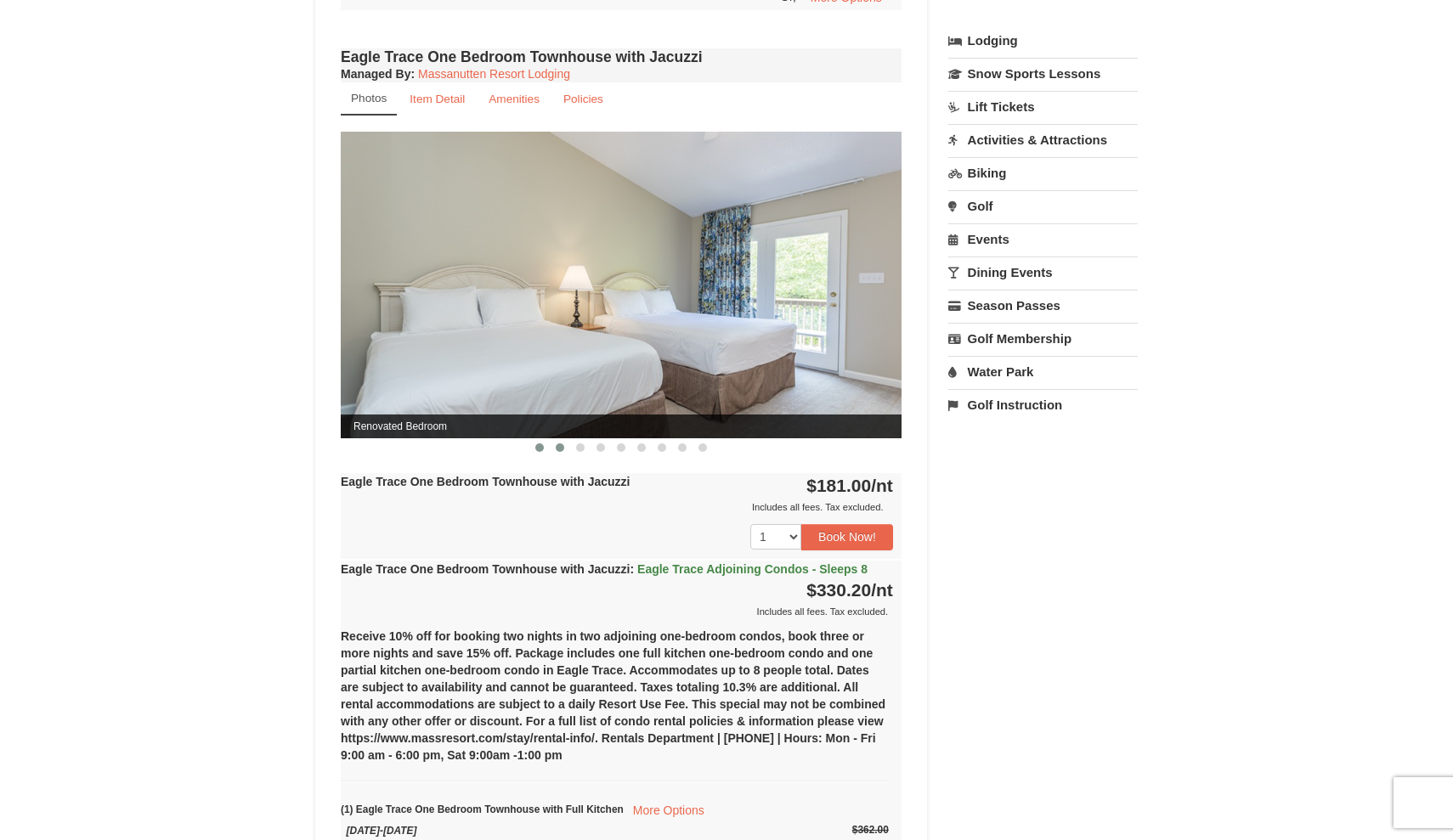 click at bounding box center (560, 448) 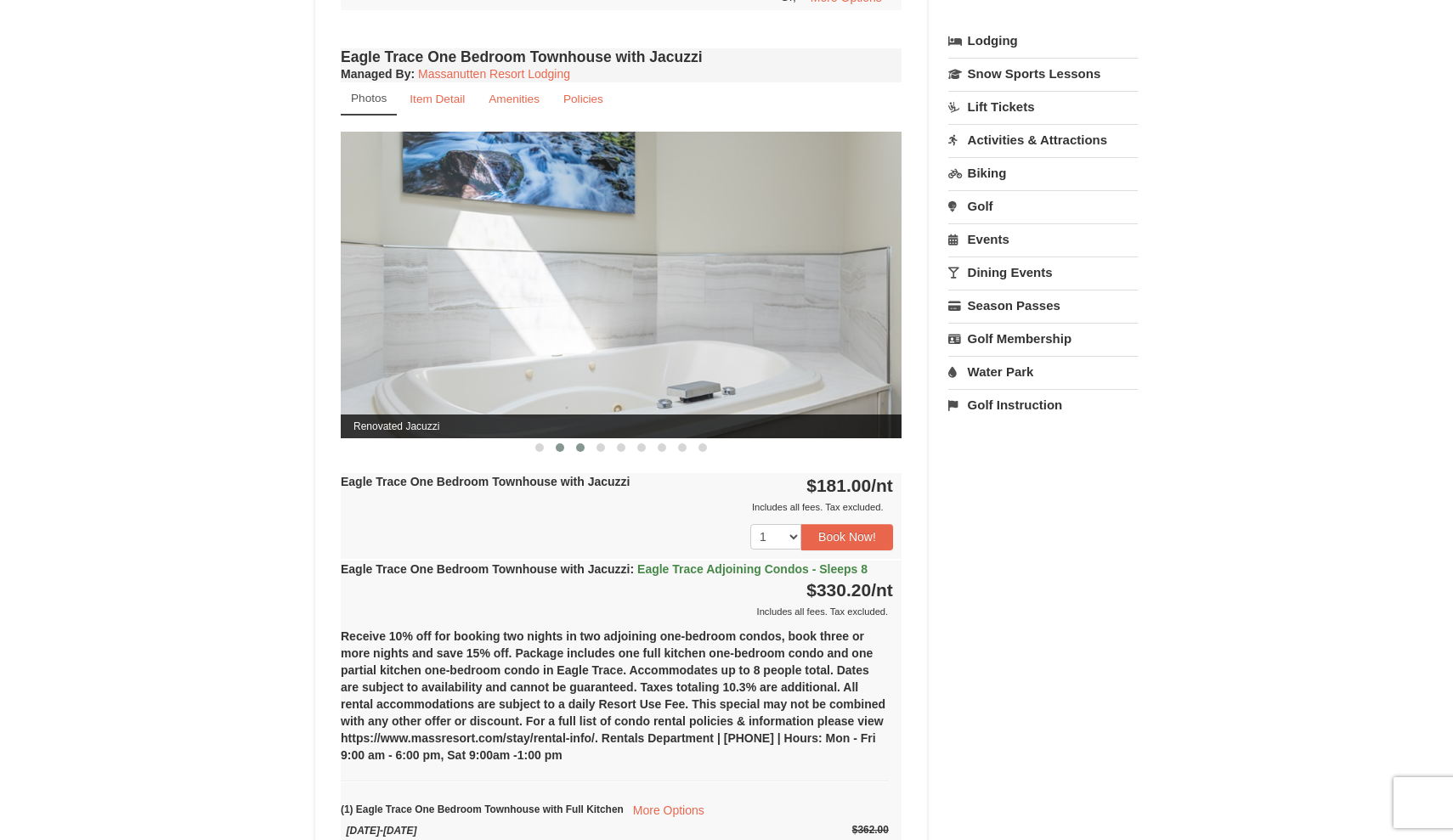 click at bounding box center (580, 448) 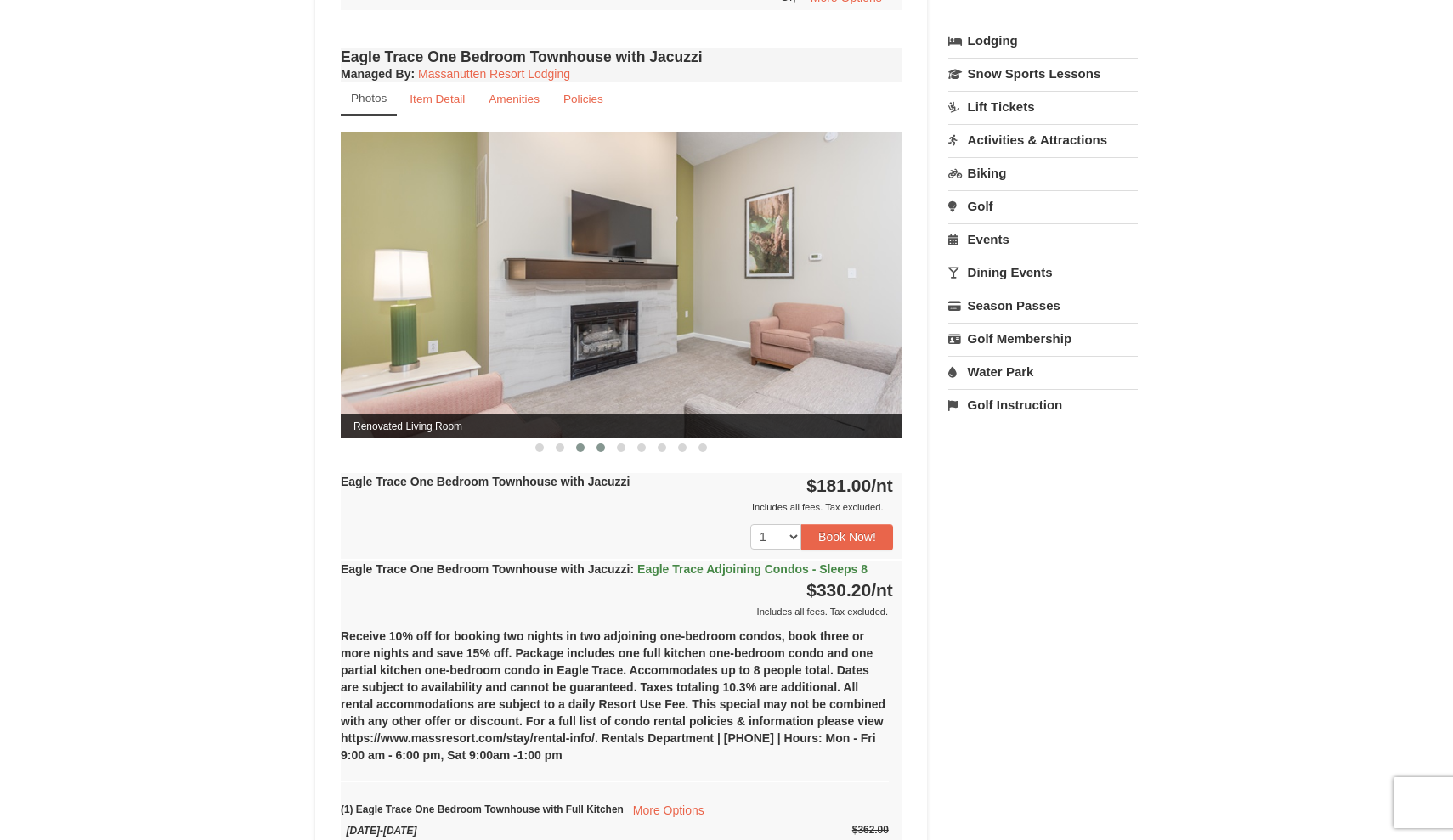 click at bounding box center [601, 448] 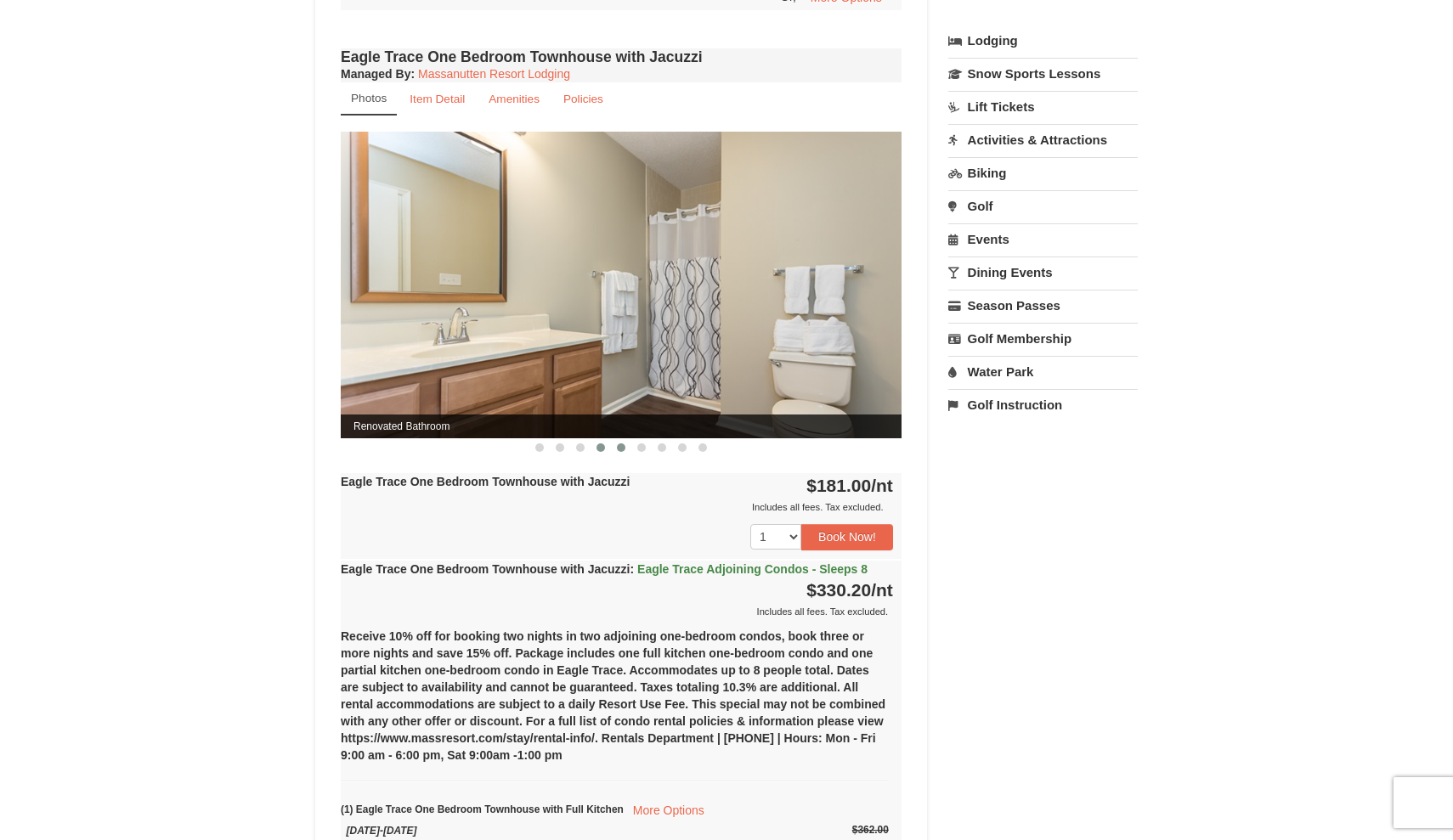 click at bounding box center [621, 448] 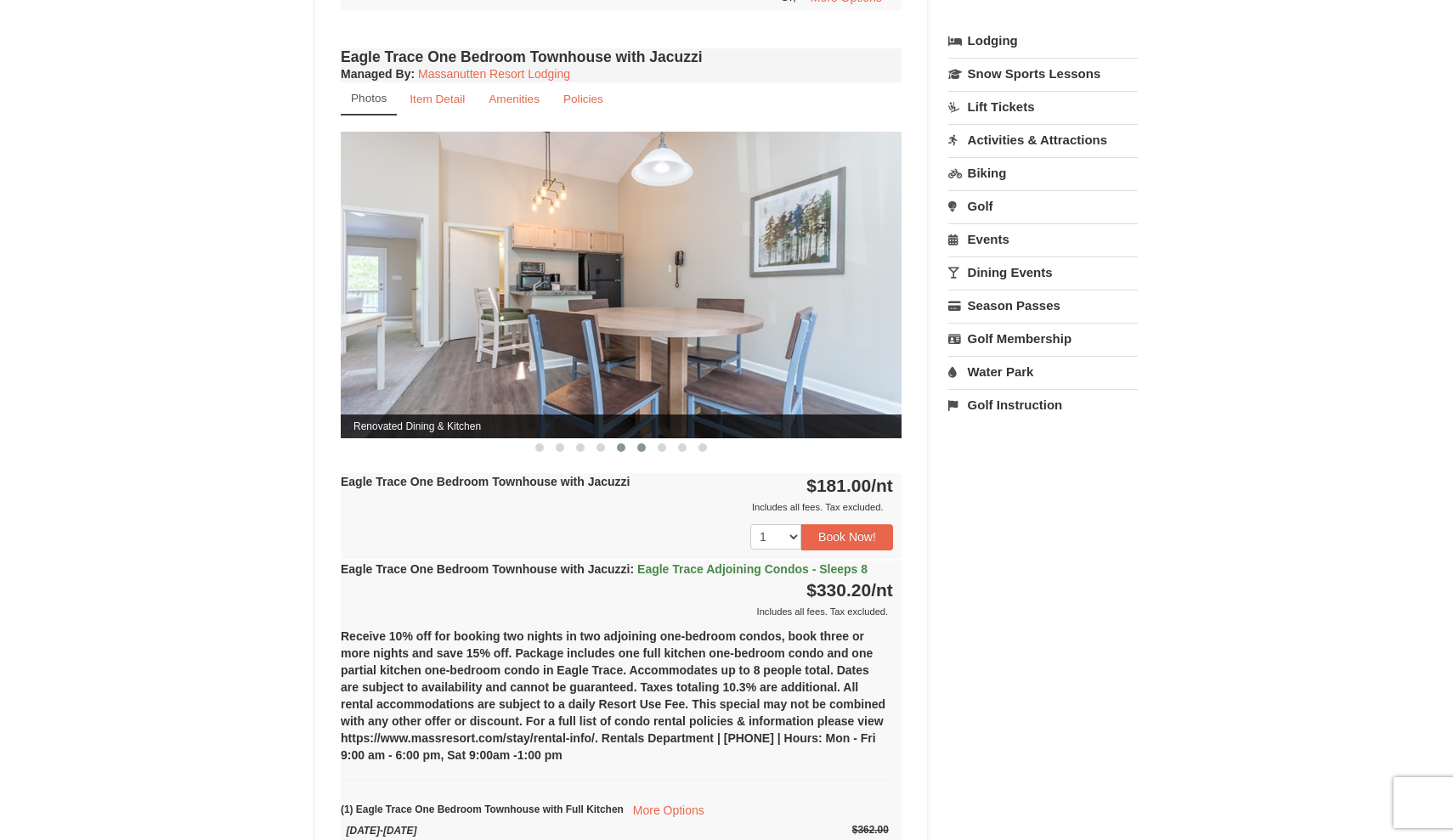 click at bounding box center (642, 448) 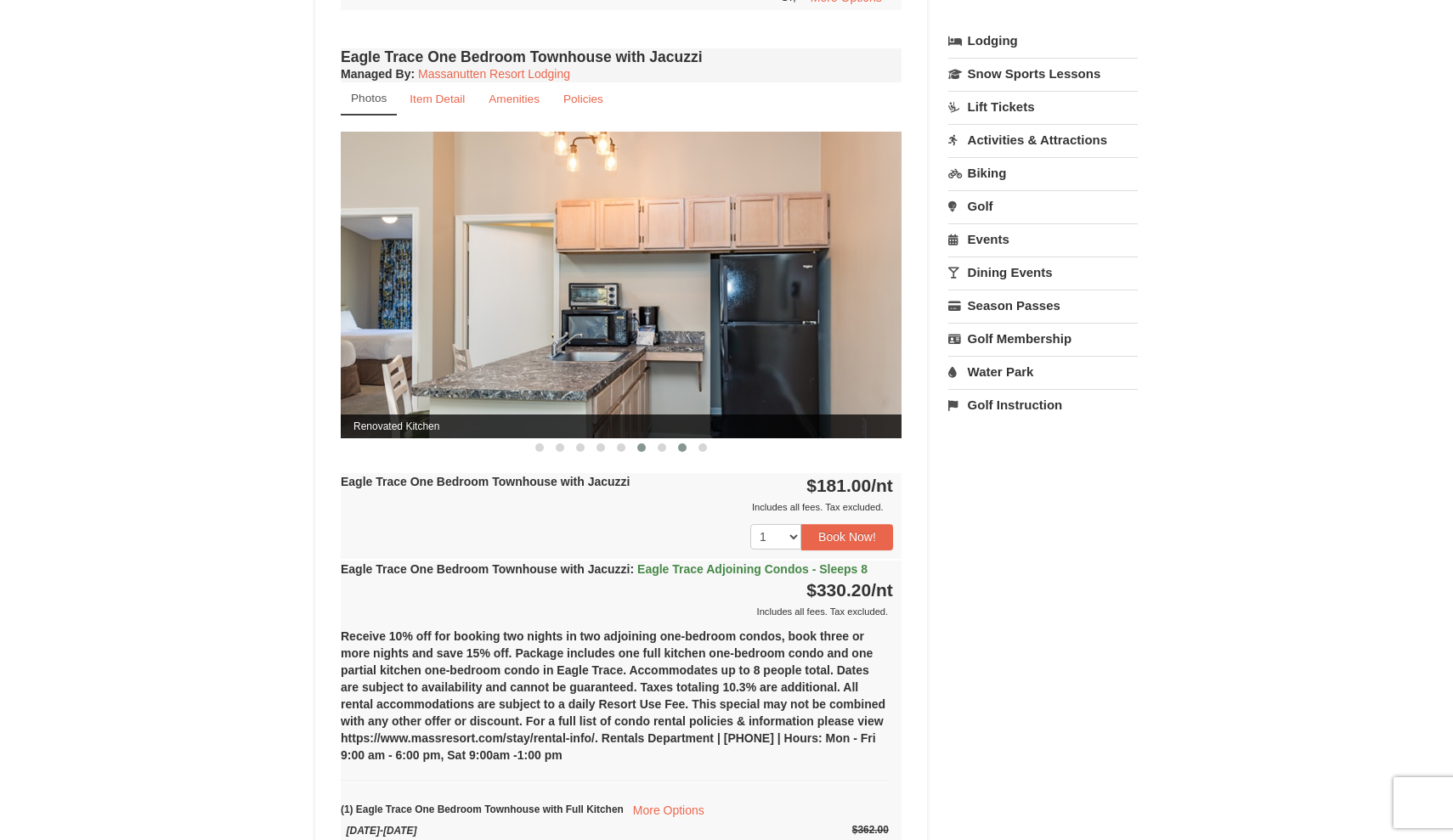 click at bounding box center [682, 448] 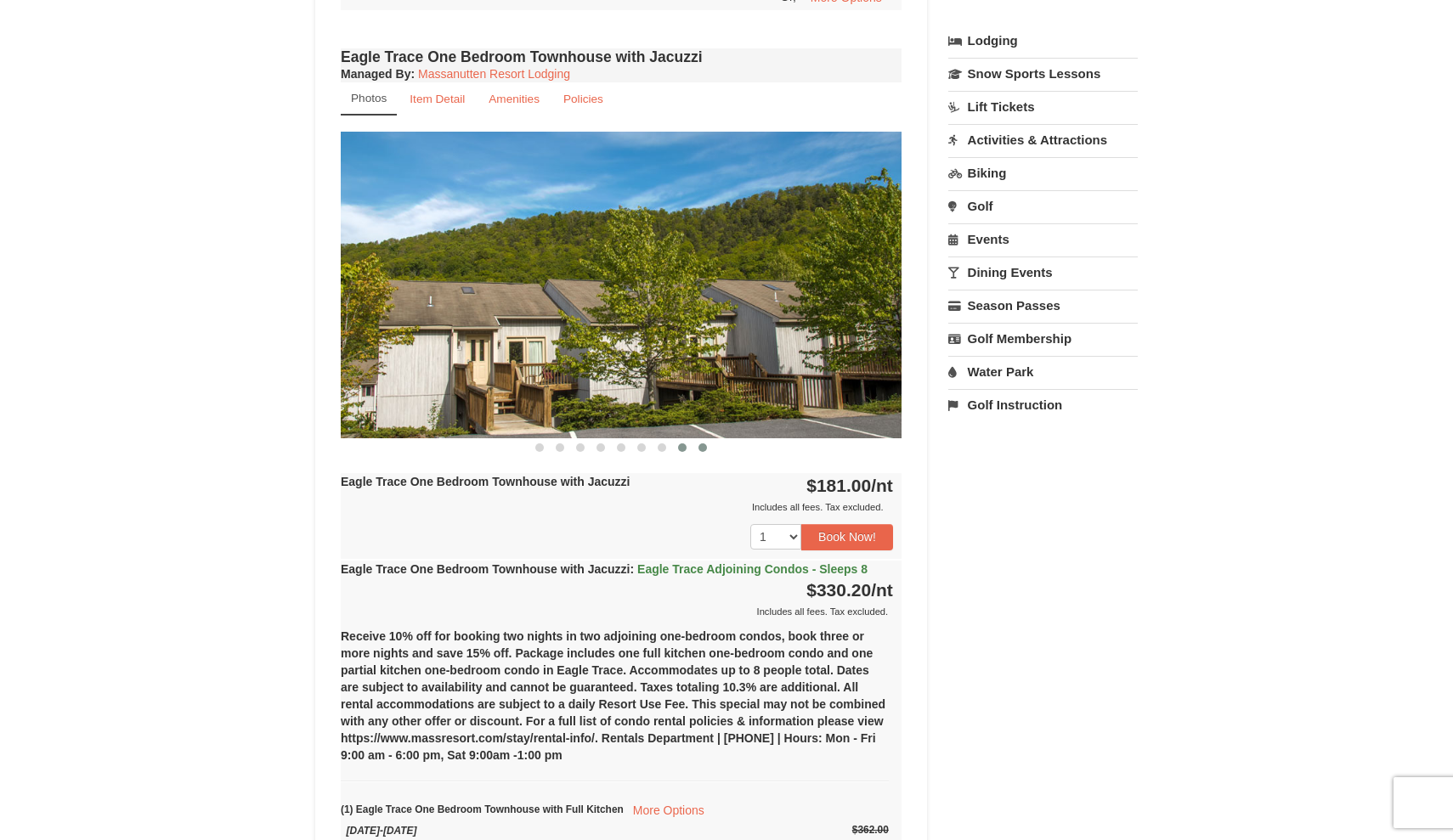 click at bounding box center [703, 448] 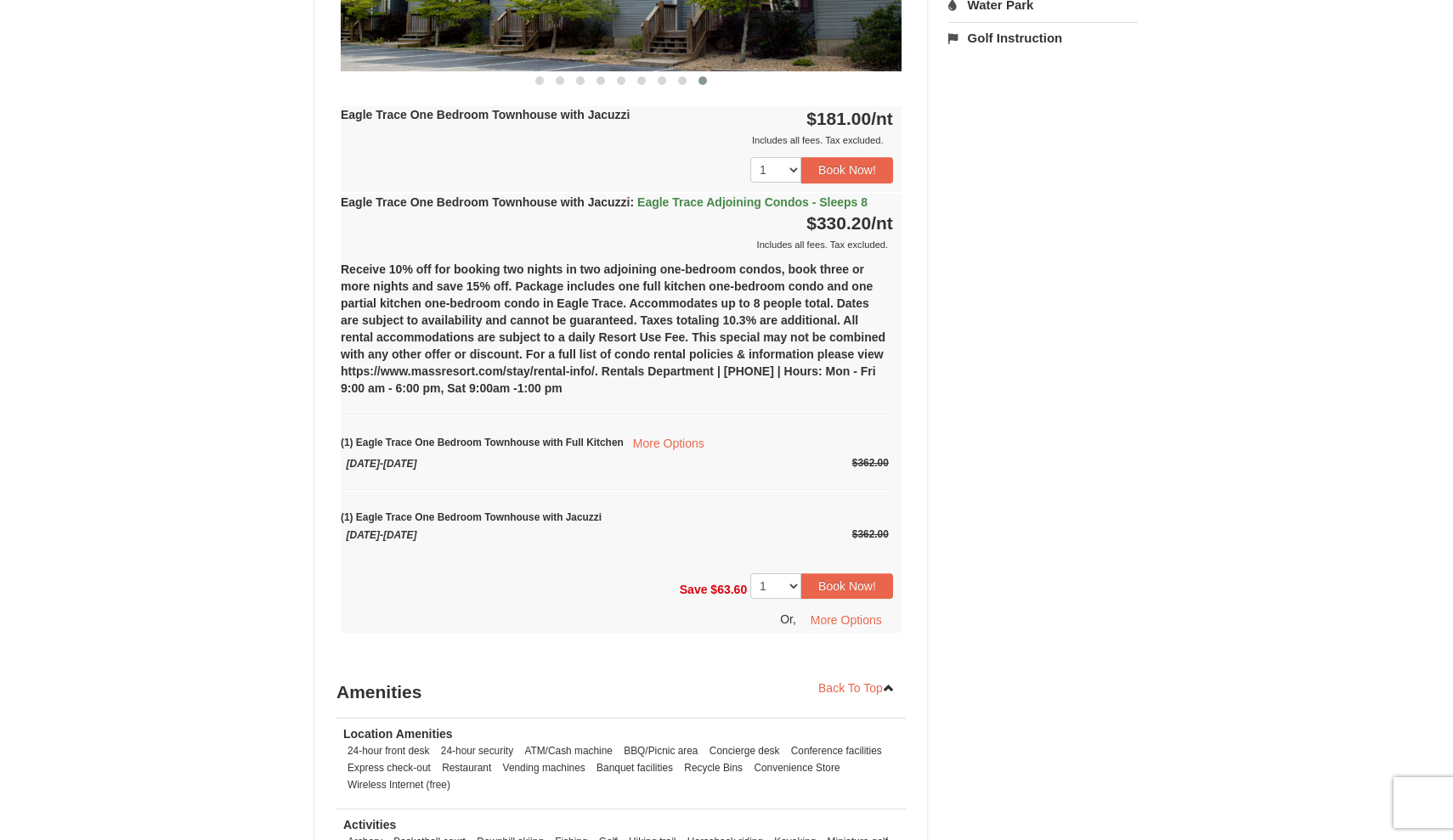 scroll, scrollTop: 1632, scrollLeft: 0, axis: vertical 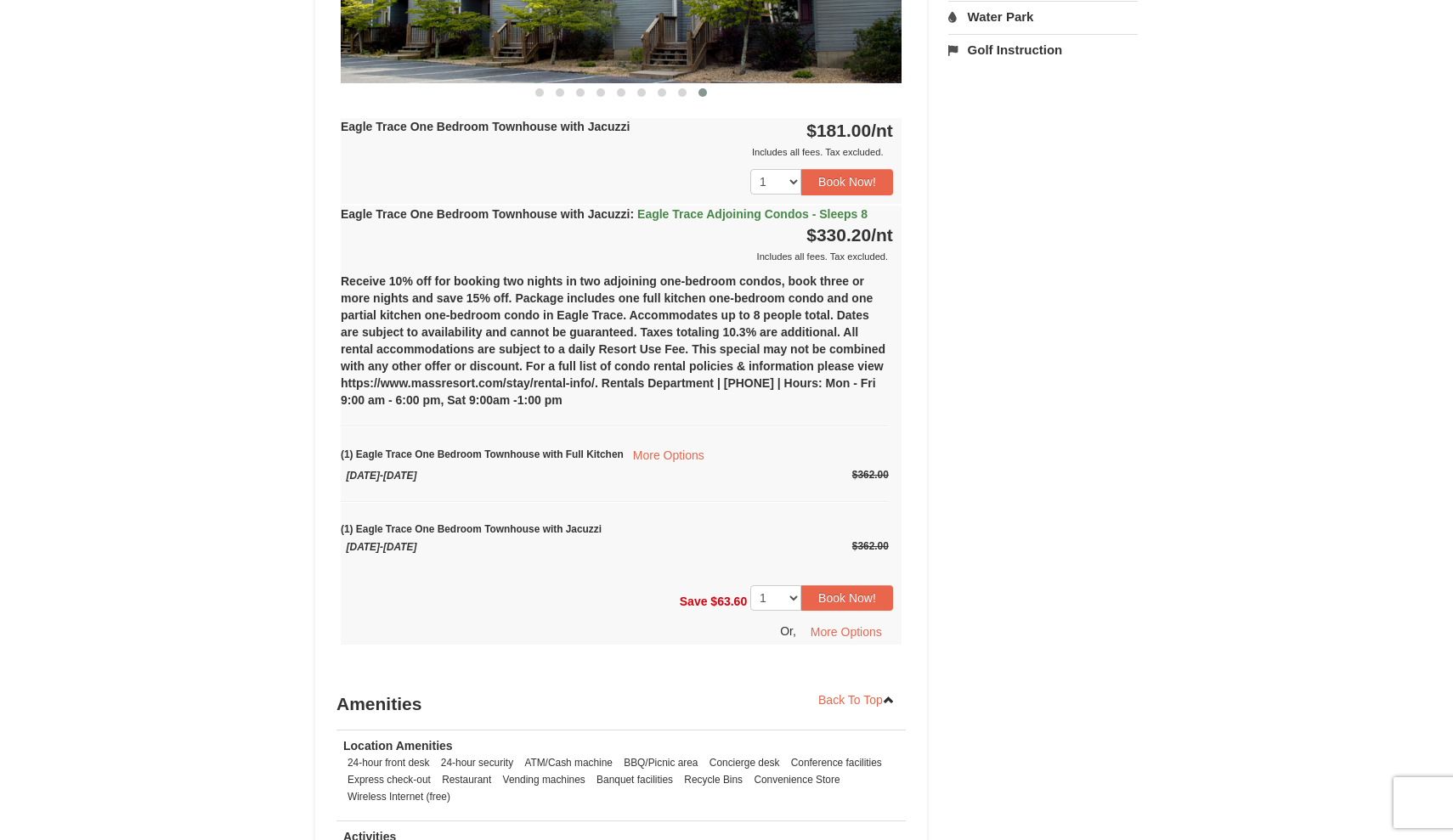 click on "Eagle Trace One Bedroom Townhouse with Jacuzzi  :
Eagle Trace Adjoining Condos - Sleeps 8" at bounding box center [604, 214] 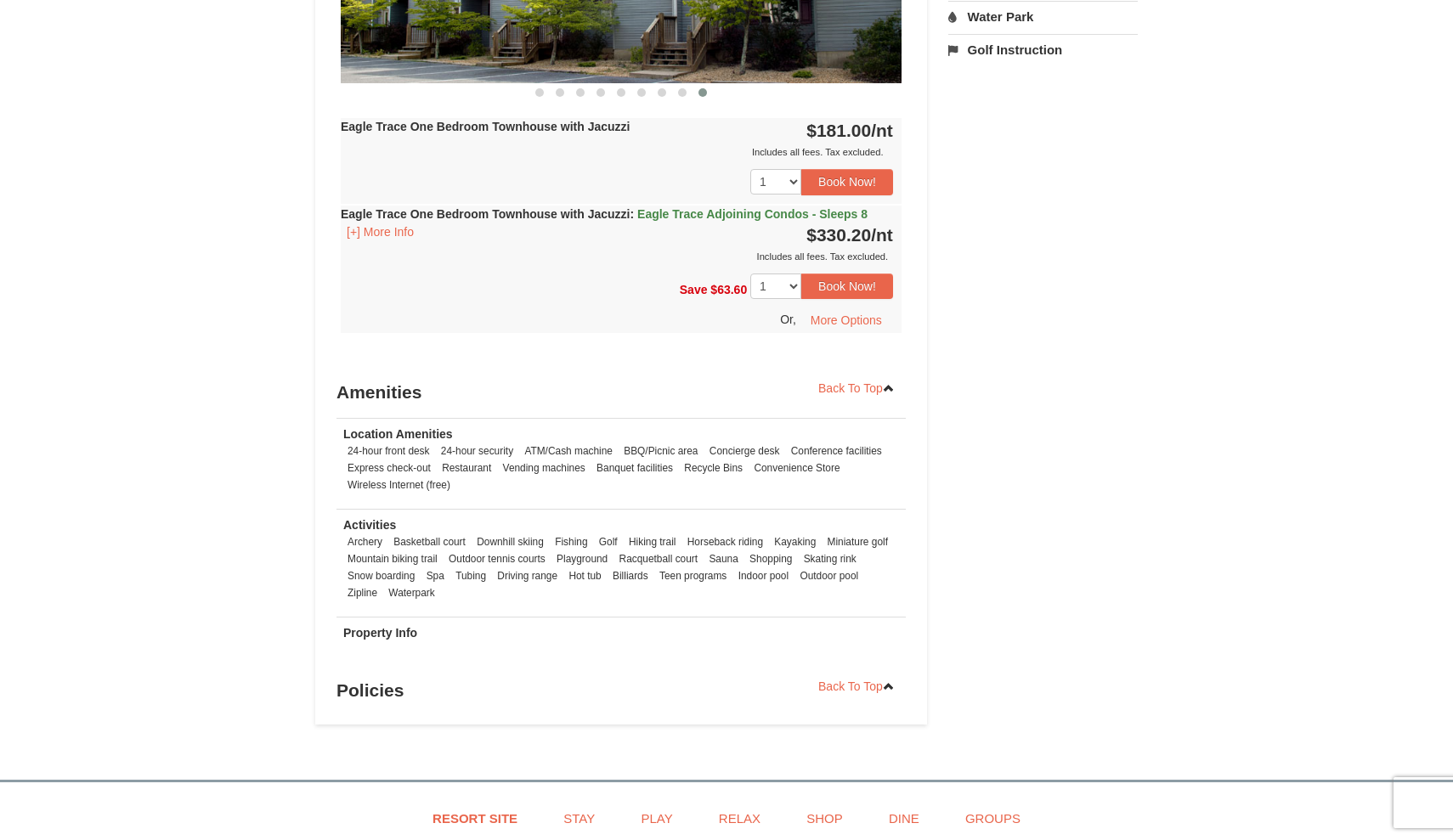 click on "Eagle Trace One Bedroom Townhouse with Jacuzzi  :
Eagle Trace Adjoining Condos - Sleeps 8
[+] More Info
$330.20 /nt
Includes all fees. Tax excluded." at bounding box center (621, 235) 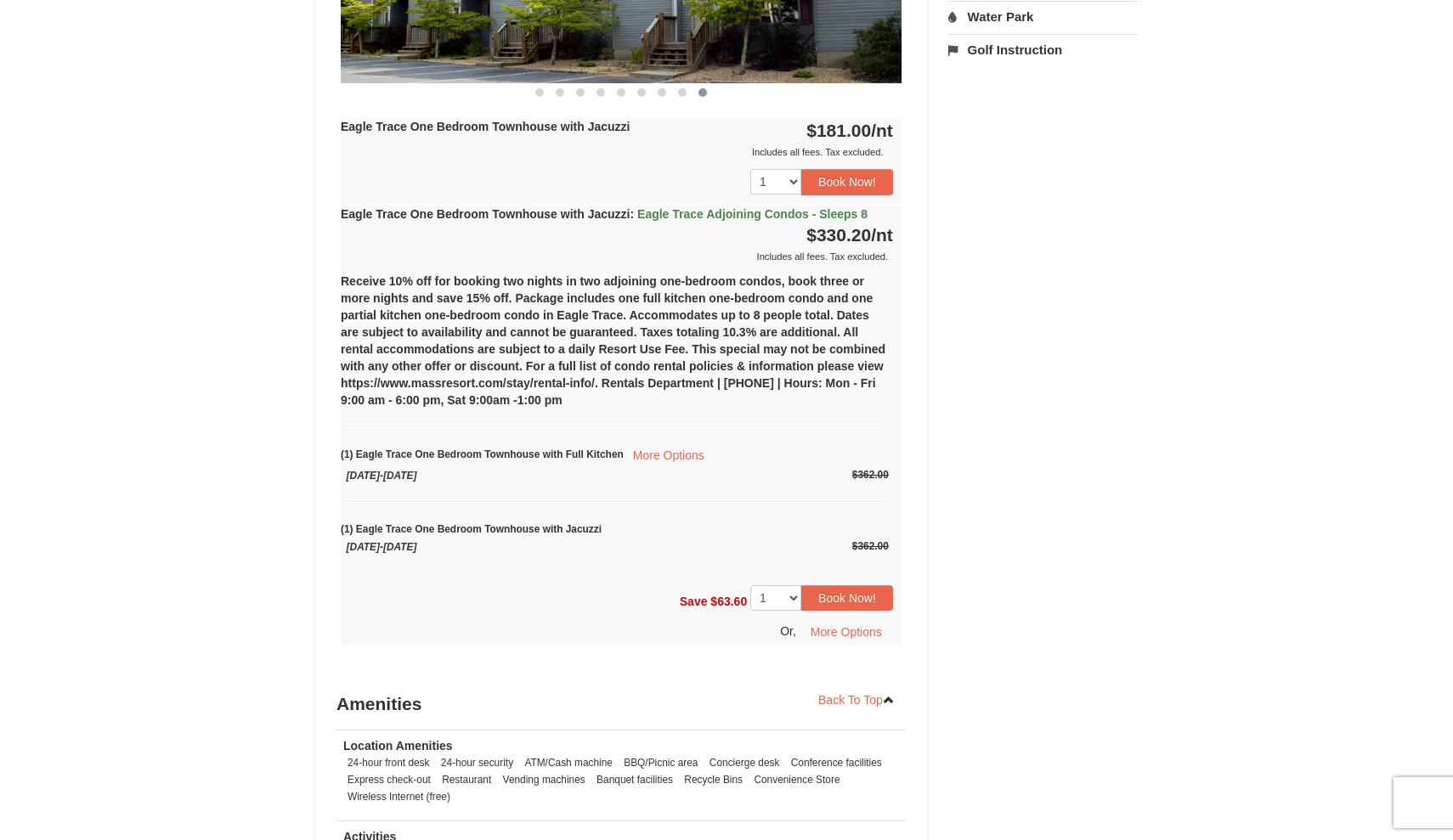 drag, startPoint x: 665, startPoint y: 454, endPoint x: 593, endPoint y: 348, distance: 128.14055 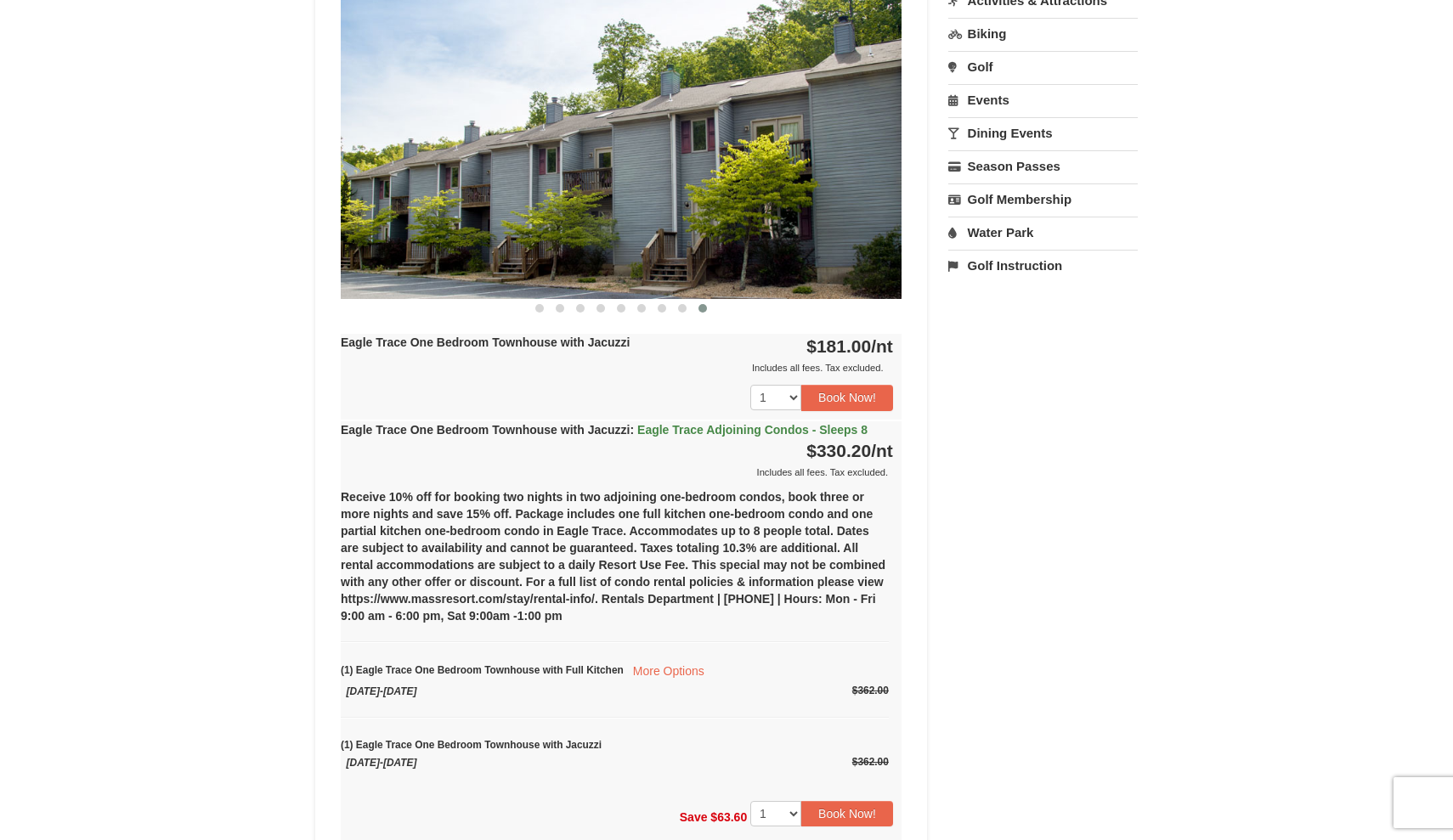 scroll, scrollTop: 1361, scrollLeft: 0, axis: vertical 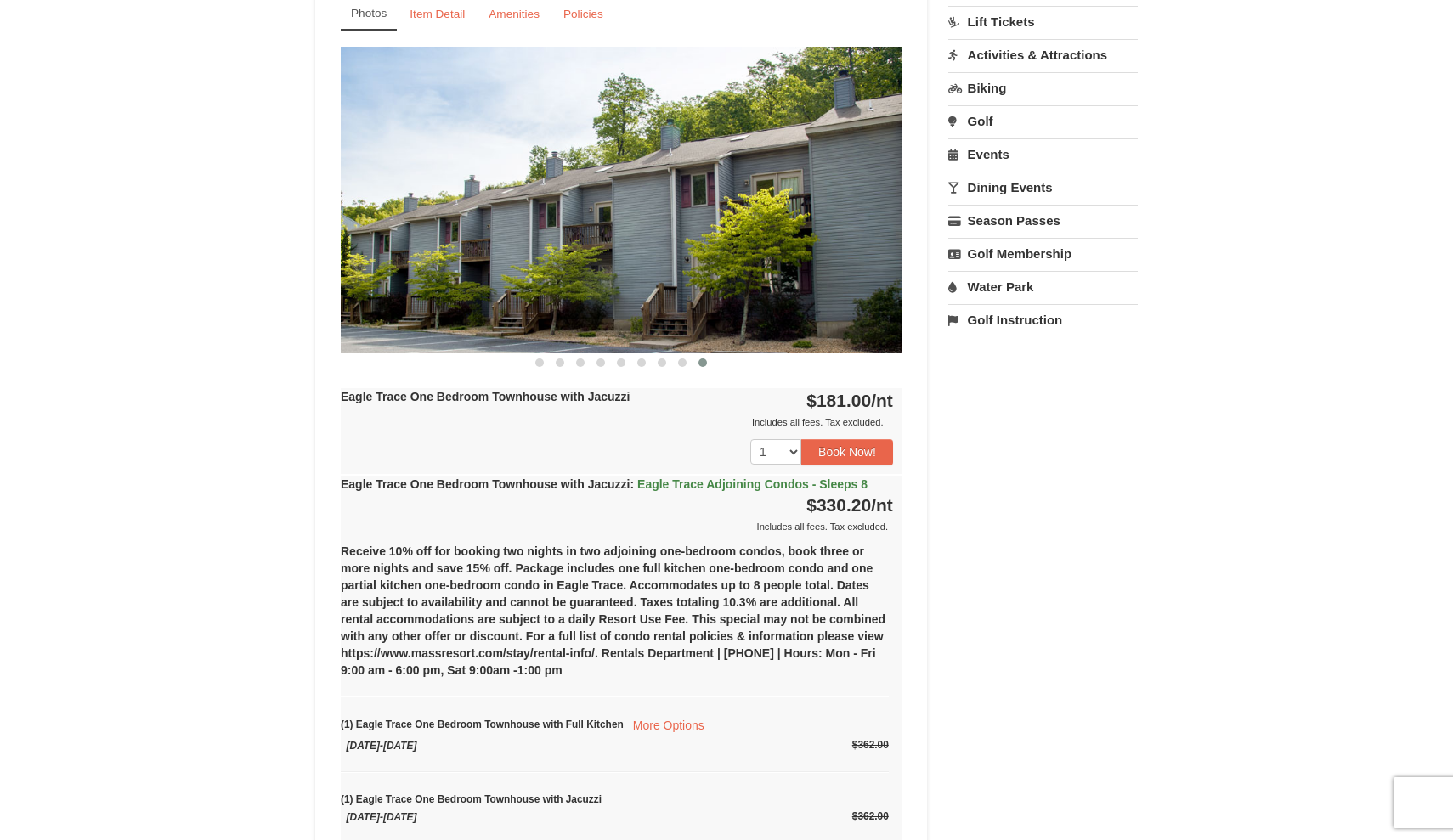 click at bounding box center [621, 200] 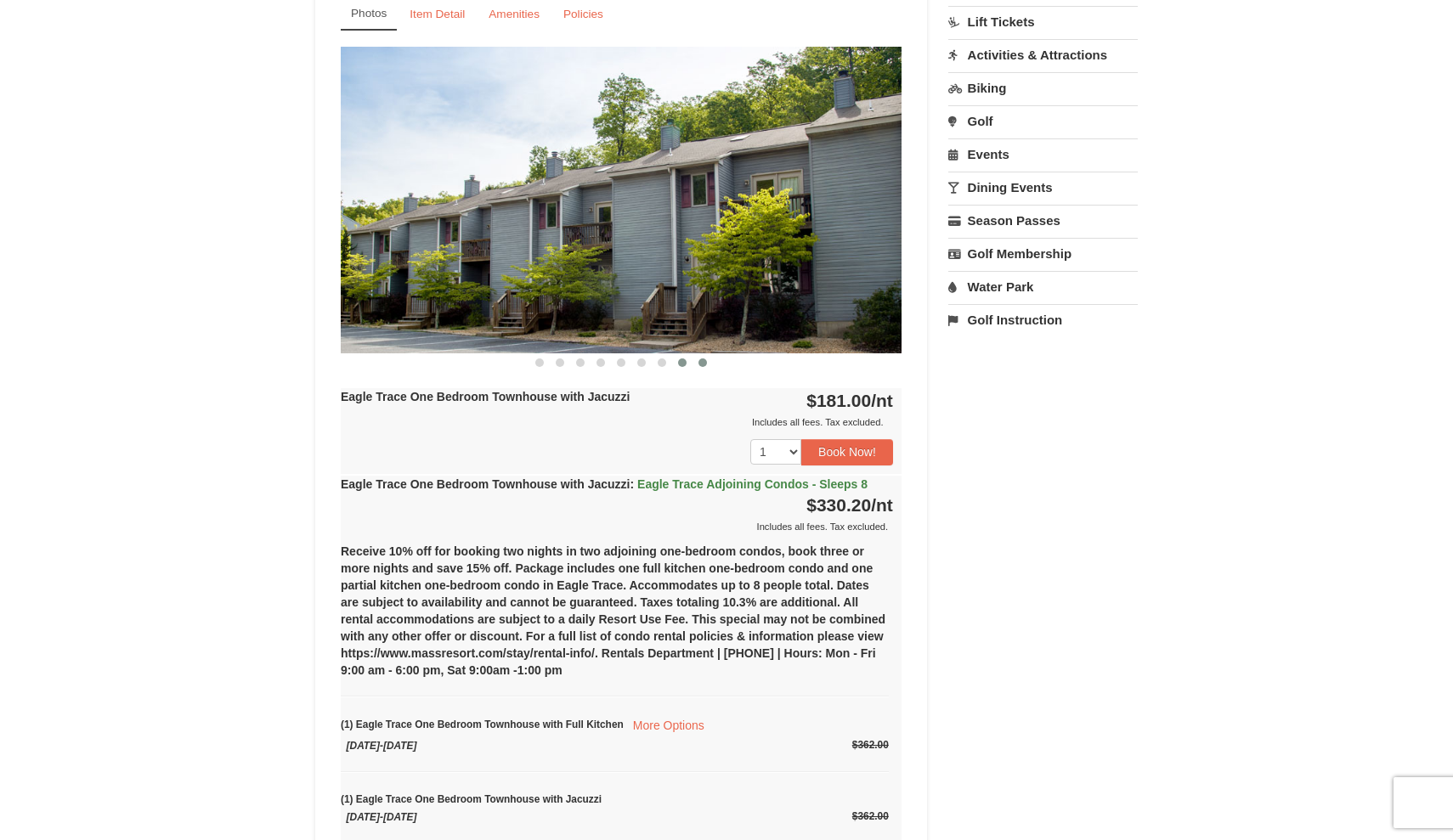click on "Eagle Trace One Bedroom Townhouse with Jacuzzi
Managed By :   Massanutten Resort Lodging
Photos
Item Detail
Amenities
Policies
Eagle Trace - Mountain Townhomes
Details  >>
Renovated Dining & Kitchen" at bounding box center [621, 454] 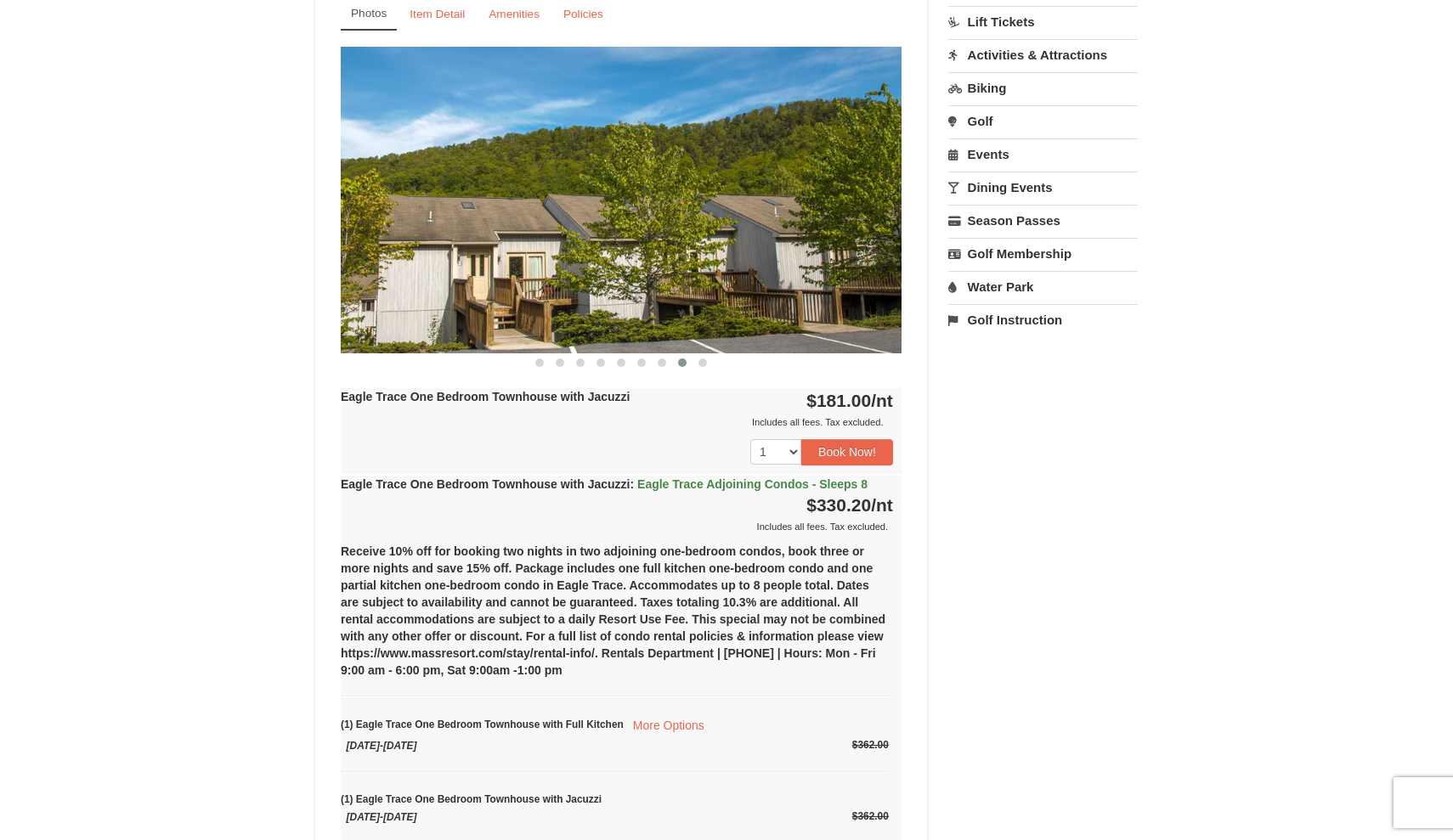 click at bounding box center (682, 363) 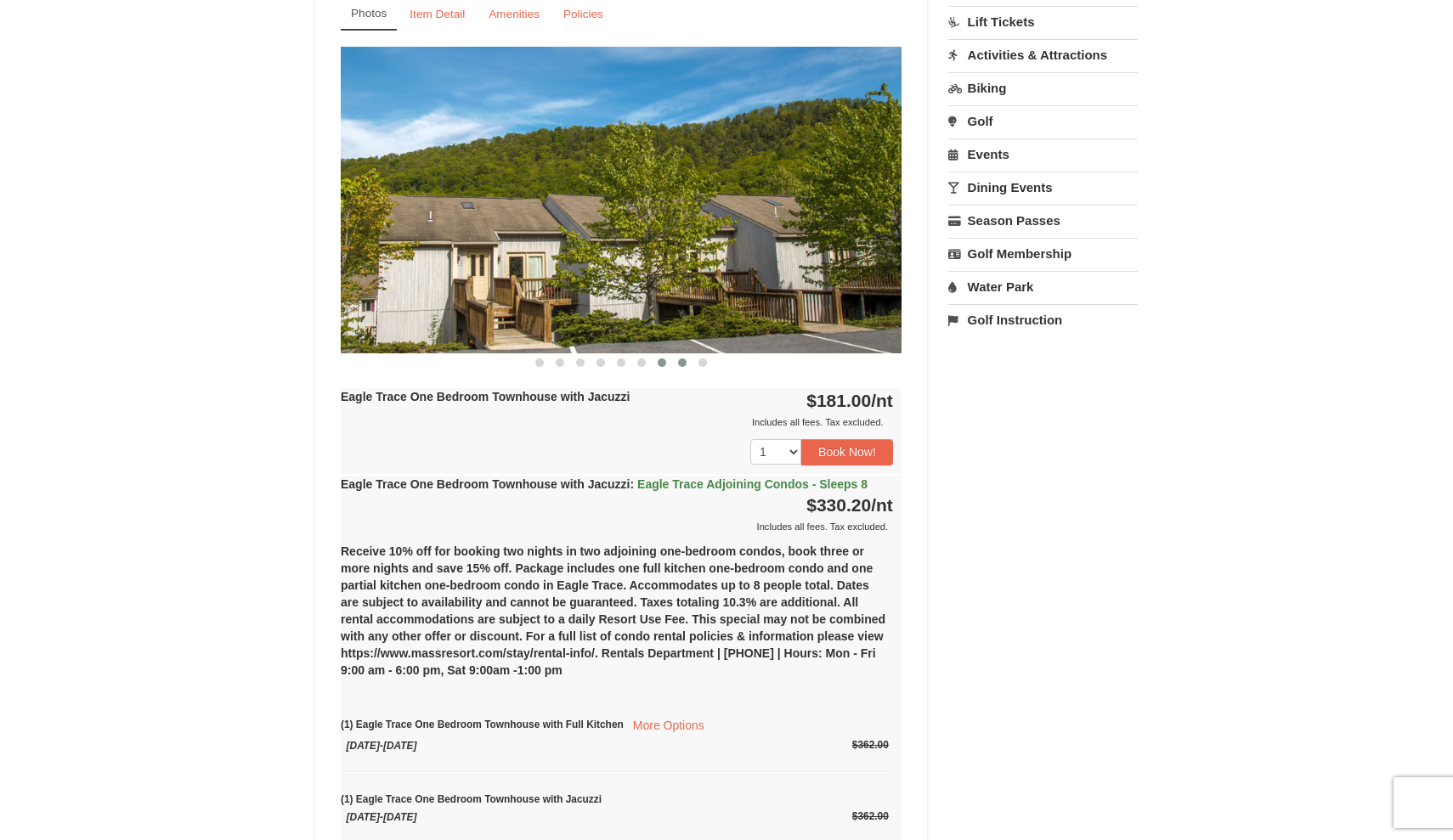 click at bounding box center [662, 363] 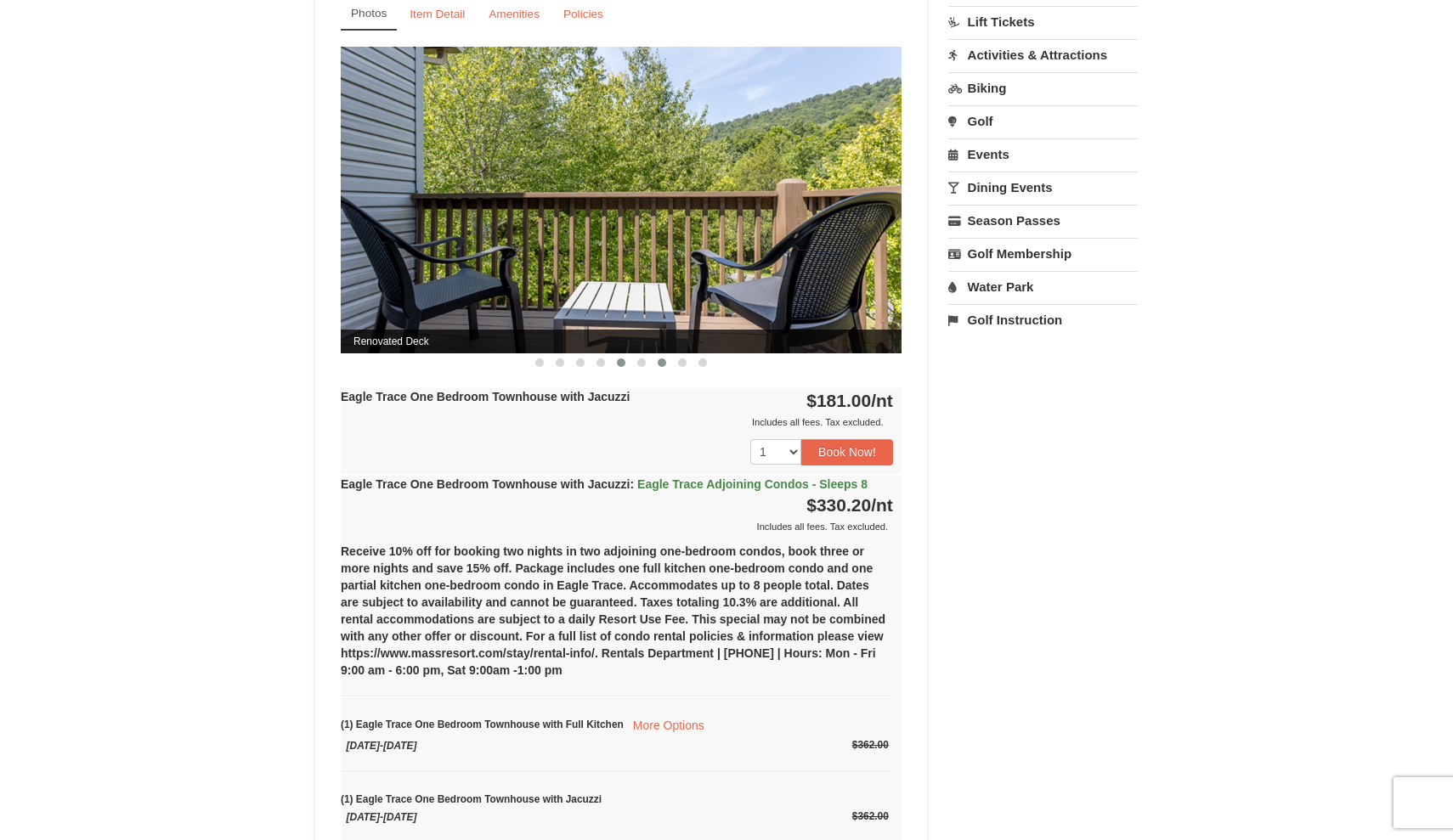 click at bounding box center [621, 363] 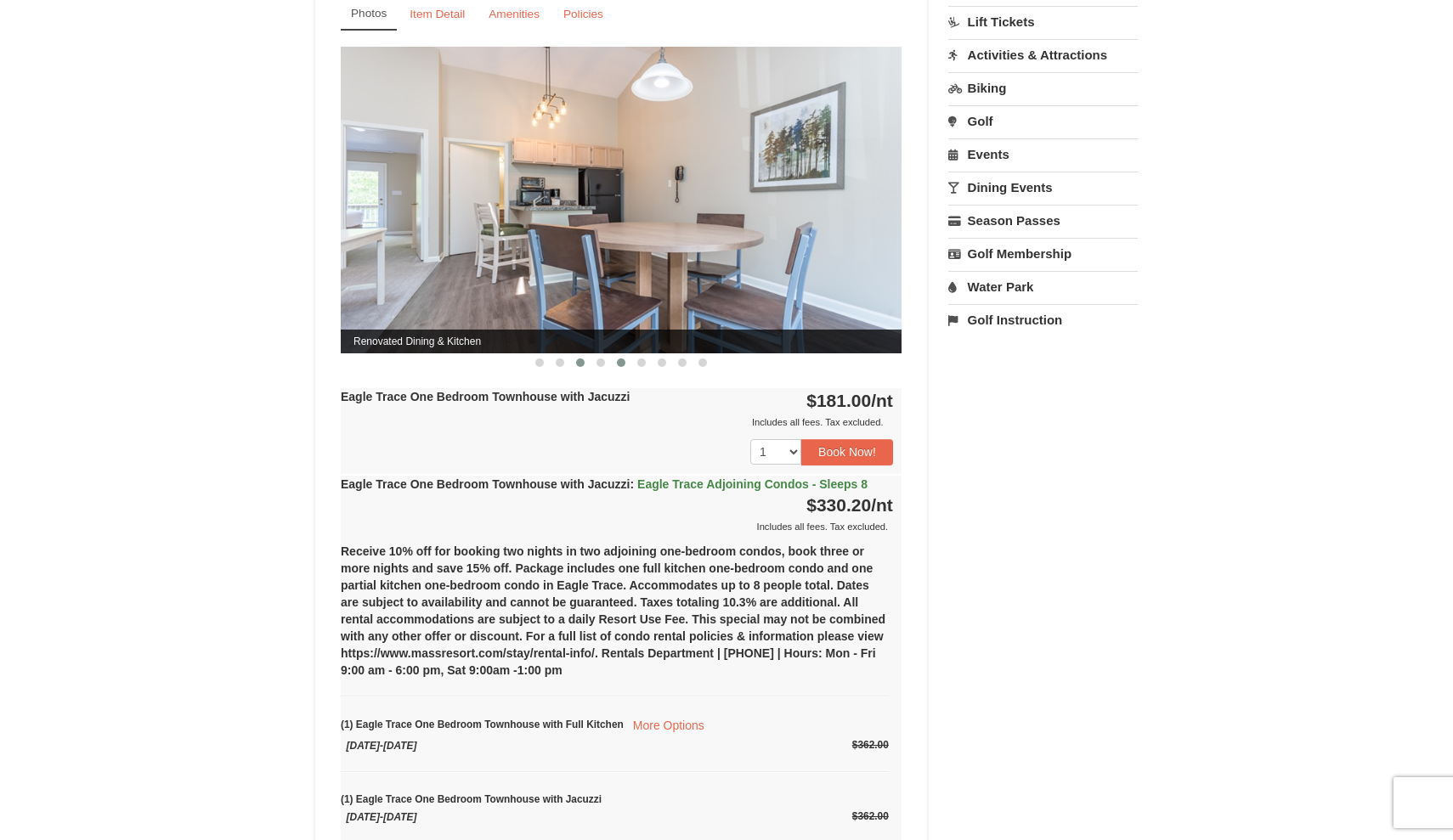 click at bounding box center (580, 363) 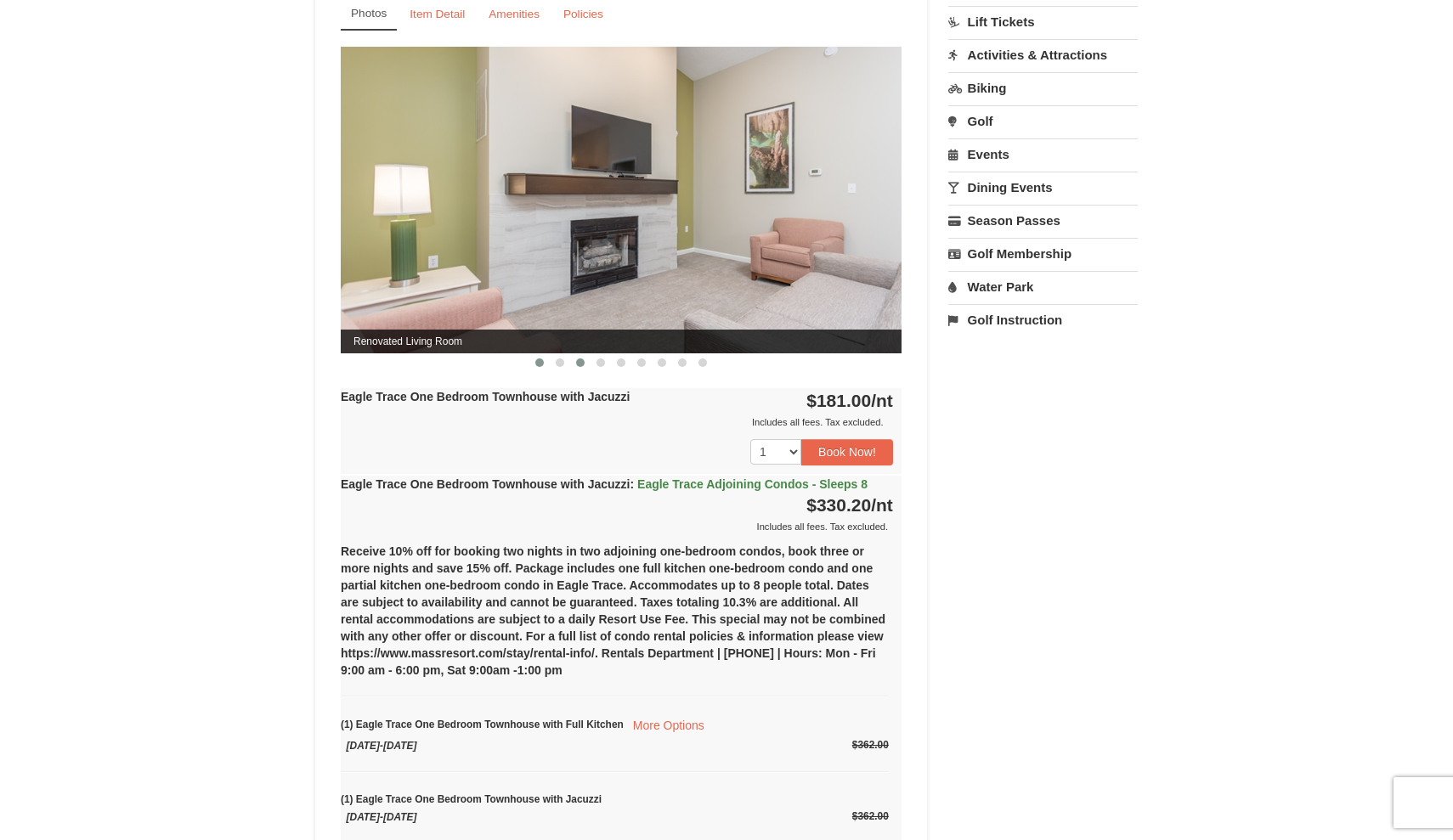 click at bounding box center [540, 363] 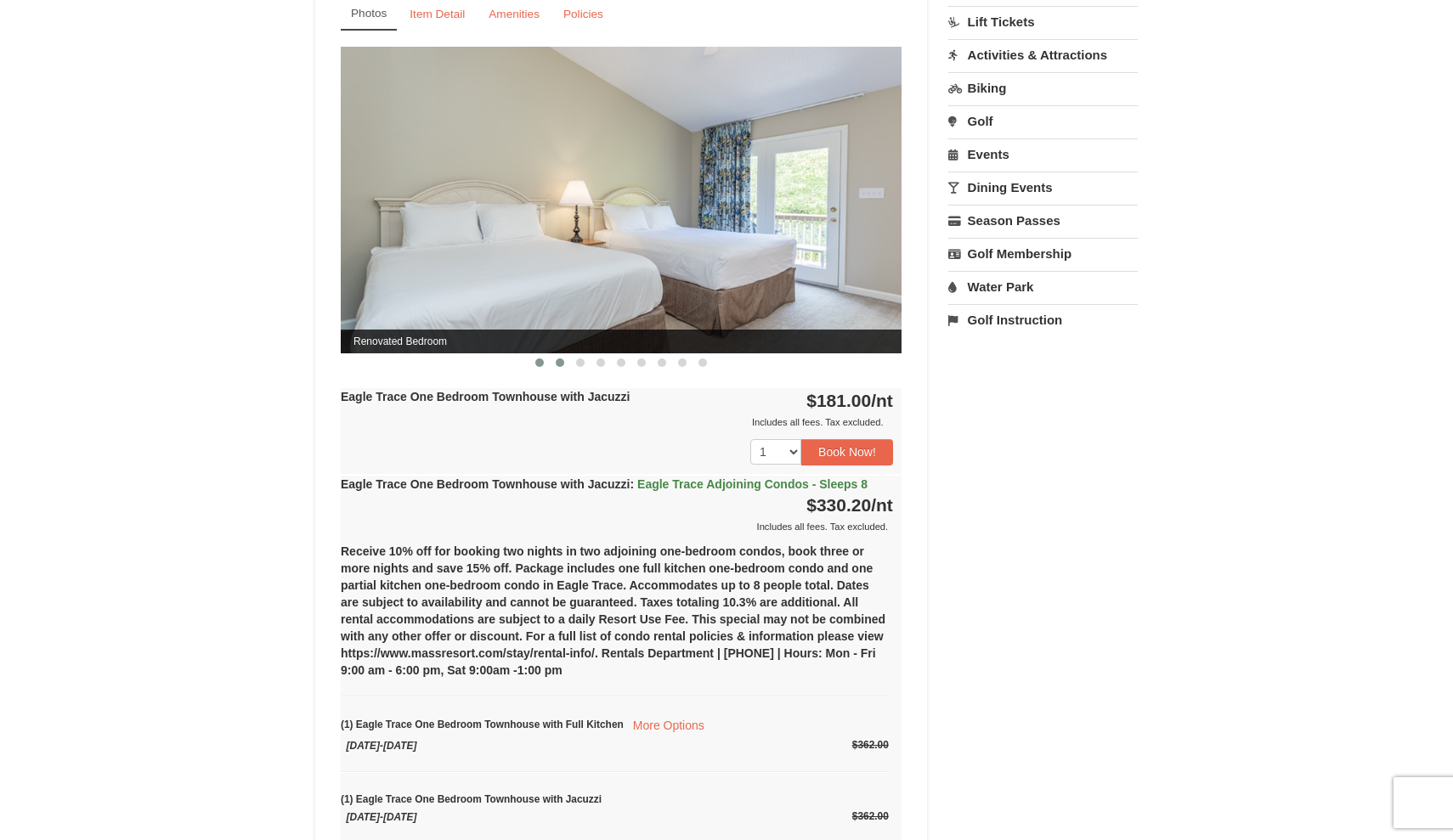 click at bounding box center [560, 363] 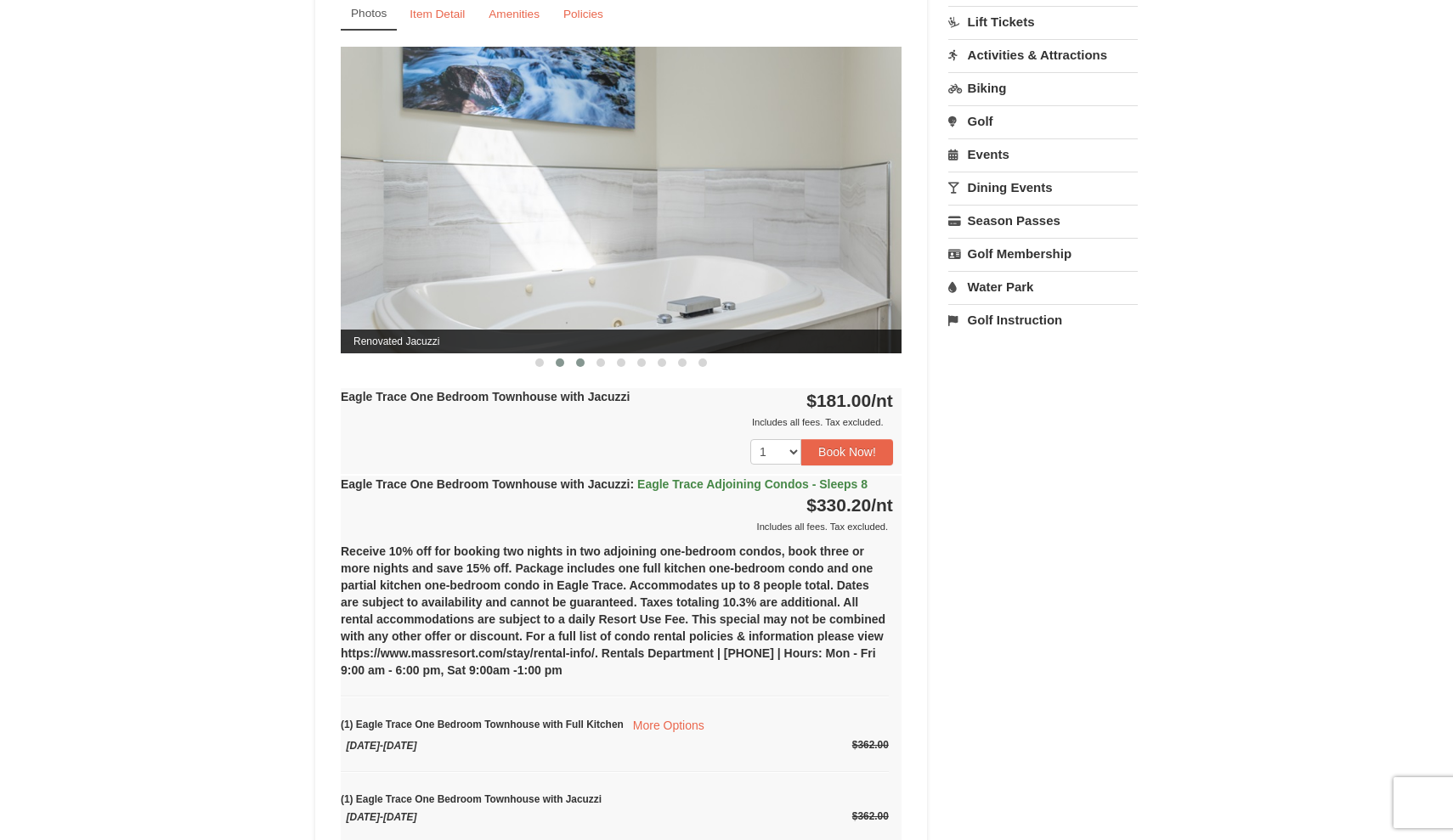 click at bounding box center [580, 363] 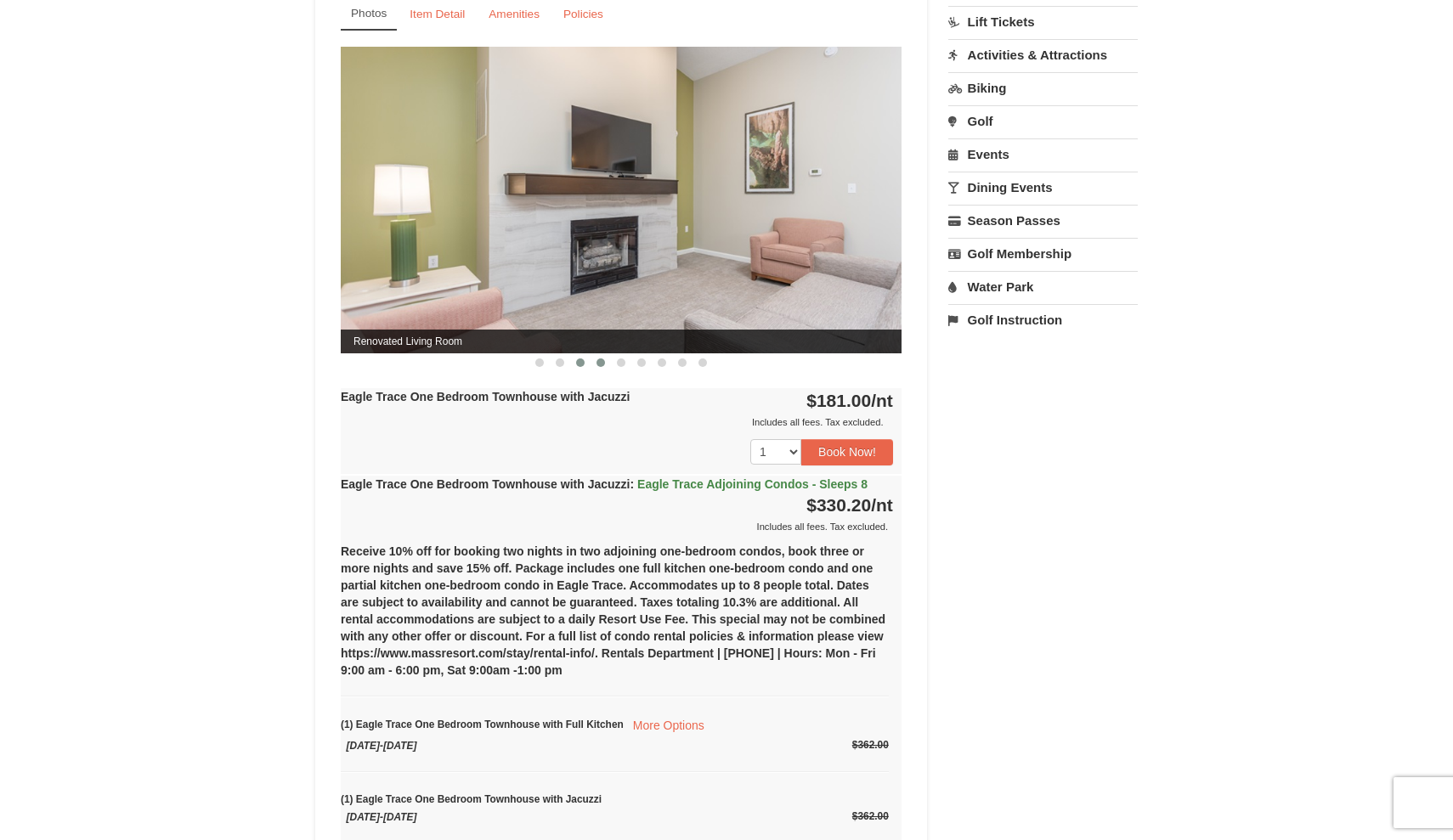 click at bounding box center (601, 363) 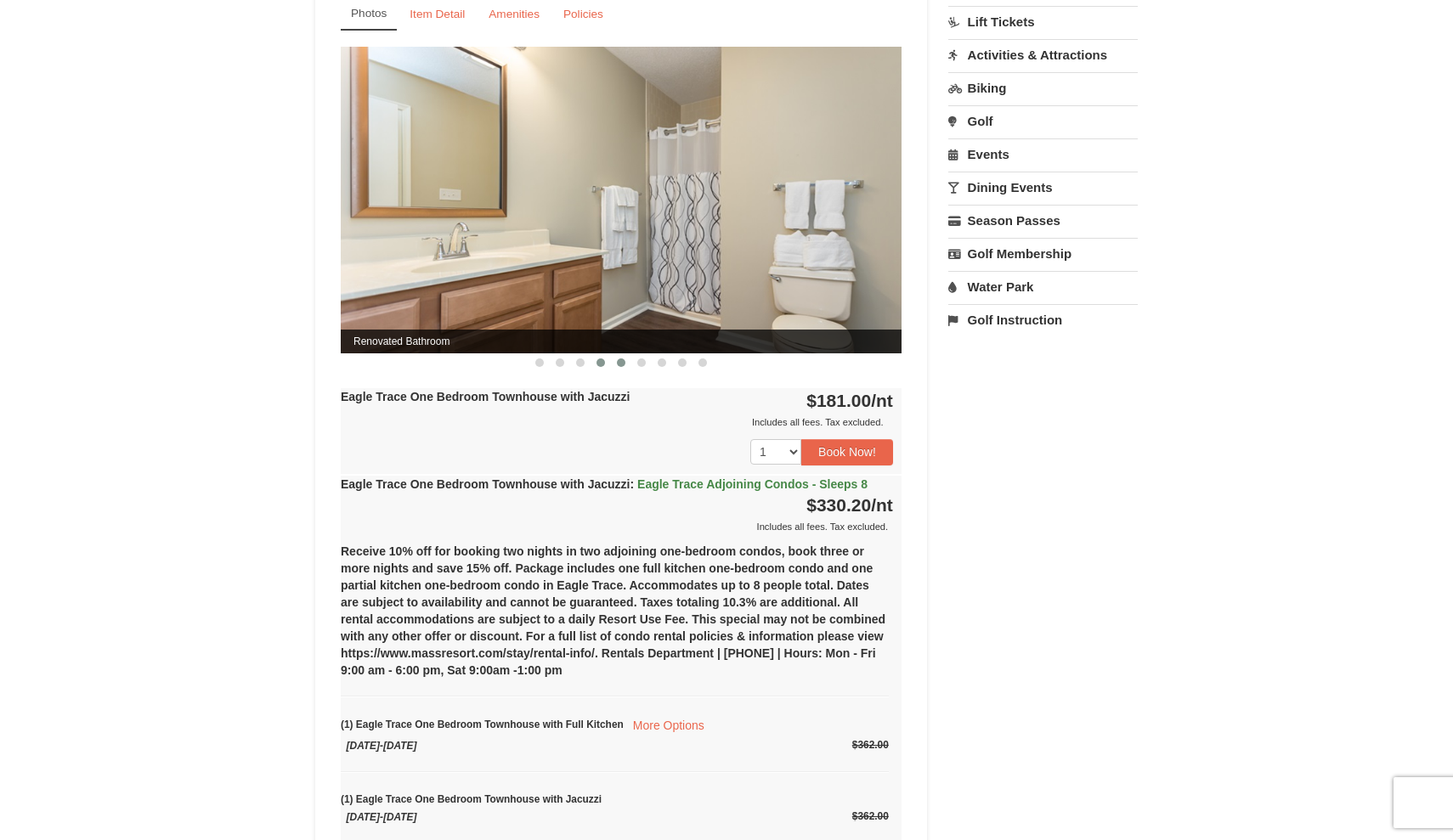 click at bounding box center (621, 363) 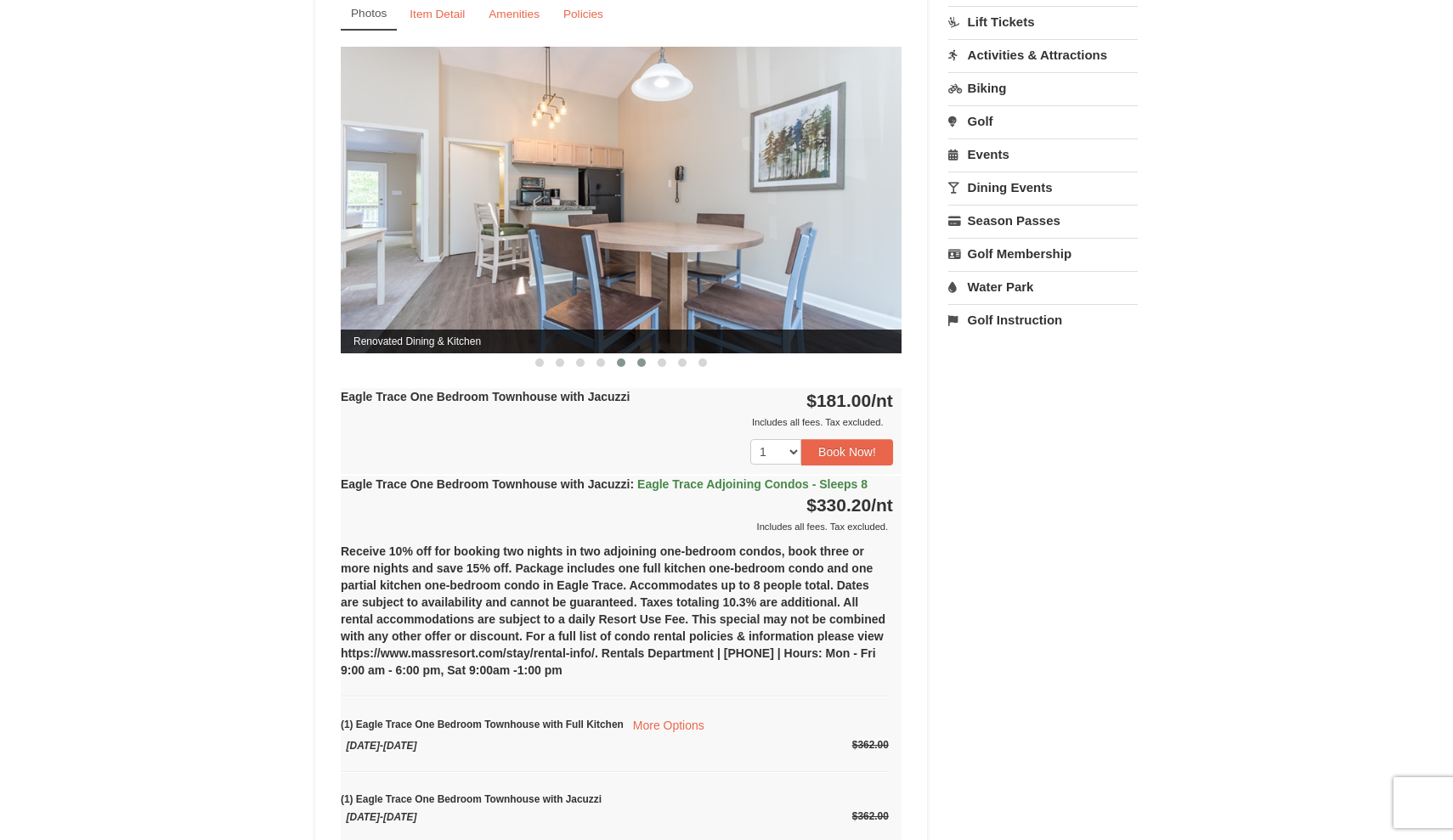 click at bounding box center [642, 363] 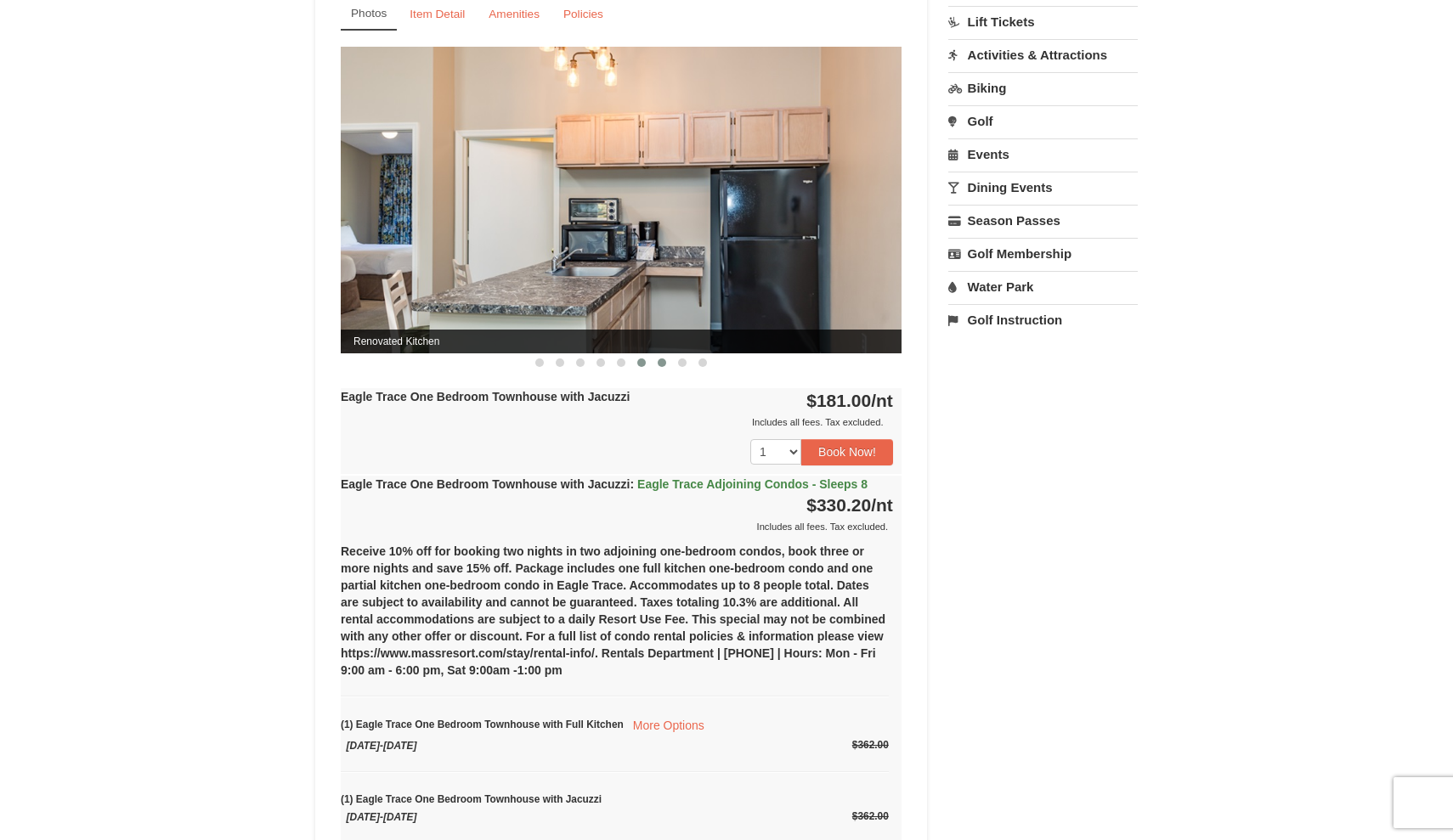 click at bounding box center [662, 363] 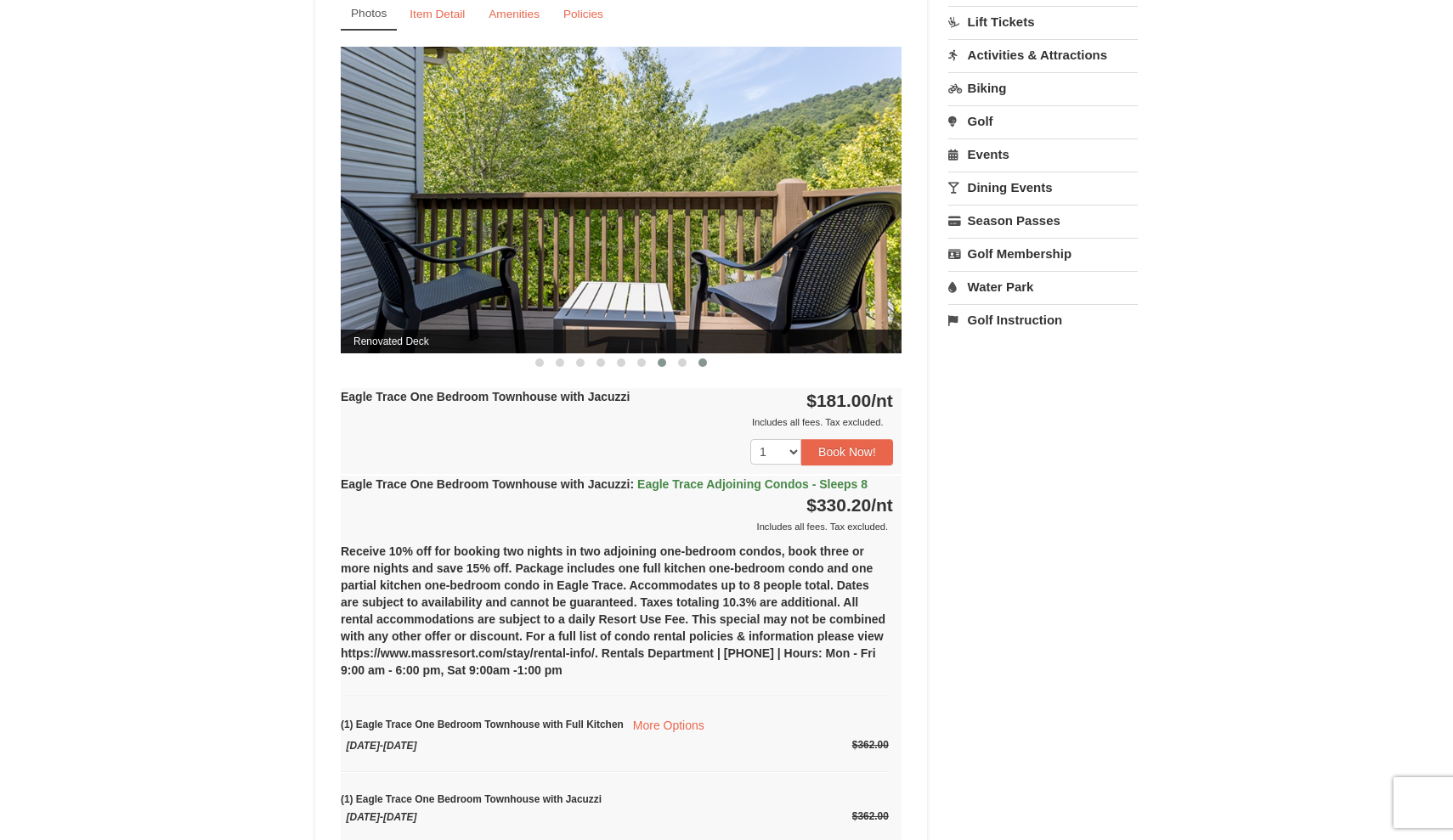 click at bounding box center [703, 363] 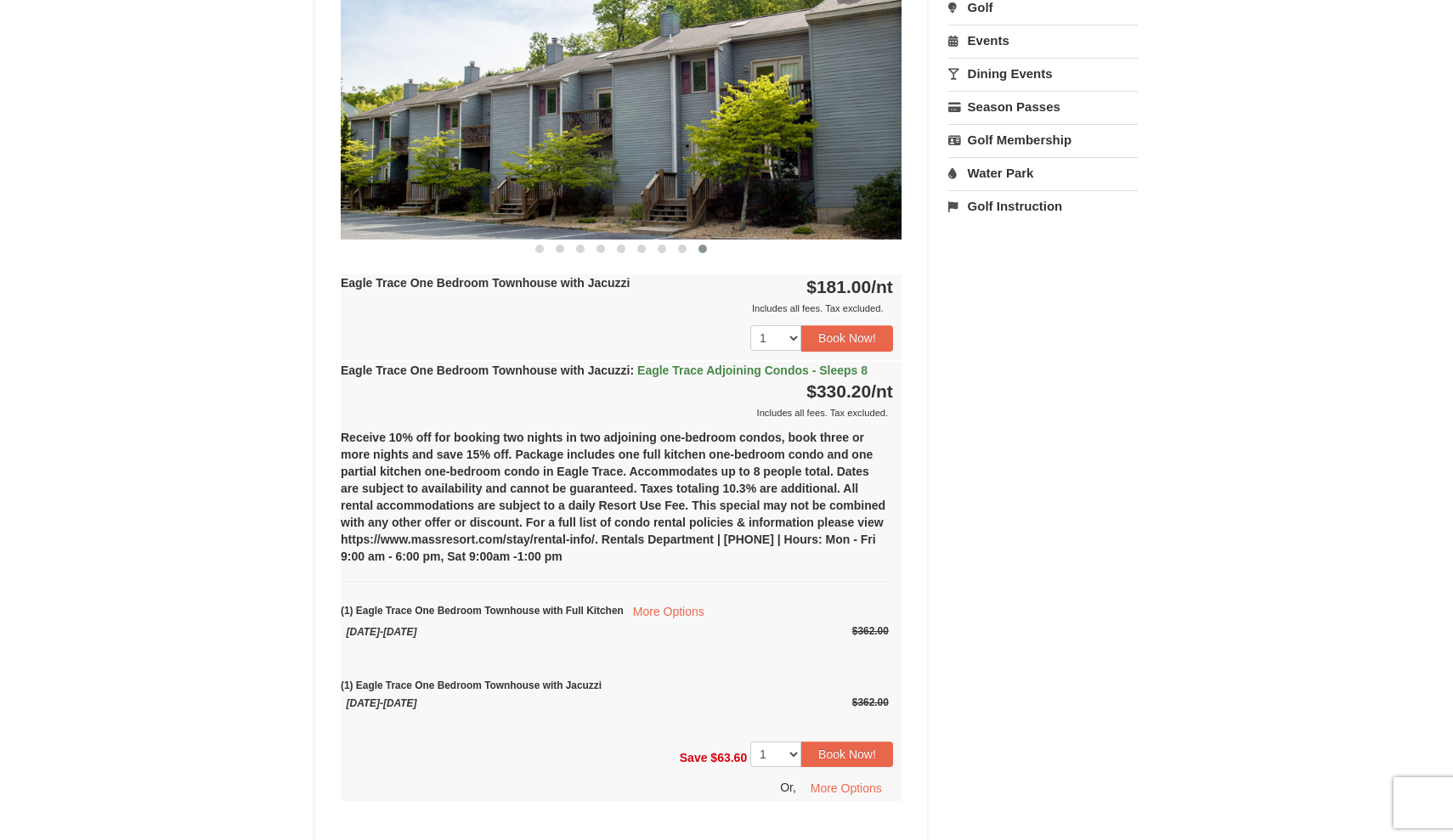 scroll, scrollTop: 1471, scrollLeft: 0, axis: vertical 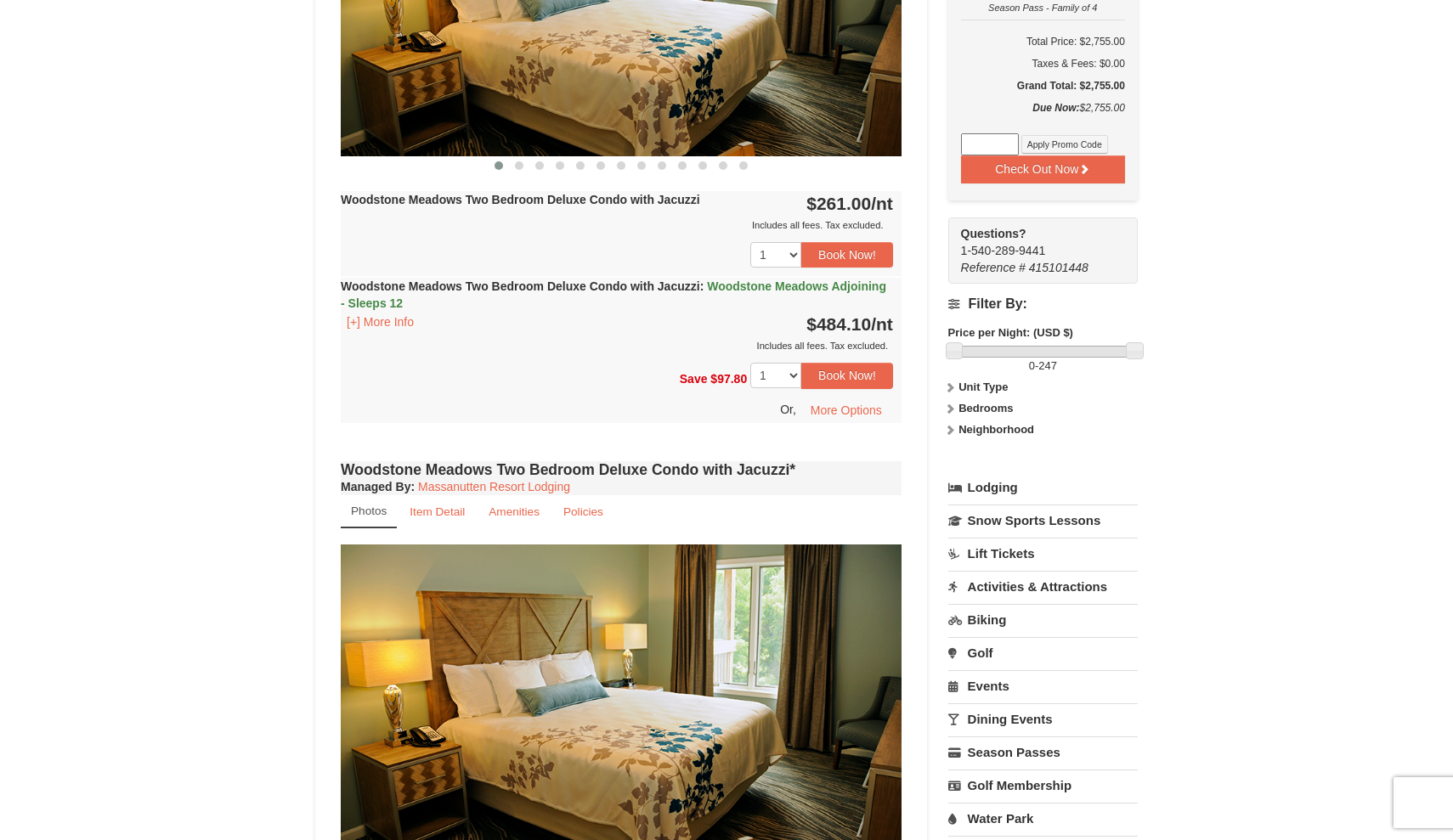click on "Woodstone Meadows Two Bedroom Deluxe Condo with Jacuzzi  :
Woodstone Meadows Adjoining - Sleeps 12
[+] More Info
$484.10 /nt
Includes all fees. Tax excluded." at bounding box center (621, 316) 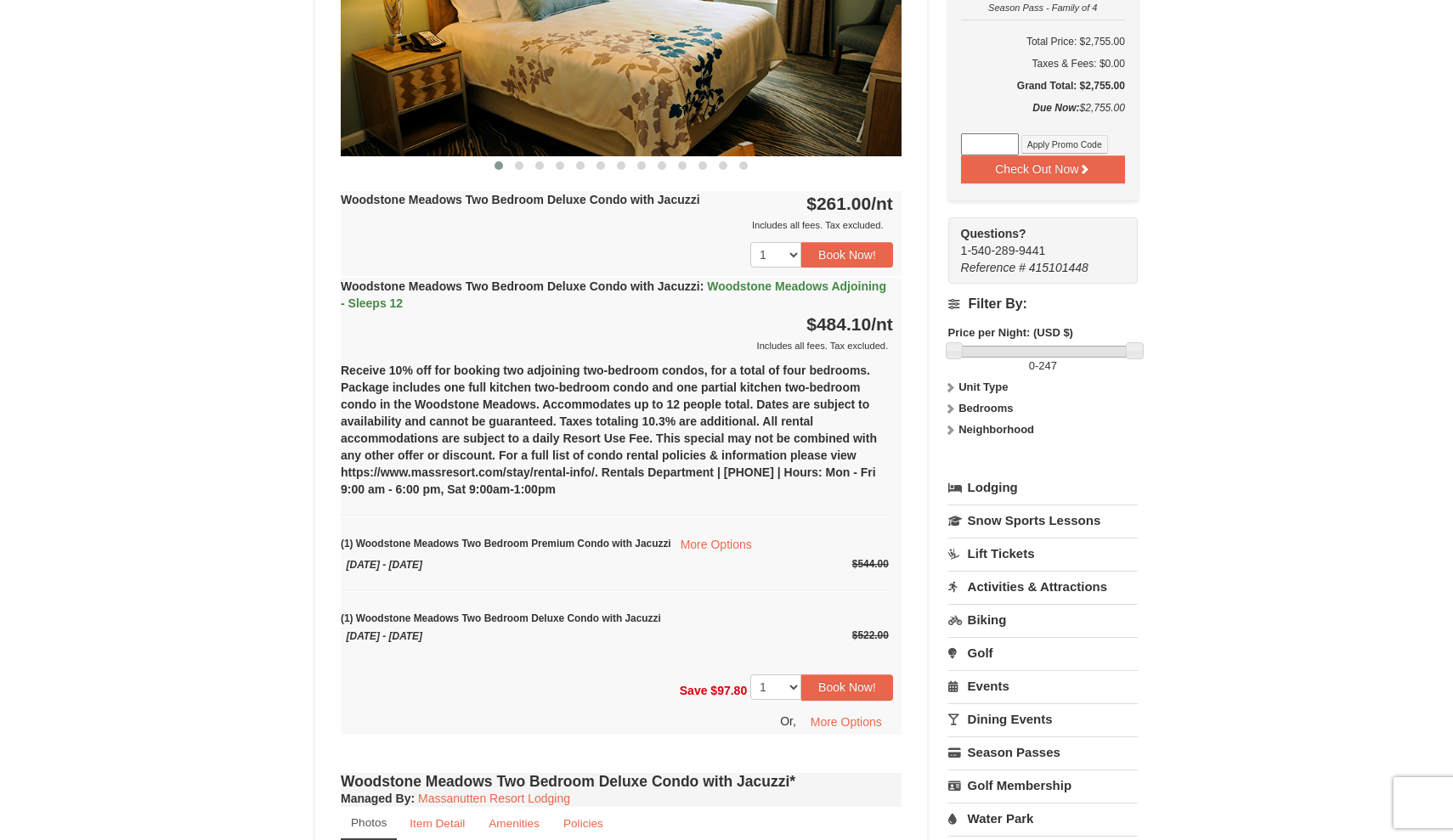 click on "Woodstone Meadows Two Bedroom Deluxe Condo with Jacuzzi  :
Woodstone Meadows Adjoining - Sleeps 12
[+] More Info
$484.10 /nt
Includes all fees. Tax excluded." at bounding box center (621, 316) 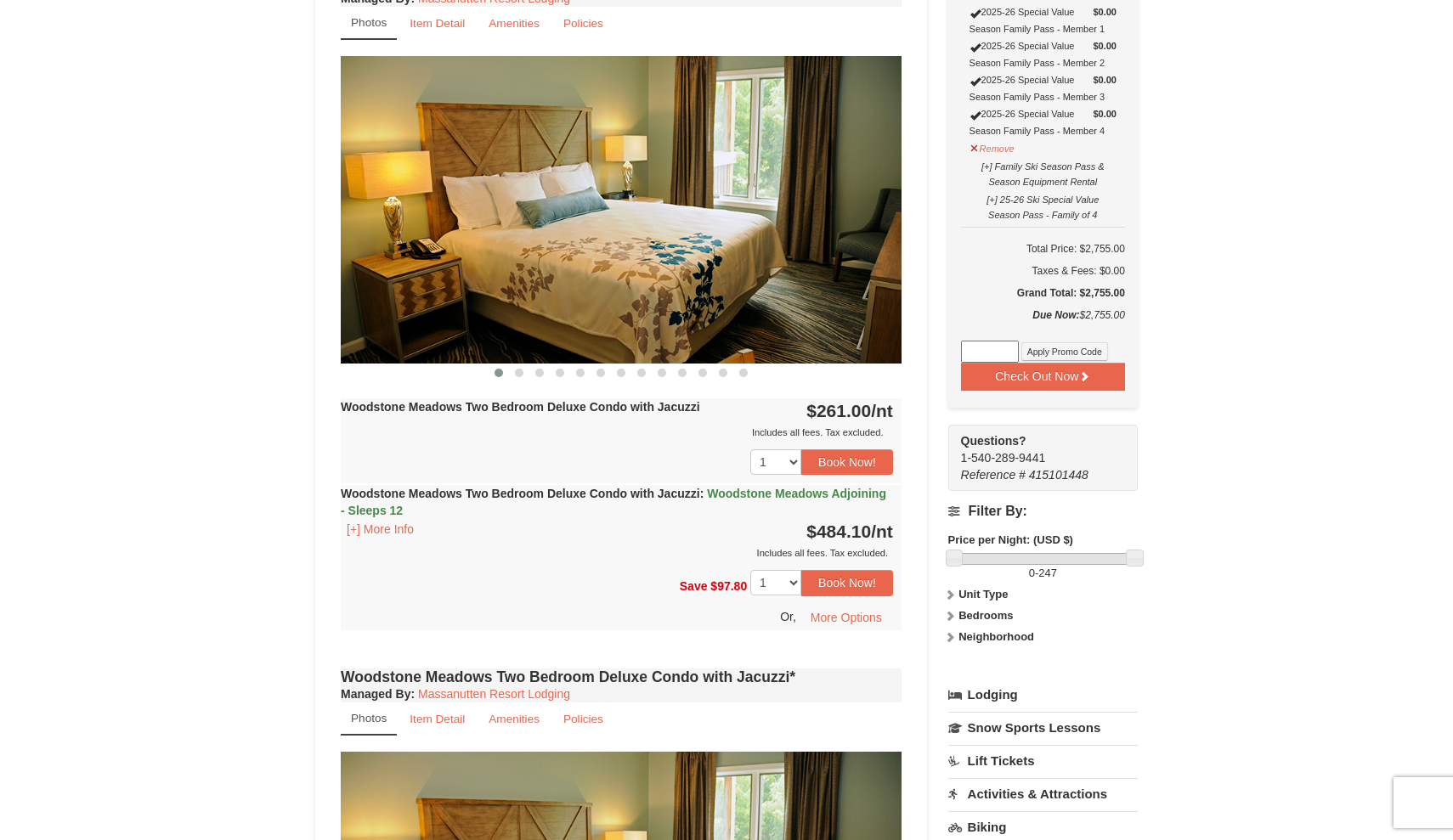 scroll, scrollTop: 618, scrollLeft: 0, axis: vertical 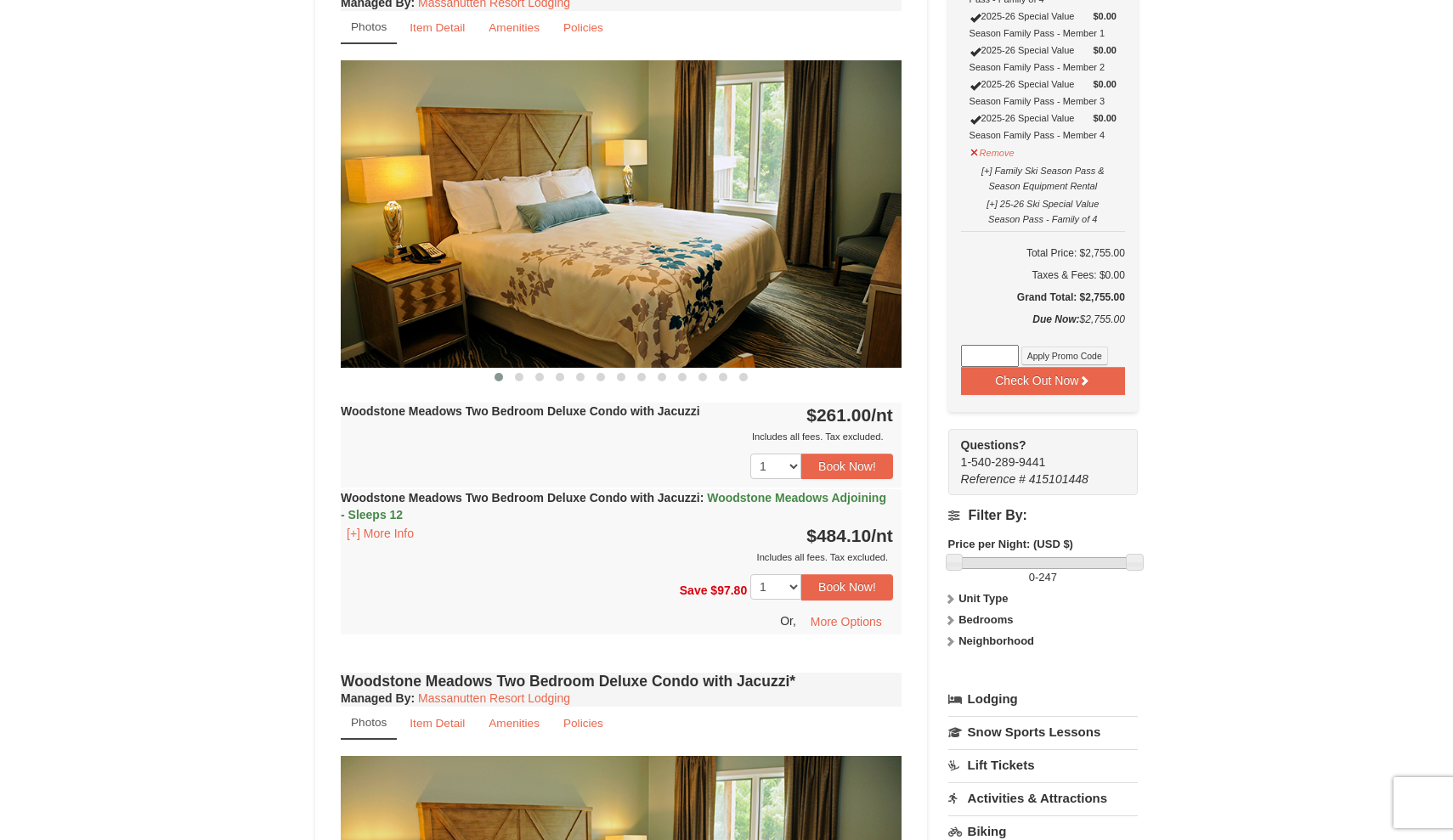 click on "Woodstone Meadows Two Bedroom Deluxe Condo with Jacuzzi  :
Woodstone Meadows Adjoining - Sleeps 12" at bounding box center (613, 506) 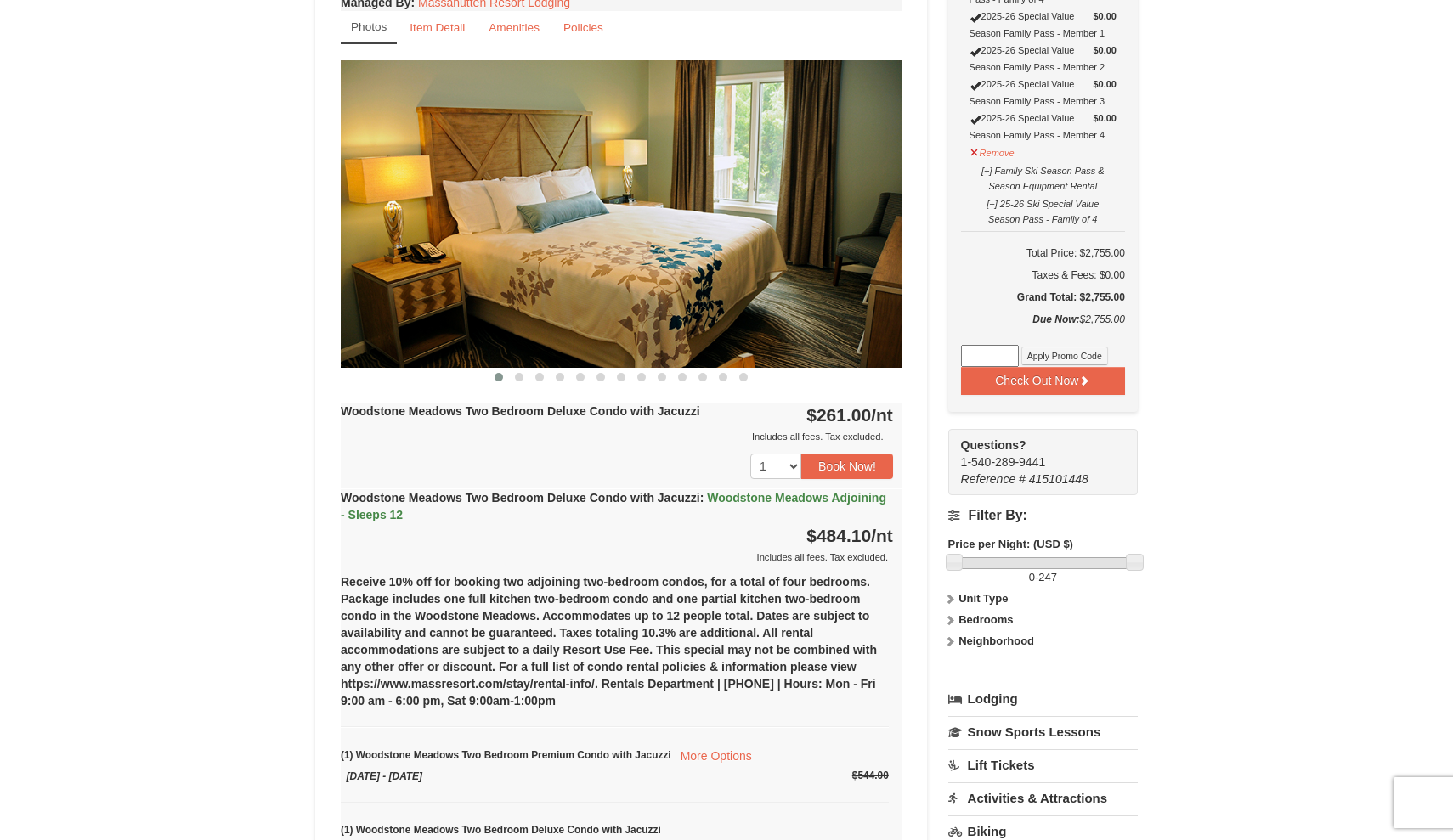 click on "Woodstone Meadows Adjoining - Sleeps 12" at bounding box center [613, 506] 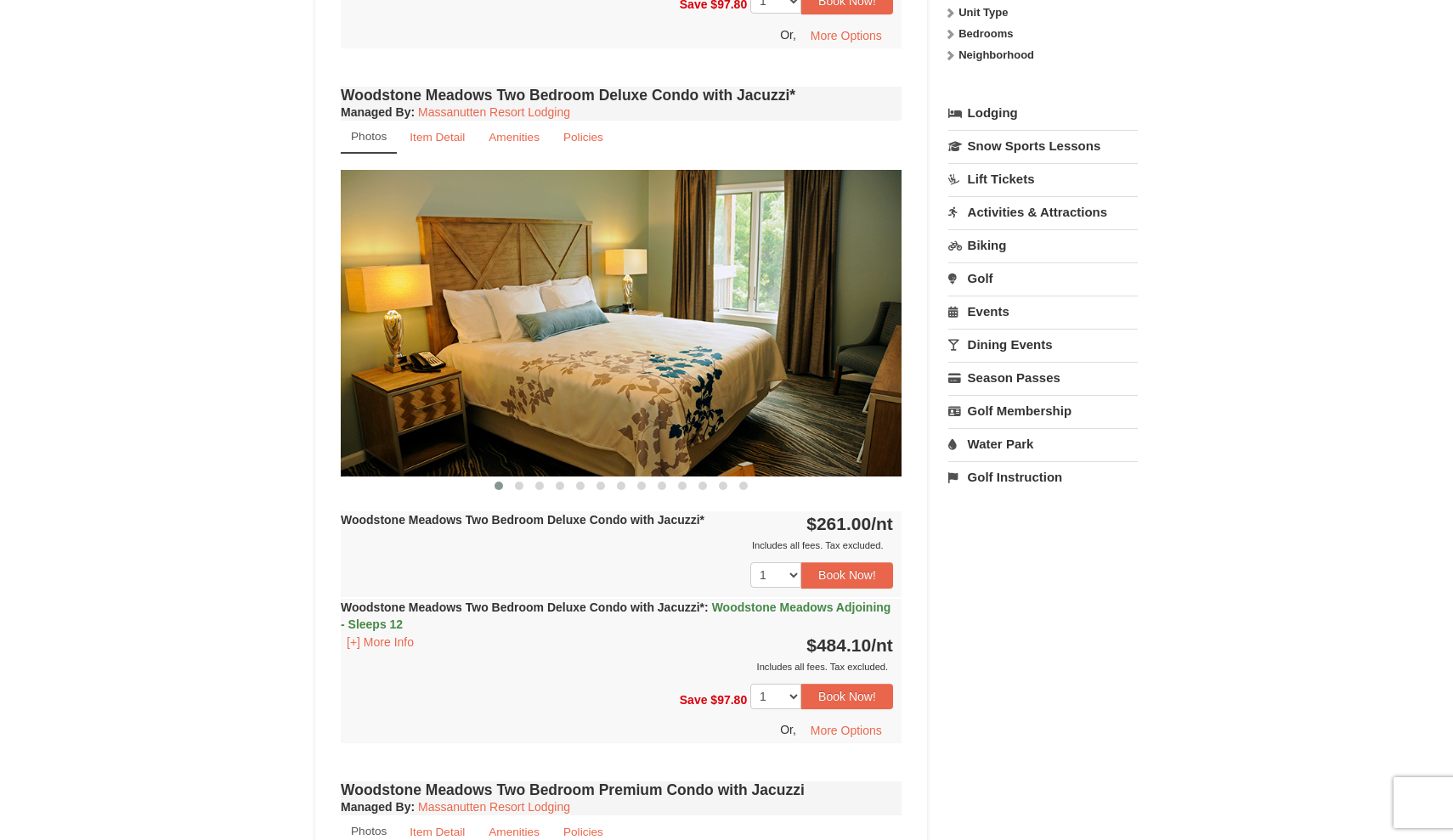 scroll, scrollTop: 1204, scrollLeft: 0, axis: vertical 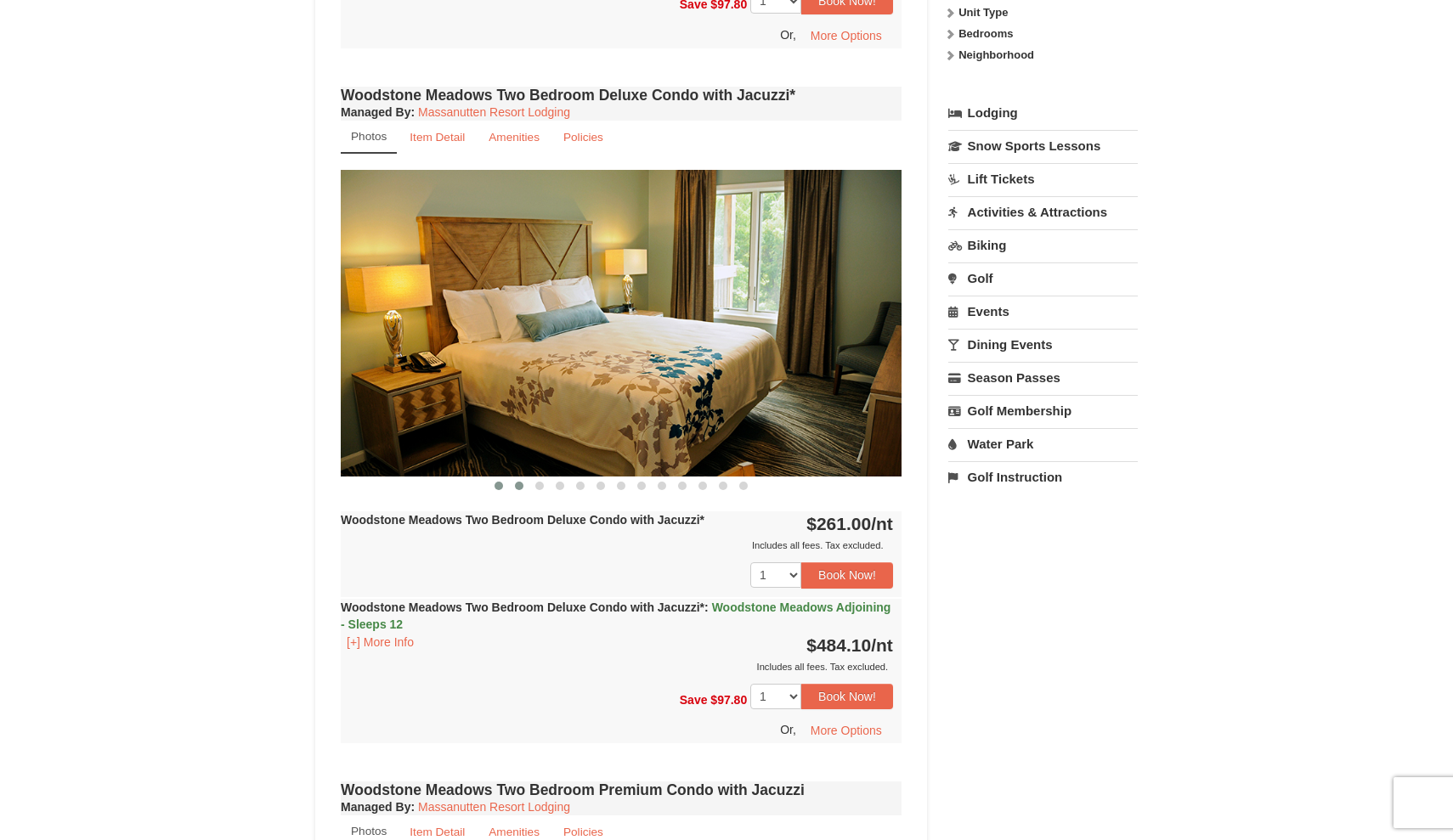 click at bounding box center (519, 486) 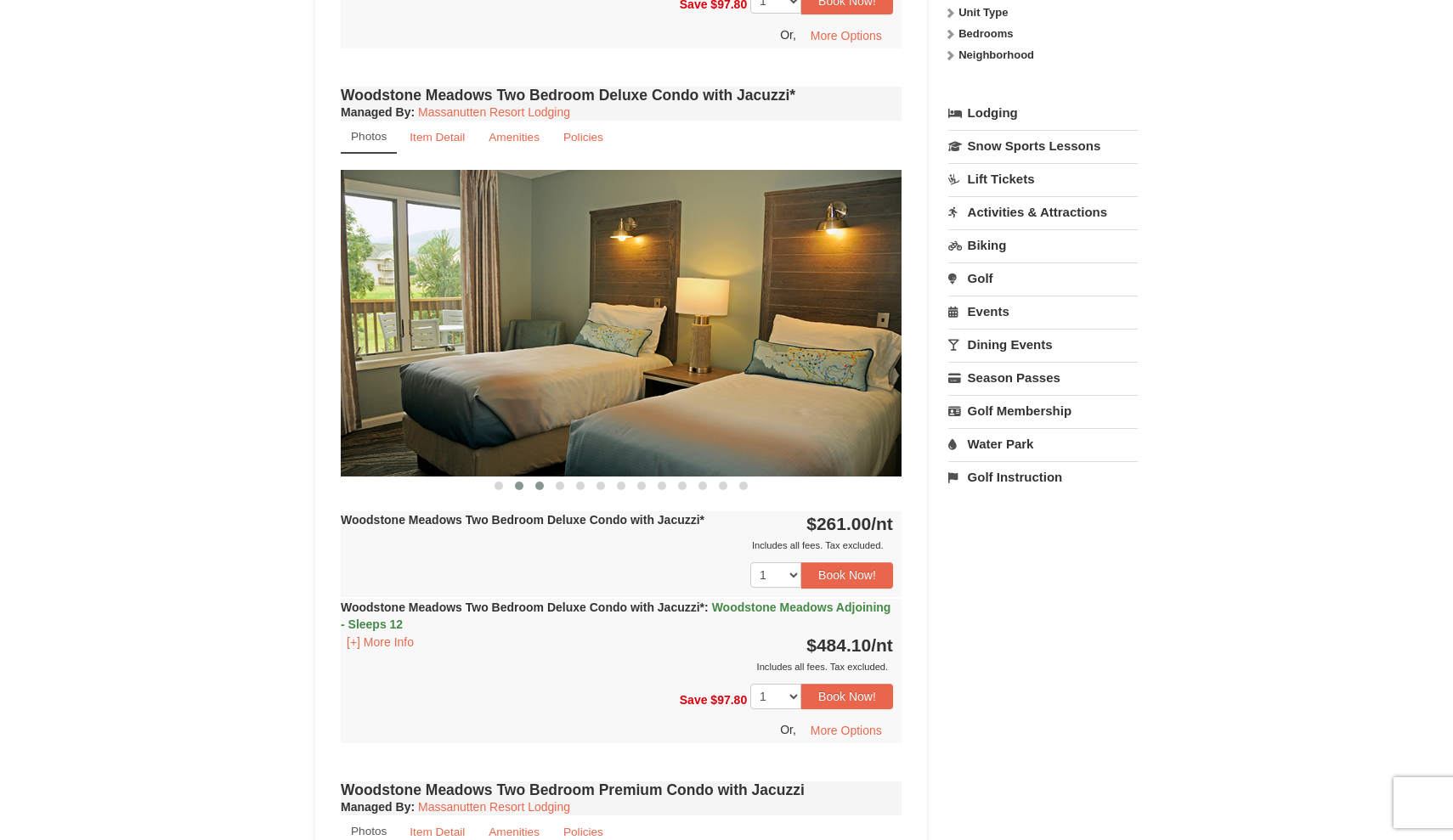 click at bounding box center (540, 486) 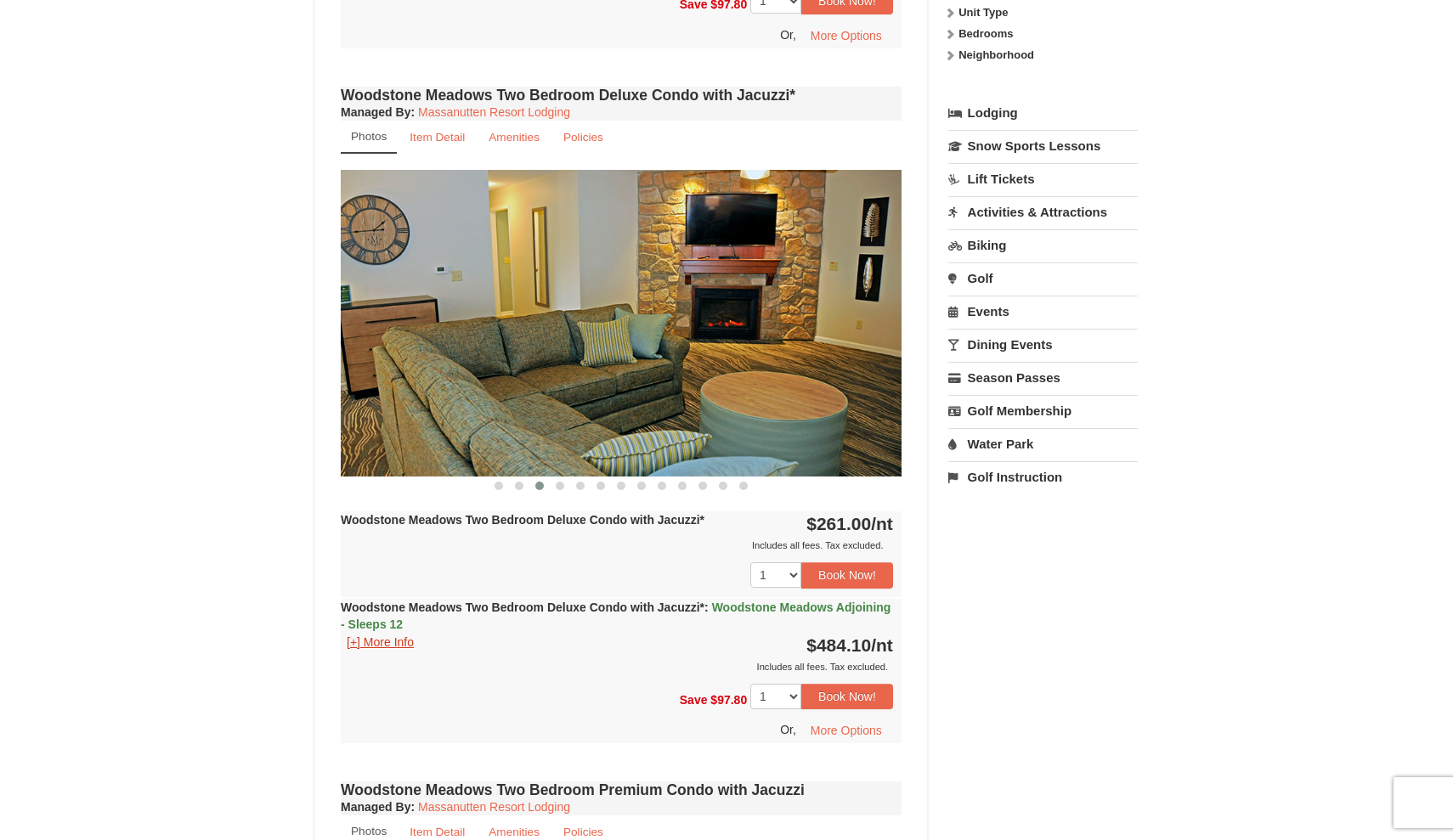 click on "[+] More Info" at bounding box center (380, 642) 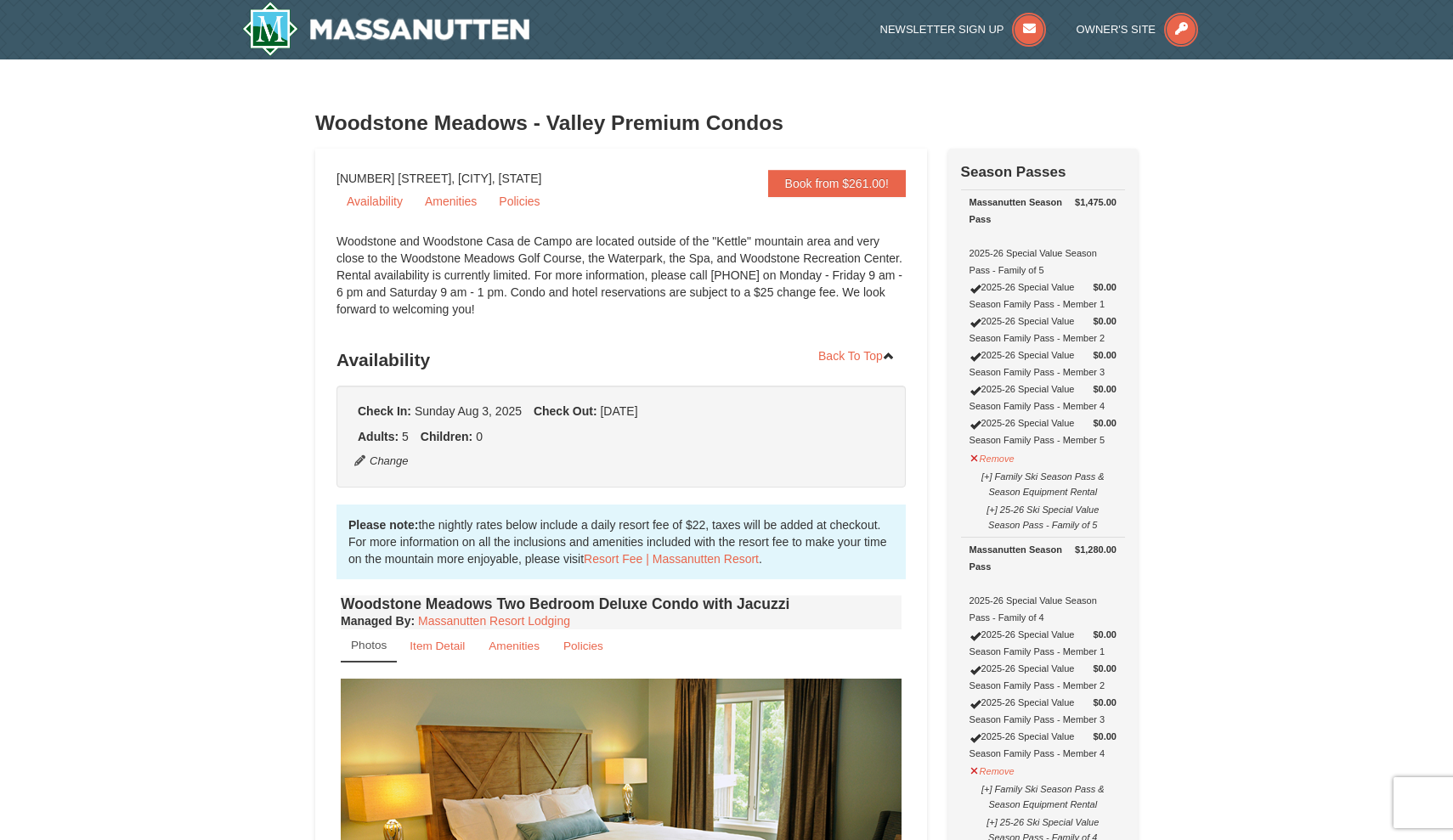 scroll, scrollTop: 0, scrollLeft: 0, axis: both 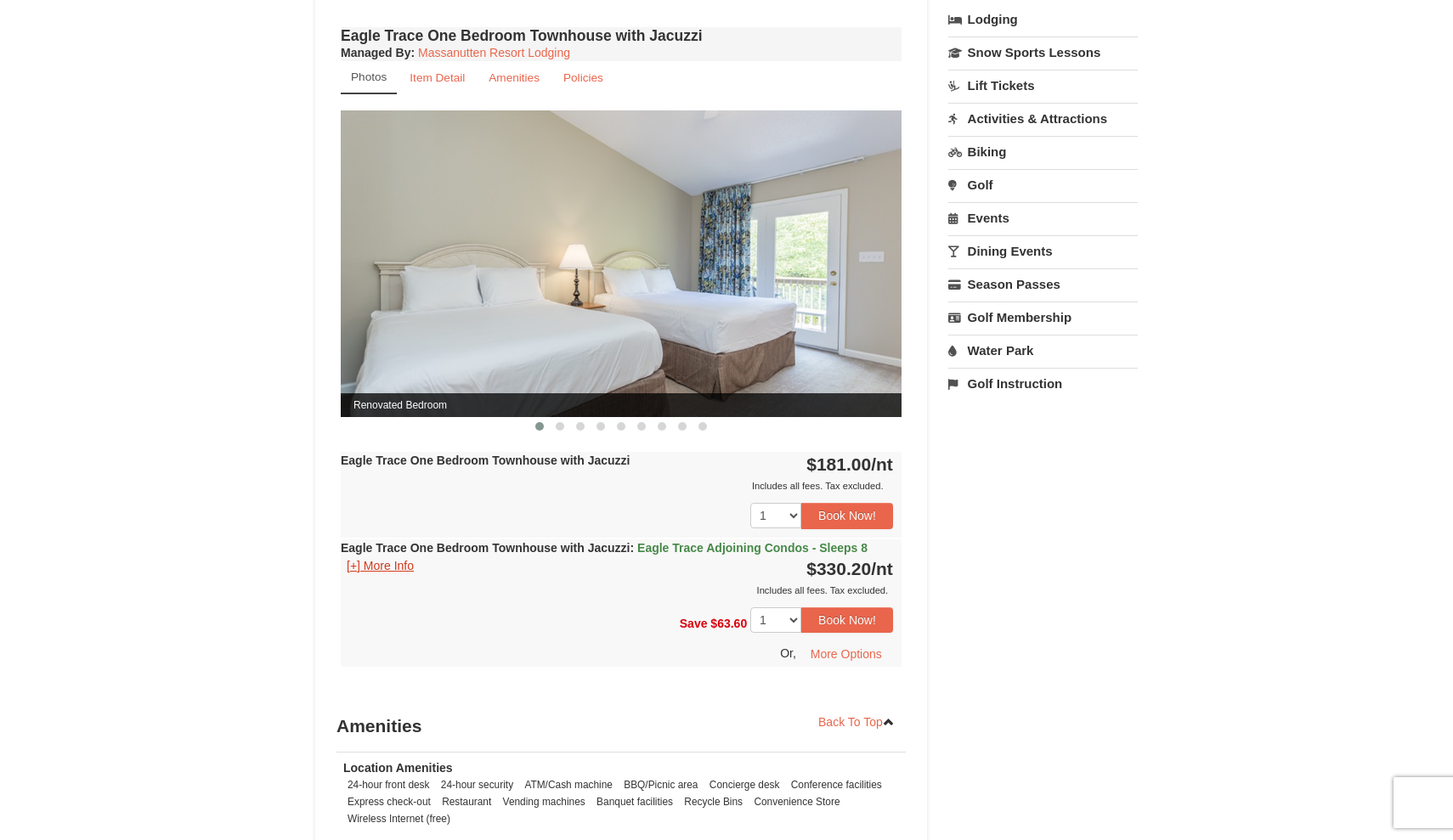click on "[+] More Info" at bounding box center (380, 566) 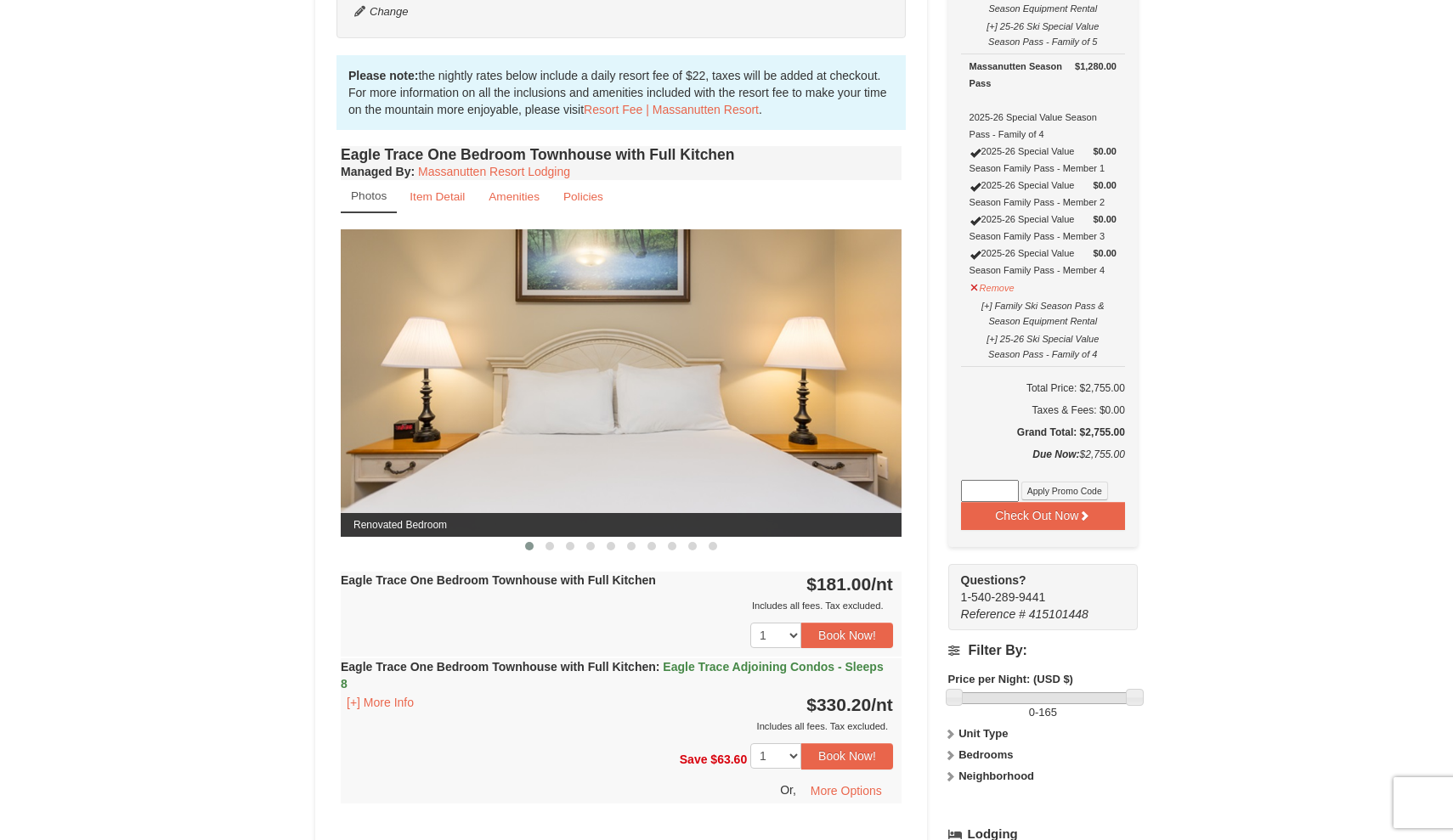 scroll, scrollTop: 486, scrollLeft: 0, axis: vertical 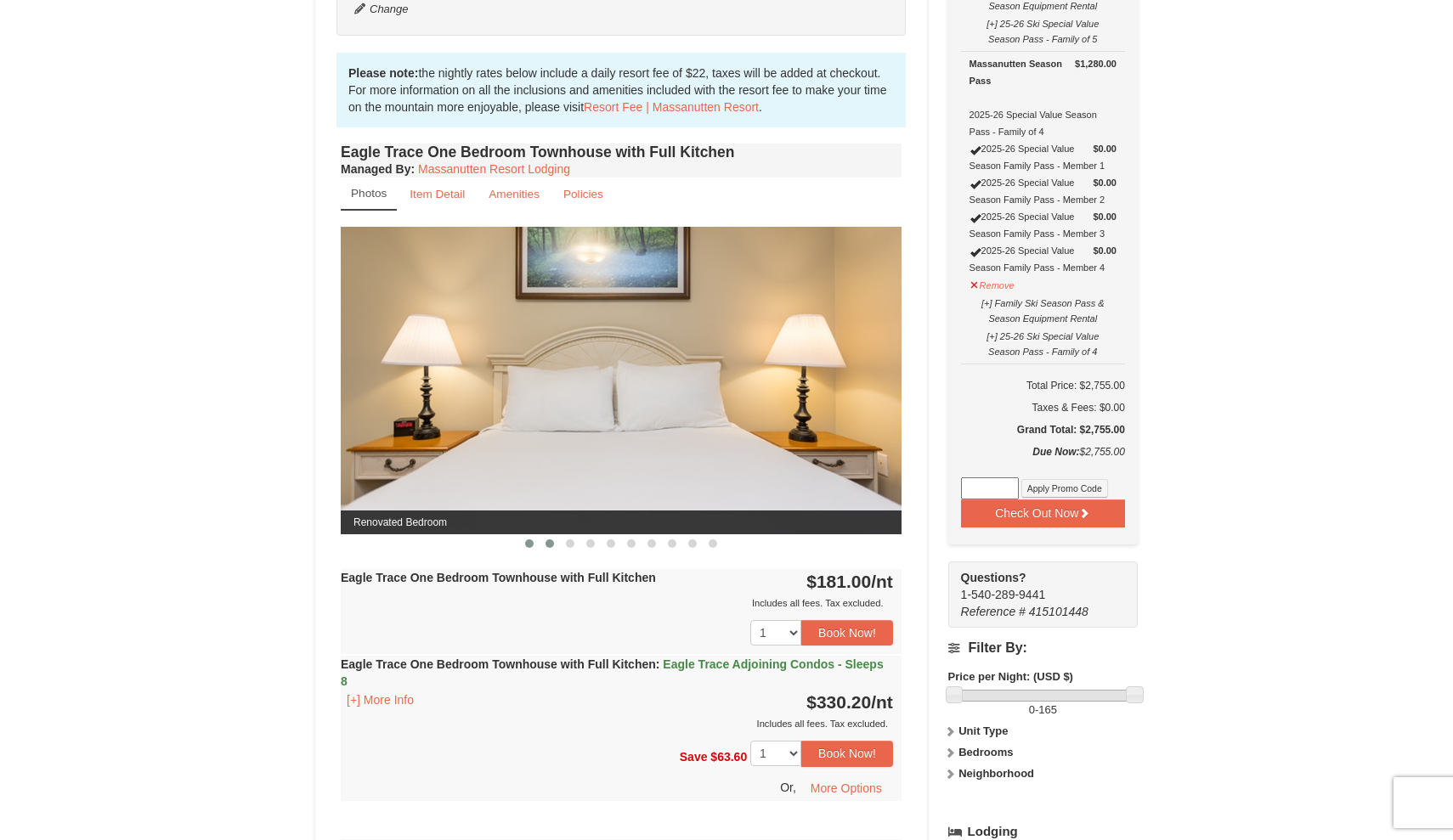 click at bounding box center (550, 544) 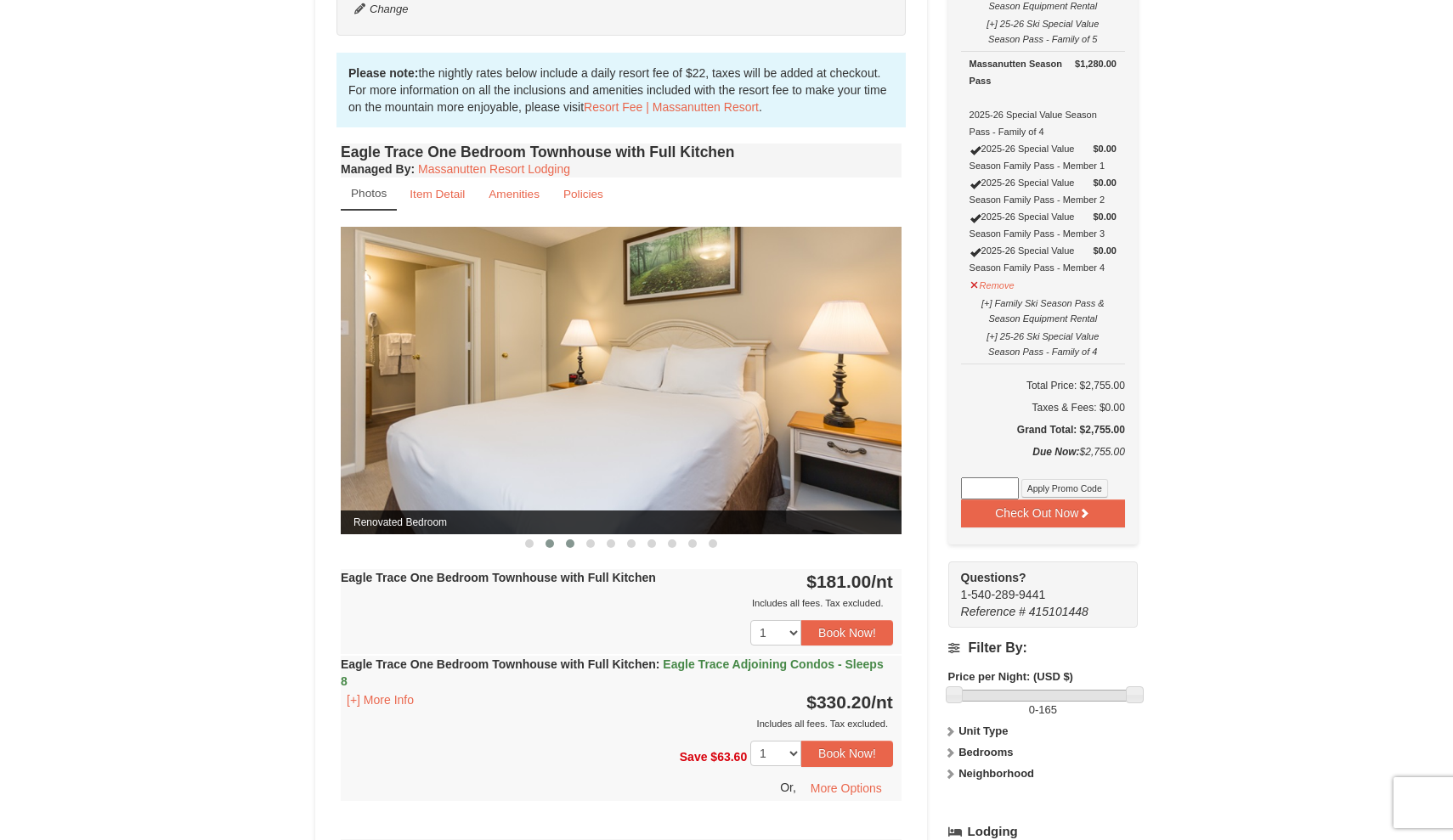 click at bounding box center [570, 544] 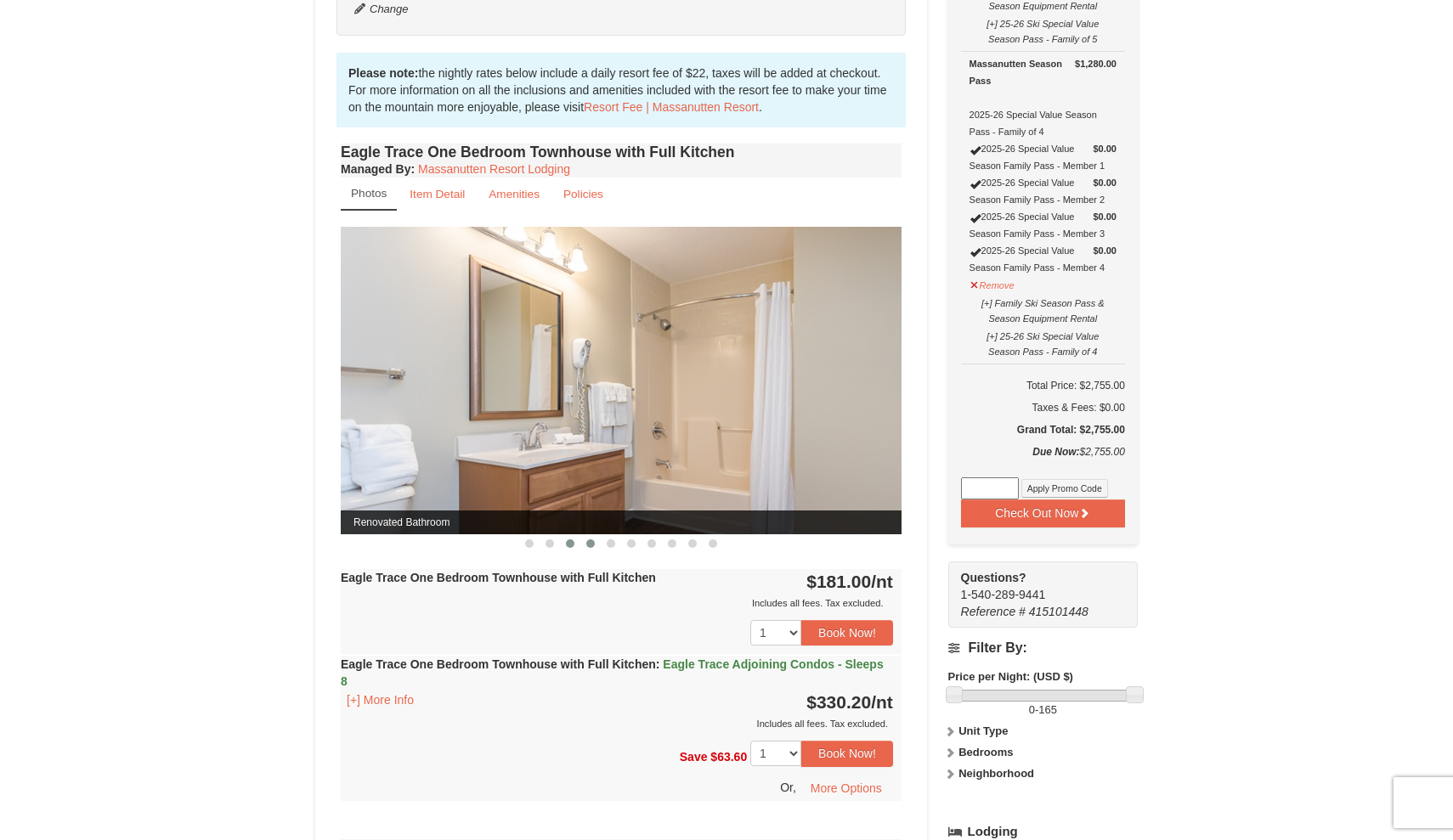 click at bounding box center [591, 544] 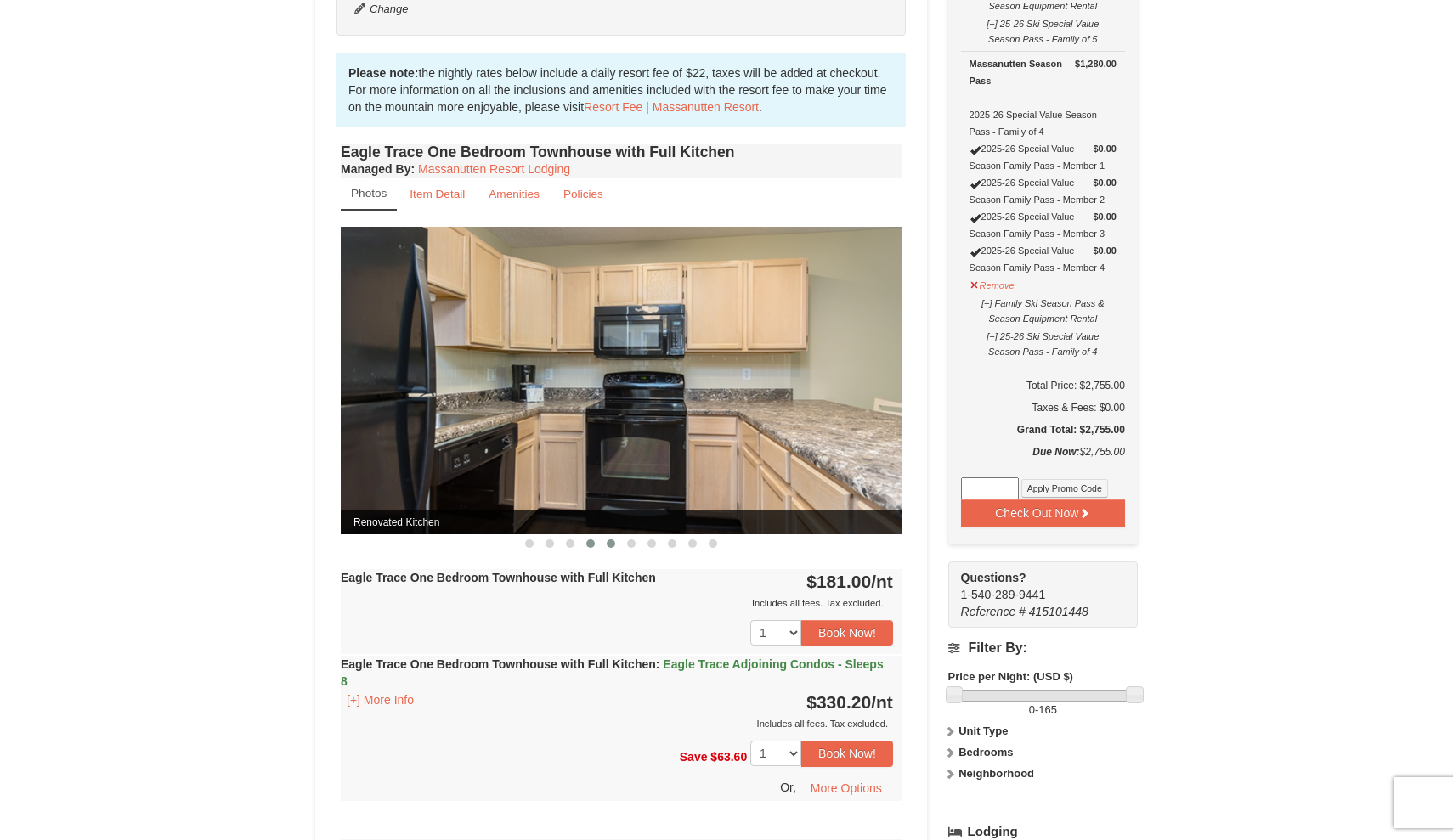 click at bounding box center [611, 544] 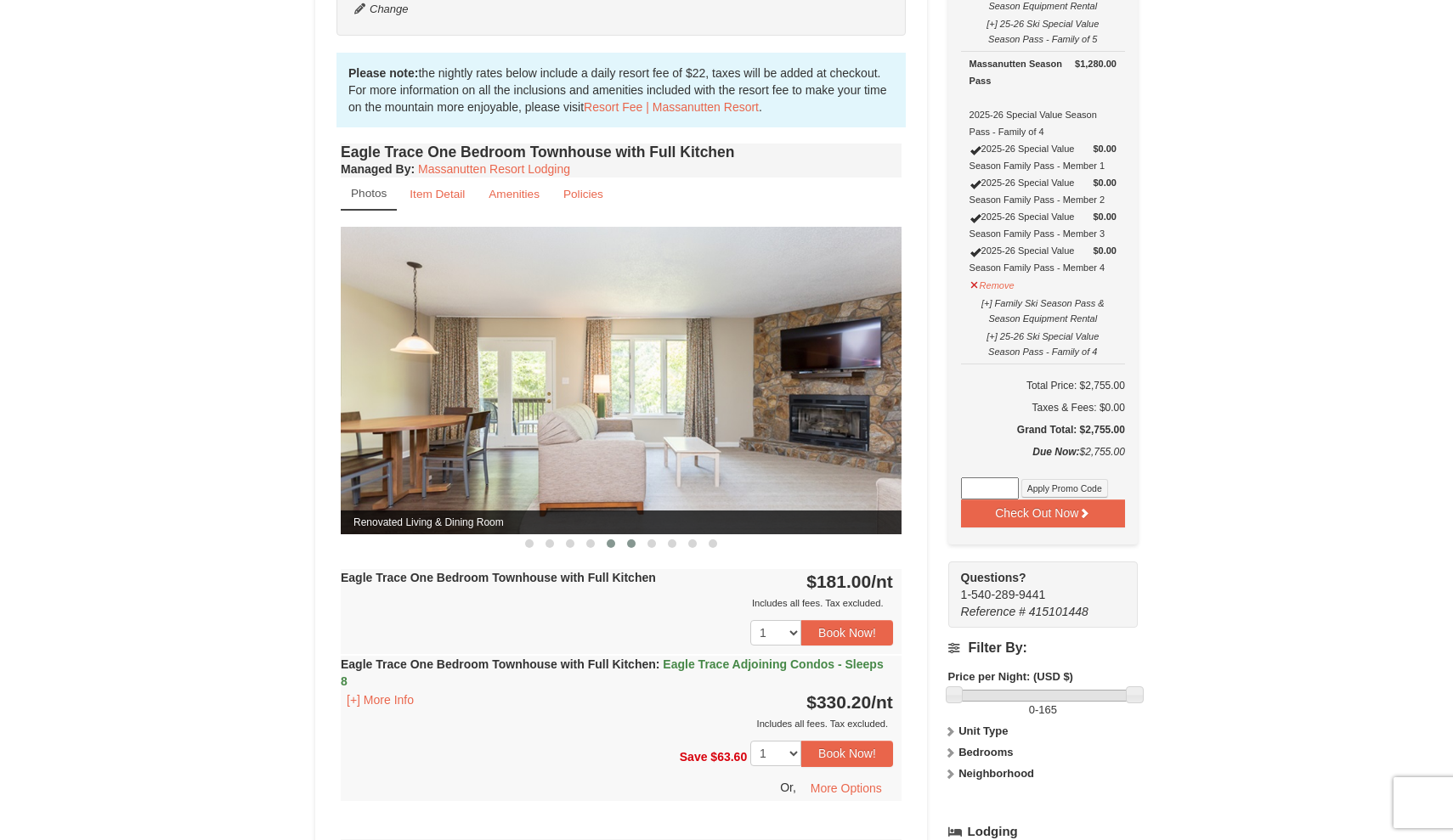 click at bounding box center [631, 544] 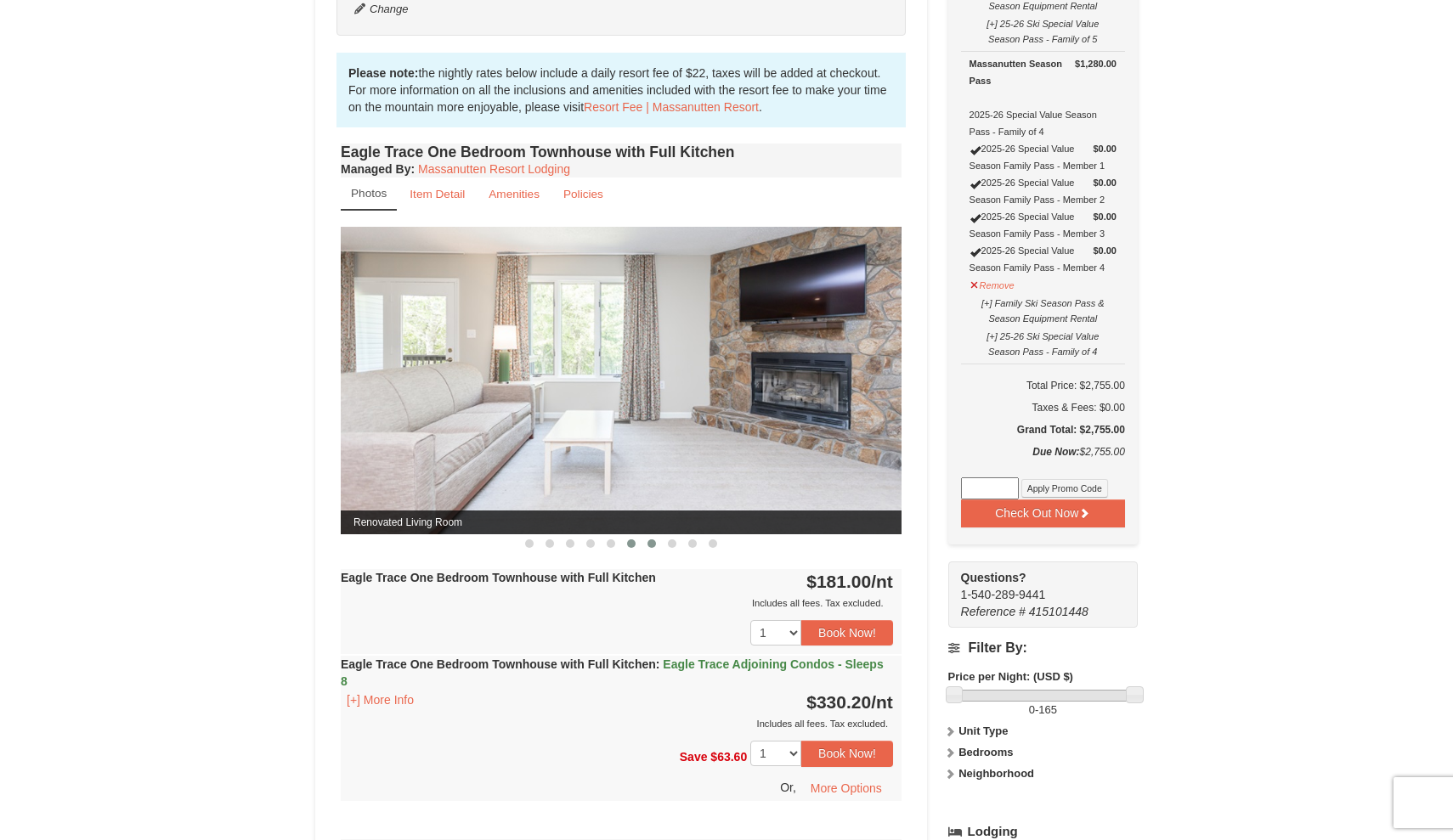 click at bounding box center [652, 544] 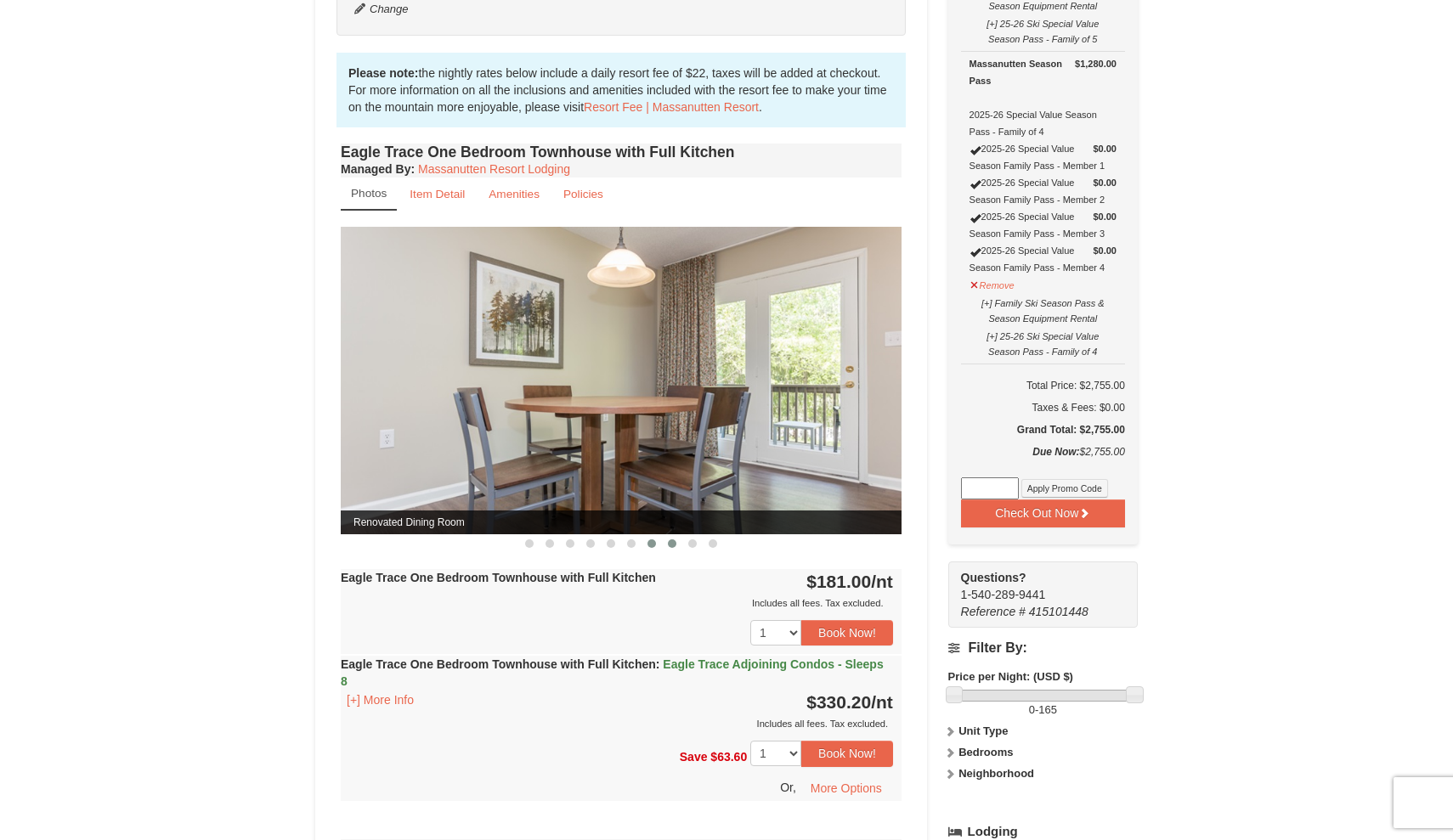 click at bounding box center [672, 544] 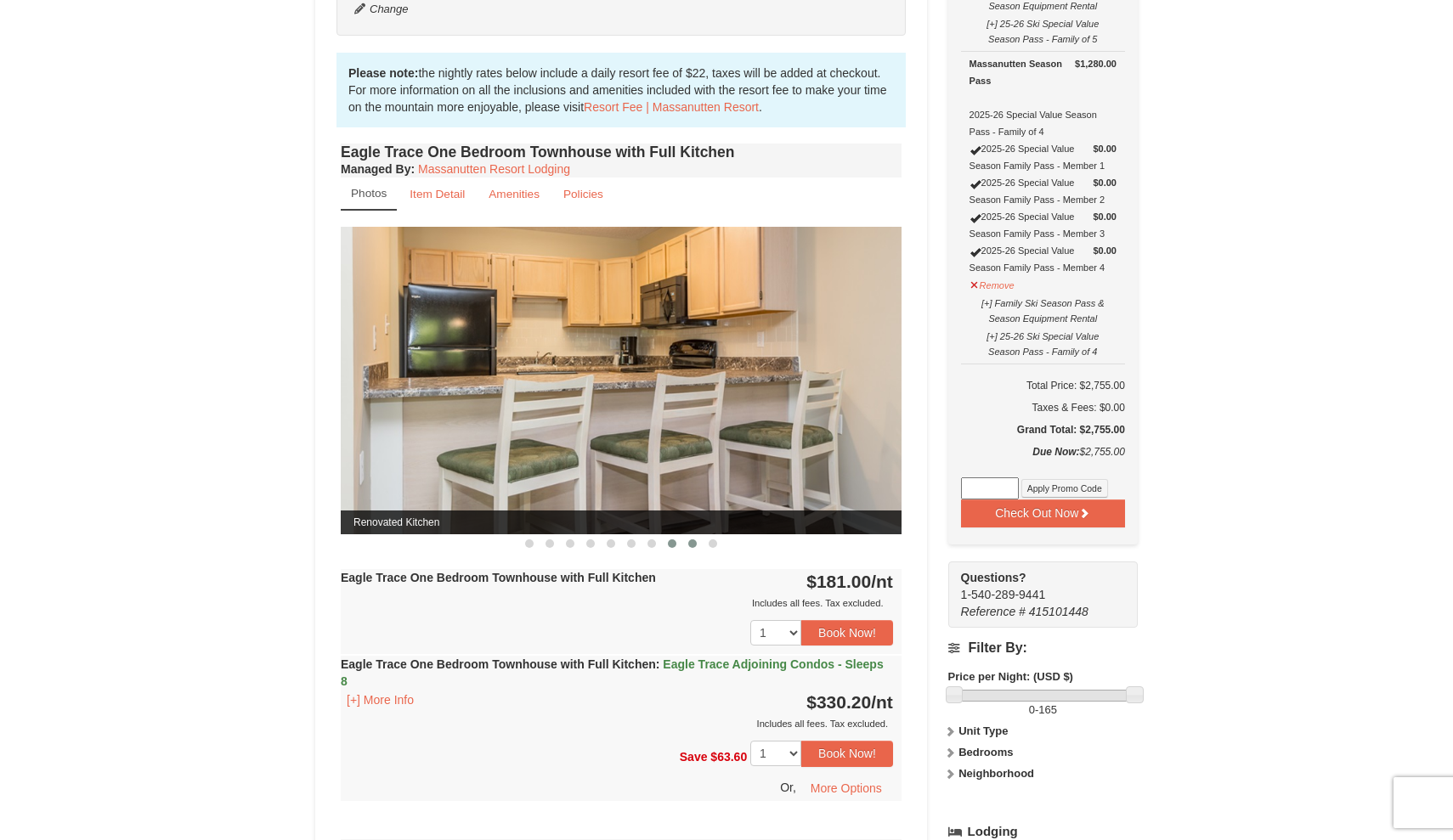 click at bounding box center [693, 544] 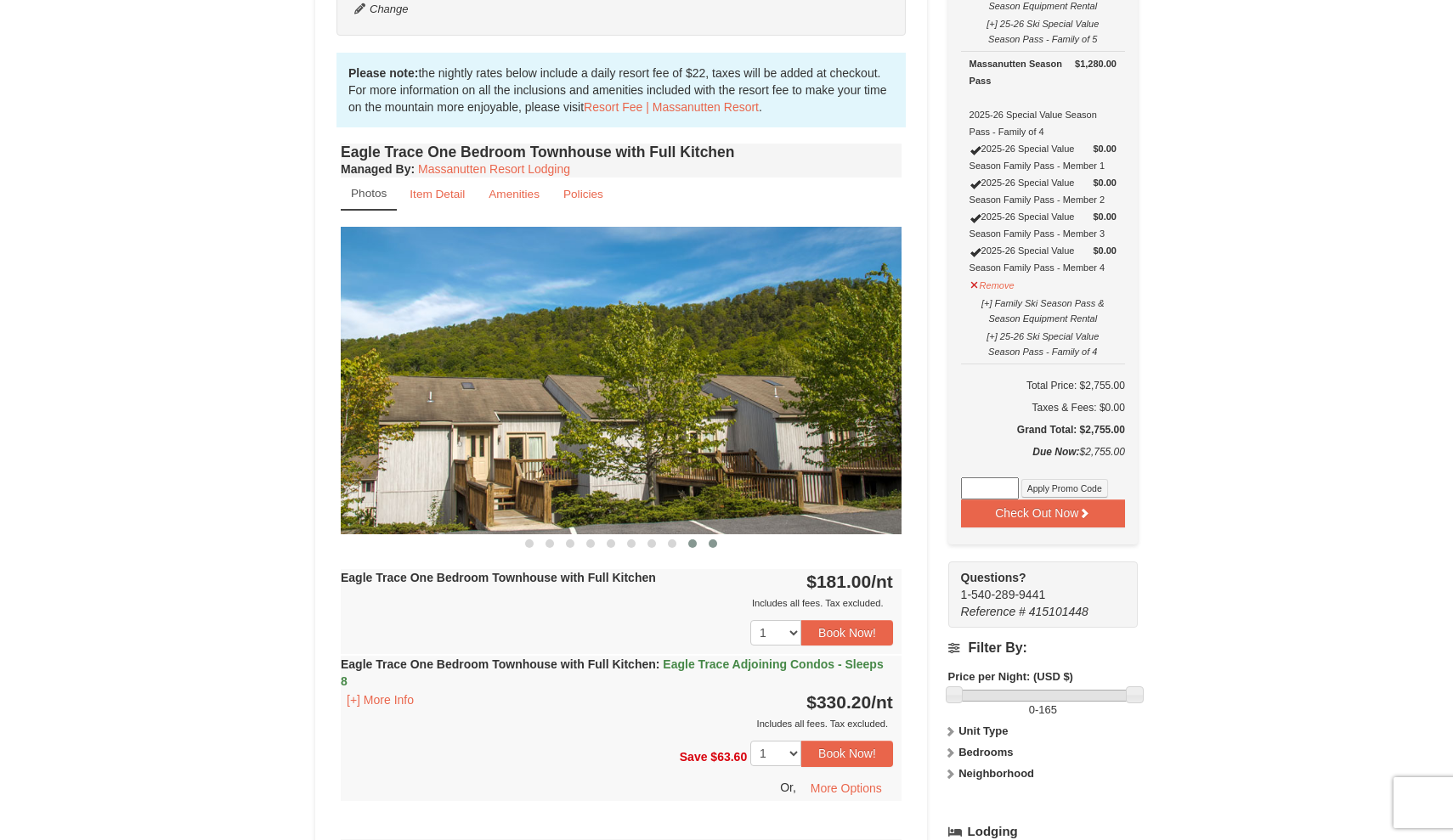 click at bounding box center [713, 544] 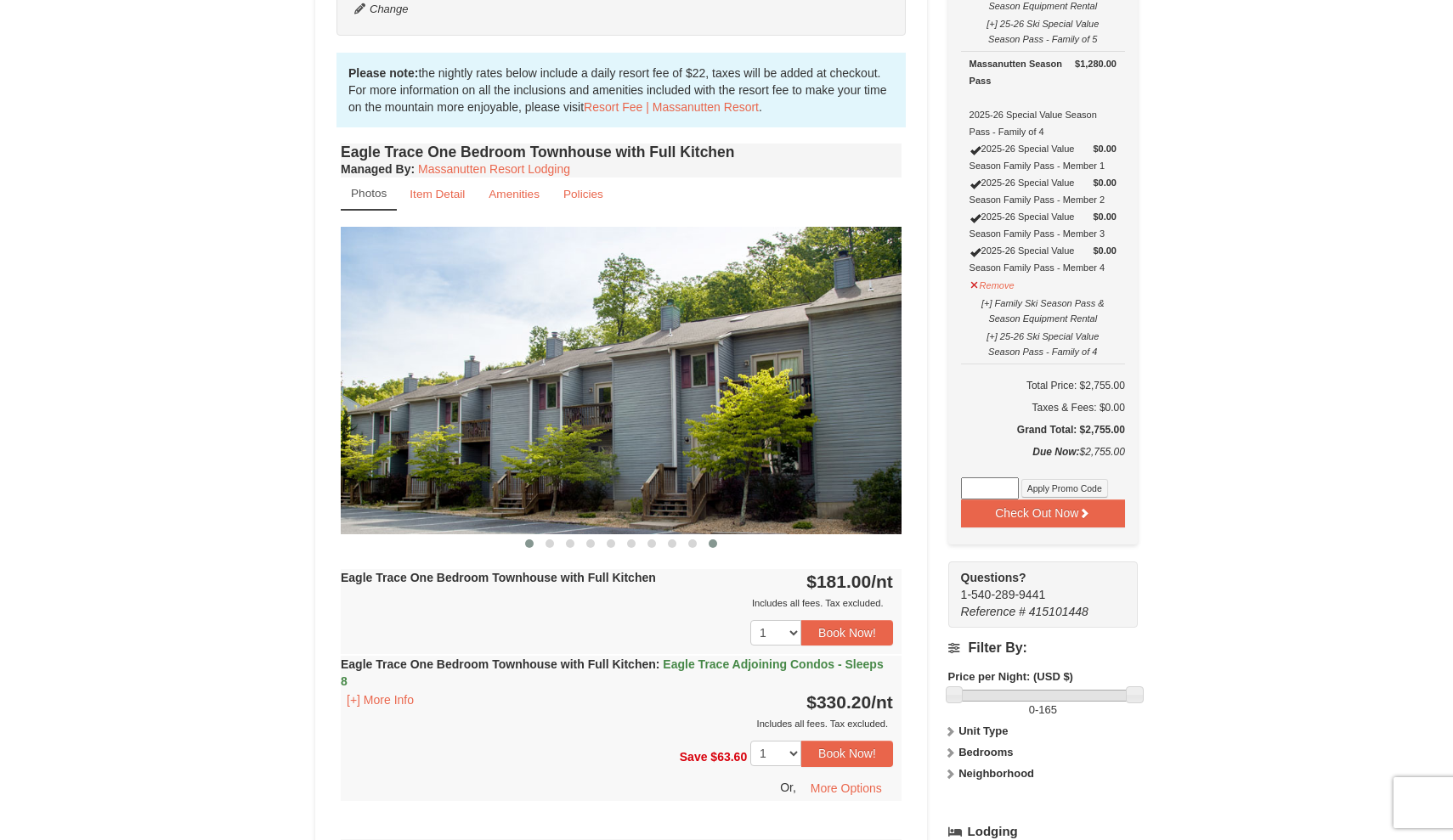 click at bounding box center [529, 544] 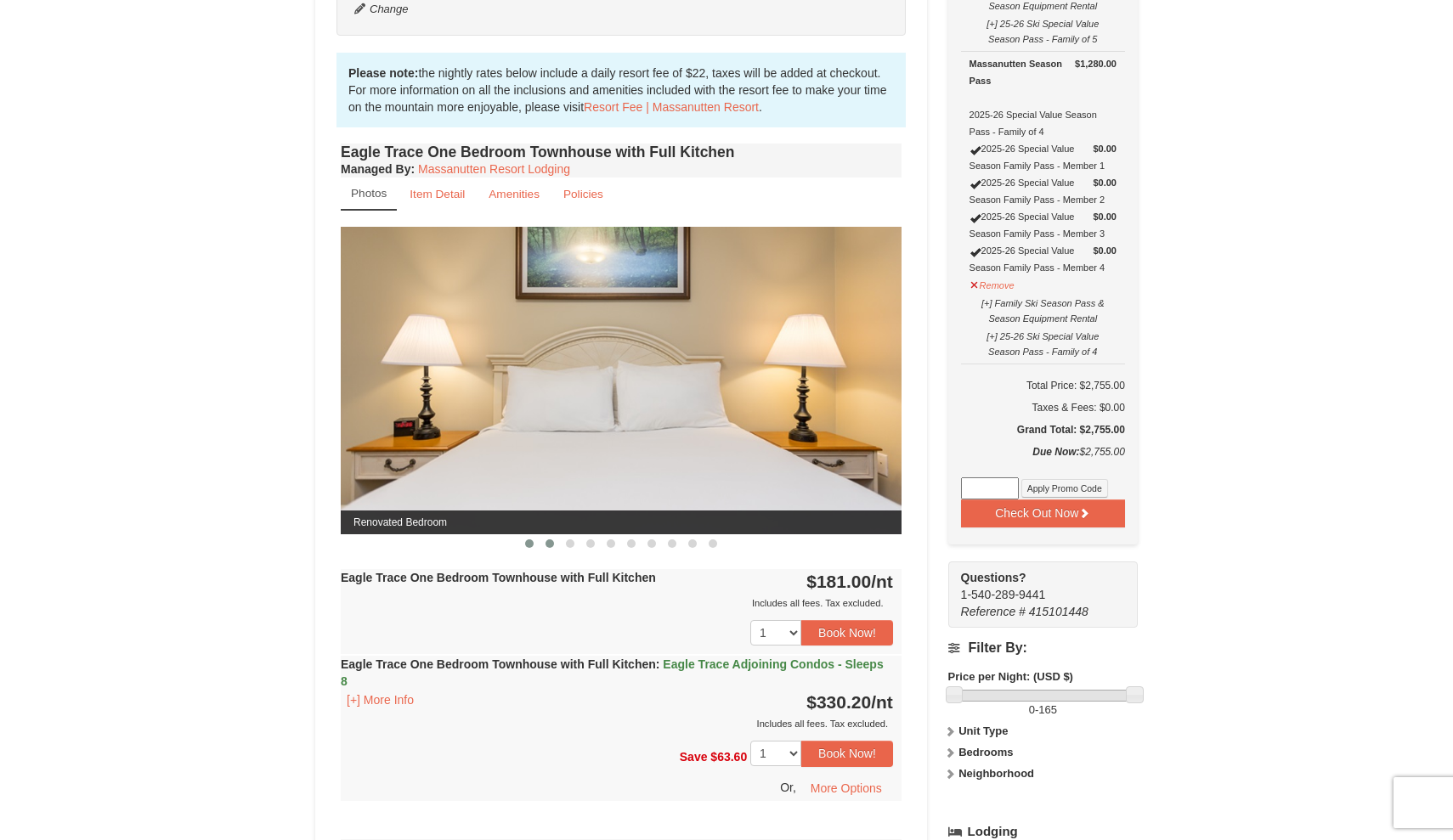 click at bounding box center (550, 544) 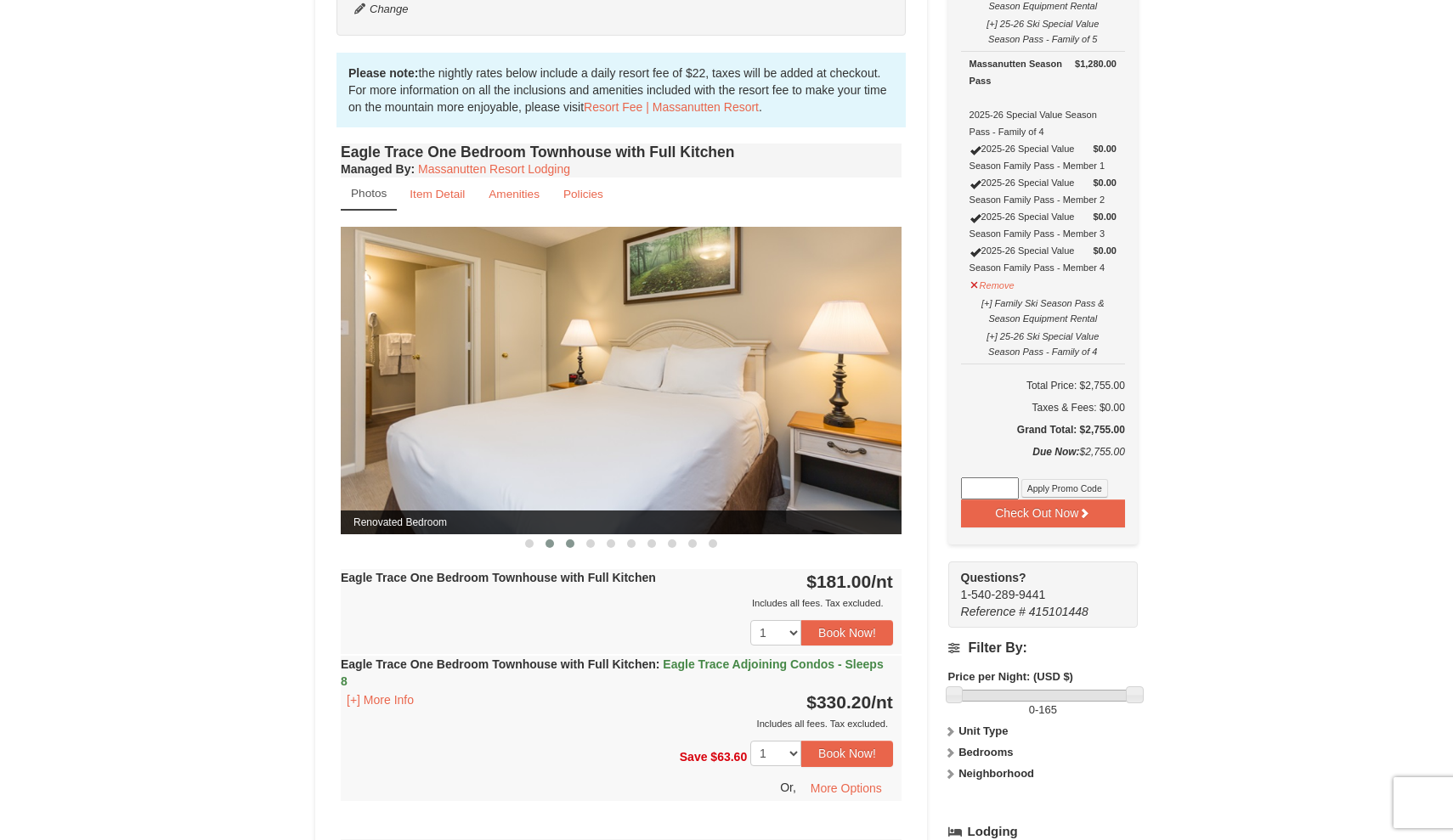 click at bounding box center (570, 544) 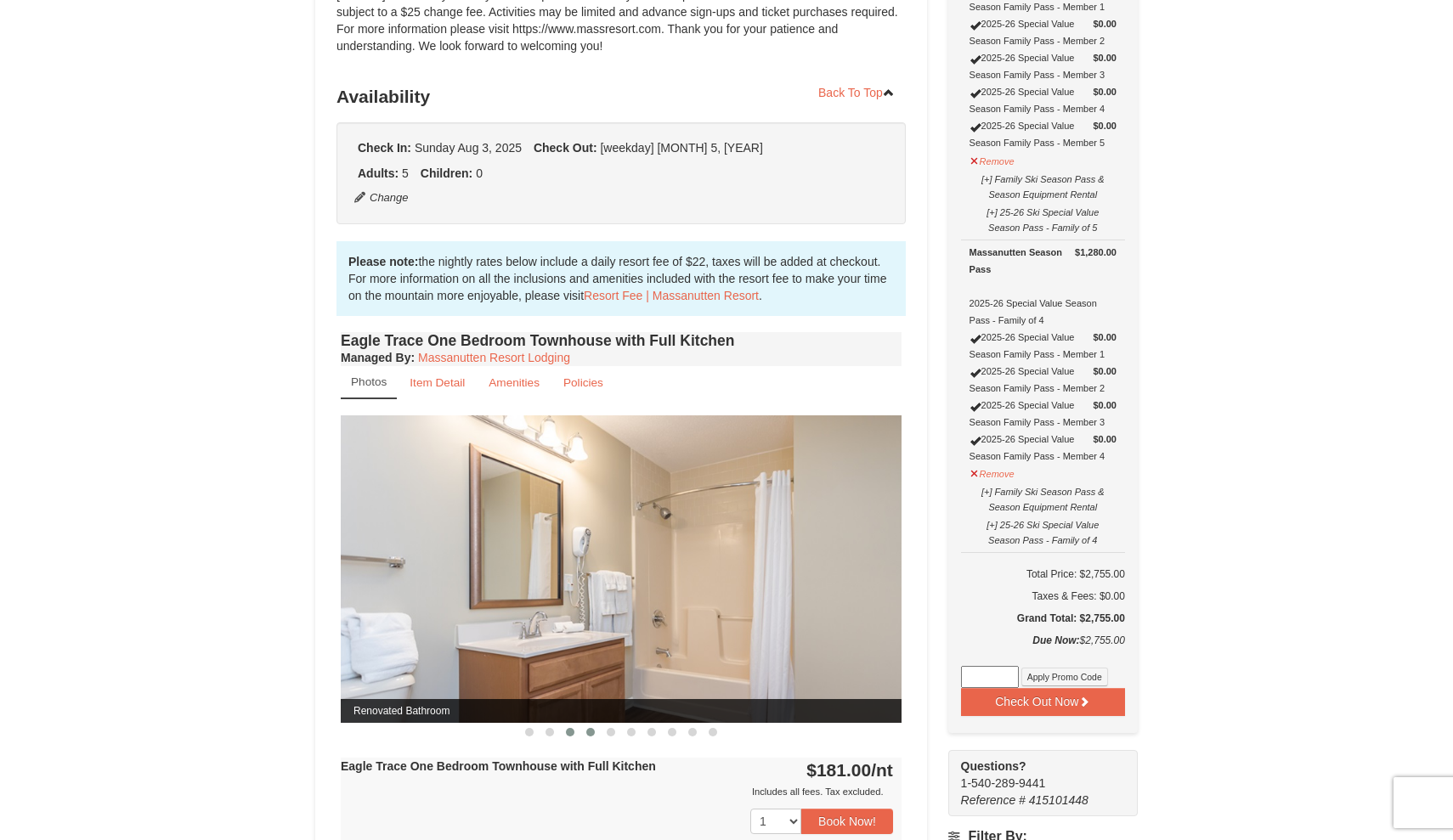 scroll, scrollTop: 292, scrollLeft: 0, axis: vertical 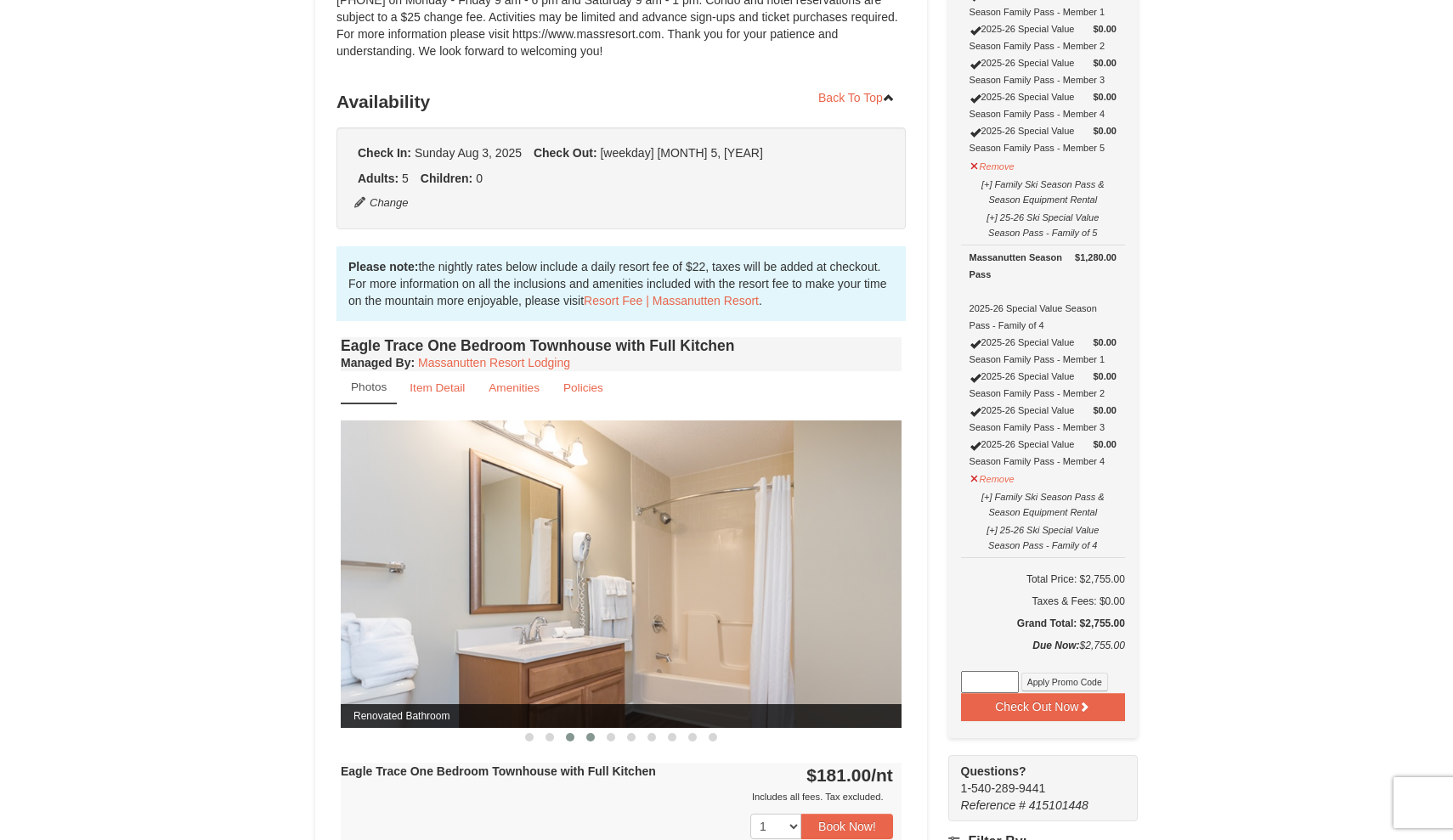 click at bounding box center [591, 737] 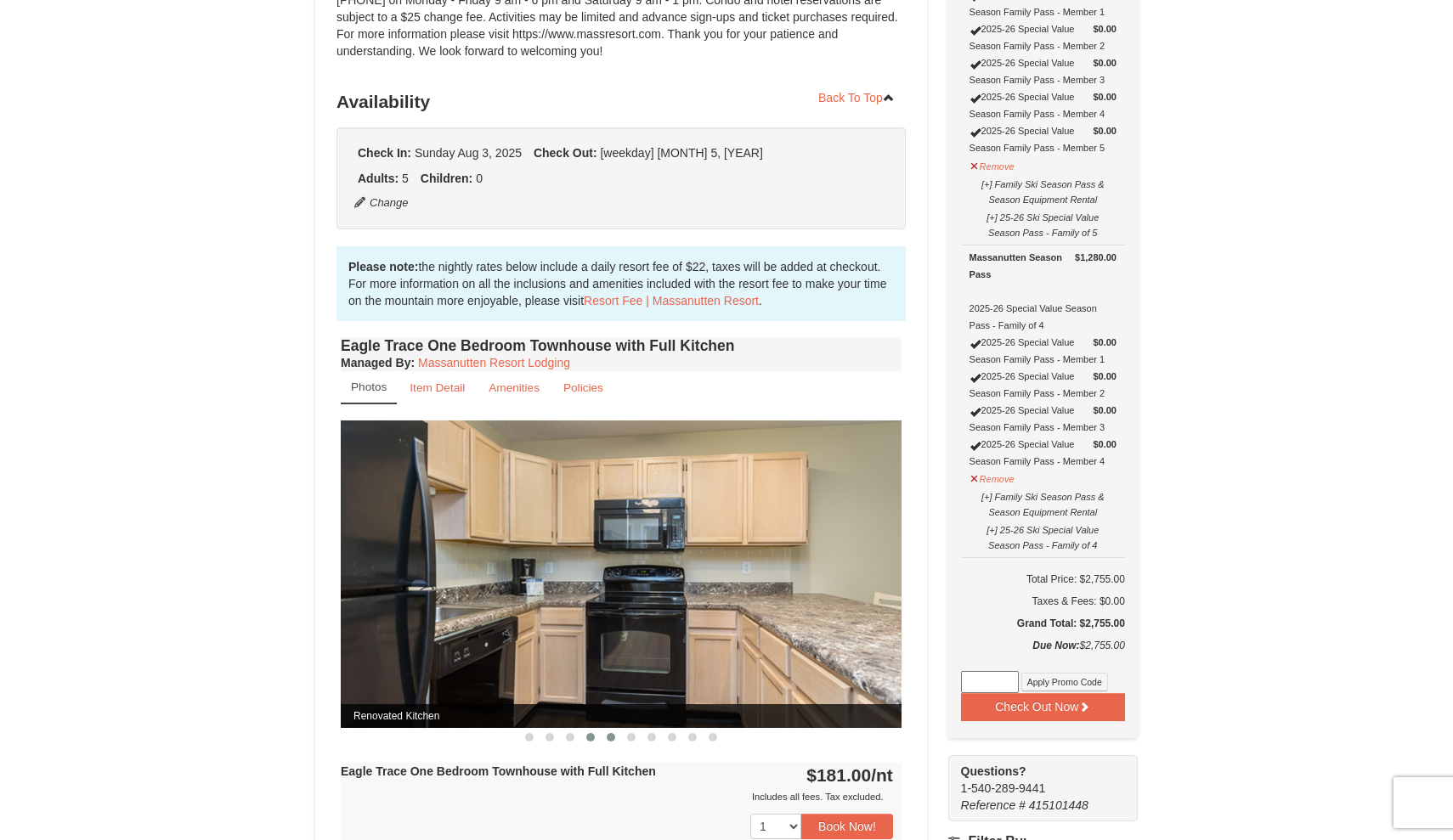 click at bounding box center [611, 737] 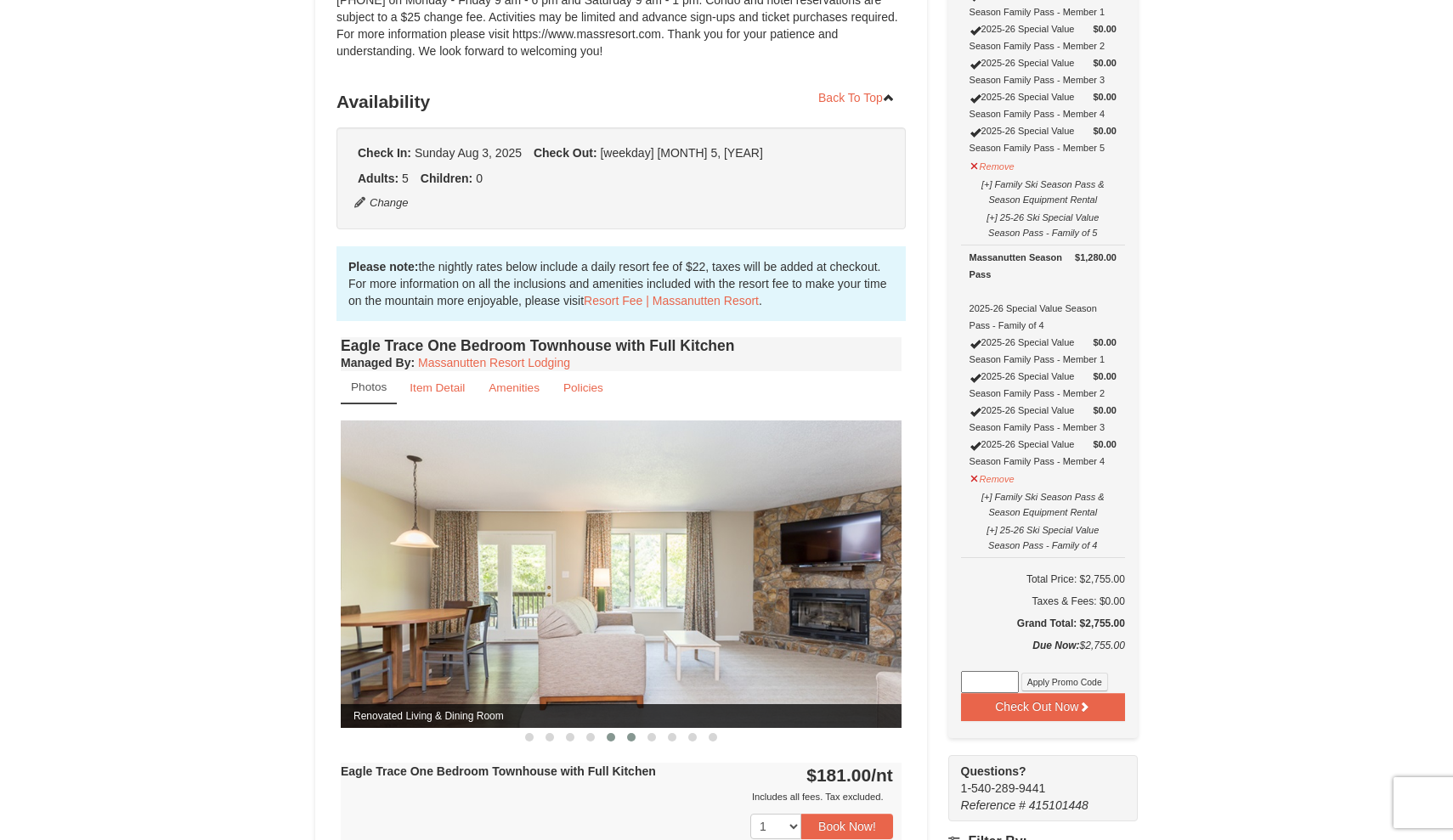 click at bounding box center [631, 737] 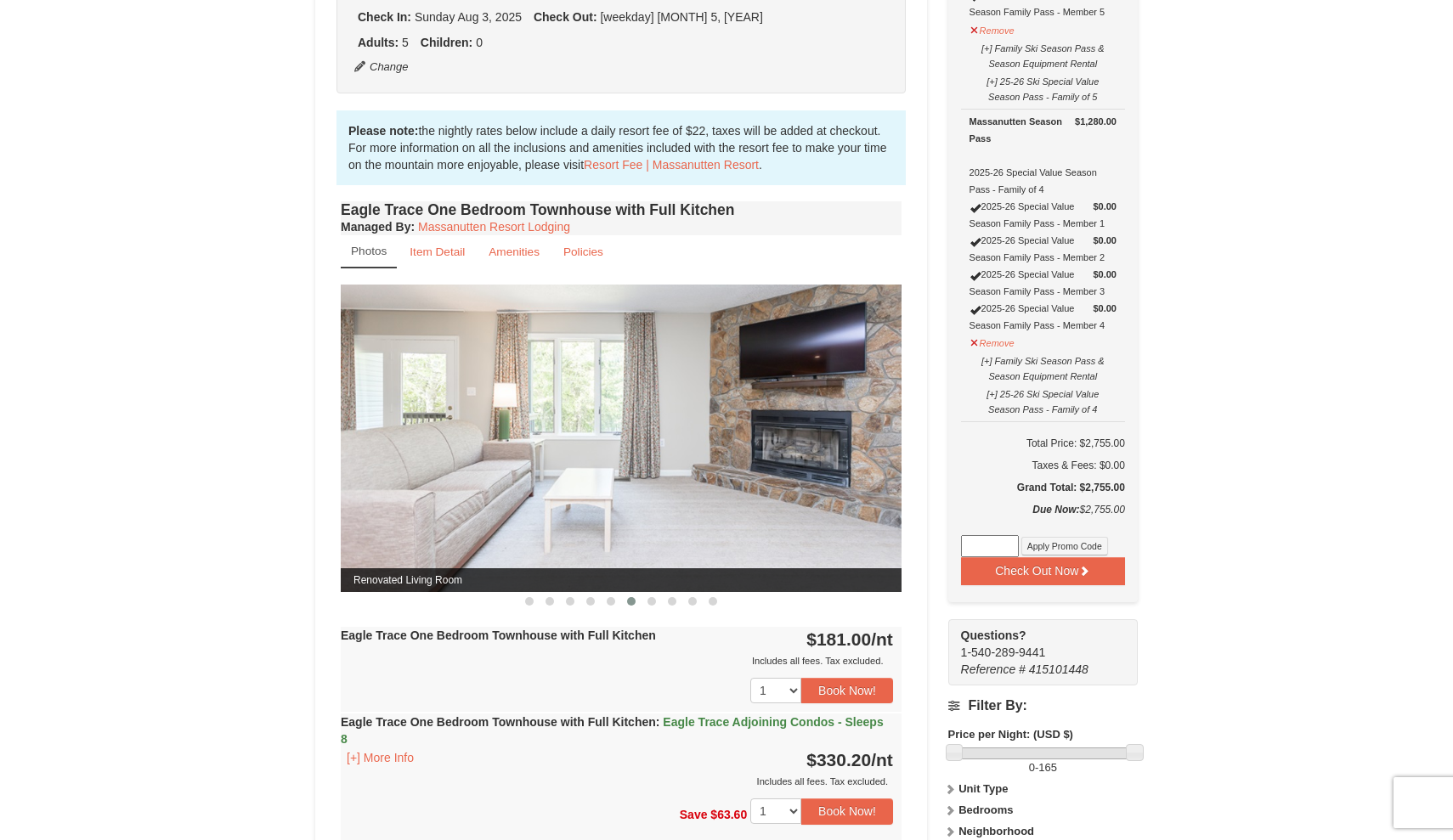 scroll, scrollTop: 628, scrollLeft: 0, axis: vertical 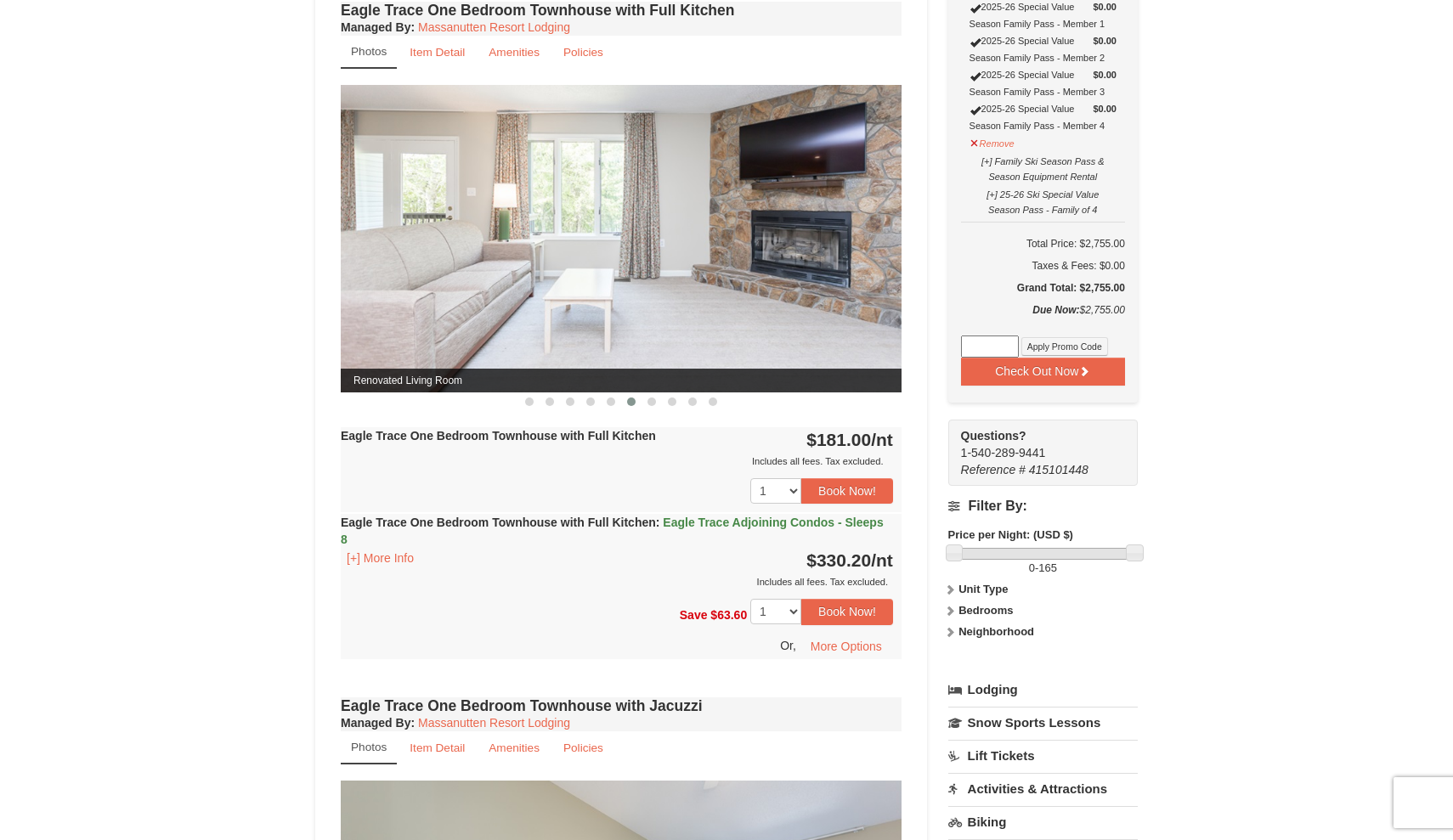 click on "Eagle Trace Adjoining Condos - Sleeps 8" at bounding box center (612, 531) 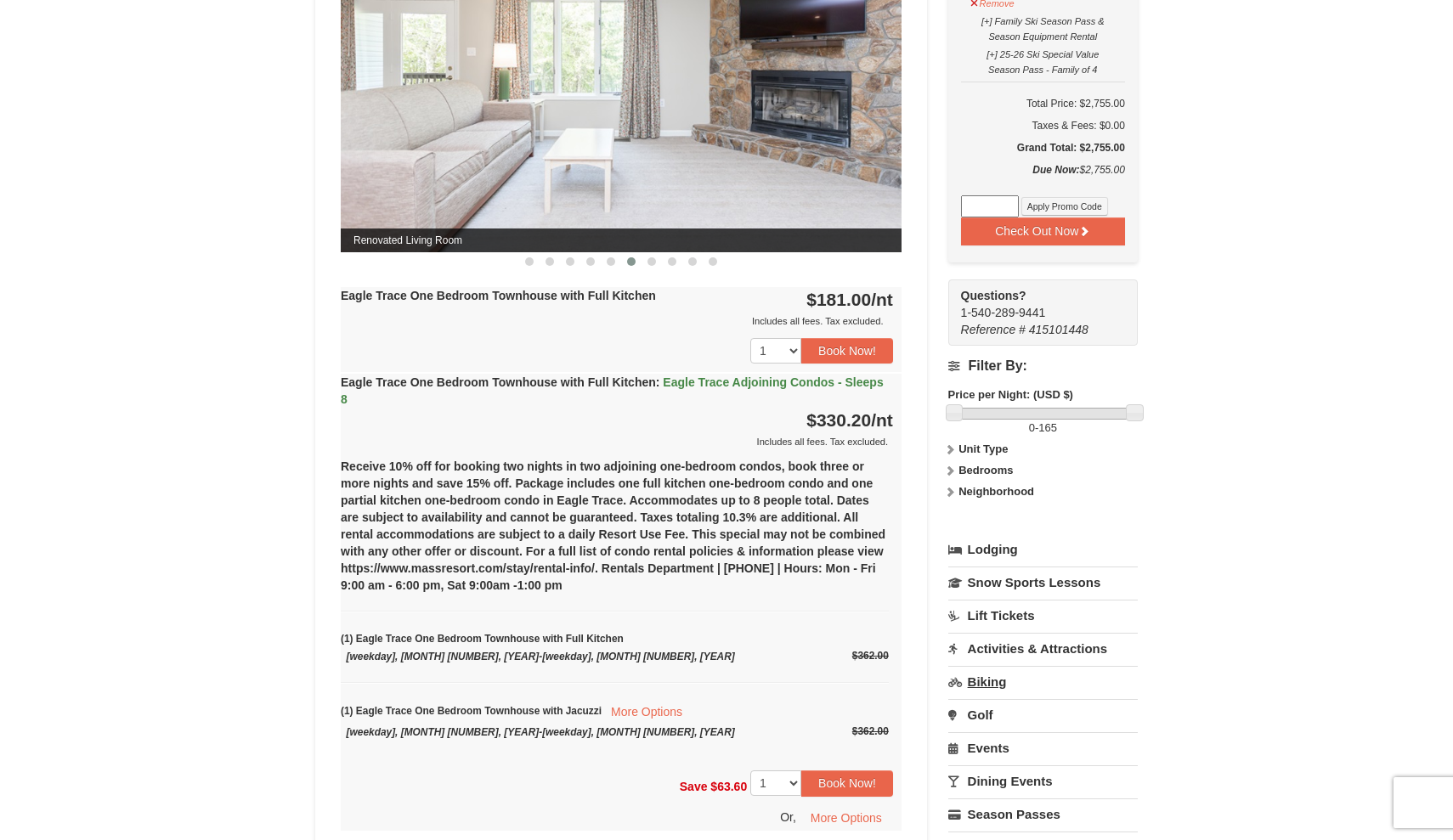 scroll, scrollTop: 772, scrollLeft: 0, axis: vertical 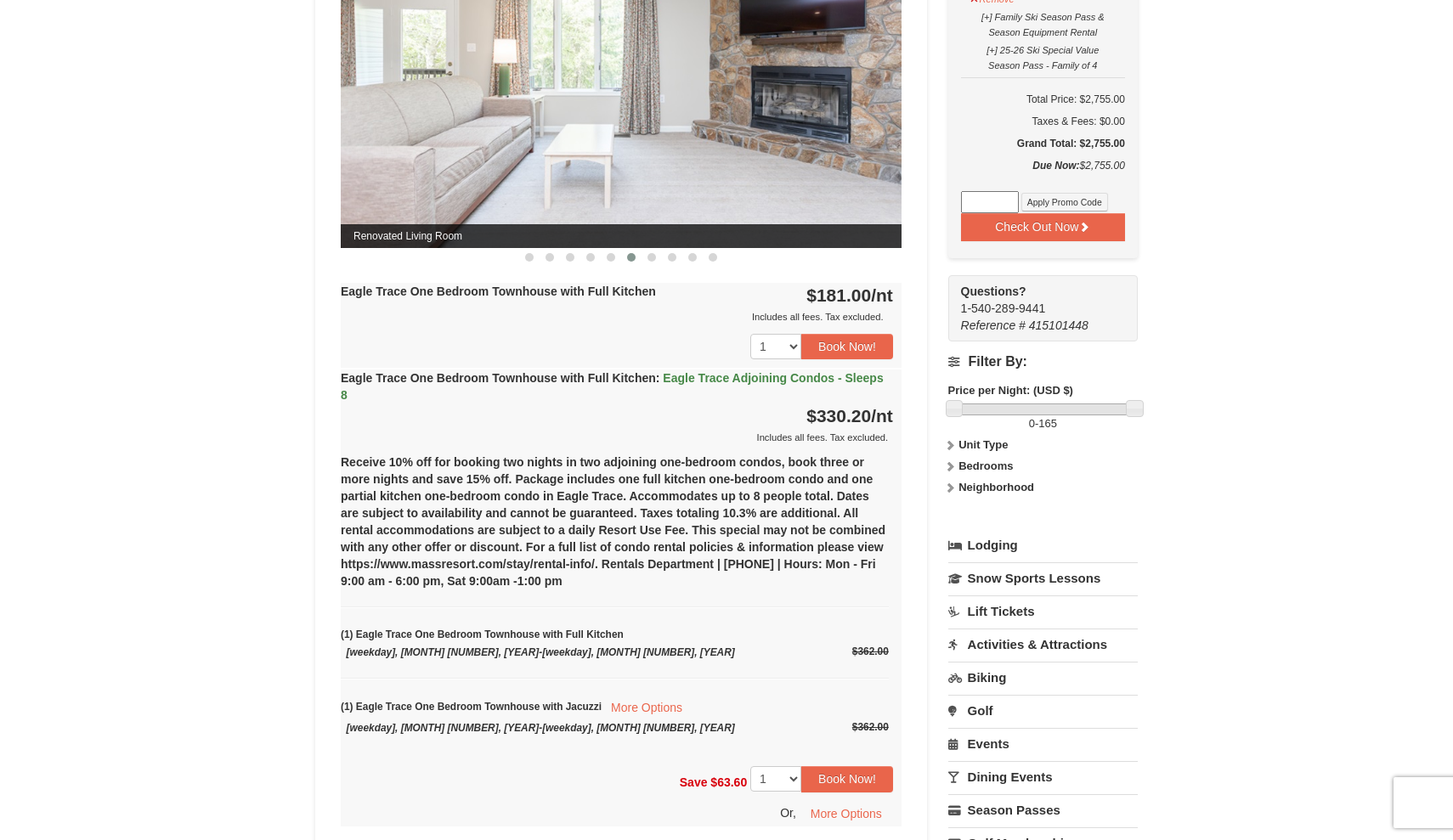 click on "Bedrooms" at bounding box center (986, 465) 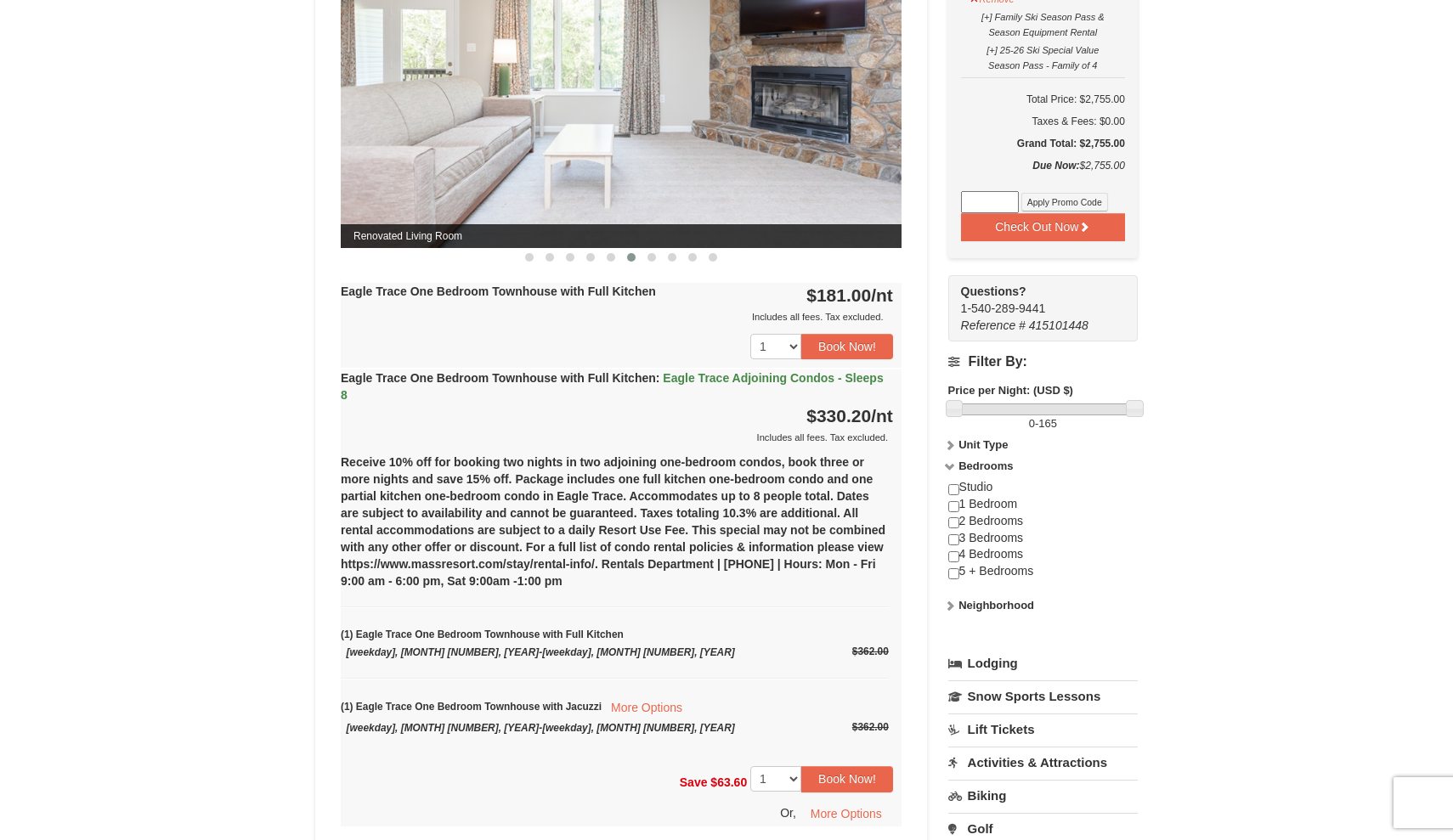 click at bounding box center [953, 522] 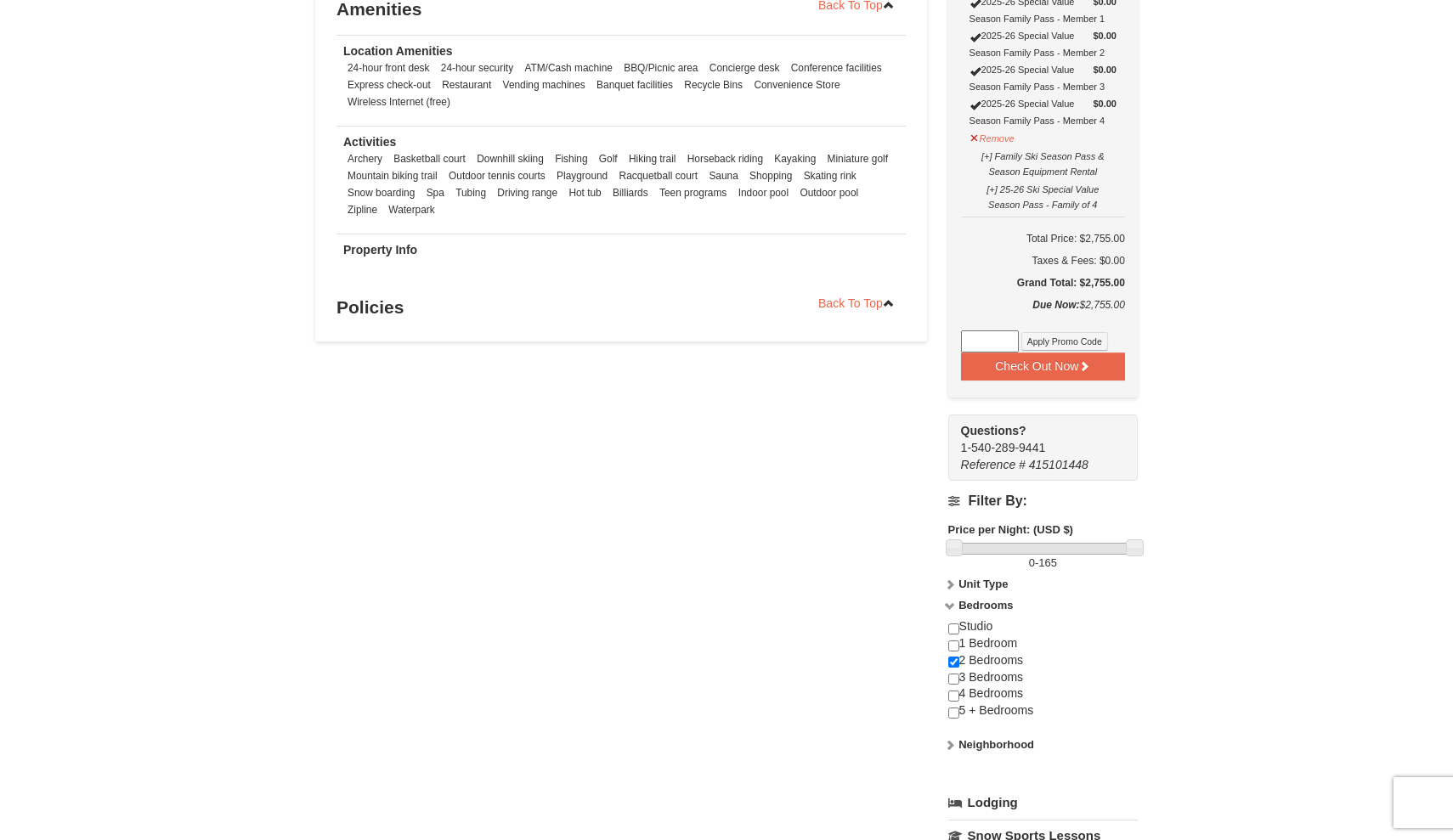 scroll, scrollTop: 635, scrollLeft: 0, axis: vertical 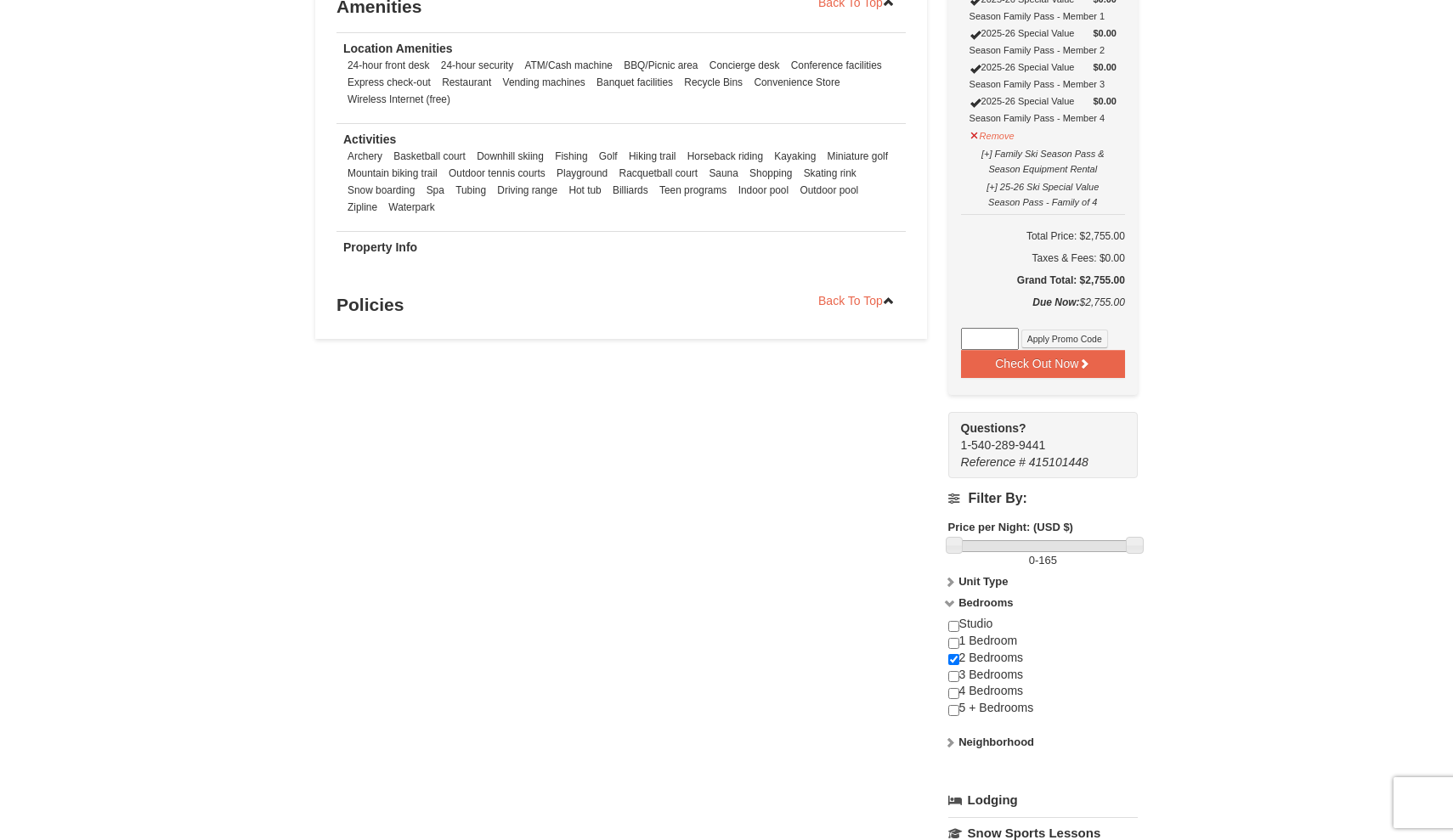 click at bounding box center (953, 676) 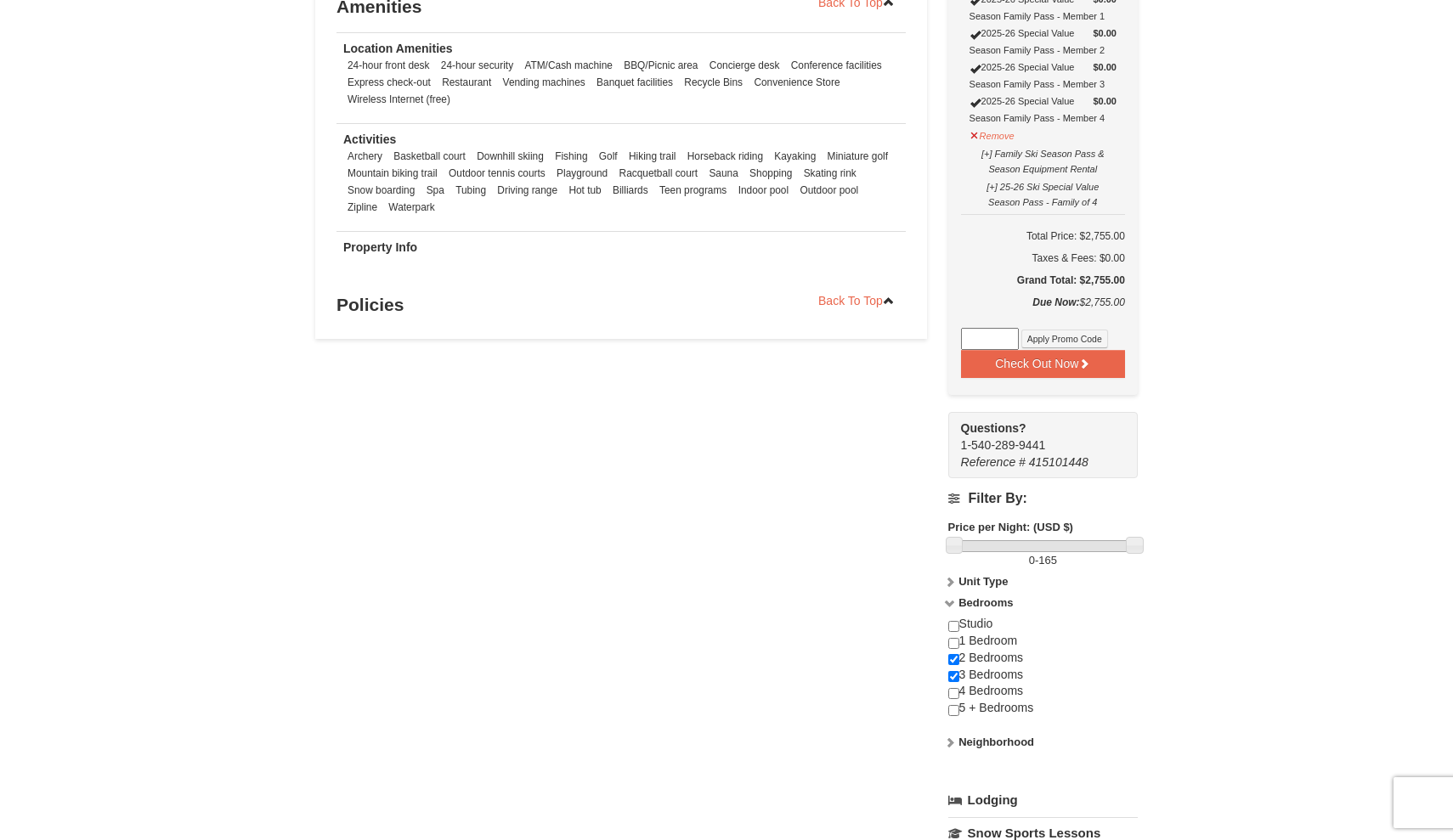 click at bounding box center [953, 659] 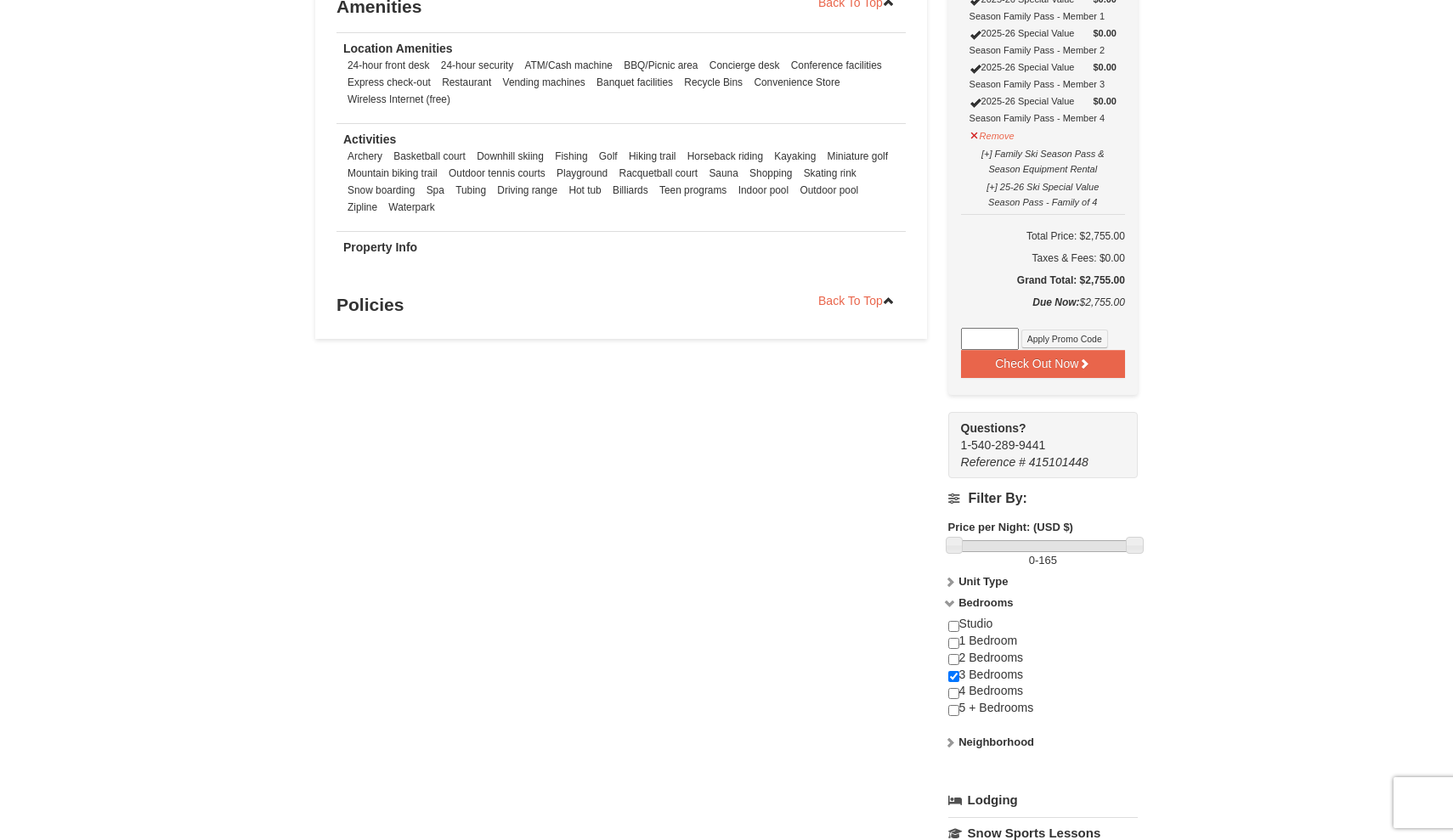 click at bounding box center (953, 693) 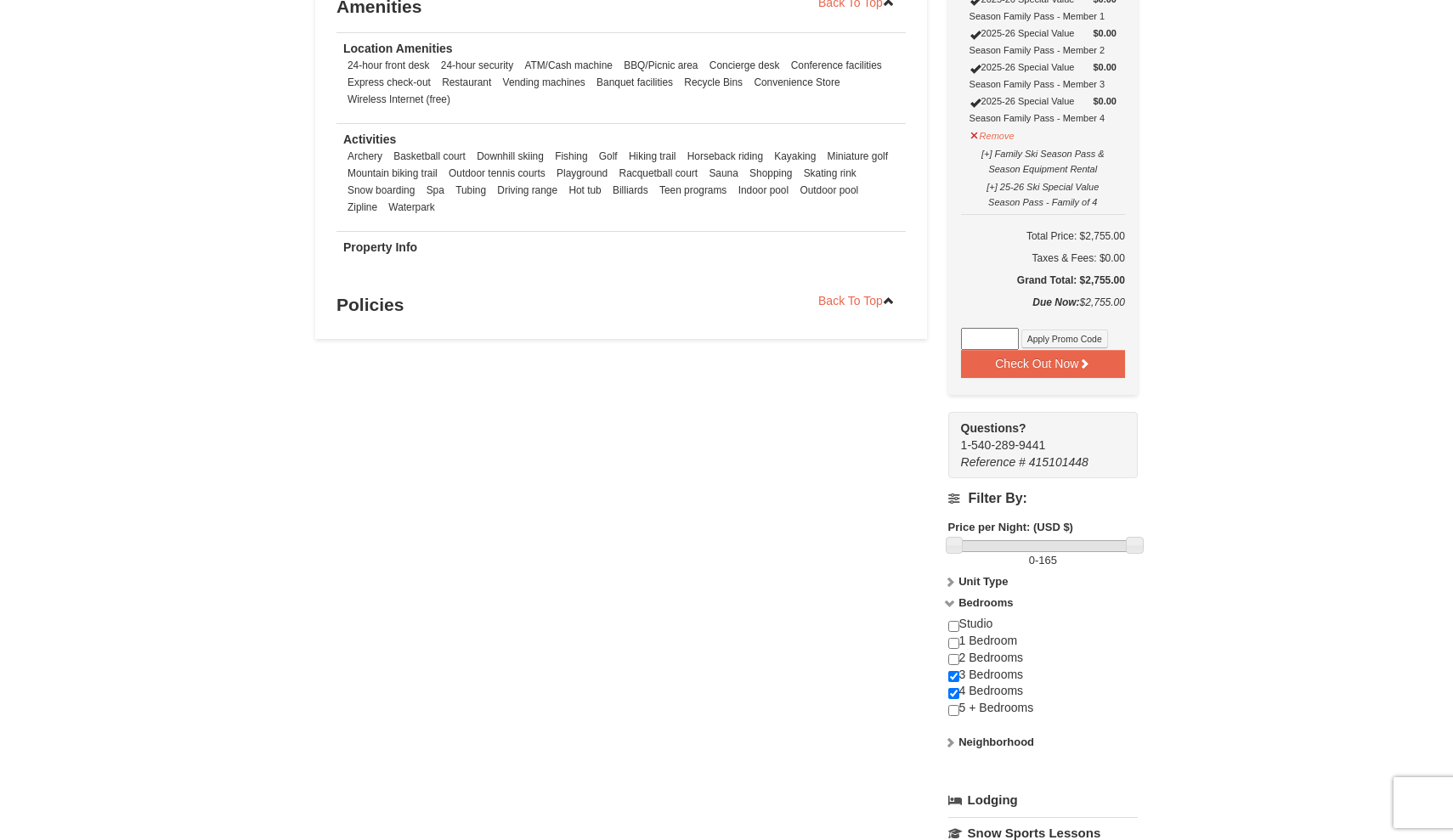 click at bounding box center [953, 676] 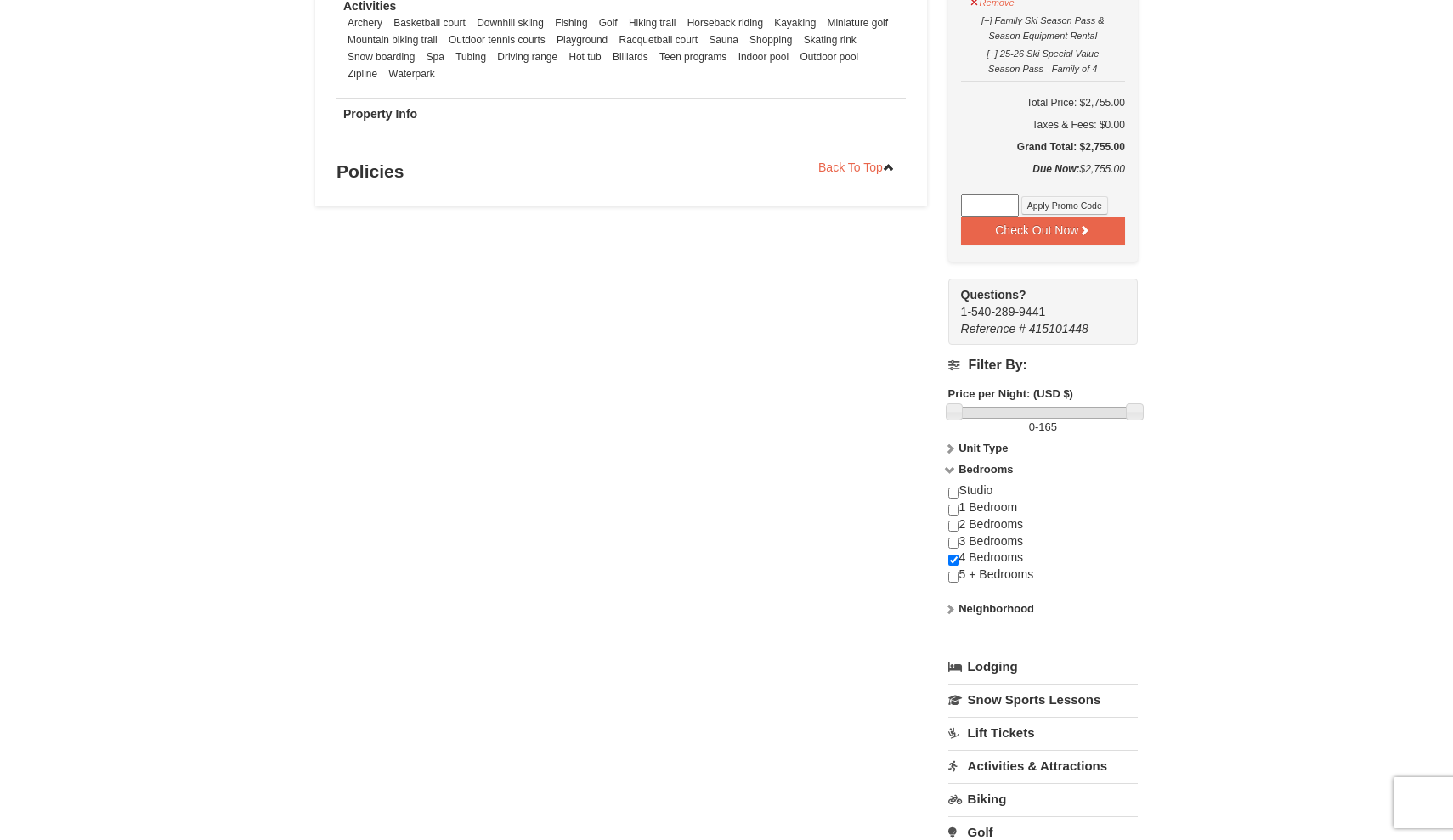 scroll, scrollTop: 768, scrollLeft: 0, axis: vertical 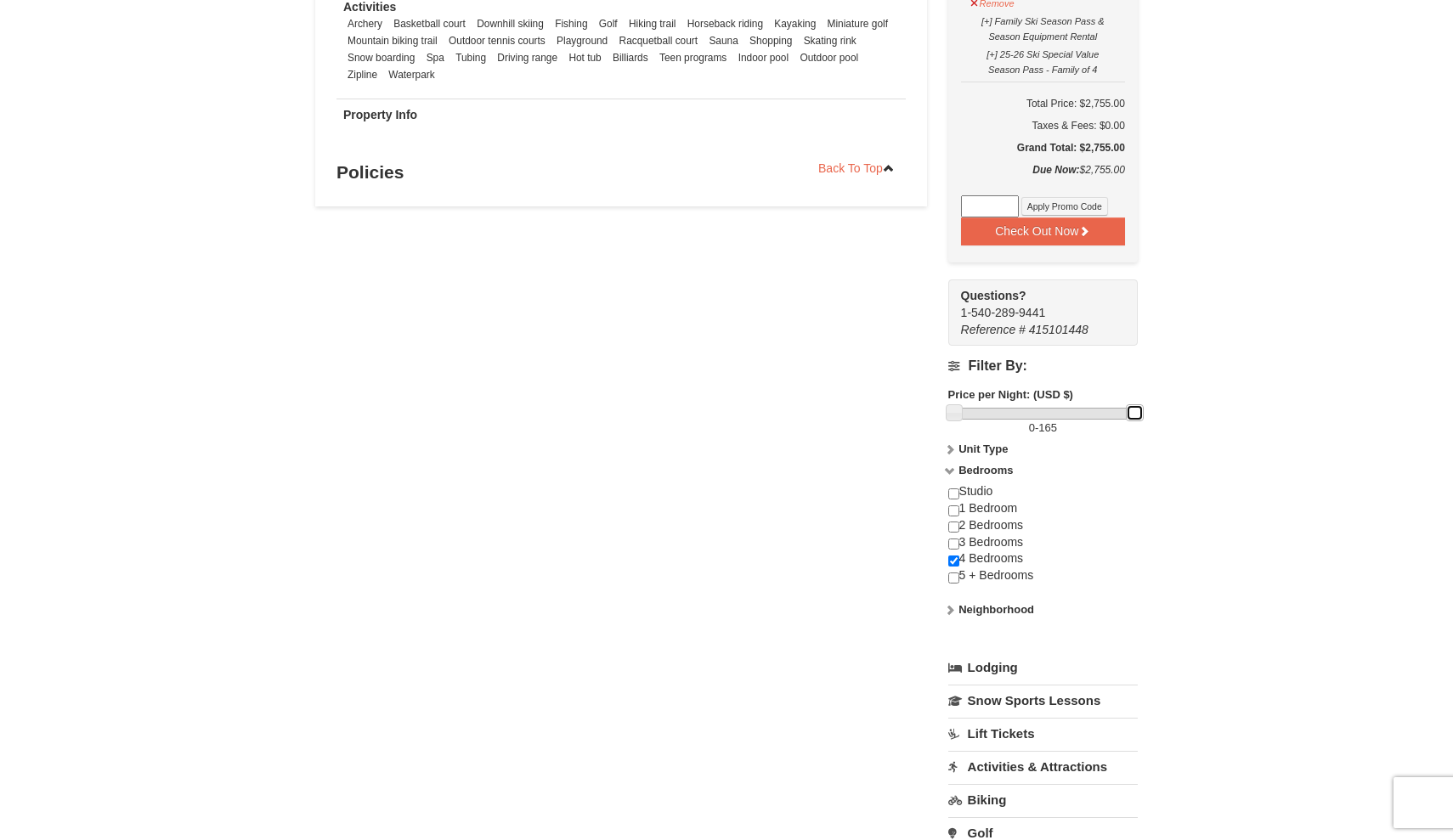 drag, startPoint x: 1128, startPoint y: 416, endPoint x: 1278, endPoint y: 426, distance: 150.33296 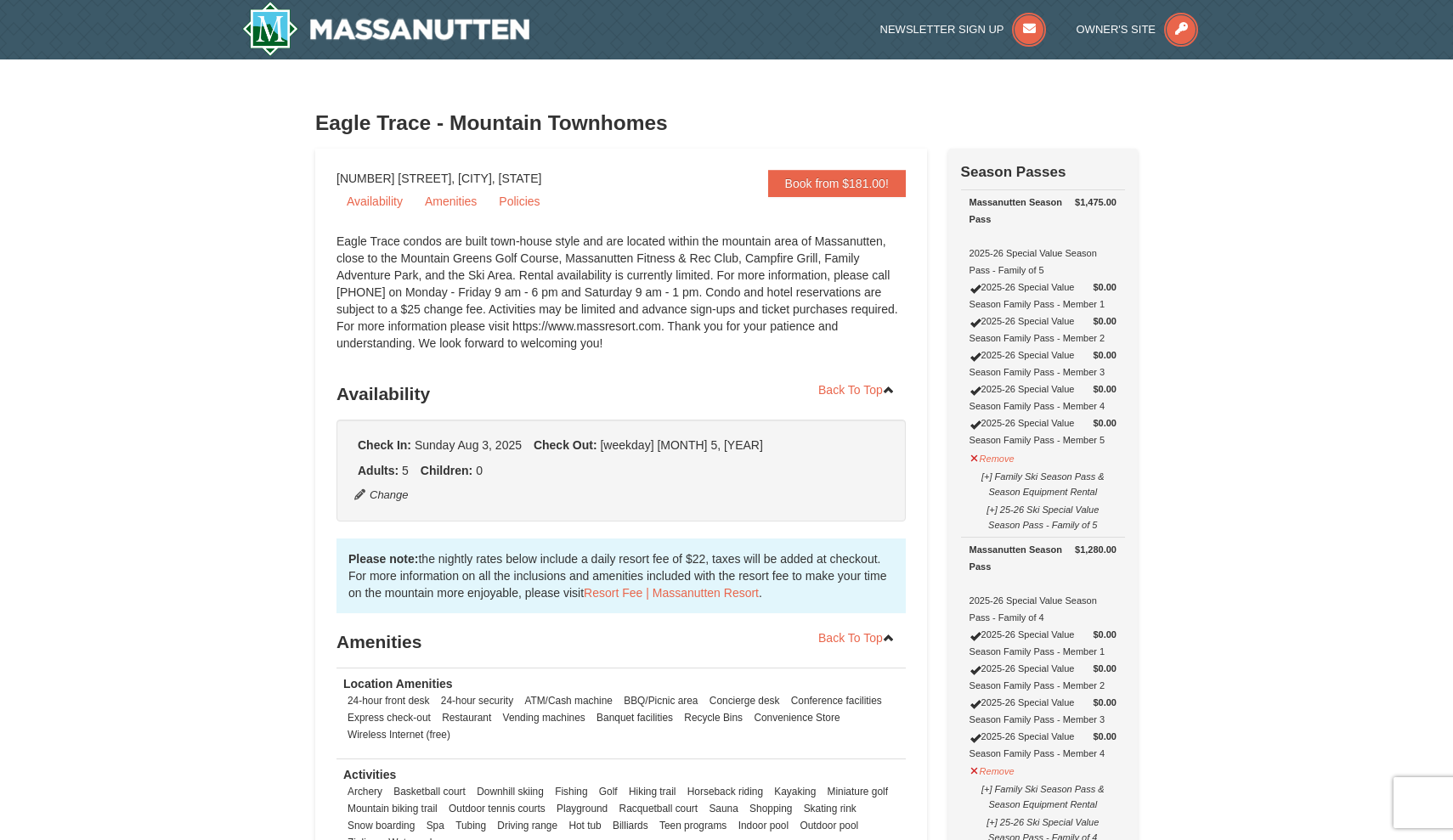 scroll, scrollTop: 0, scrollLeft: 0, axis: both 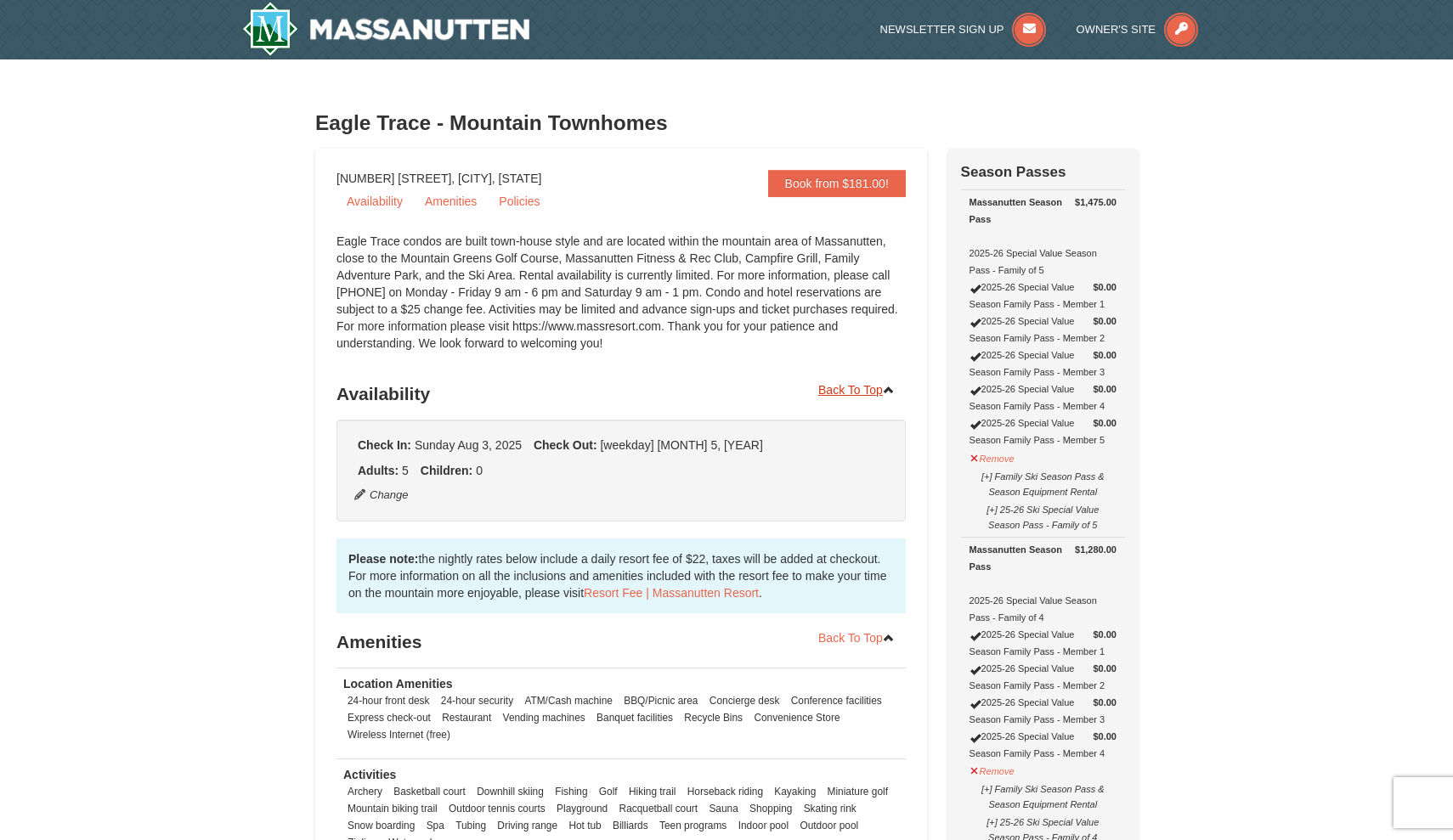 click on "Back To Top" at bounding box center (857, 390) 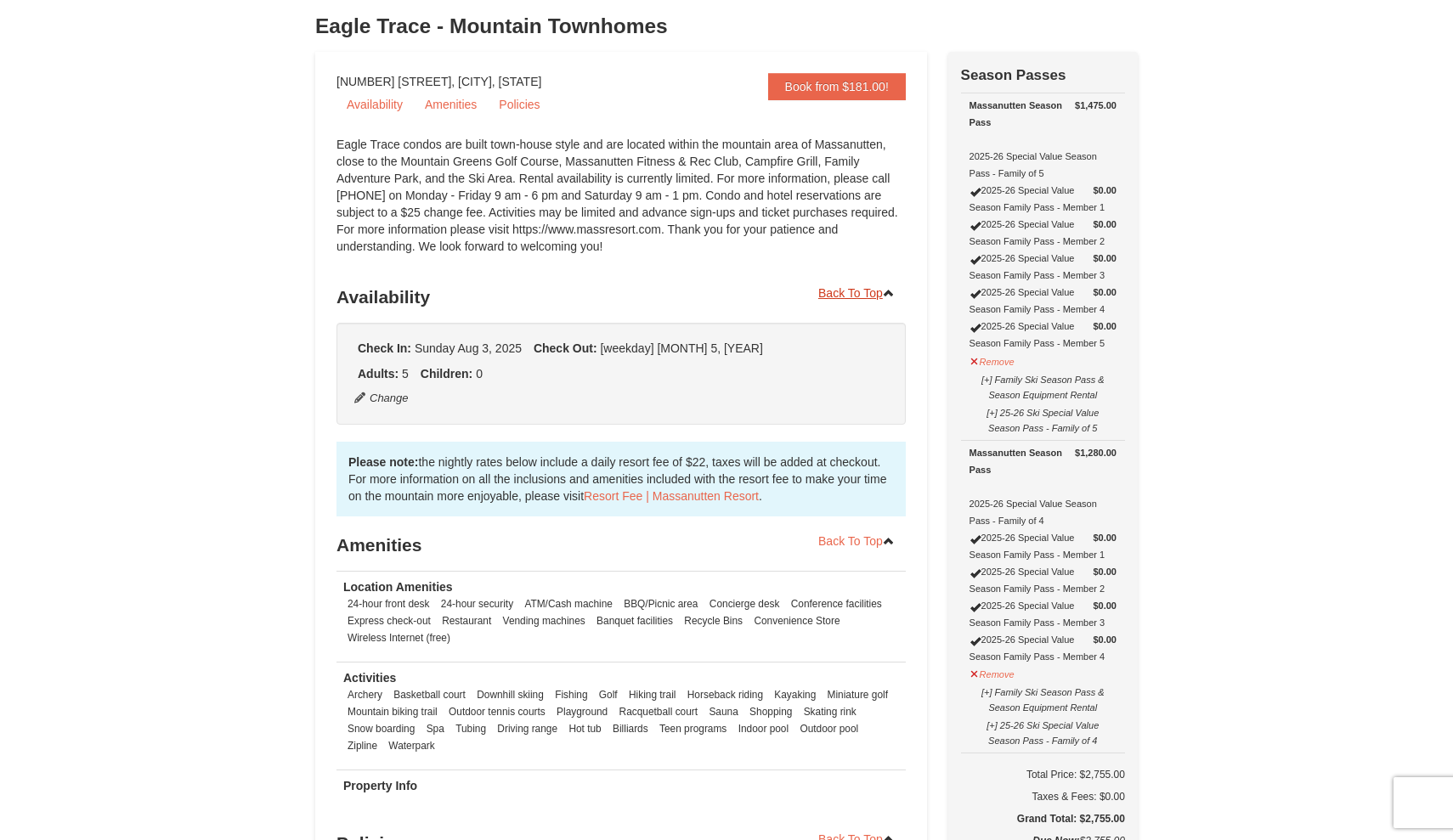 scroll, scrollTop: 98, scrollLeft: 0, axis: vertical 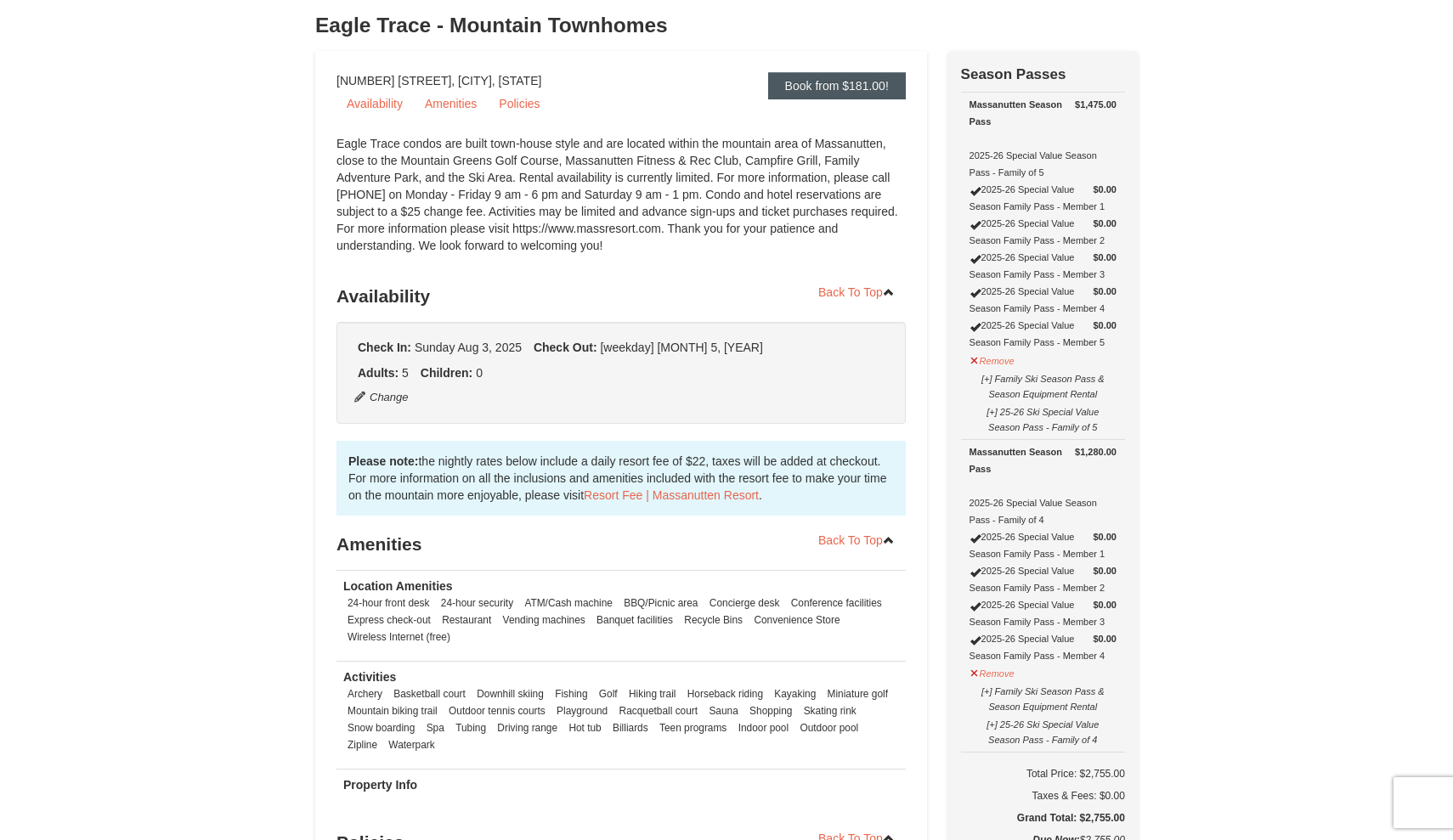 click on "Book from $181.00!" at bounding box center (837, 86) 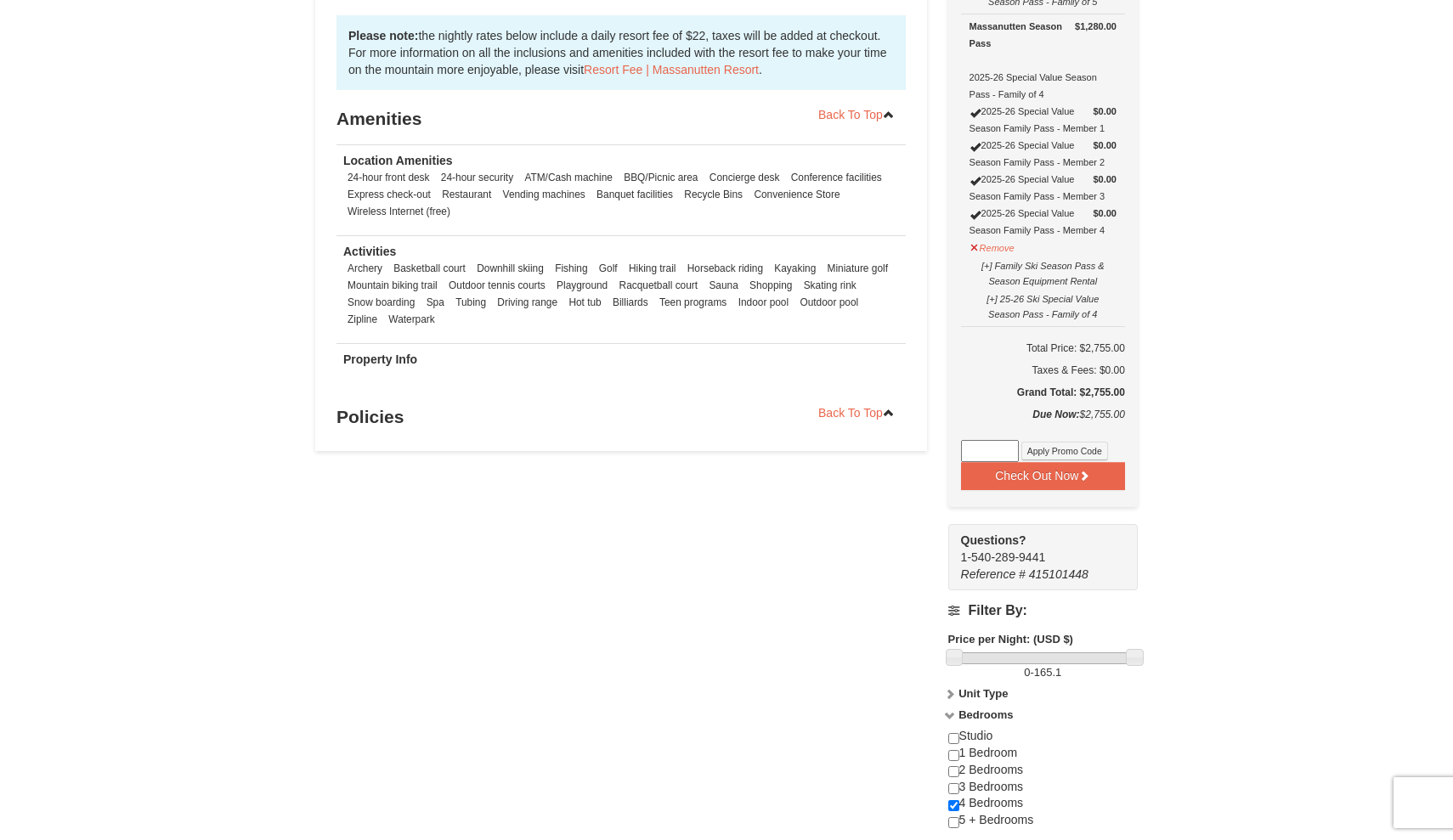 scroll, scrollTop: 551, scrollLeft: 0, axis: vertical 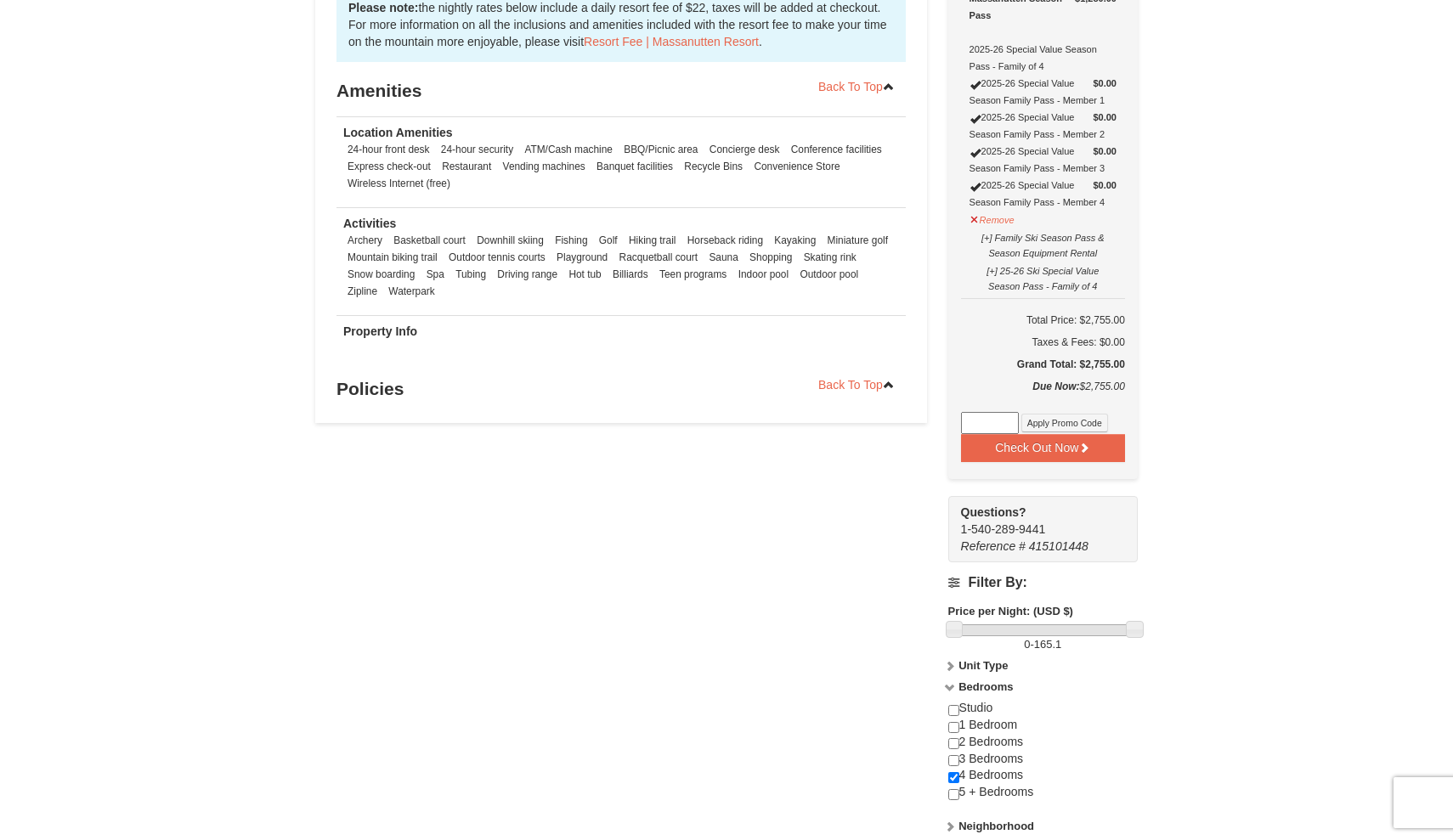 click on "Studio
1 Bedroom
2 Bedrooms
3 Bedrooms
4 Bedrooms
5 + Bedrooms" at bounding box center (1043, 758) 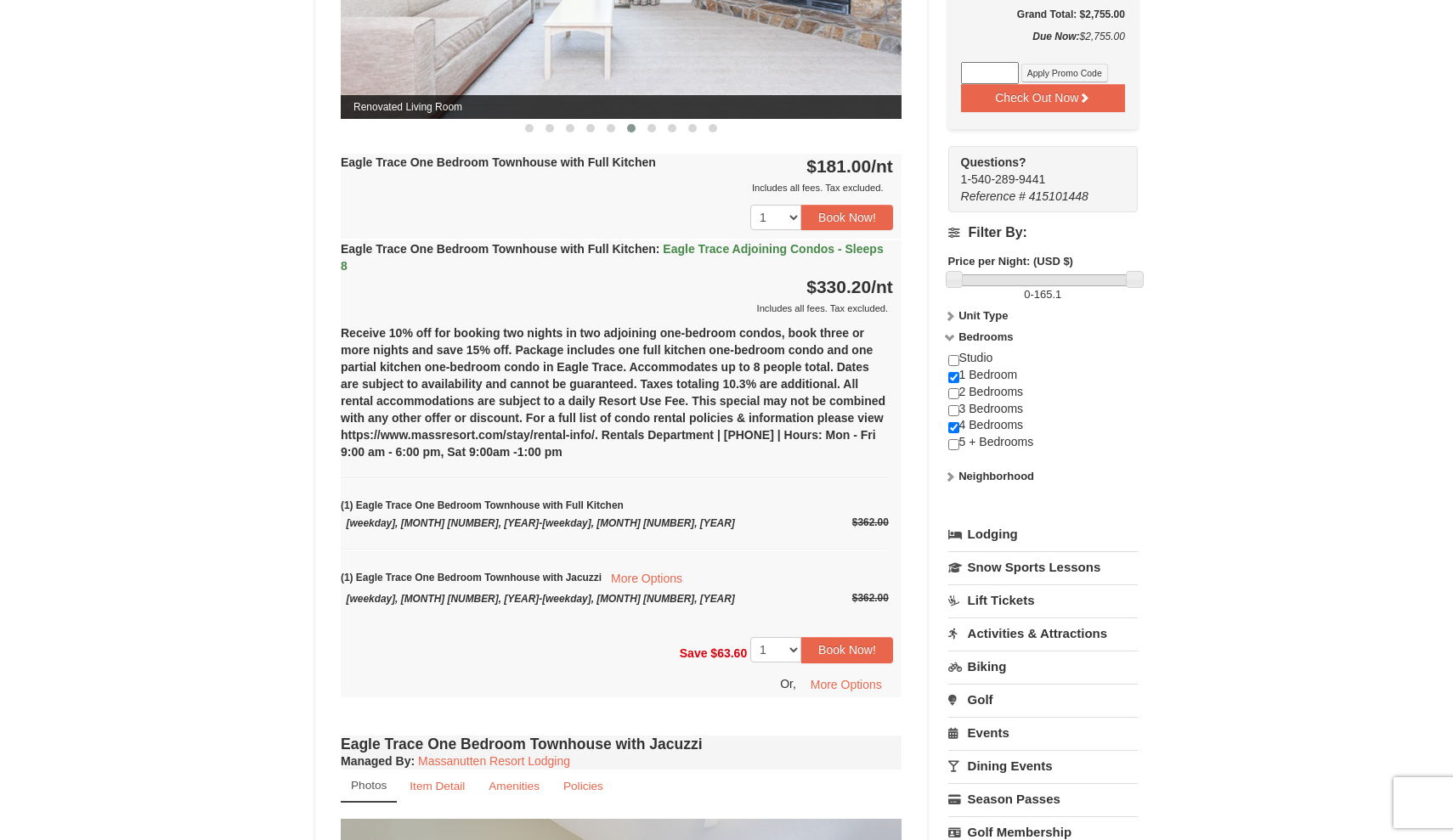 scroll, scrollTop: 904, scrollLeft: 0, axis: vertical 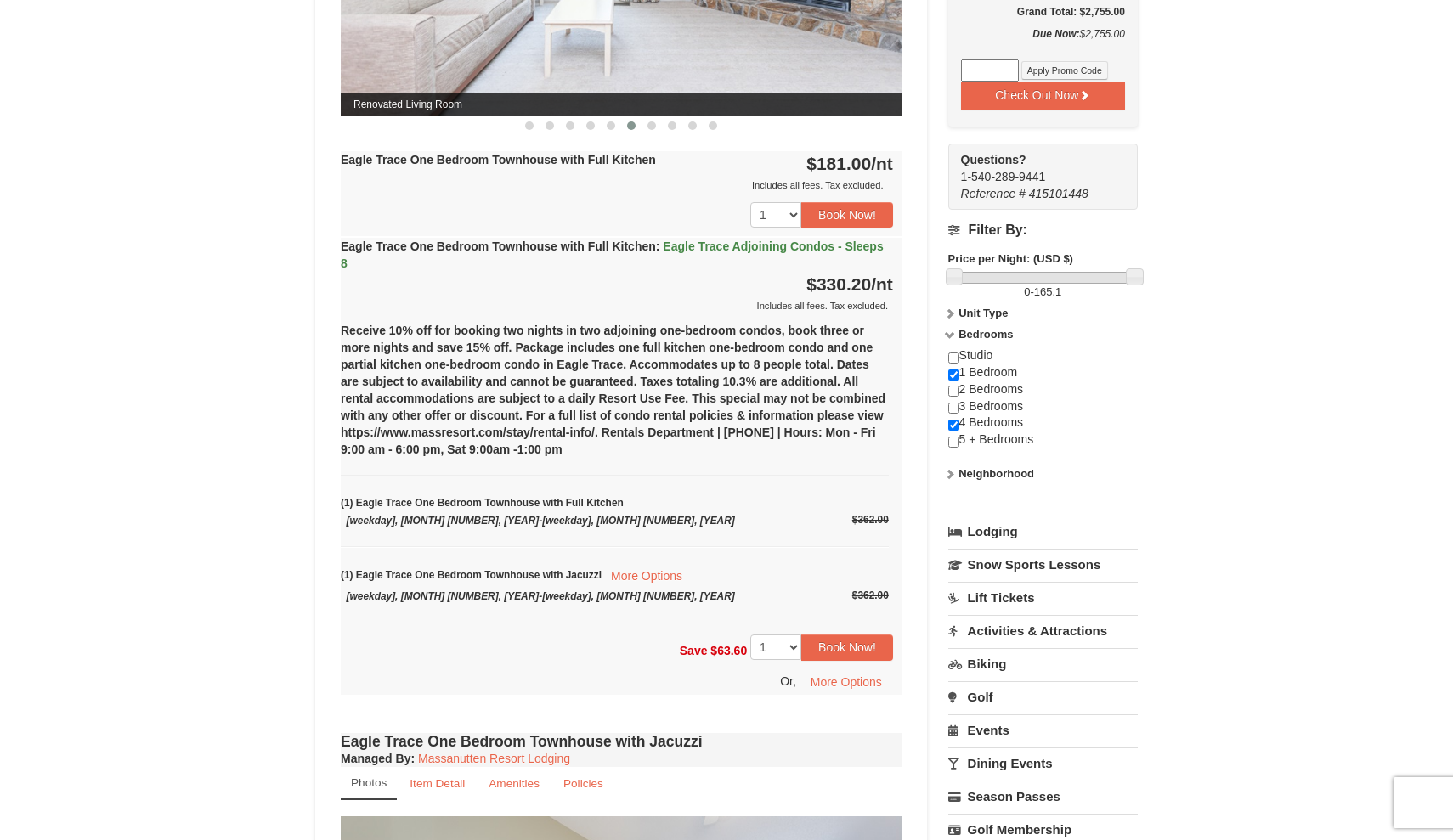 click on "Eagle Trace One Bedroom Townhouse with Full Kitchen  :
Eagle Trace Adjoining Condos - Sleeps 8
[+] More Info
$330.20 /nt
Includes all fees. Tax excluded." at bounding box center [621, 276] 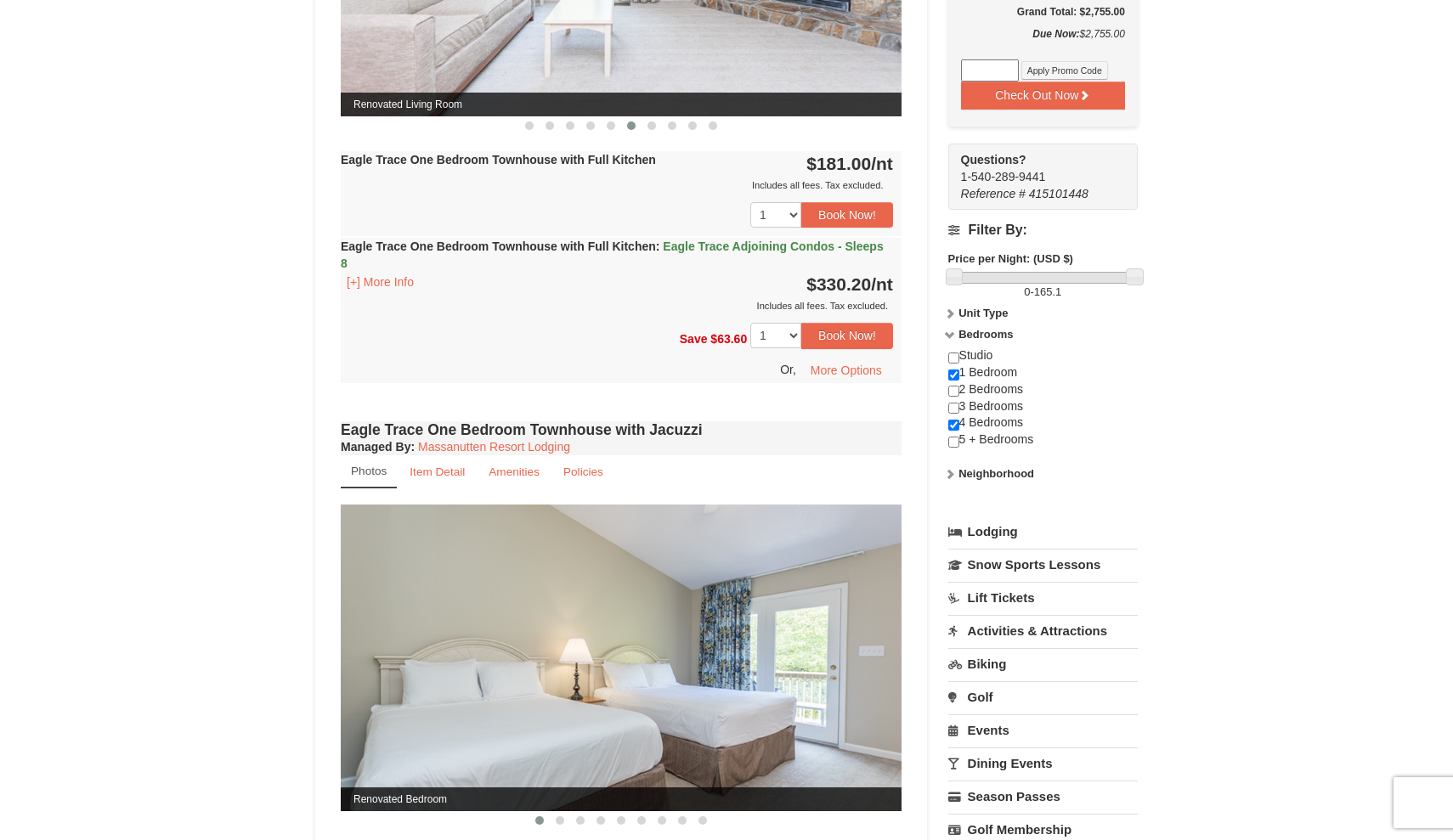 click on "Eagle Trace One Bedroom Townhouse with Full Kitchen  :
Eagle Trace Adjoining Condos - Sleeps 8
[+] More Info
$330.20 /nt
Includes all fees. Tax excluded." at bounding box center [621, 276] 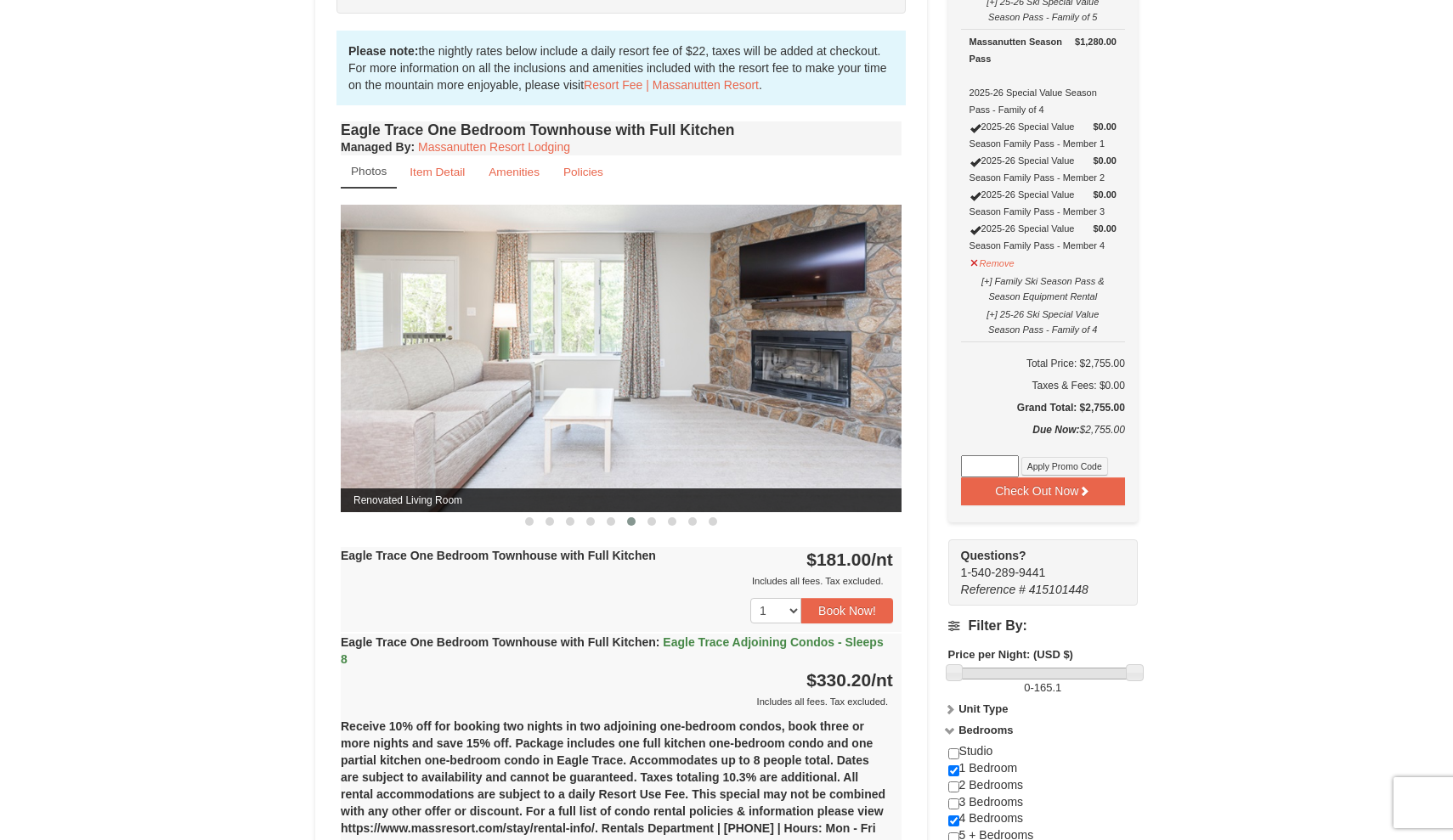 scroll, scrollTop: 508, scrollLeft: 0, axis: vertical 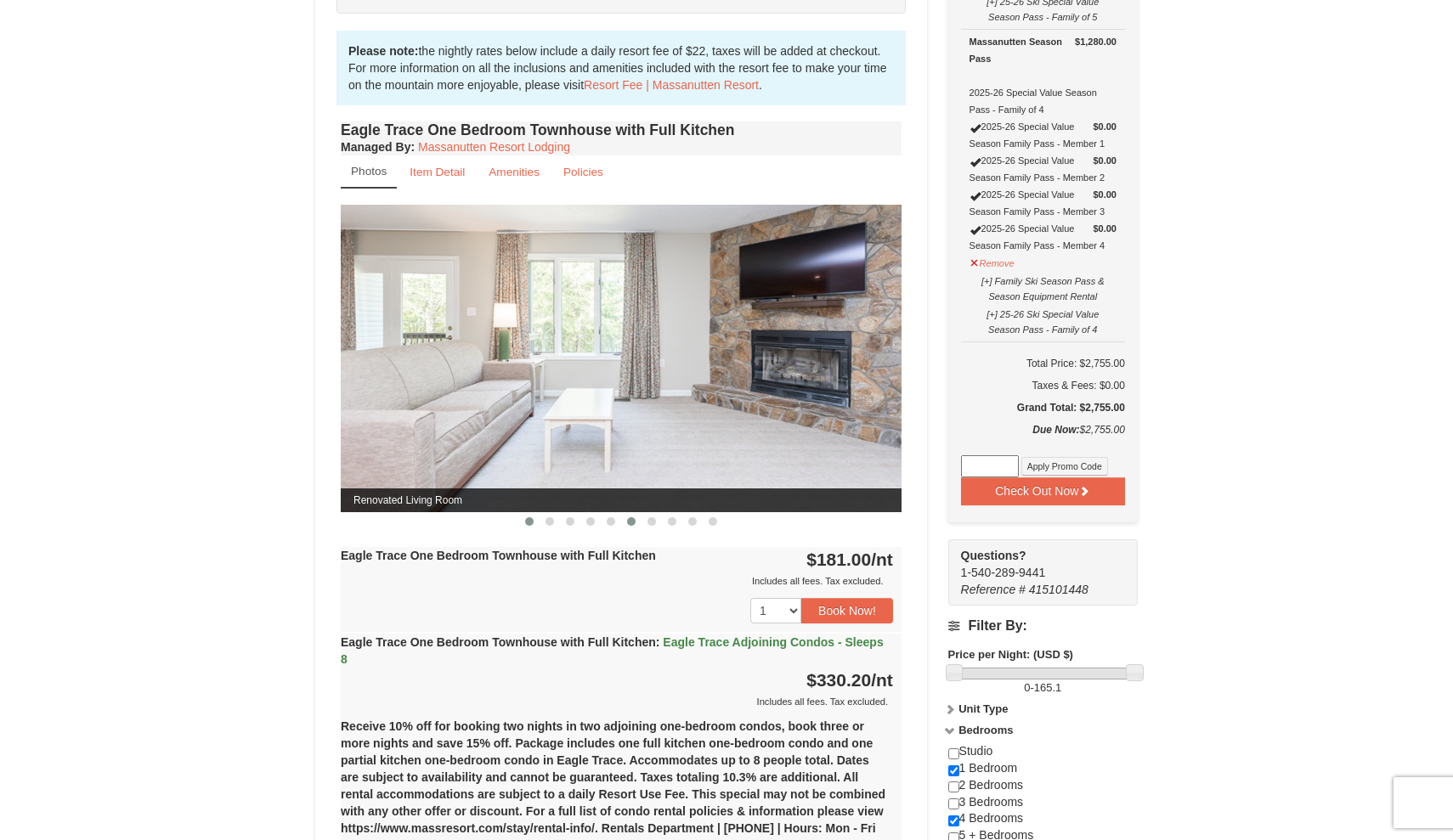 click at bounding box center (529, 521) 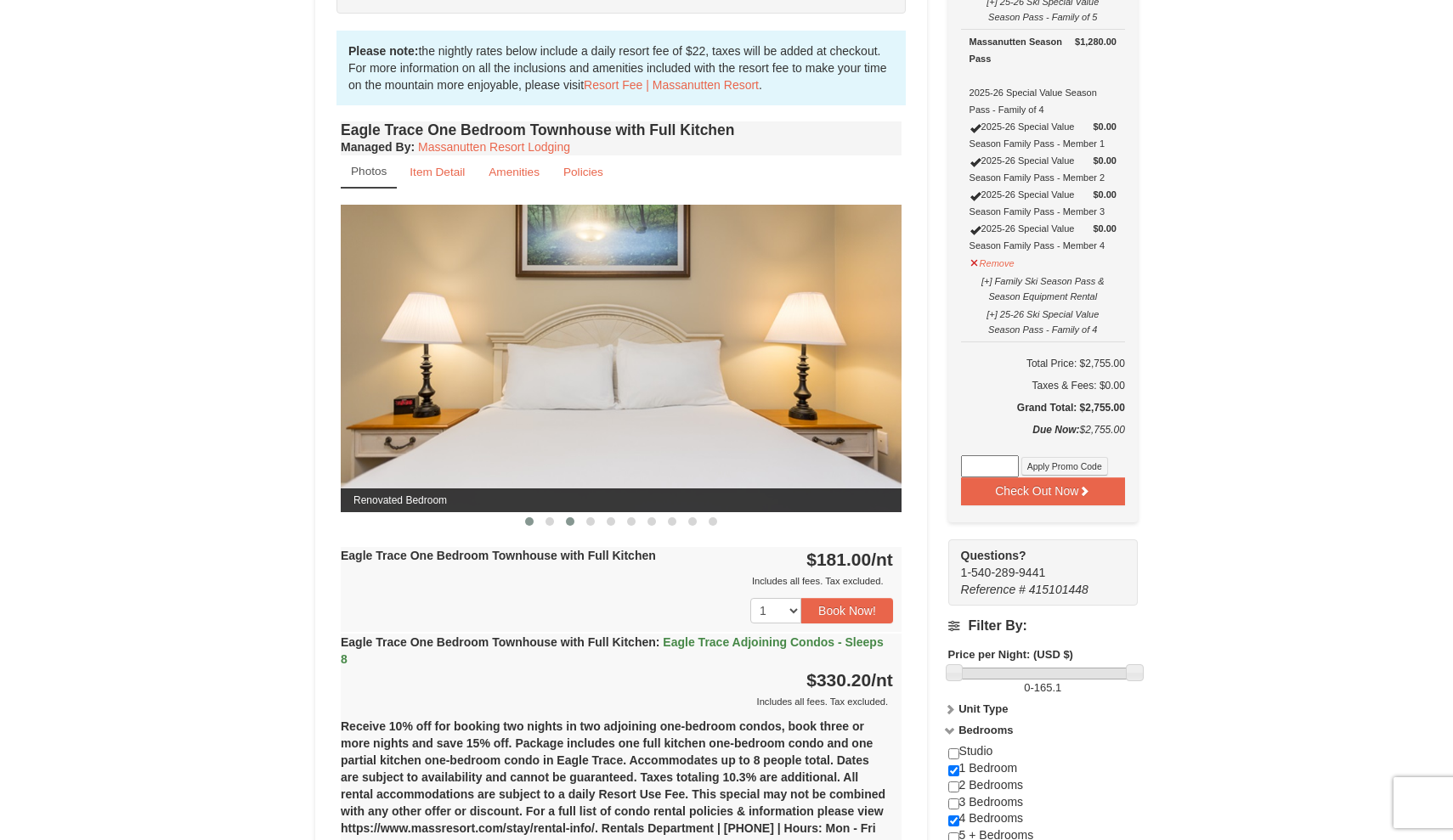 click at bounding box center (570, 521) 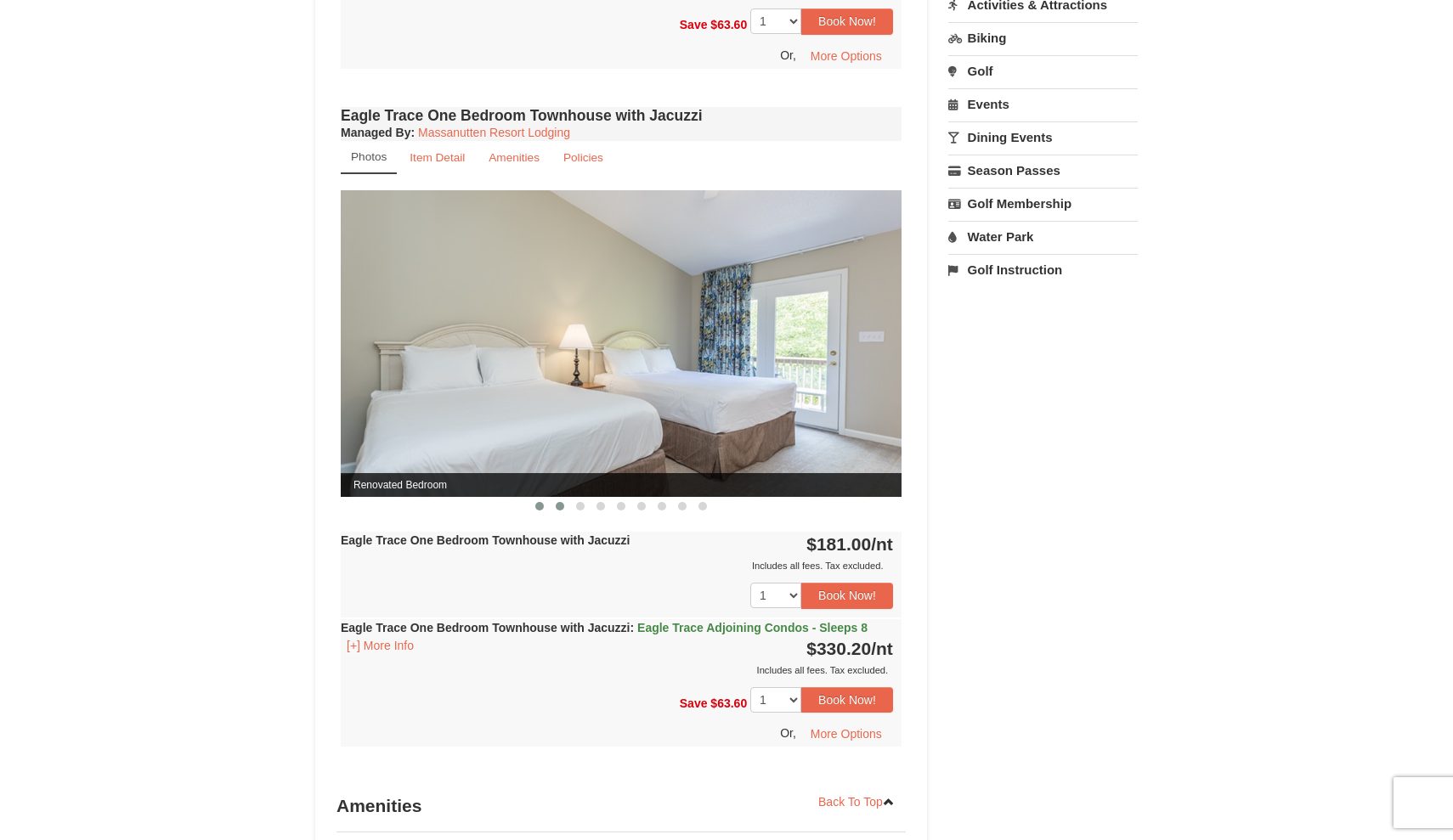 scroll, scrollTop: 1531, scrollLeft: 0, axis: vertical 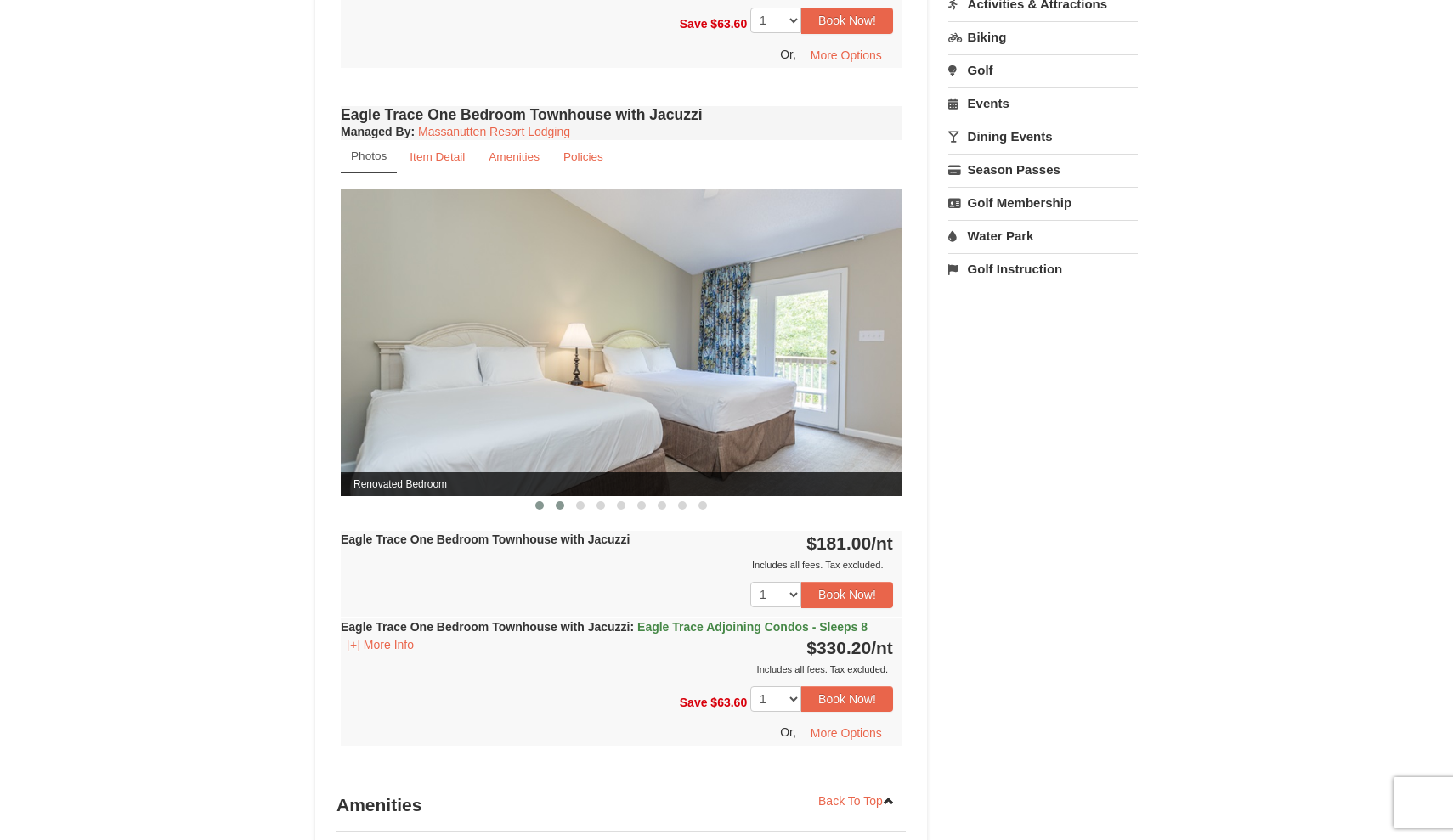 click at bounding box center (560, 505) 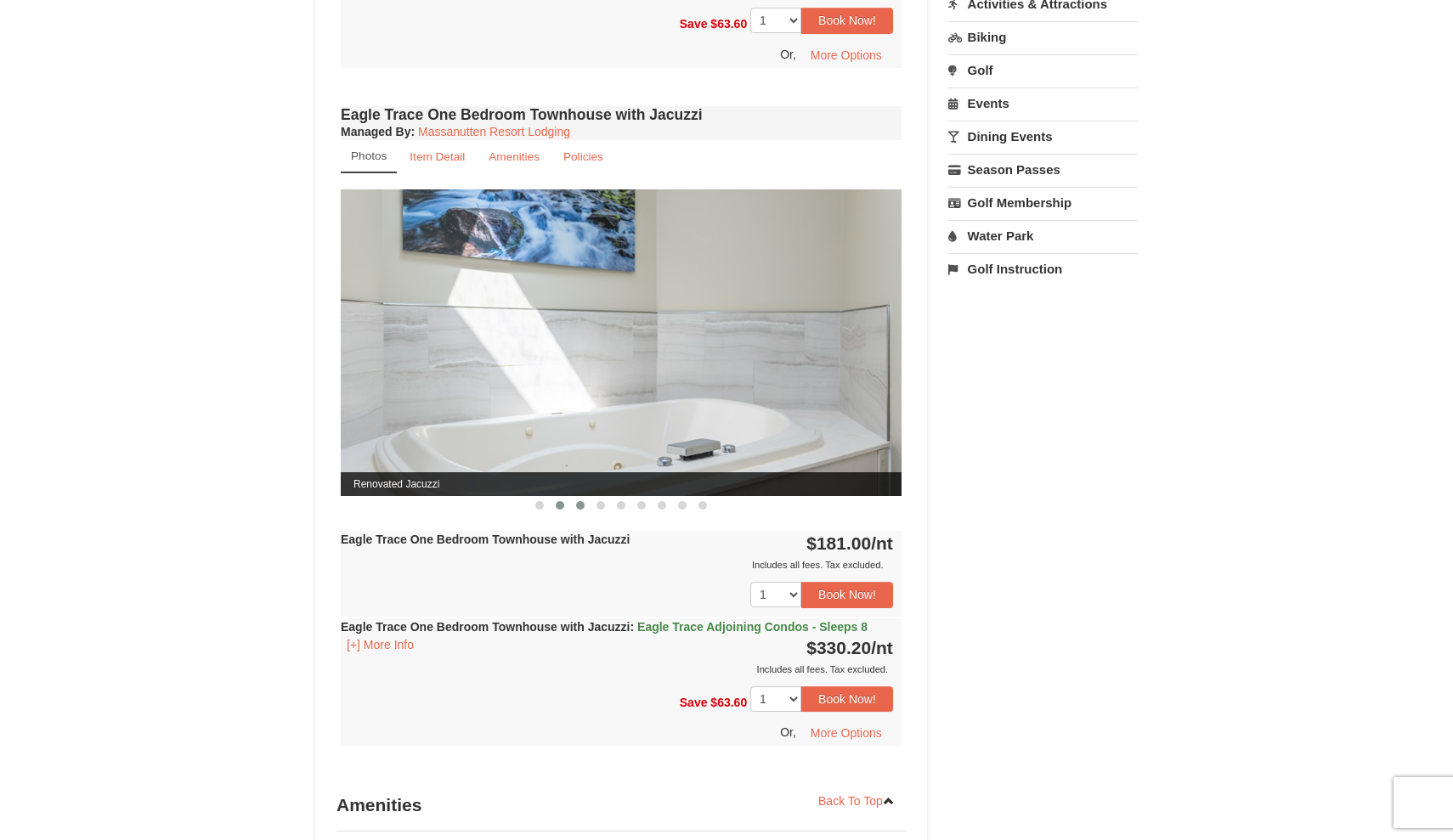 click at bounding box center [580, 505] 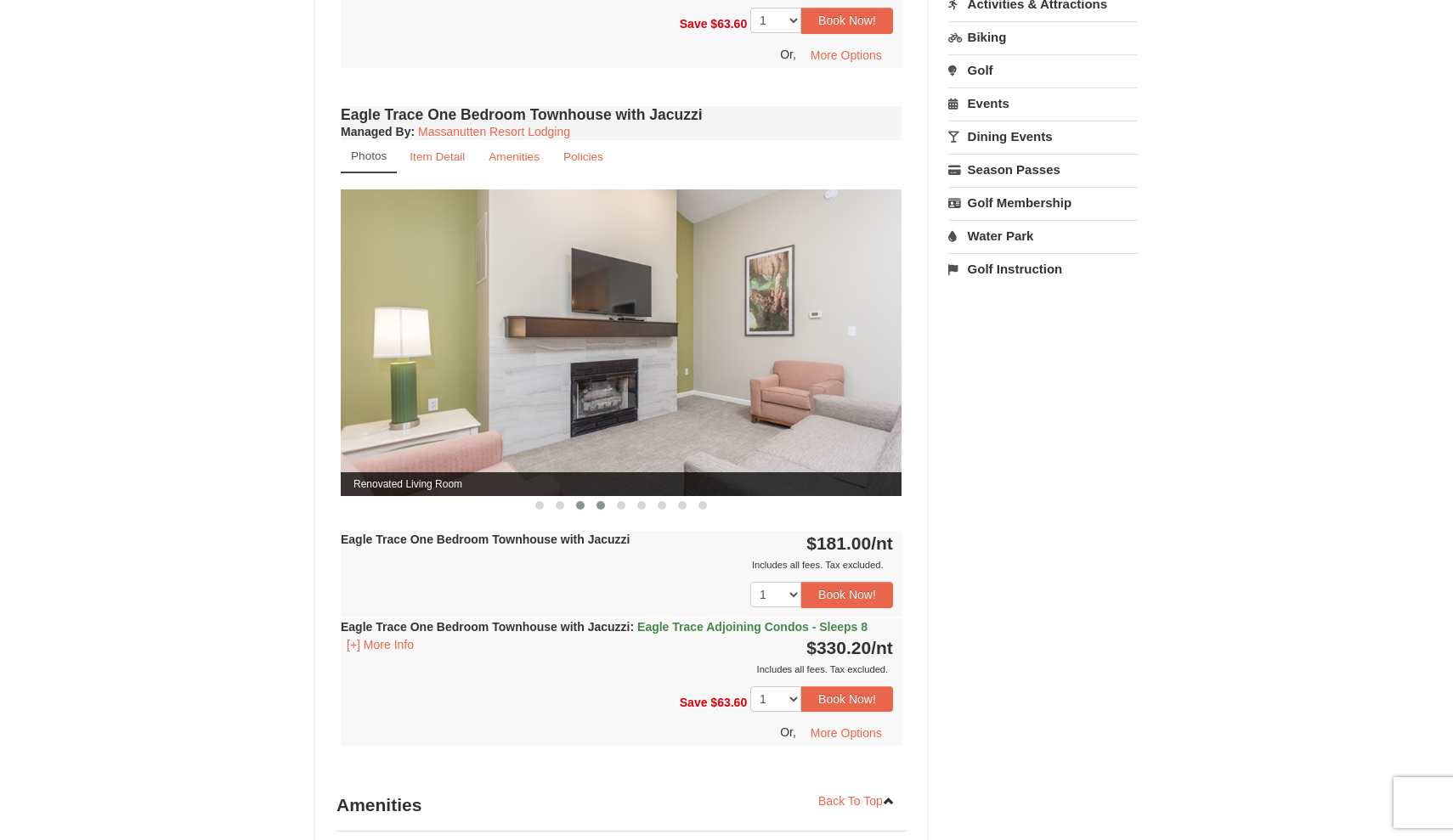 click at bounding box center (601, 505) 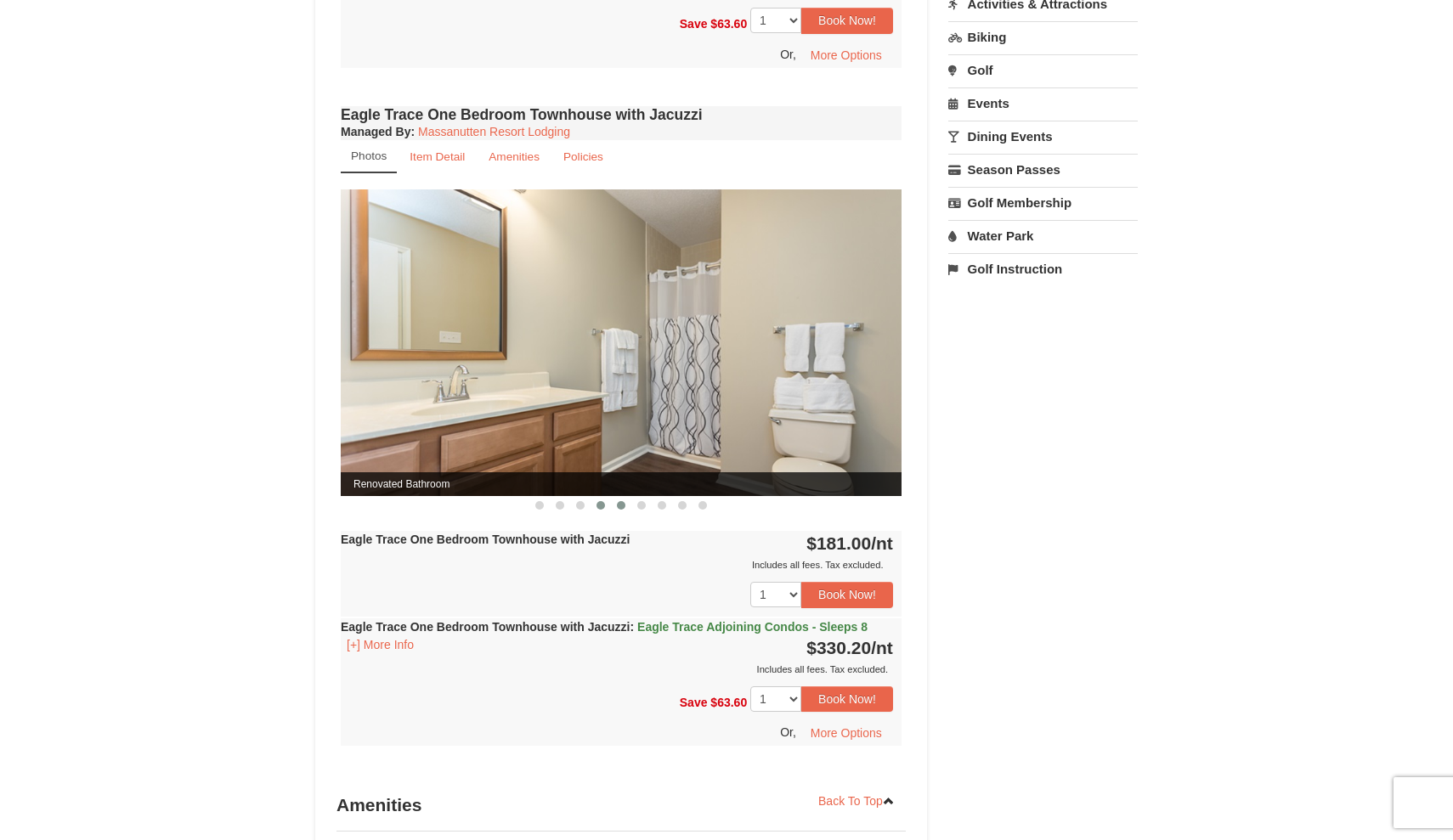 click at bounding box center (621, 505) 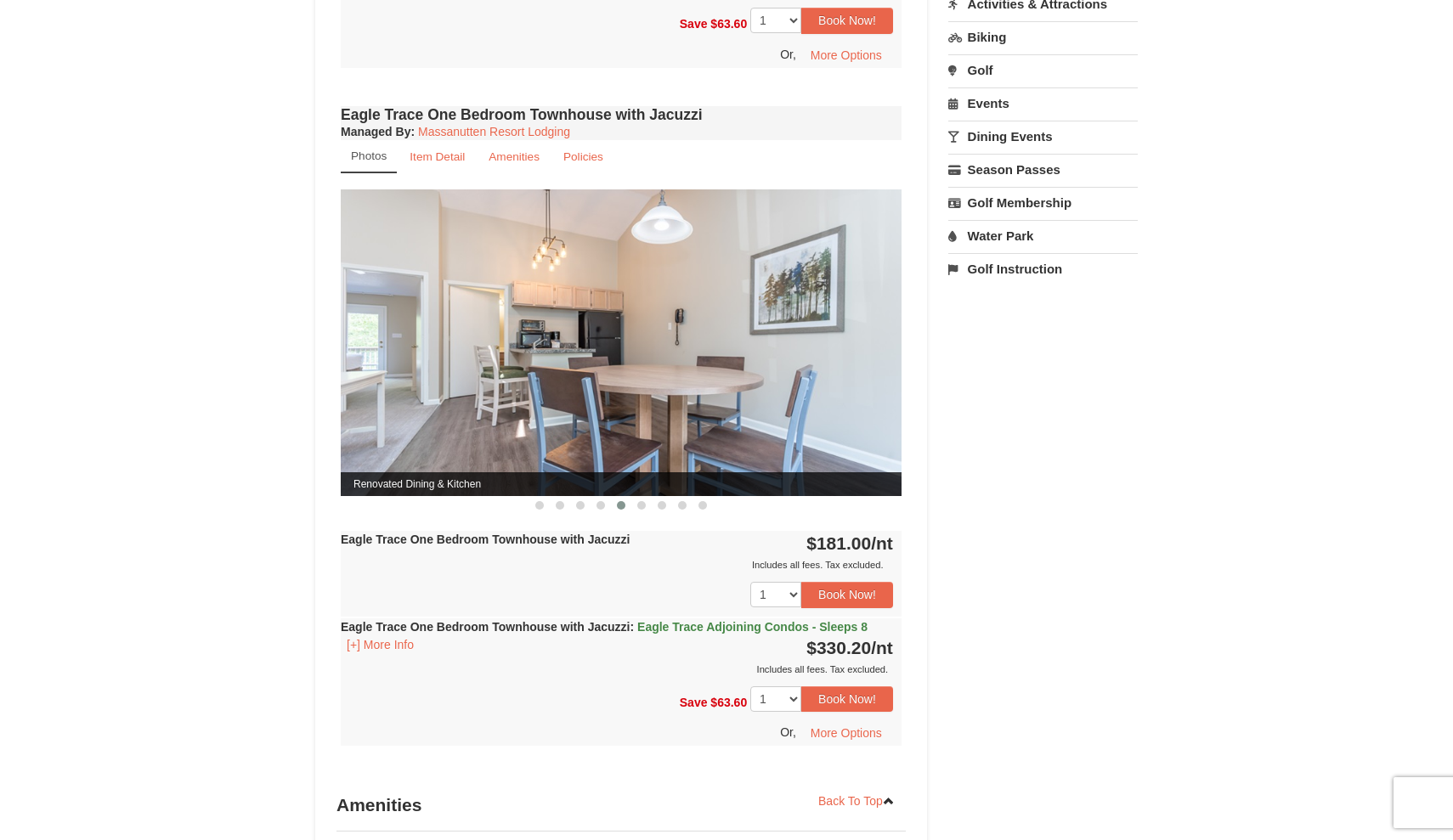click at bounding box center (621, 505) 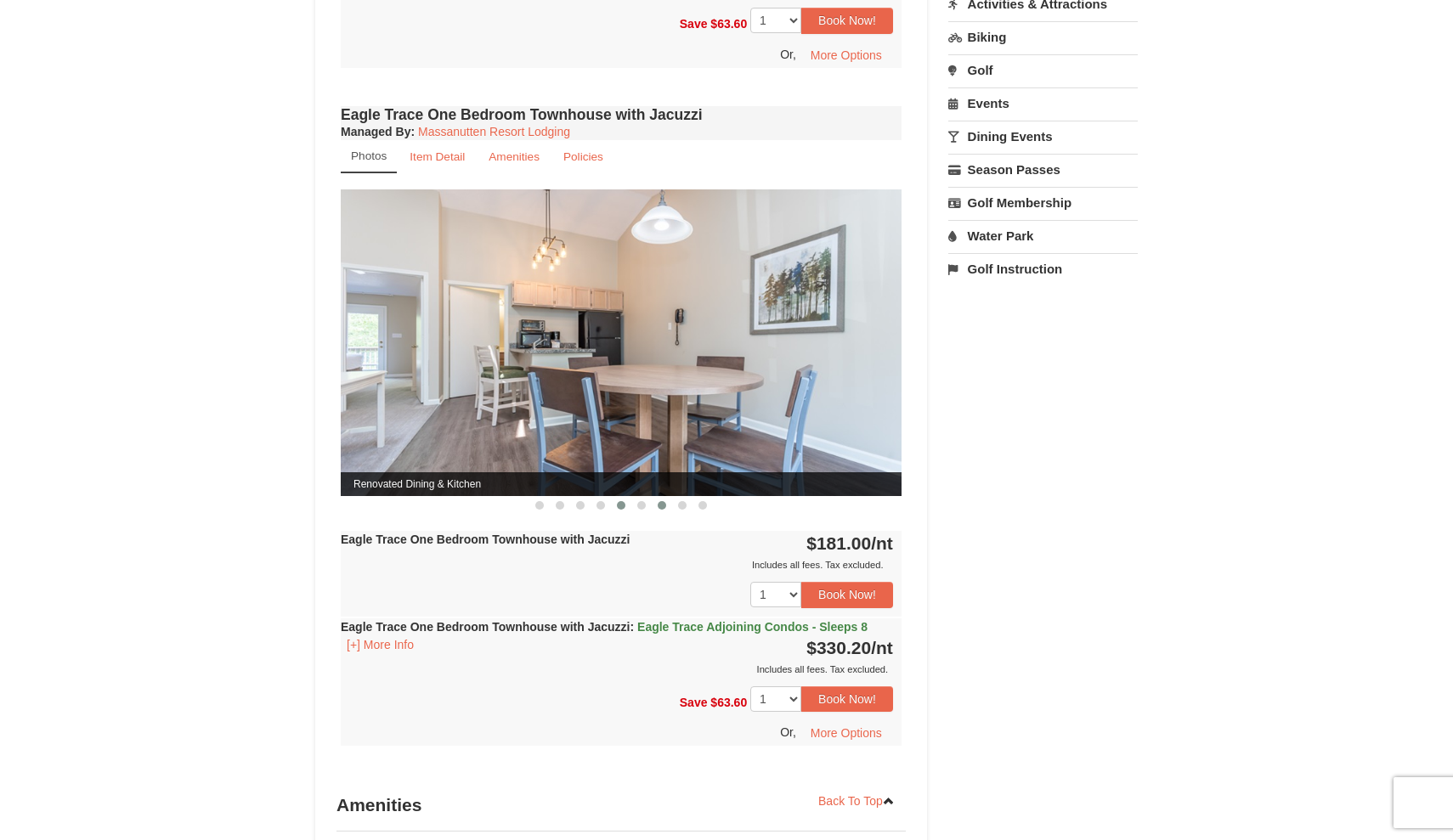 click at bounding box center (662, 505) 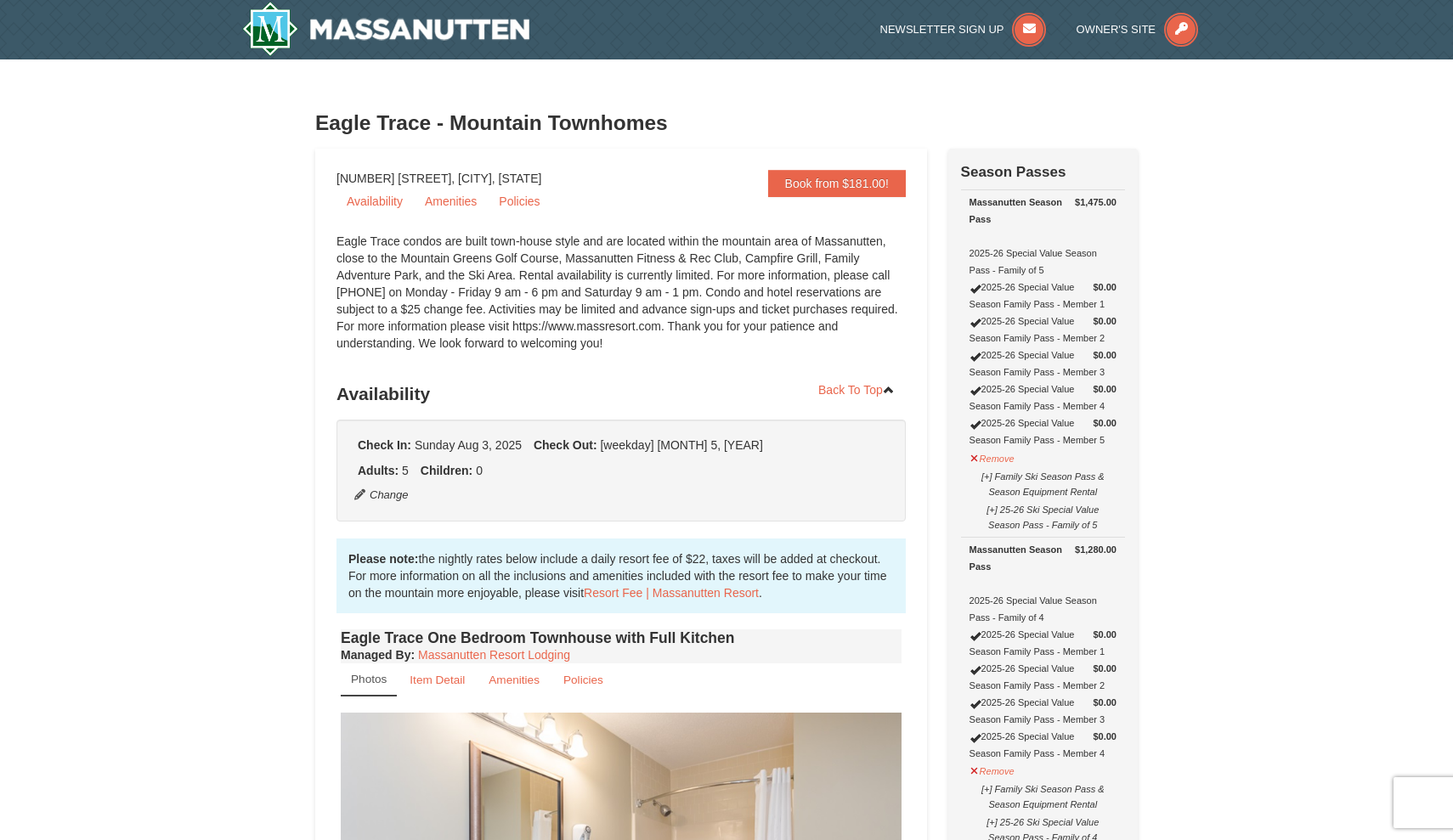 scroll, scrollTop: 4, scrollLeft: 0, axis: vertical 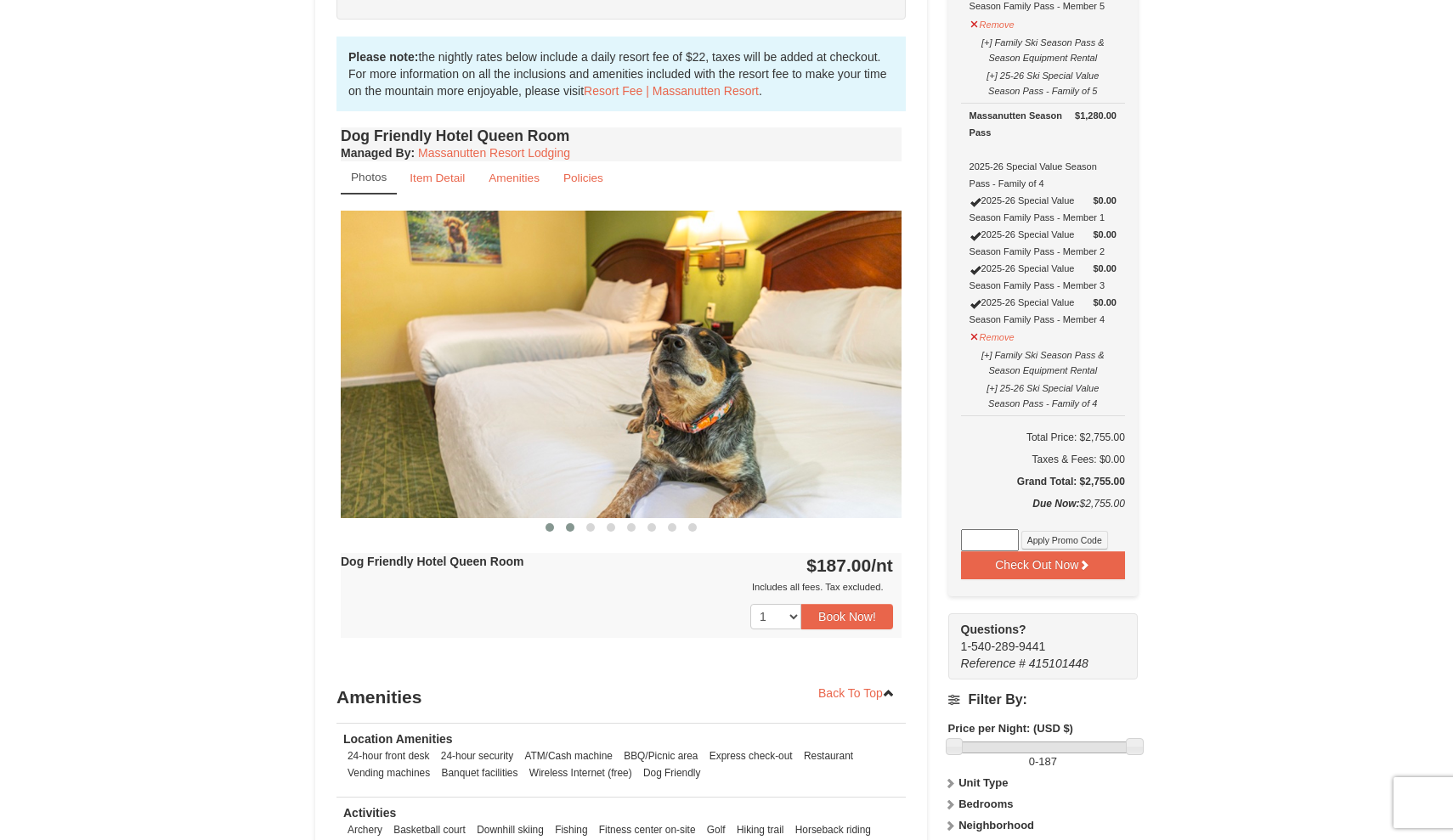 click at bounding box center (570, 527) 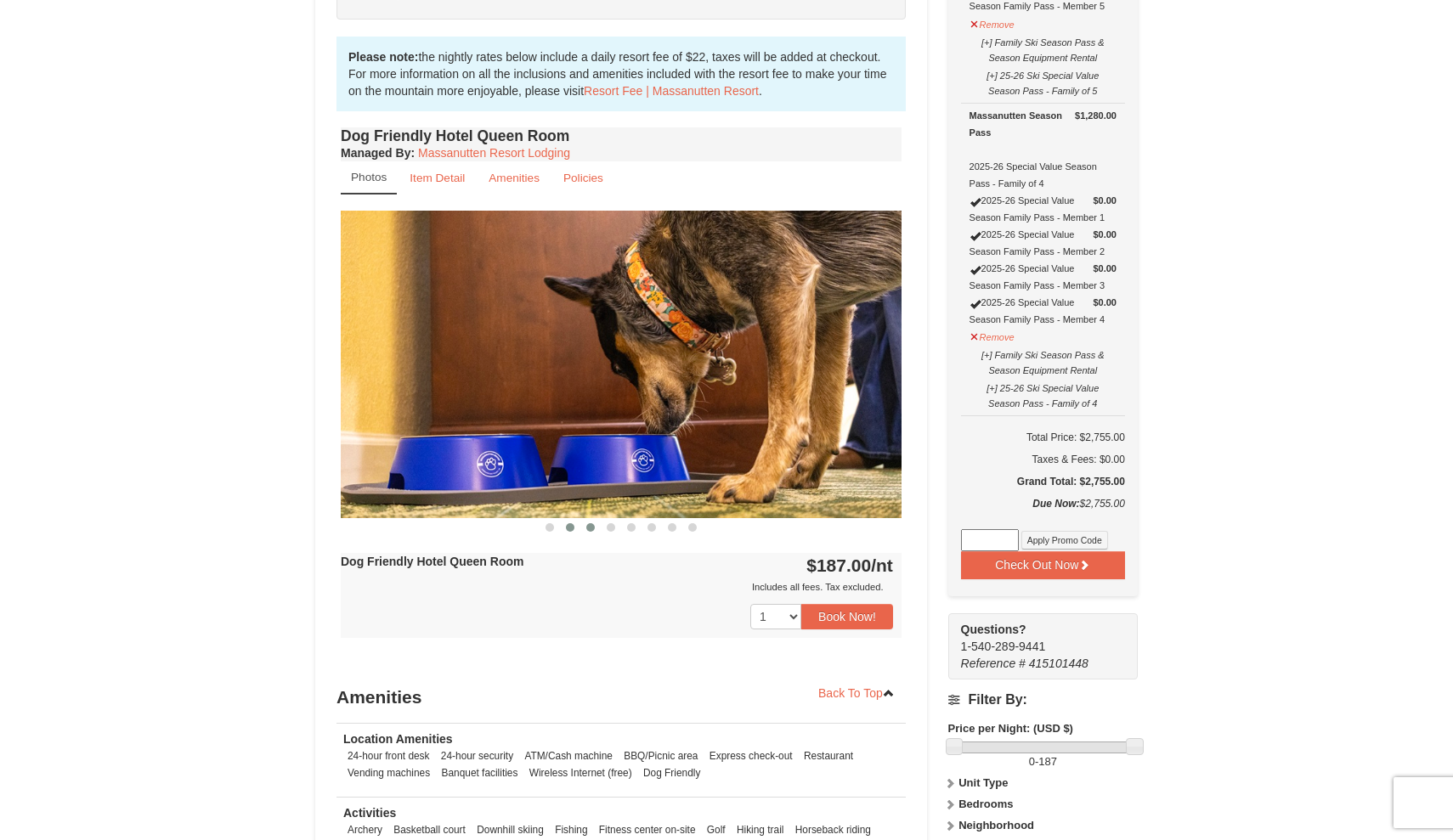 click at bounding box center (591, 527) 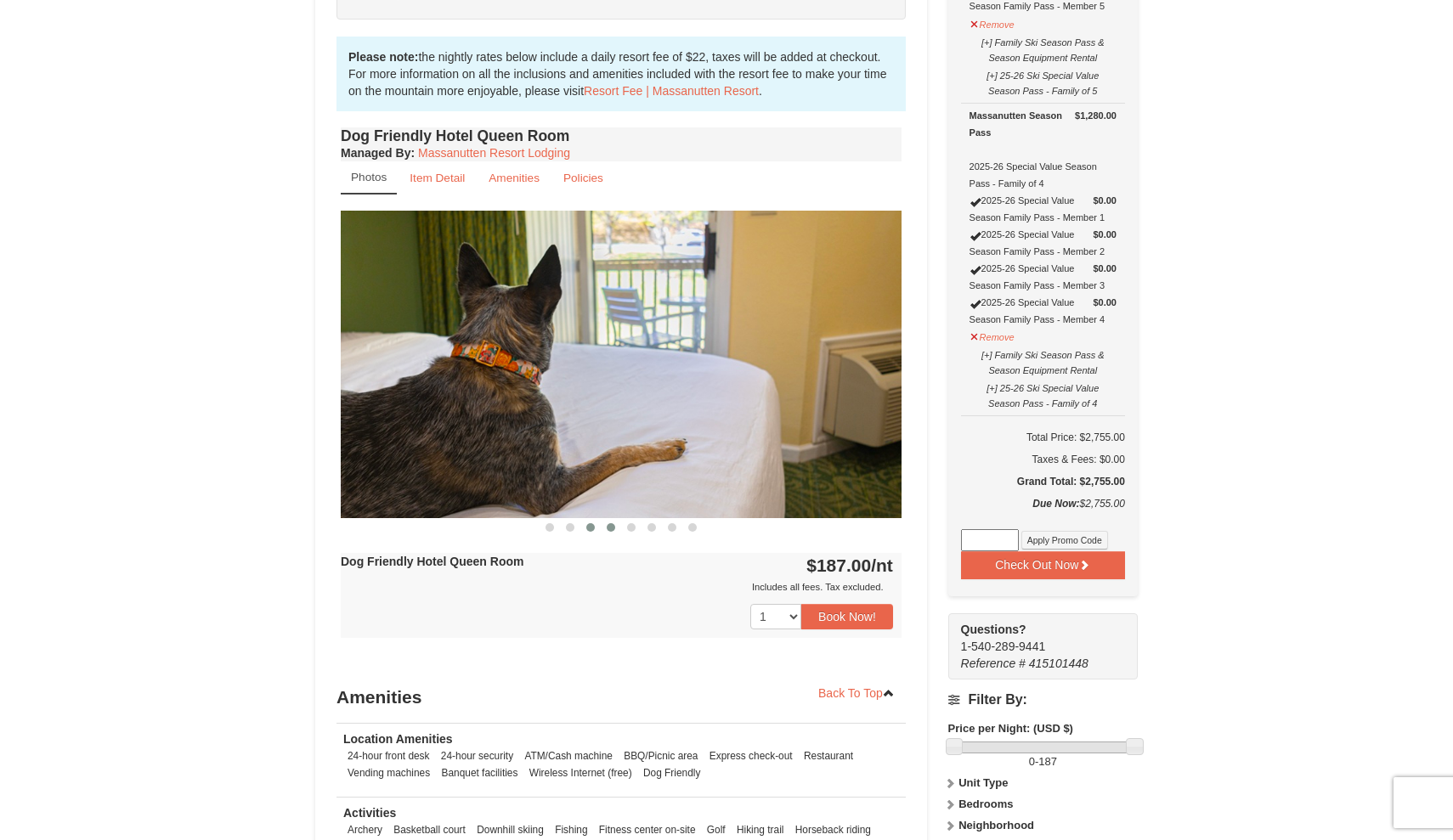 click at bounding box center (611, 527) 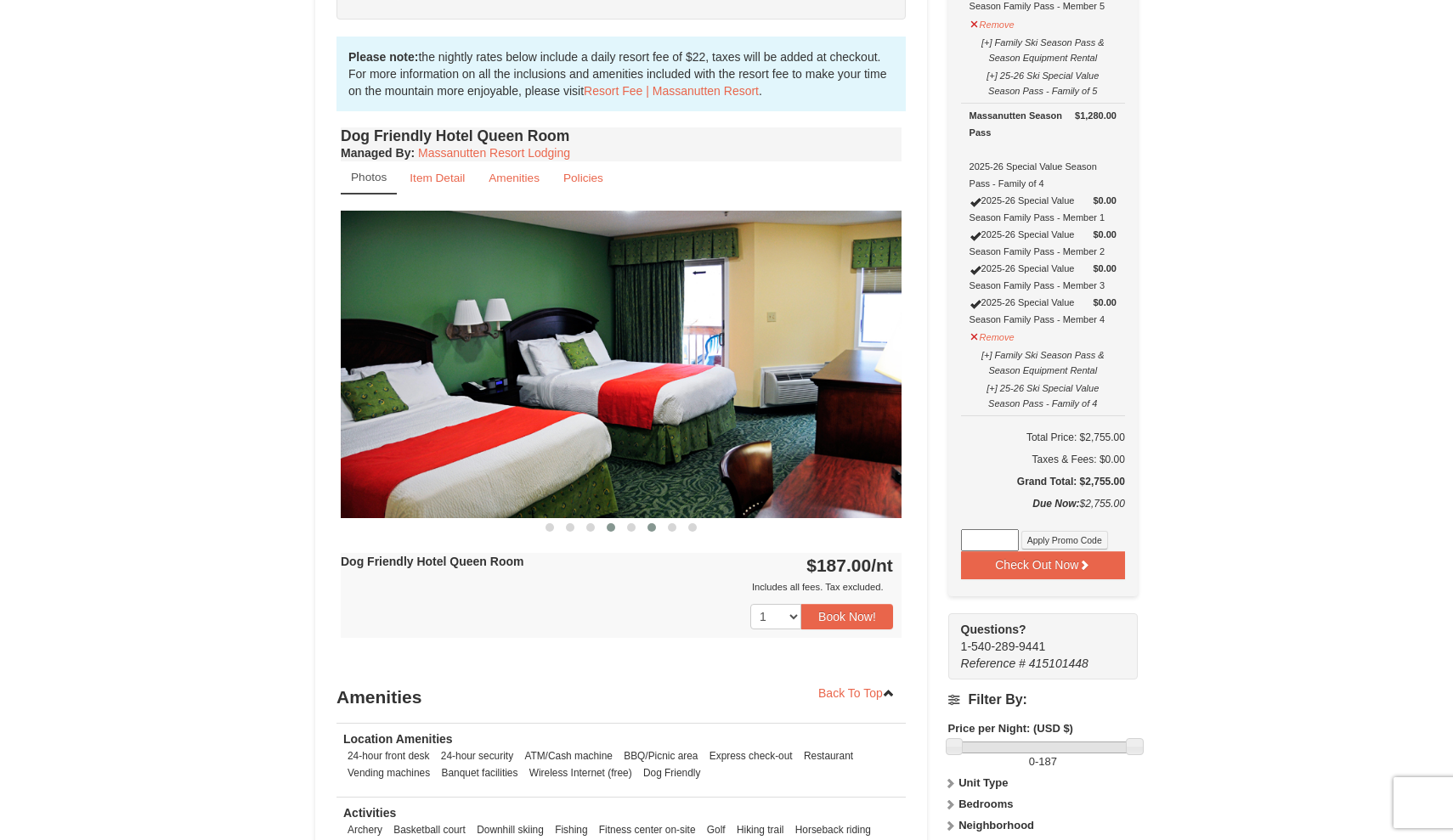 click at bounding box center (652, 527) 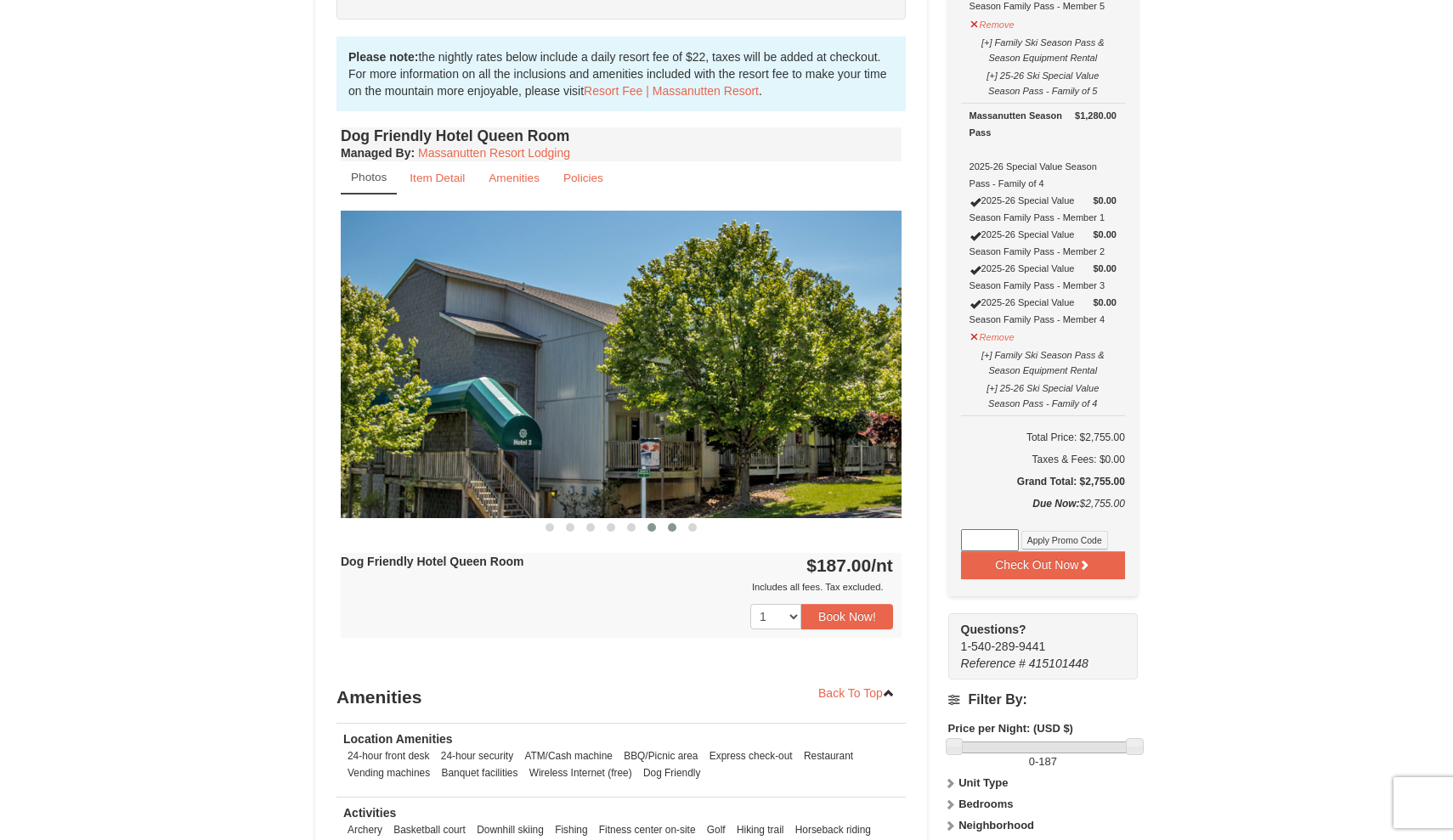 click at bounding box center (672, 527) 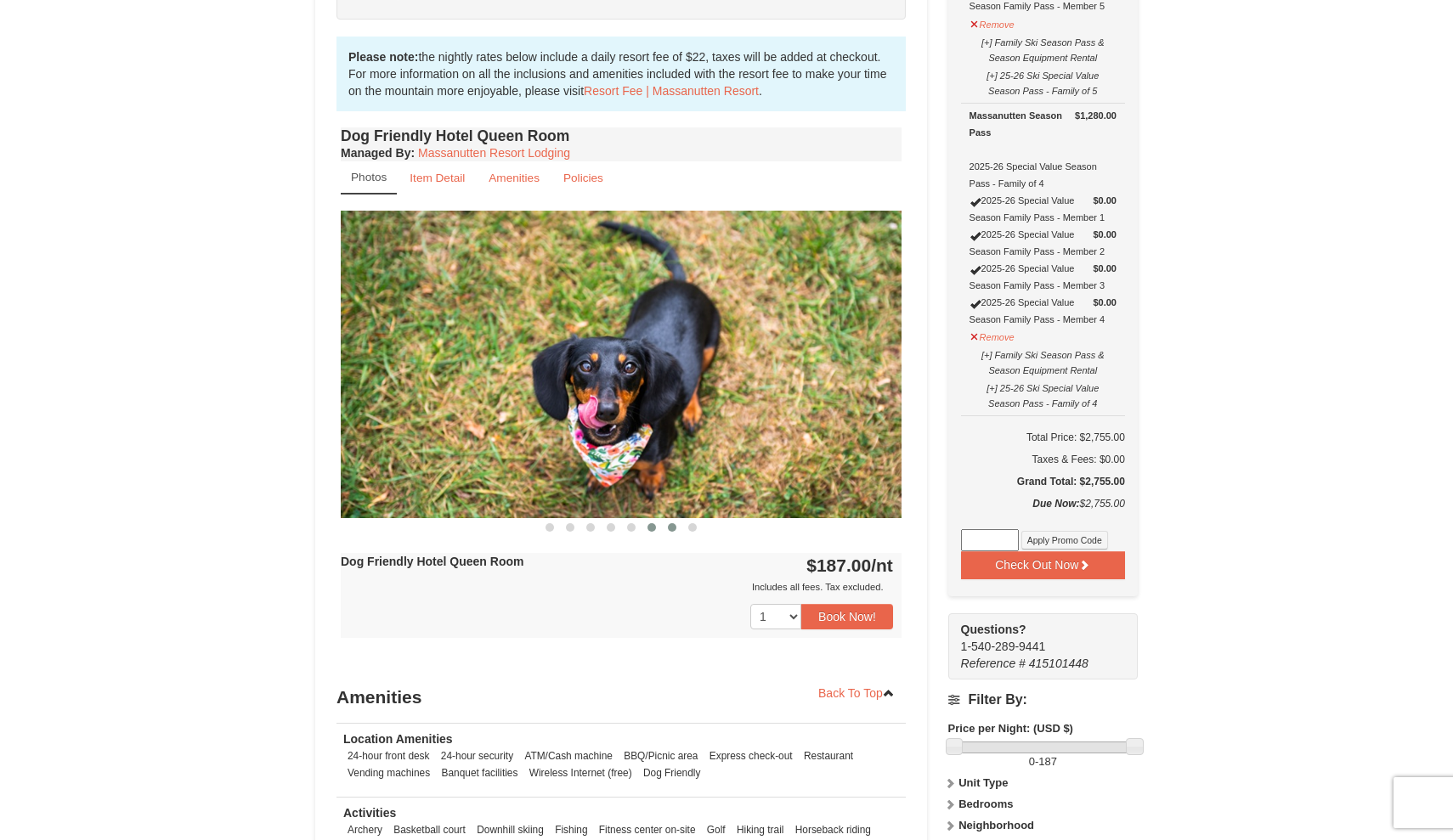click at bounding box center (652, 527) 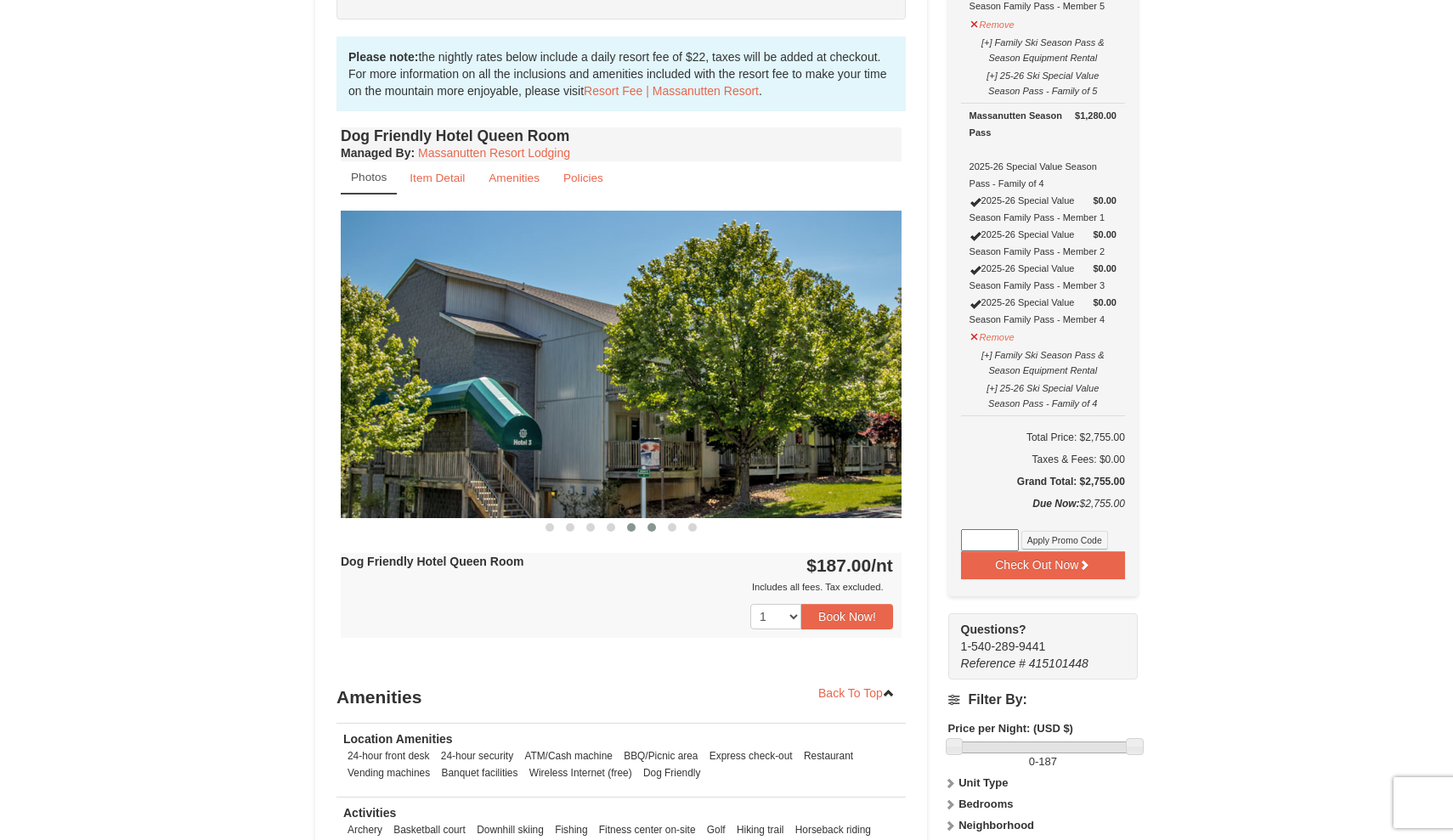 click at bounding box center [631, 527] 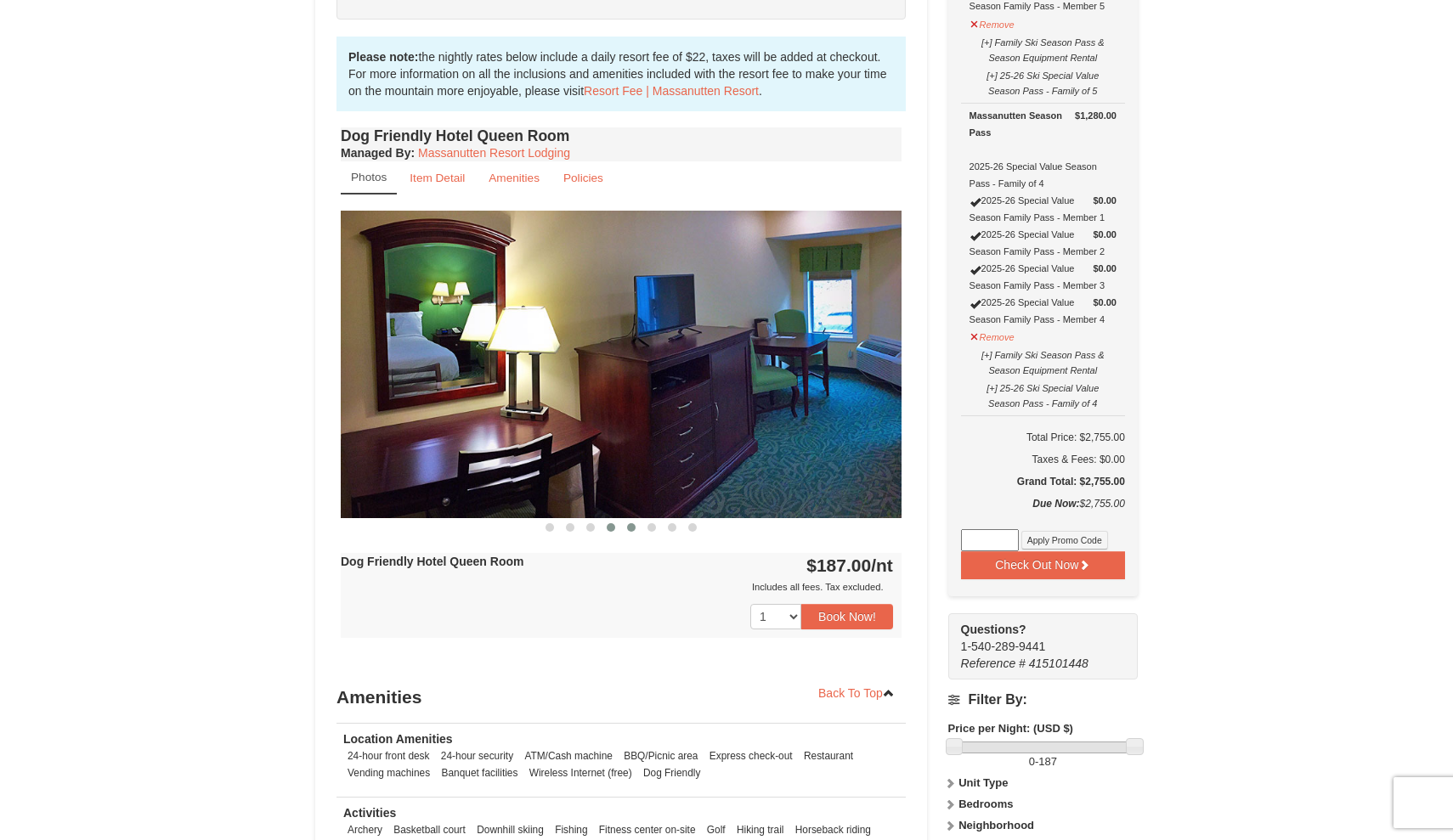 click at bounding box center [611, 527] 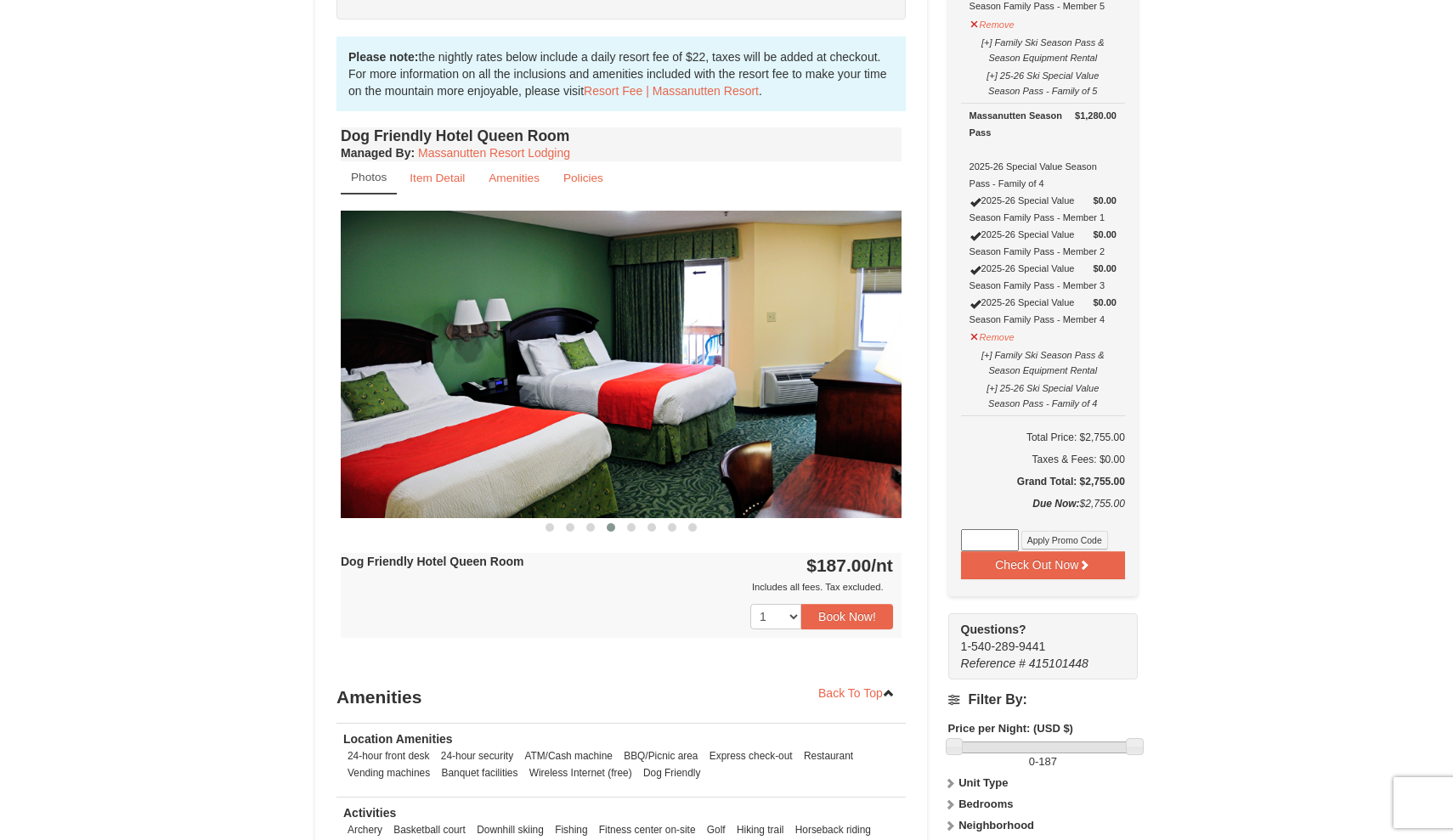 click at bounding box center [621, 364] 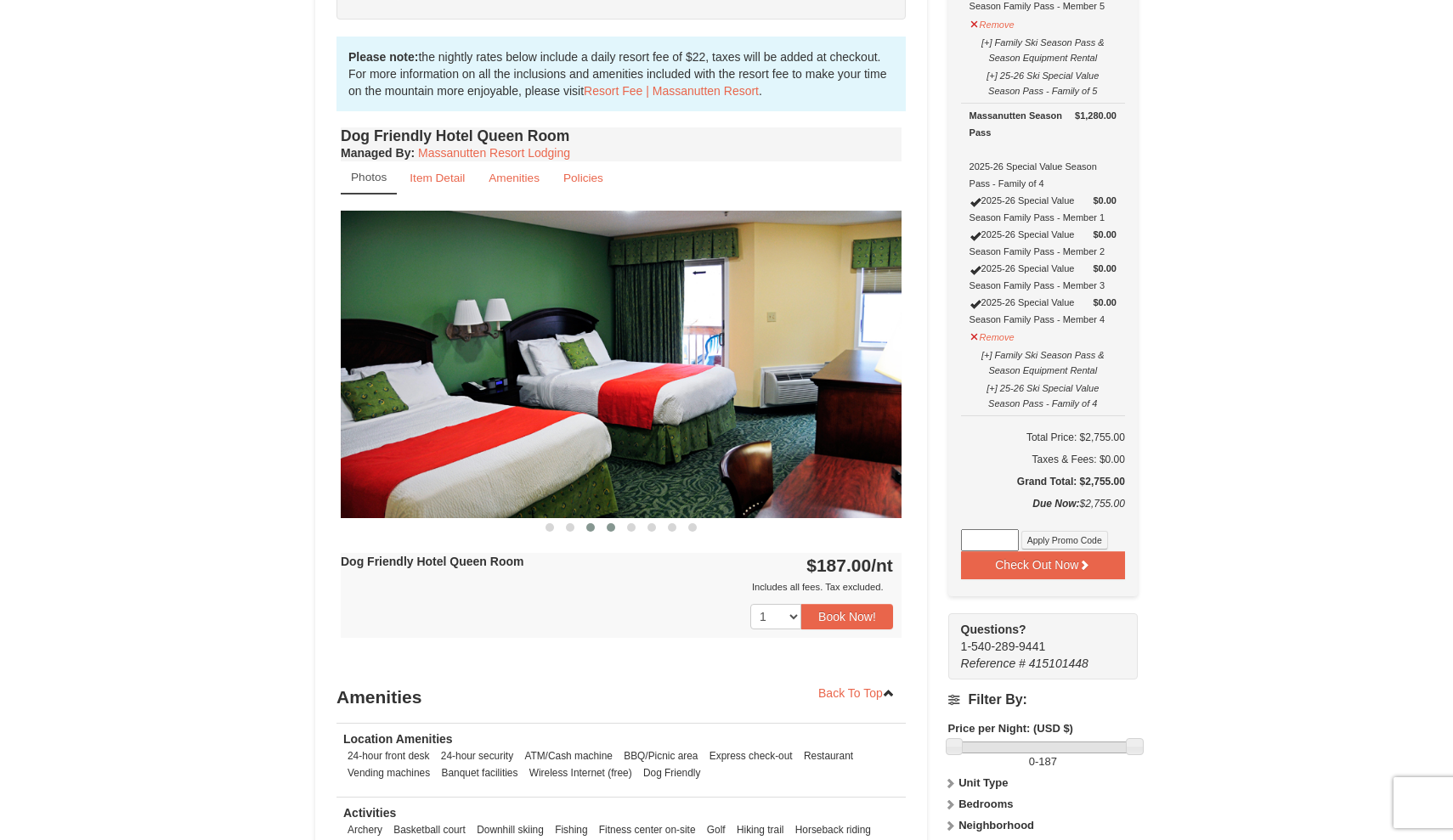 click at bounding box center [591, 527] 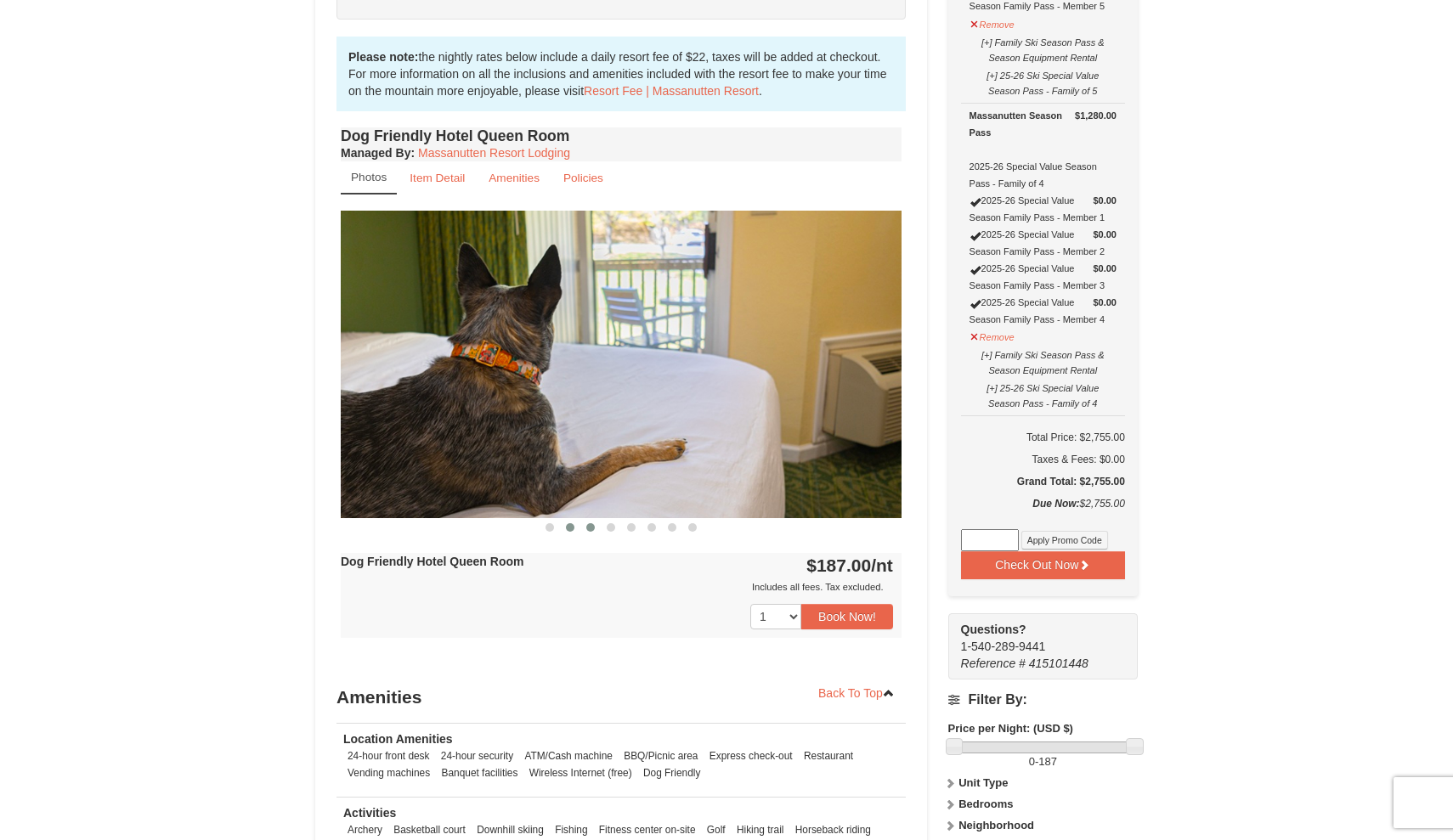click at bounding box center (570, 527) 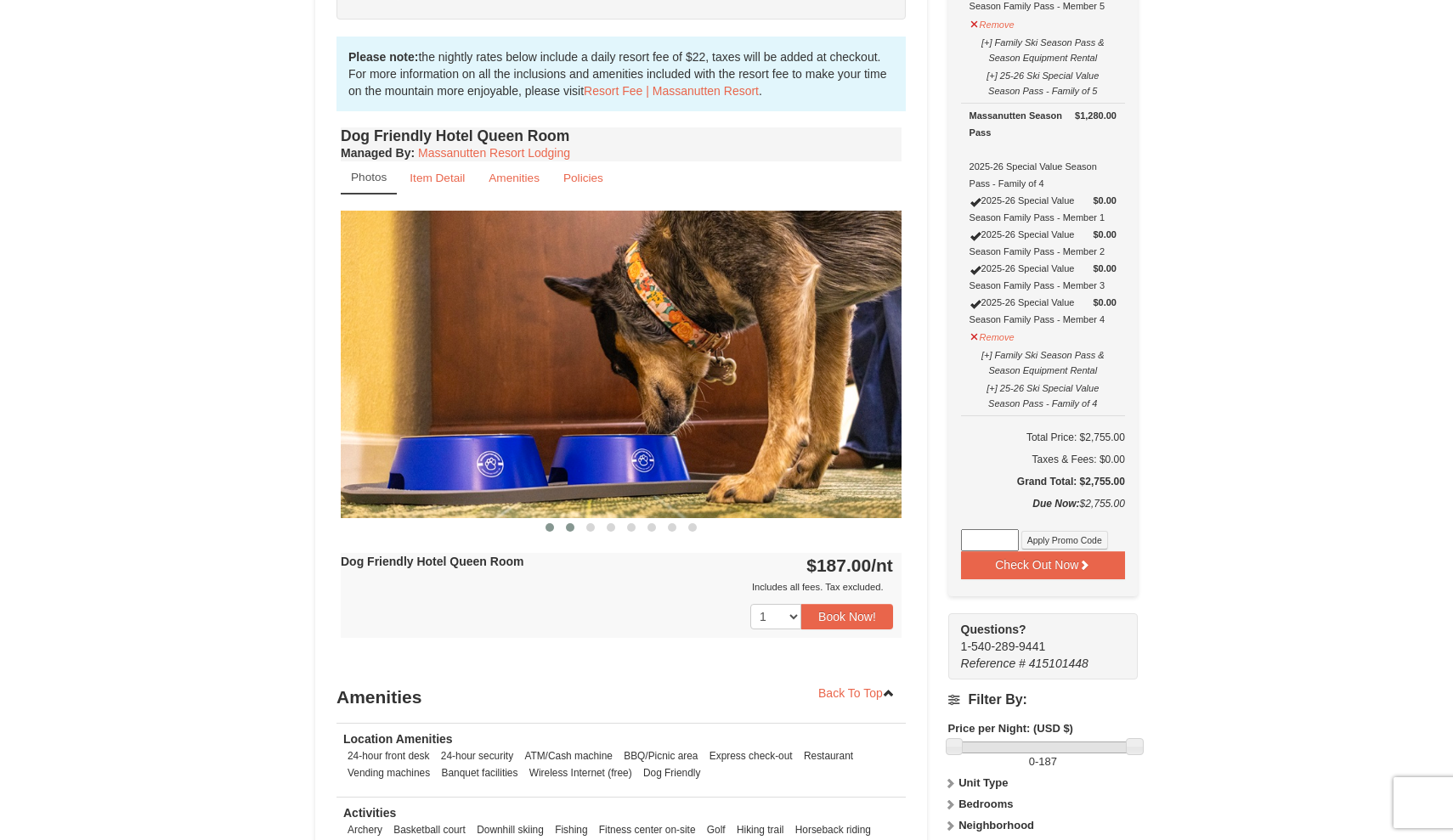 click at bounding box center [550, 527] 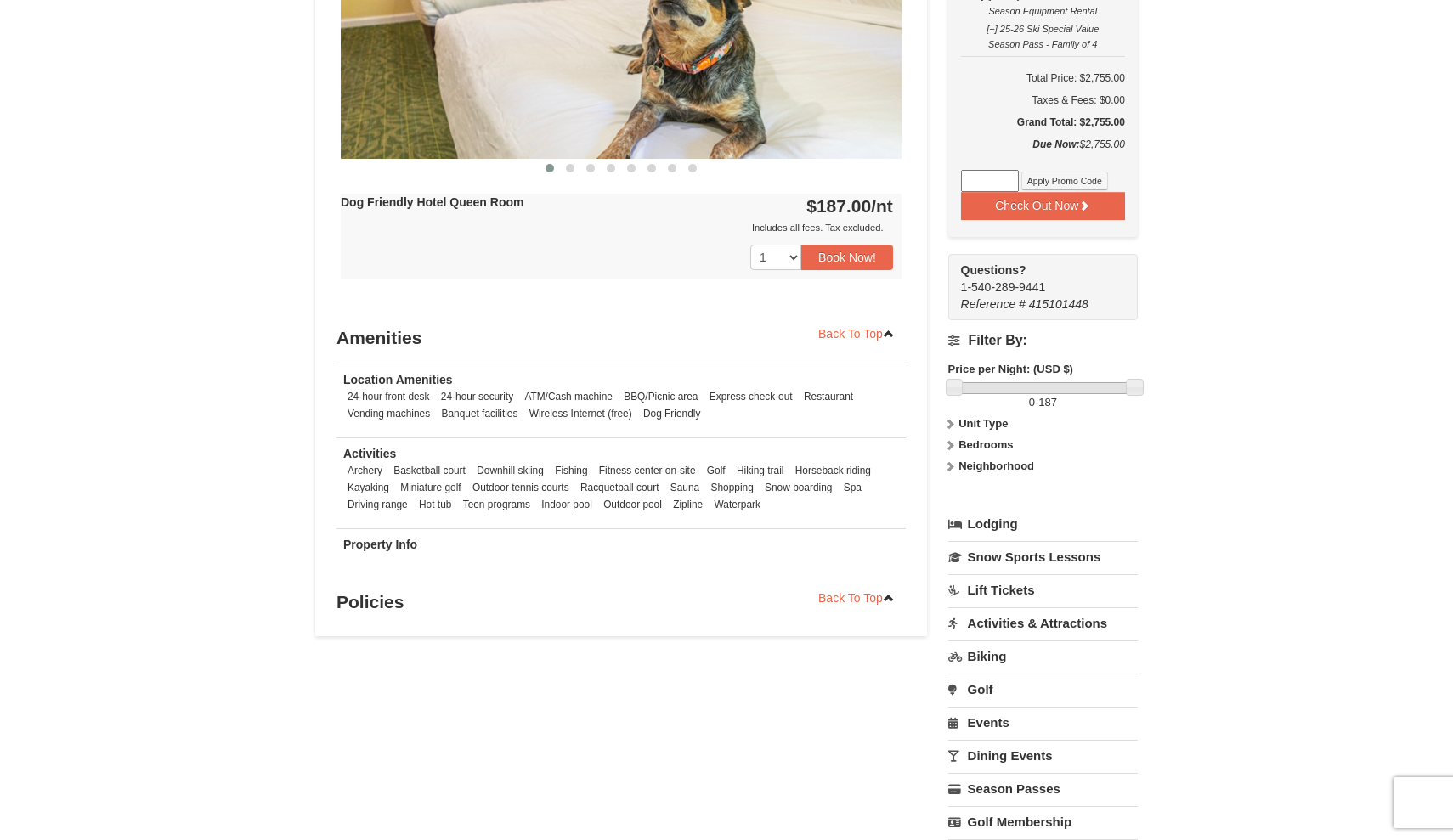 scroll, scrollTop: 799, scrollLeft: 0, axis: vertical 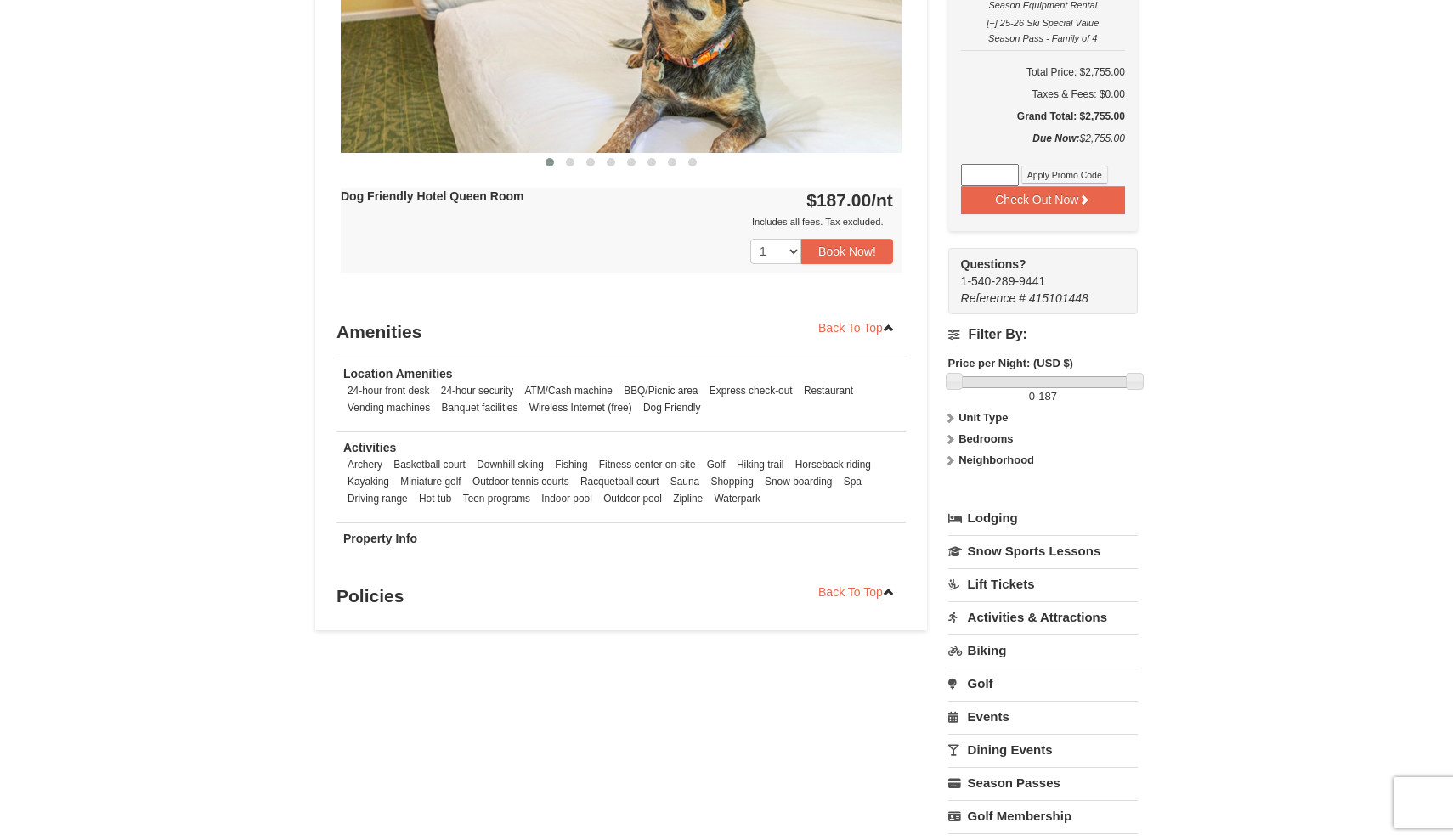 click on "Dog Friendly Hotel Queen Room
$187.00 /nt
Includes all fees. Tax excluded.
Includes all fees. Tax excluded.
1 2 3 4 5 6 7 8 9 10 11 12 13 14 15 16 17 18 19" at bounding box center (621, 230) 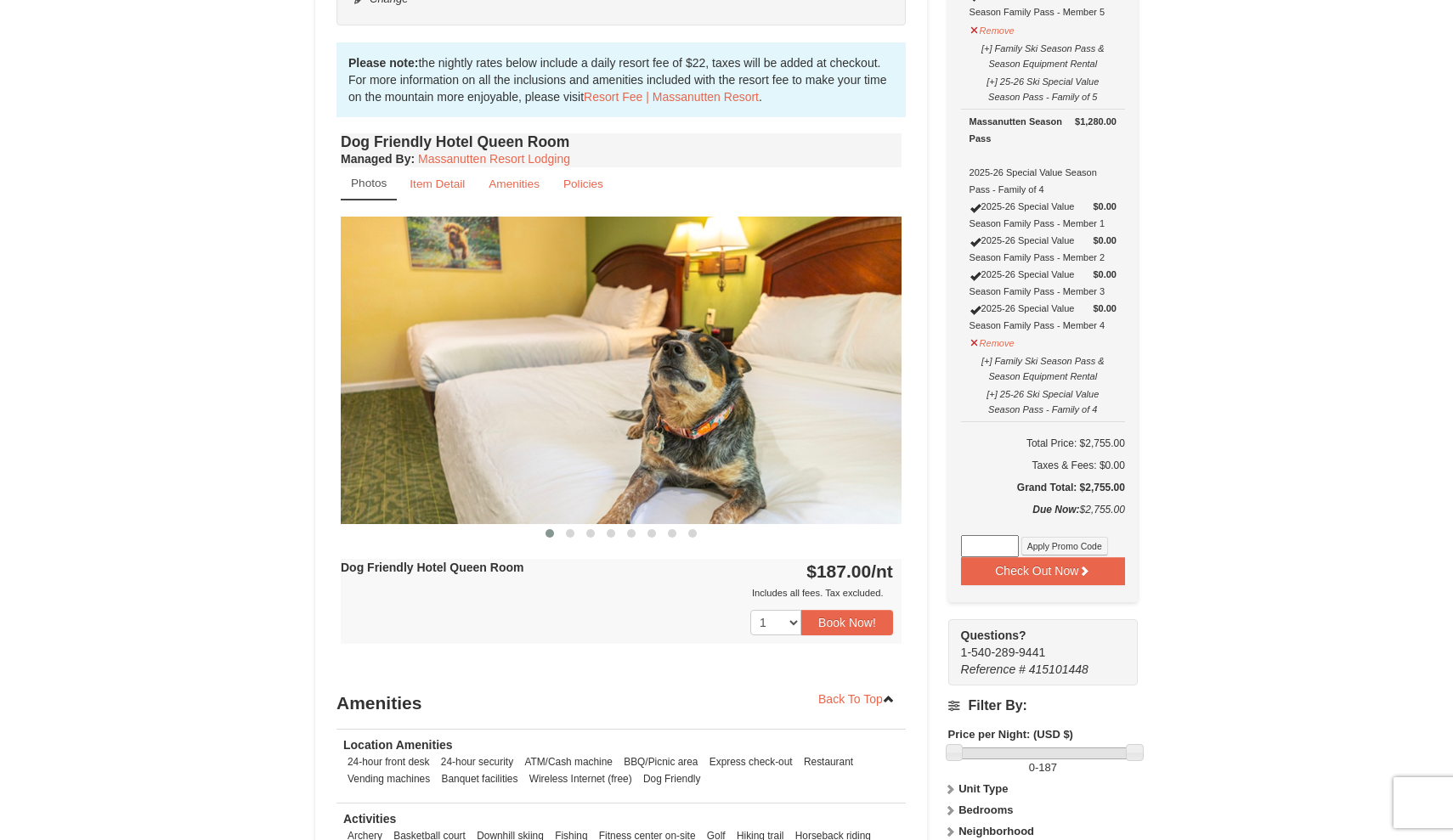 scroll, scrollTop: 407, scrollLeft: 0, axis: vertical 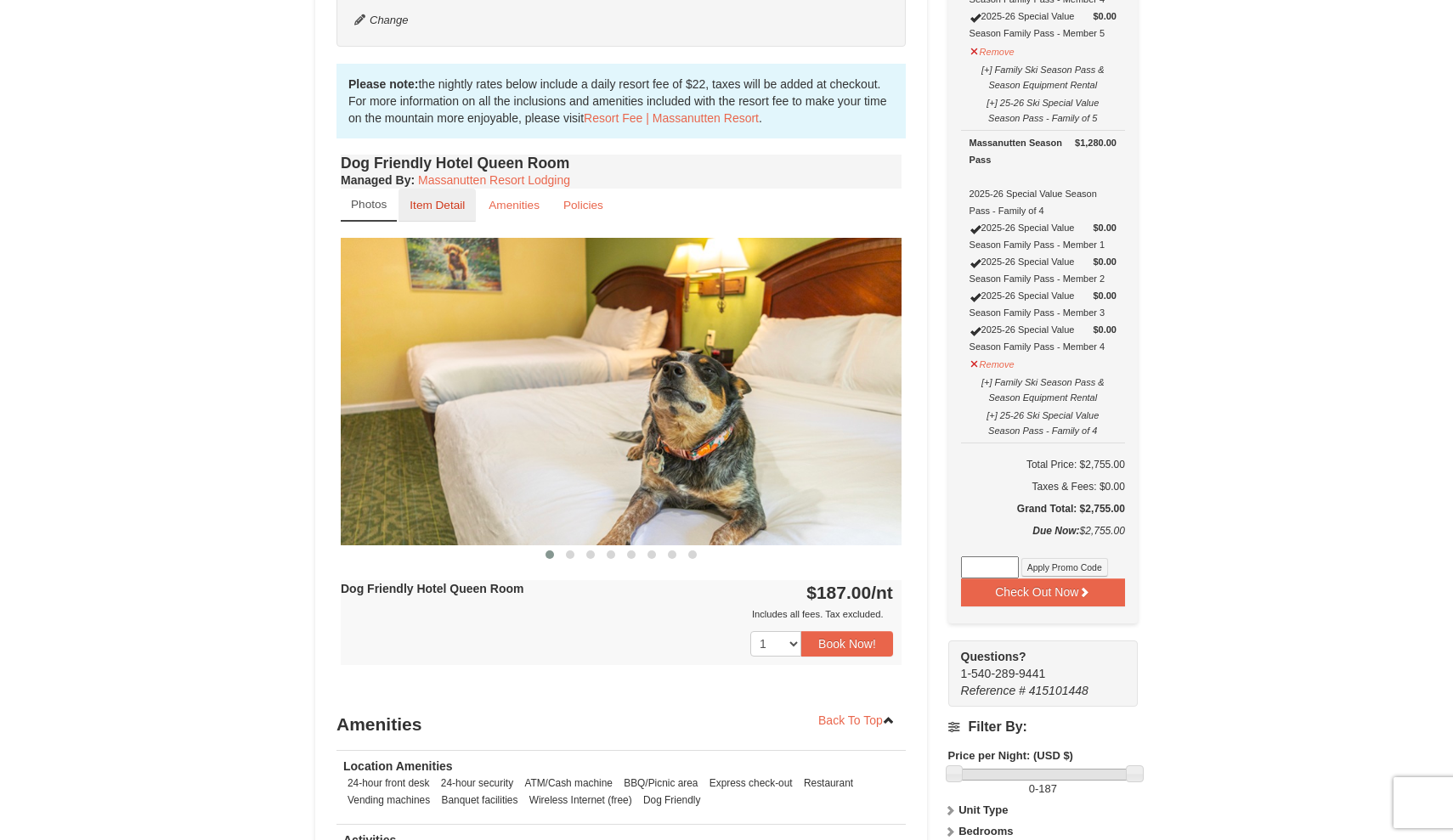 click on "Item Detail" at bounding box center (437, 205) 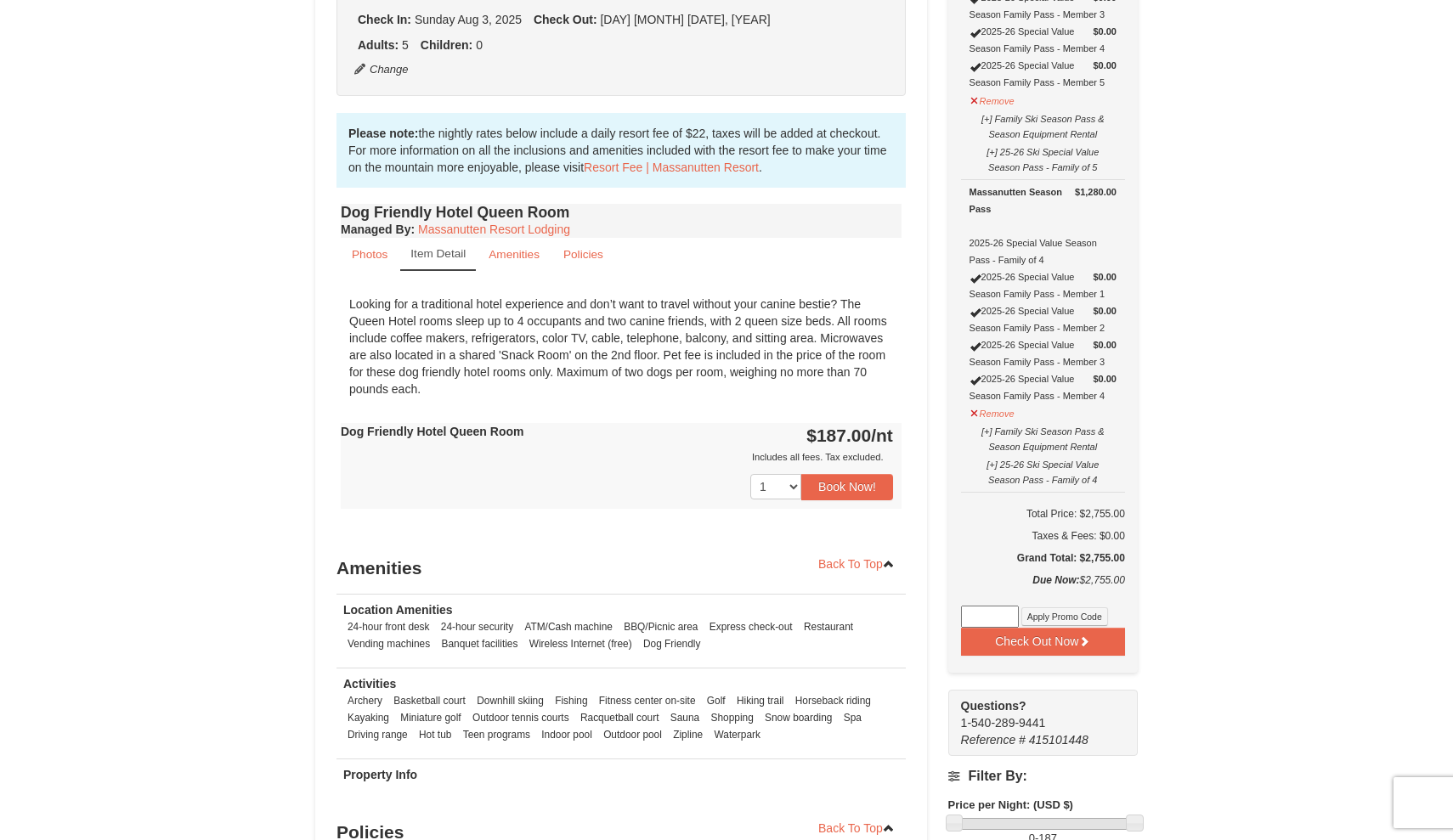 scroll, scrollTop: 335, scrollLeft: 0, axis: vertical 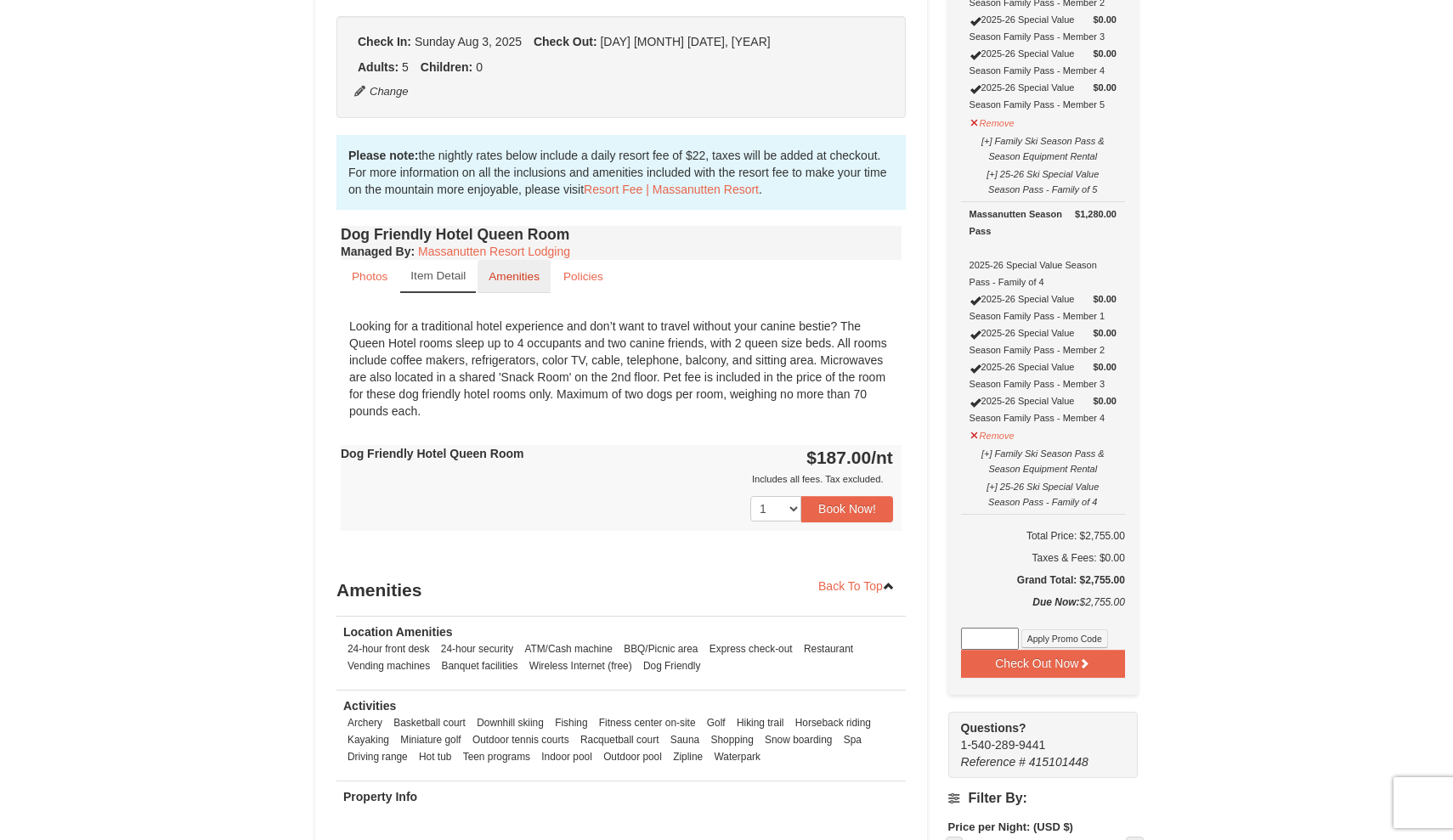 click on "Amenities" at bounding box center (514, 276) 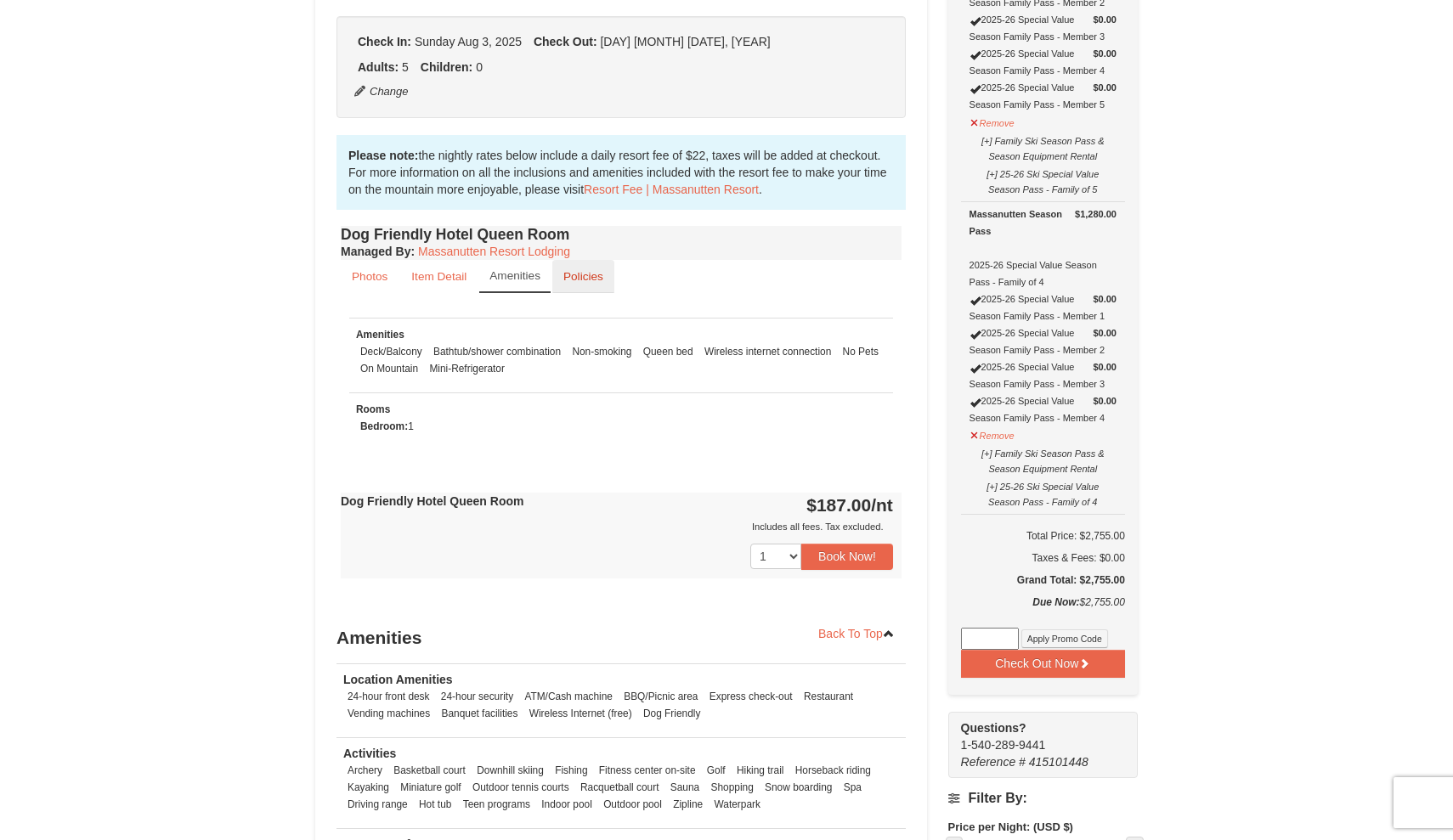 click on "Policies" at bounding box center (583, 276) 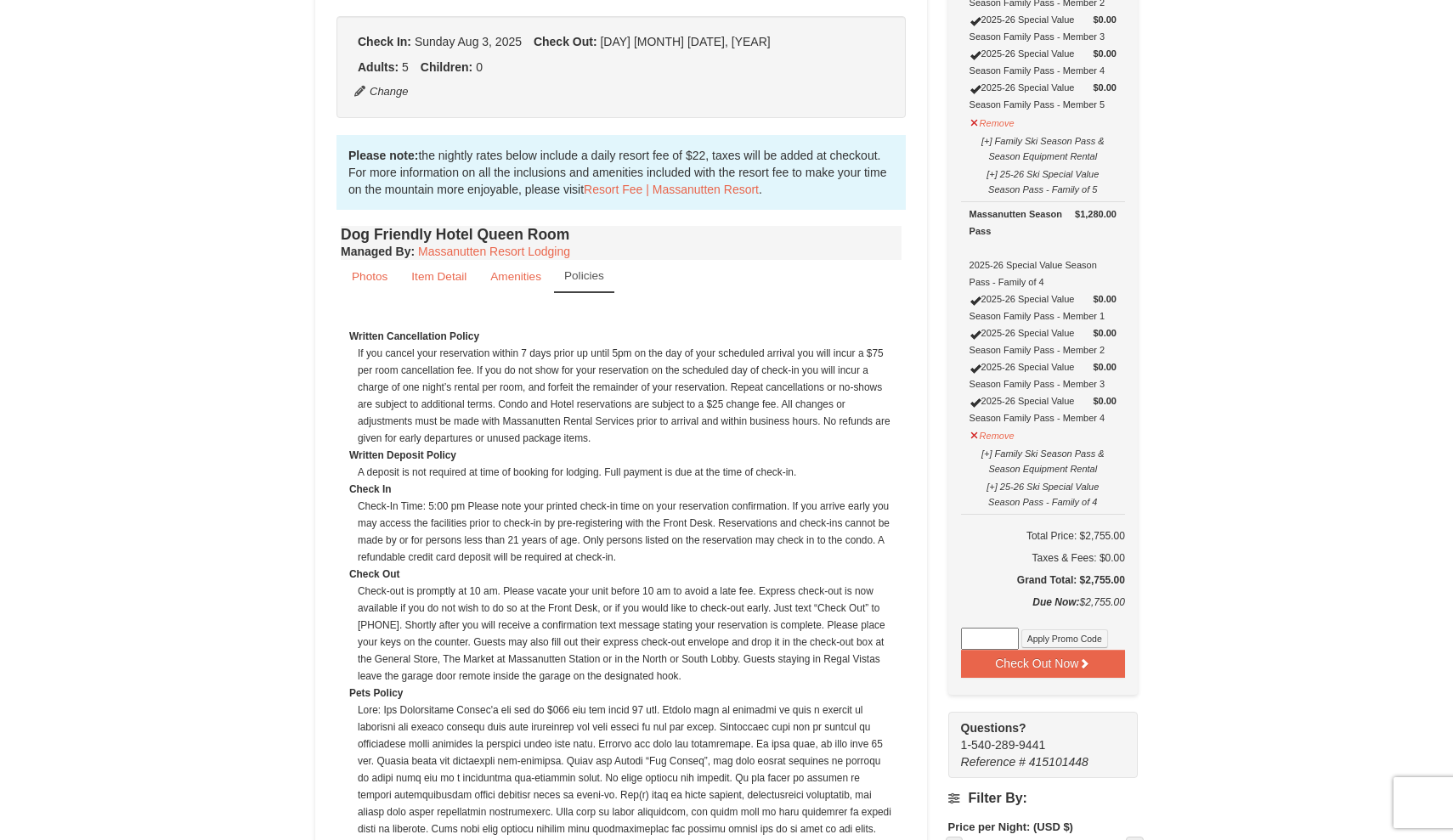 drag, startPoint x: 602, startPoint y: 332, endPoint x: 588, endPoint y: 332, distance: 14 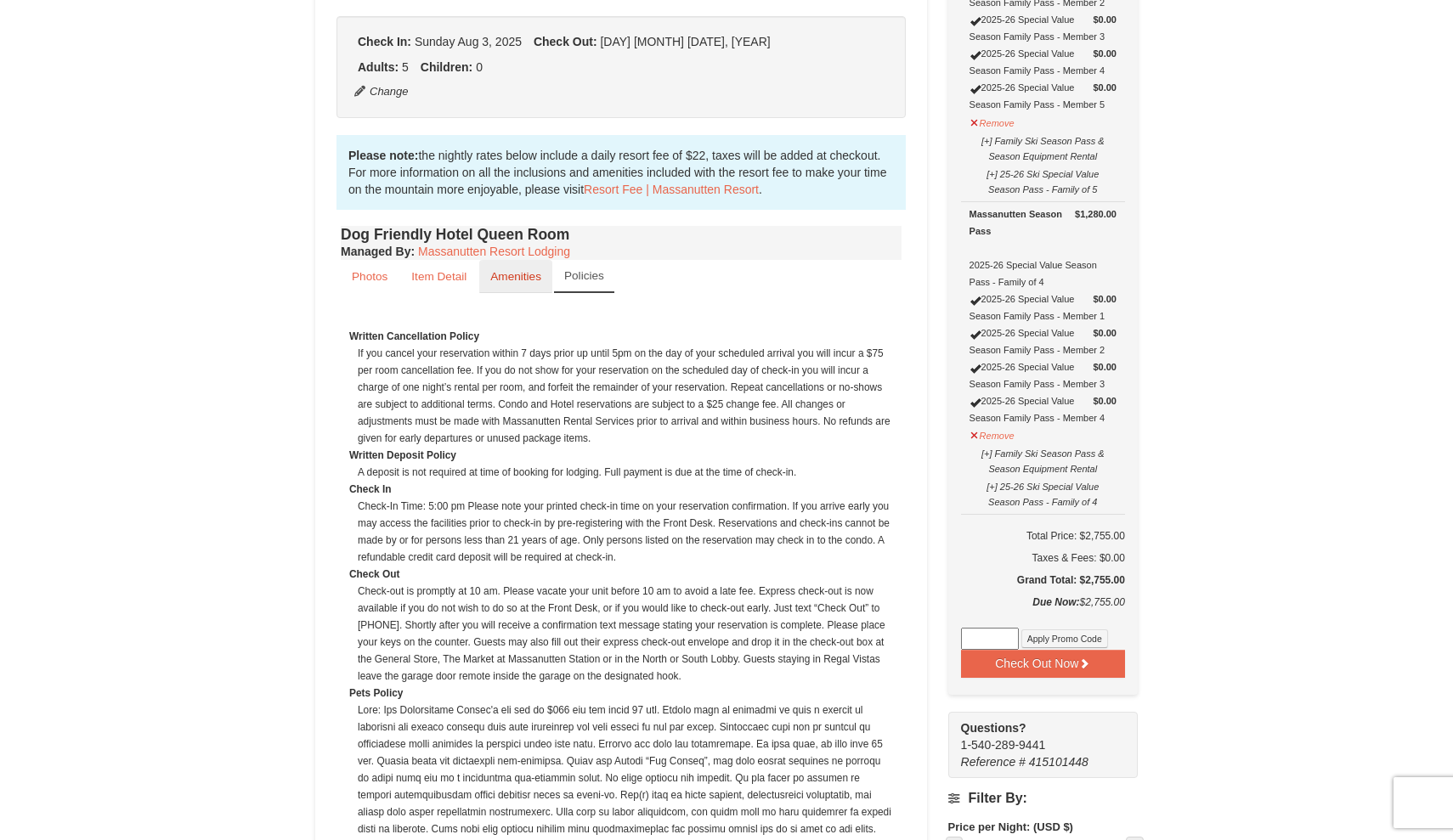 click on "Amenities" at bounding box center (516, 276) 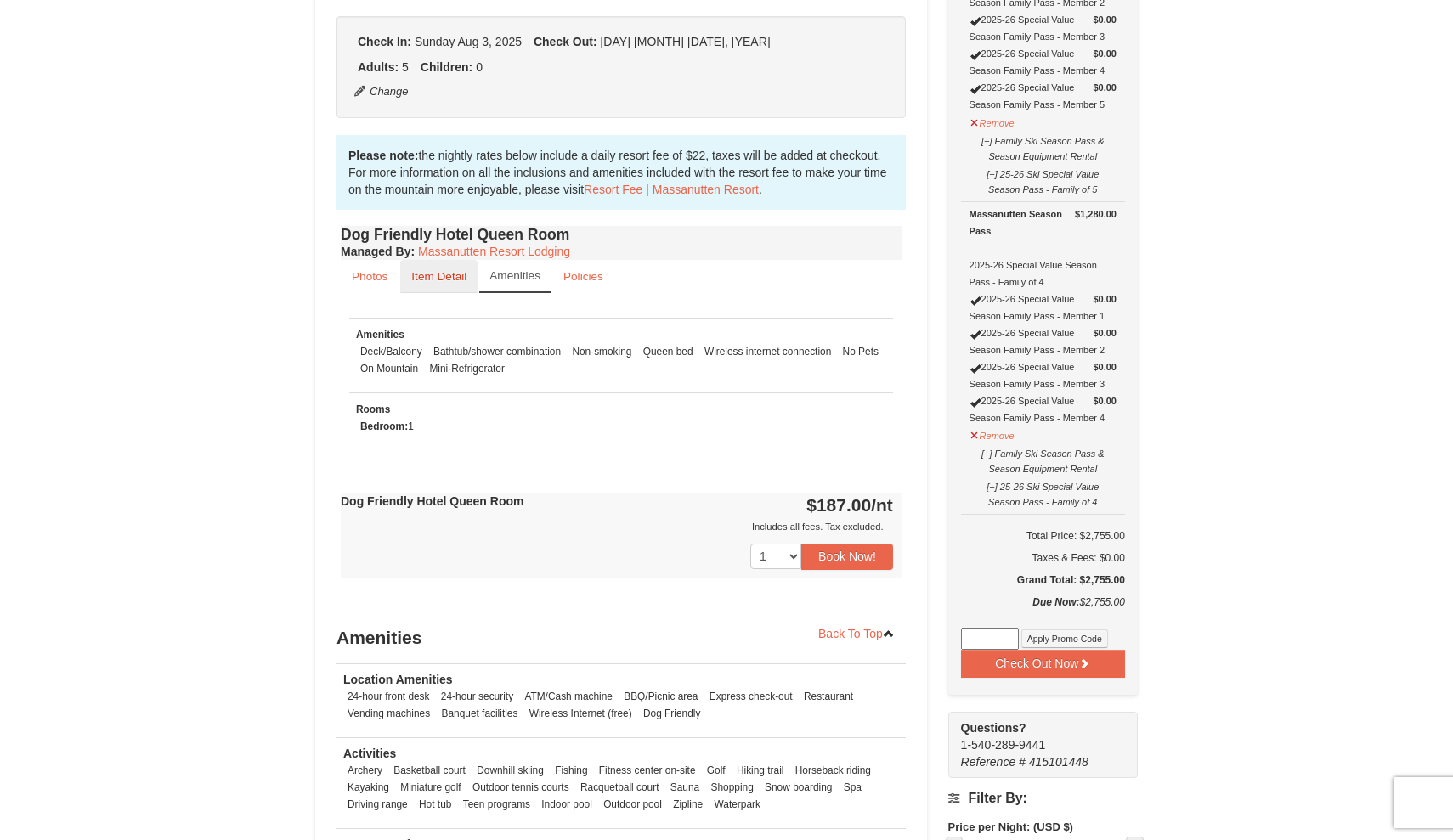 click on "Item Detail" at bounding box center [438, 276] 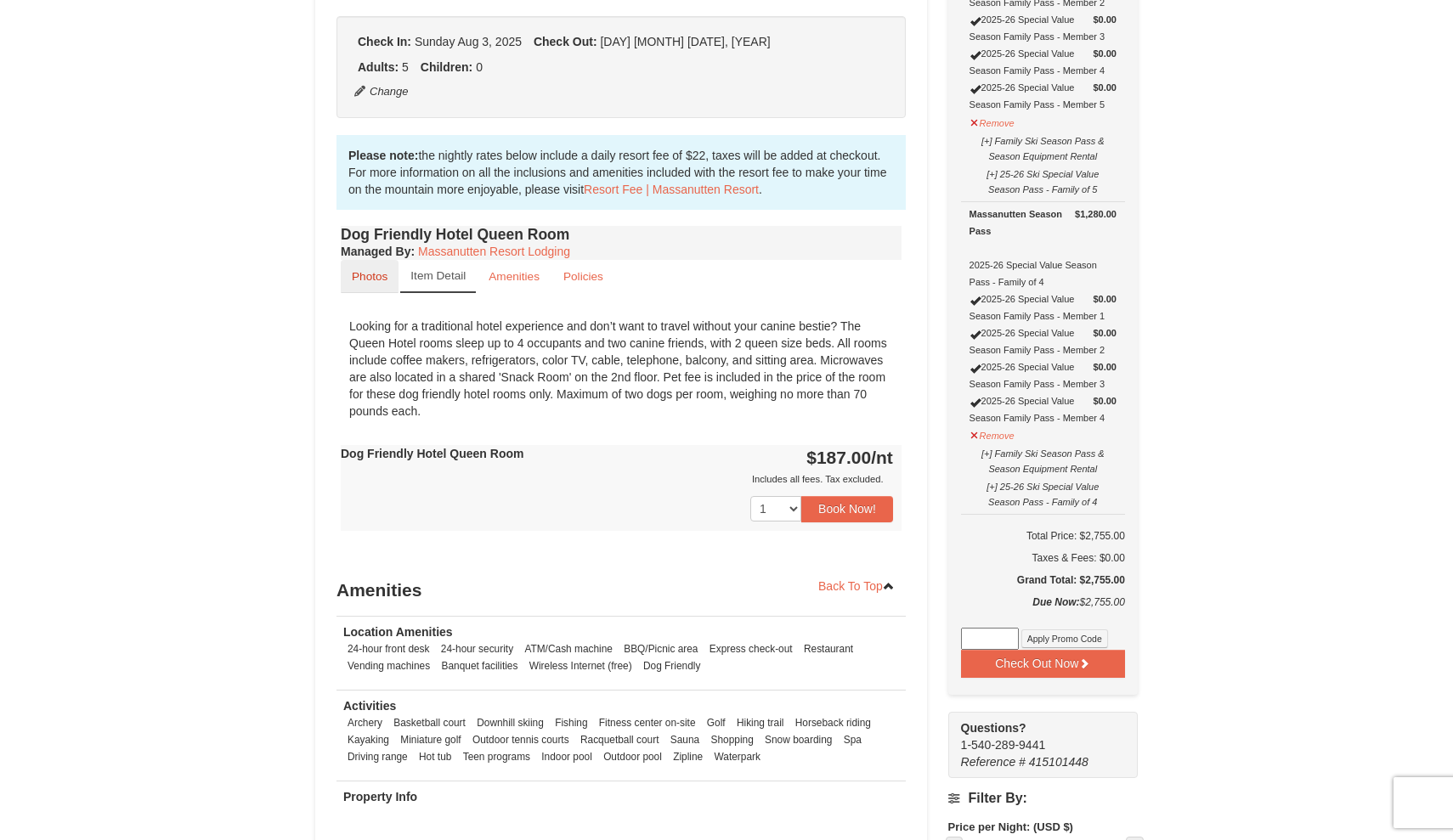 click on "Photos" at bounding box center (370, 276) 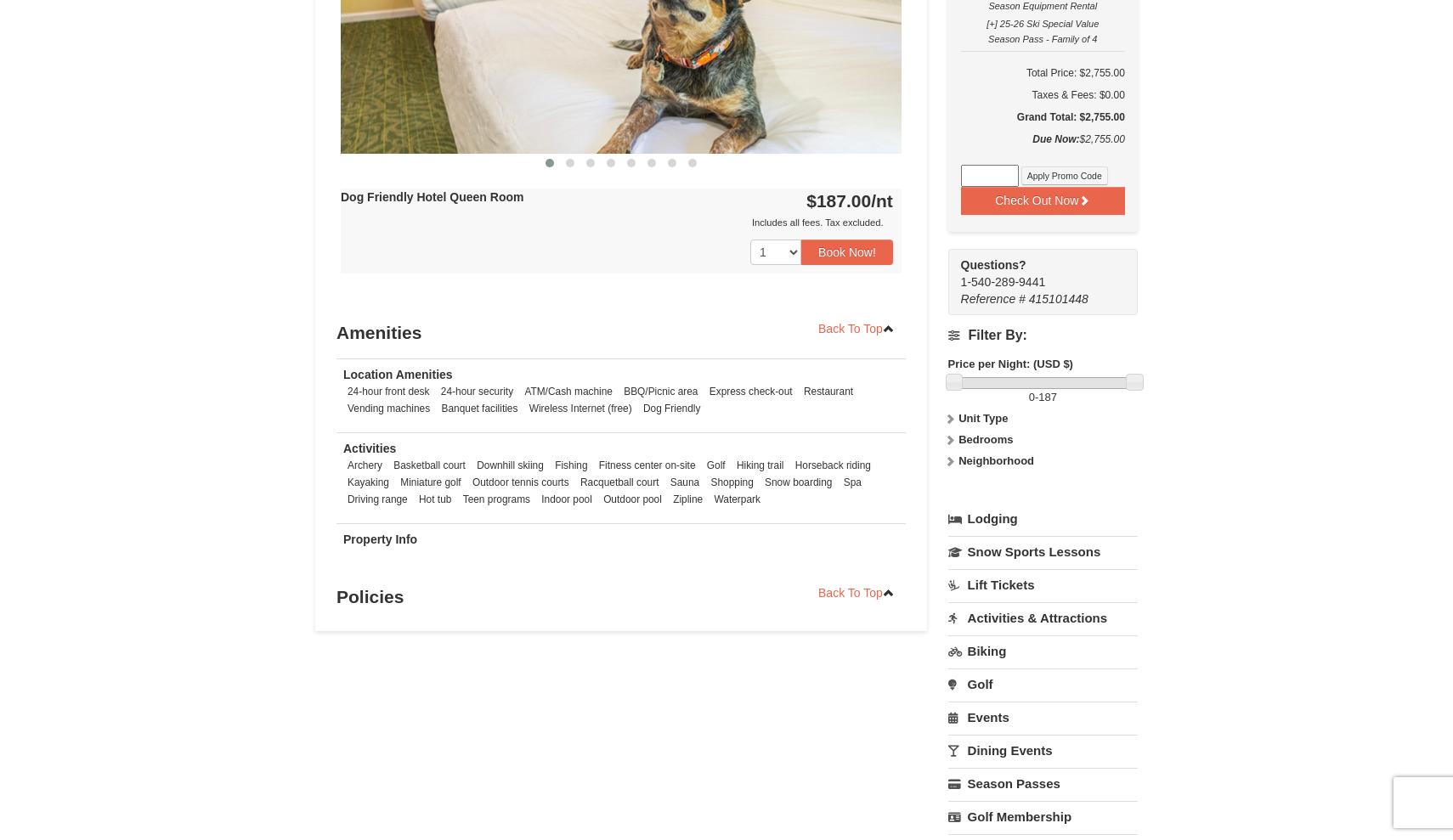 scroll, scrollTop: 800, scrollLeft: 0, axis: vertical 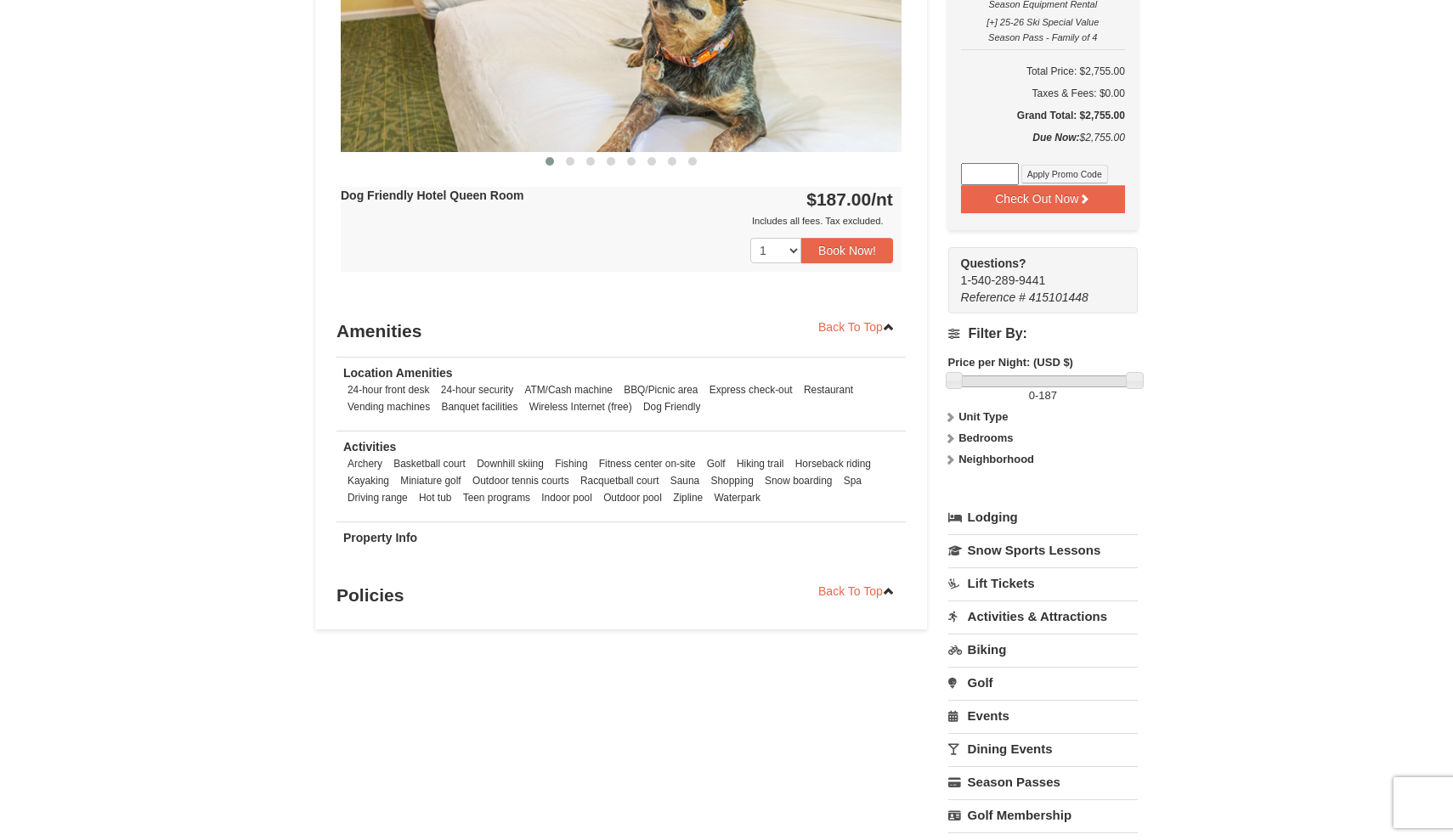 click on "Bedrooms" at bounding box center [986, 437] 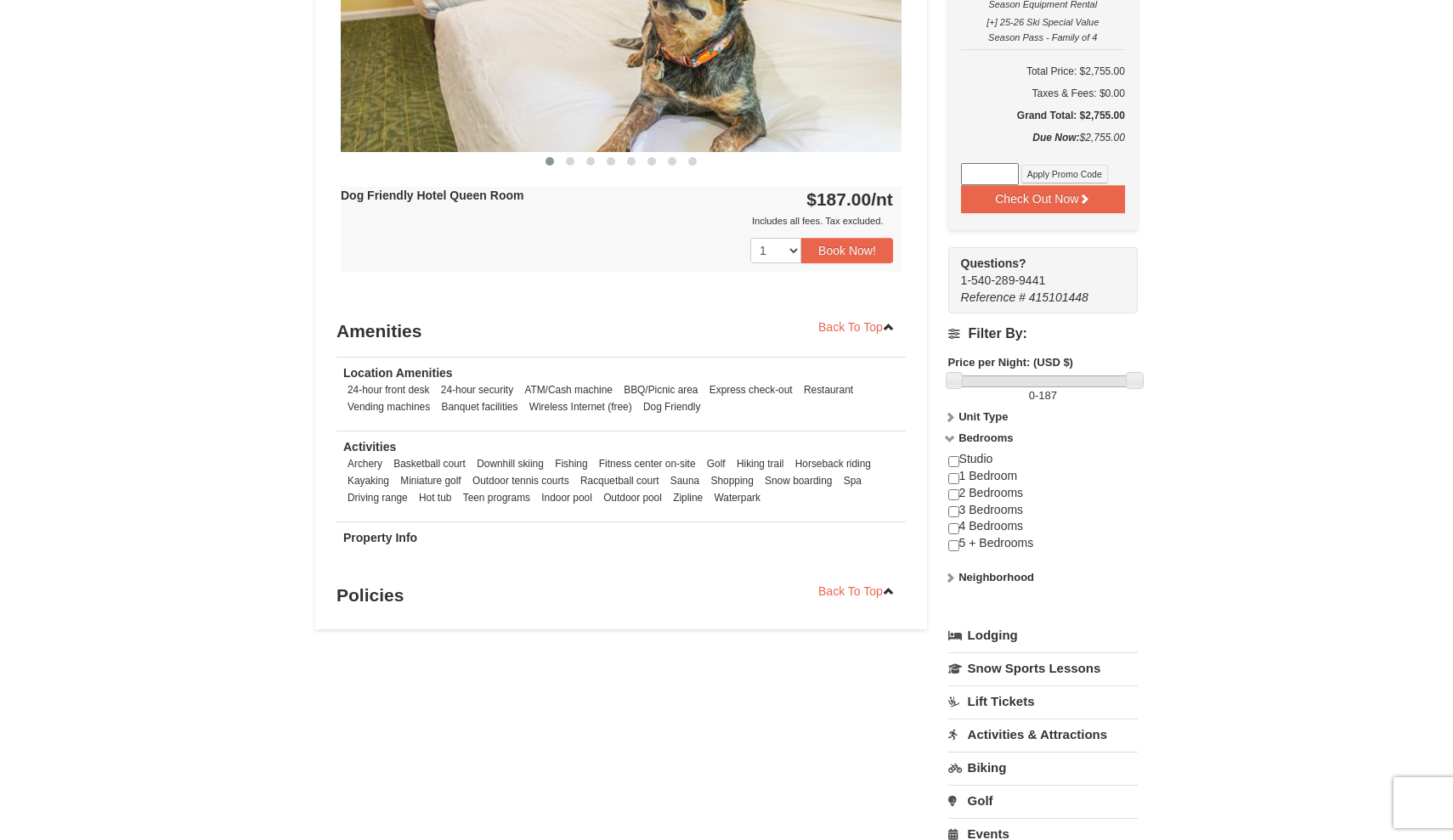 click at bounding box center (953, 494) 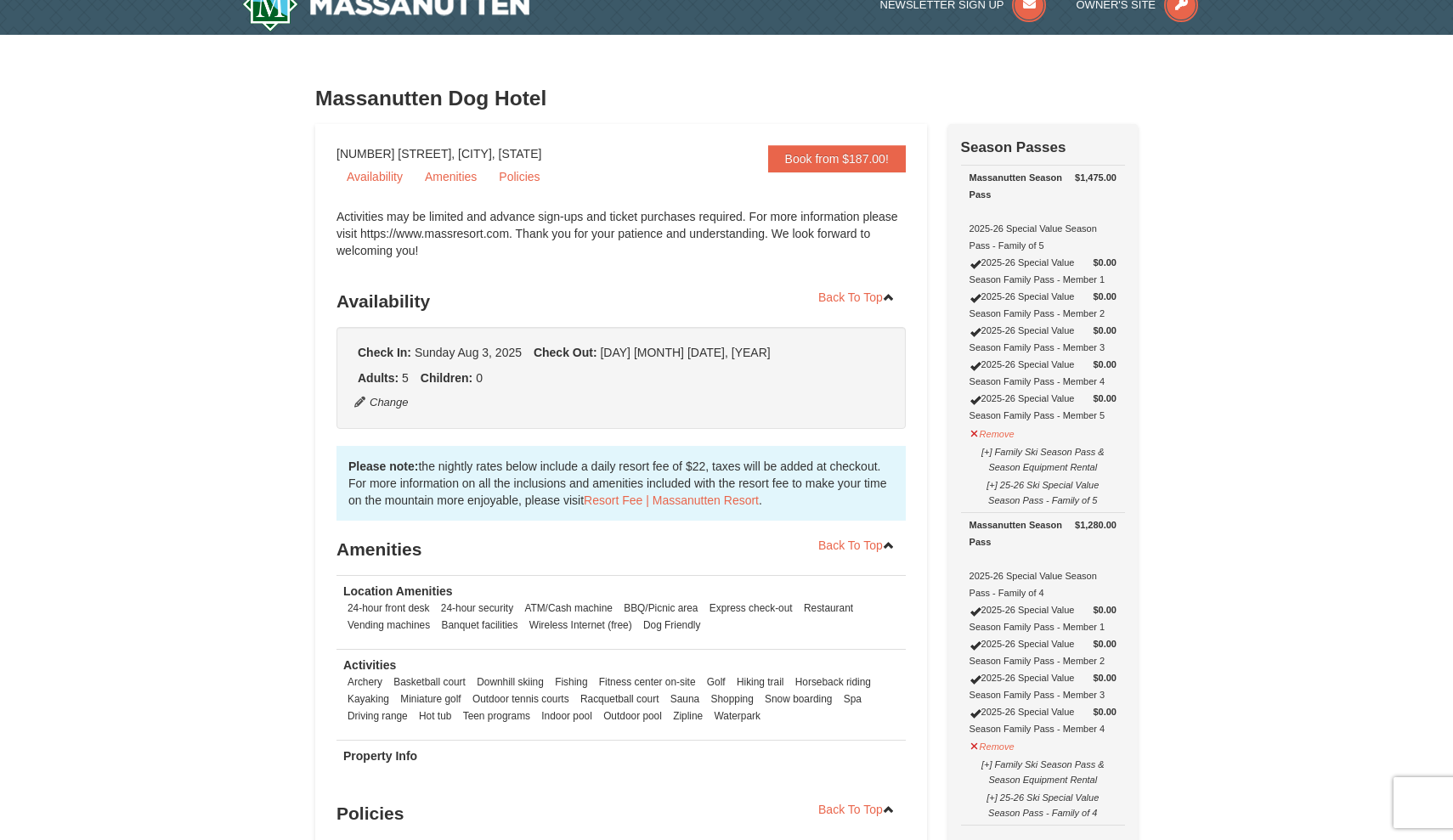 scroll, scrollTop: 30, scrollLeft: 0, axis: vertical 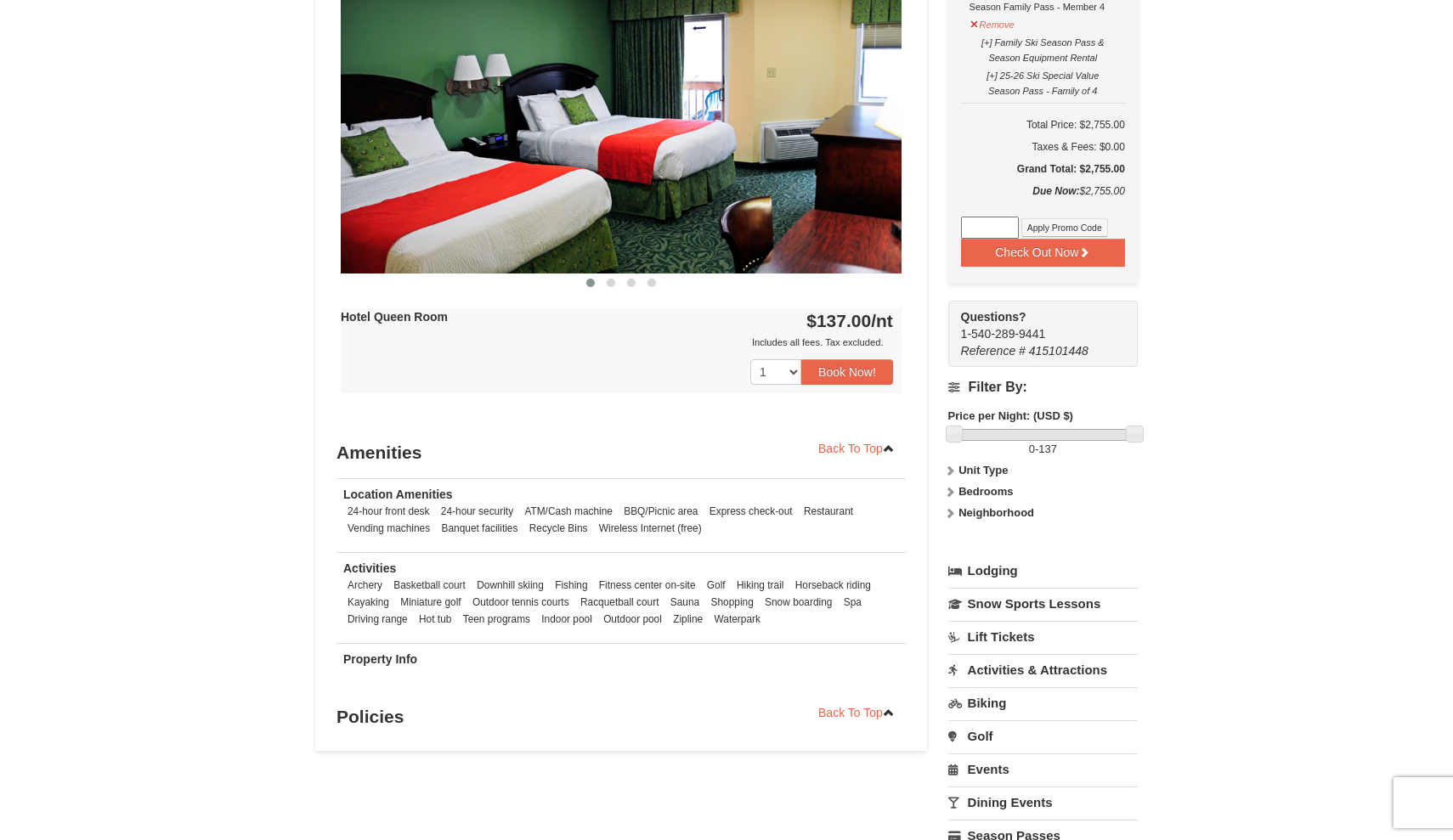 click on "Bedrooms" at bounding box center [986, 491] 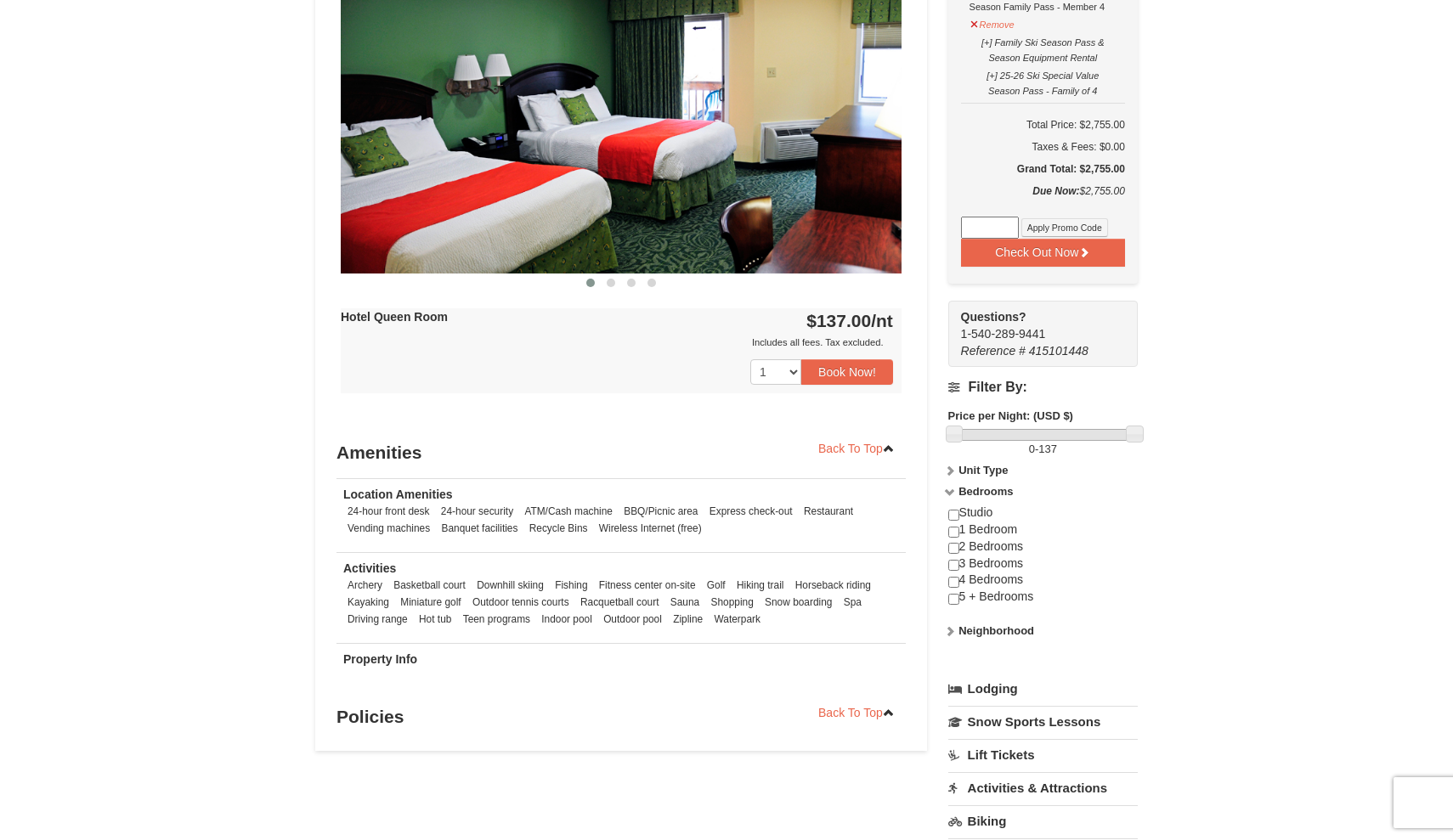click at bounding box center (953, 548) 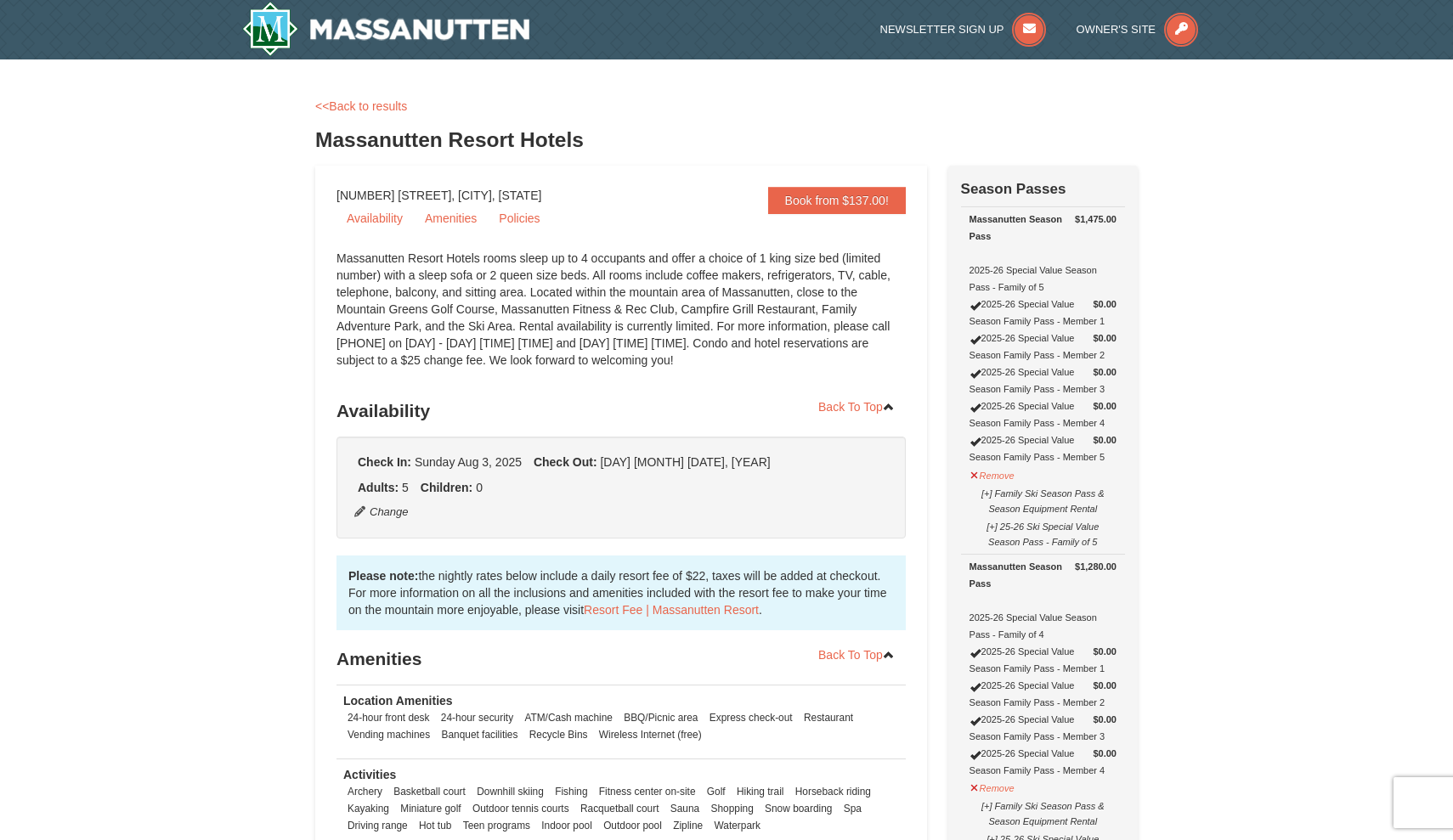 scroll, scrollTop: 0, scrollLeft: 0, axis: both 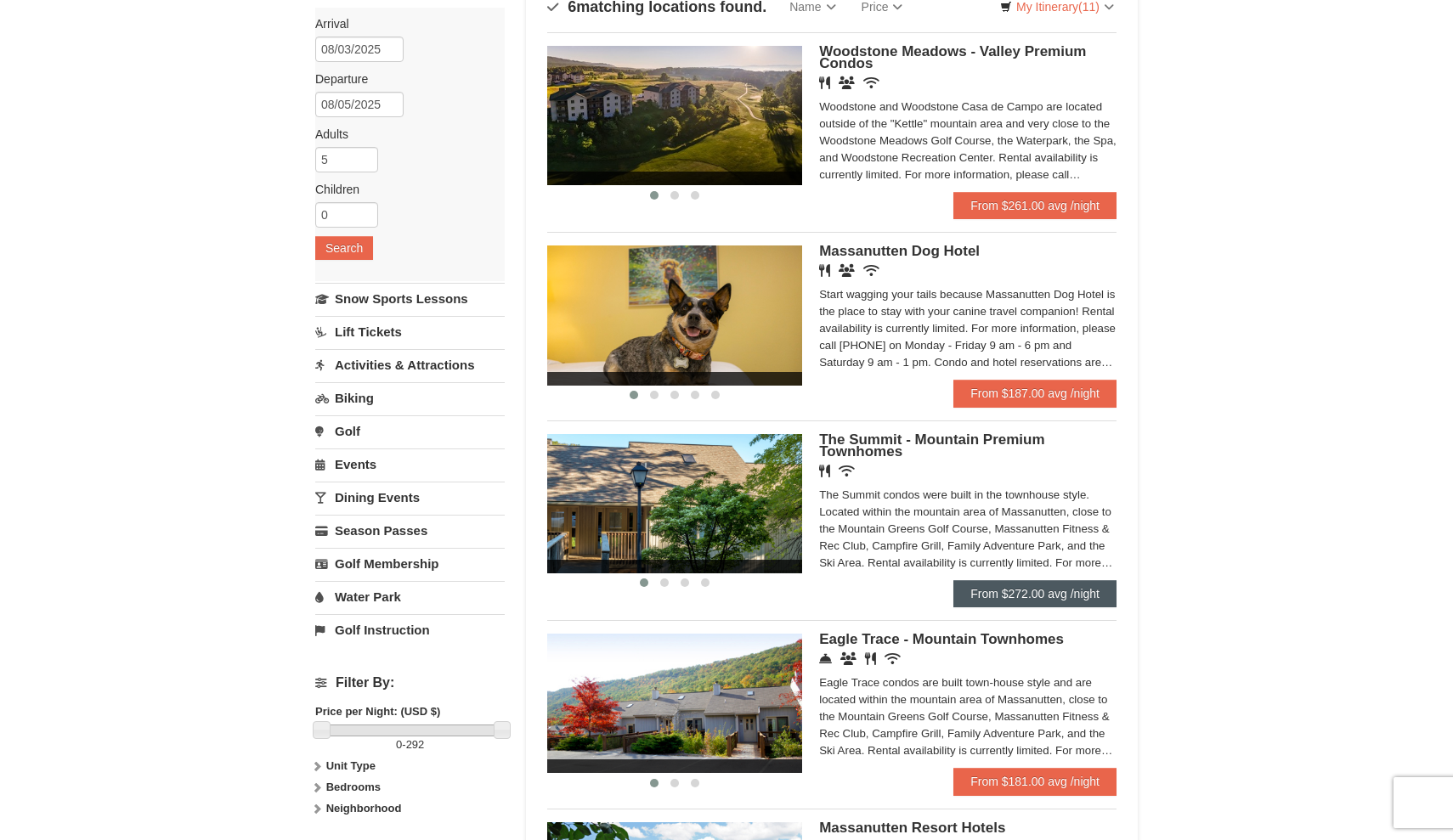 click on "From $272.00 avg /night" at bounding box center [1035, 594] 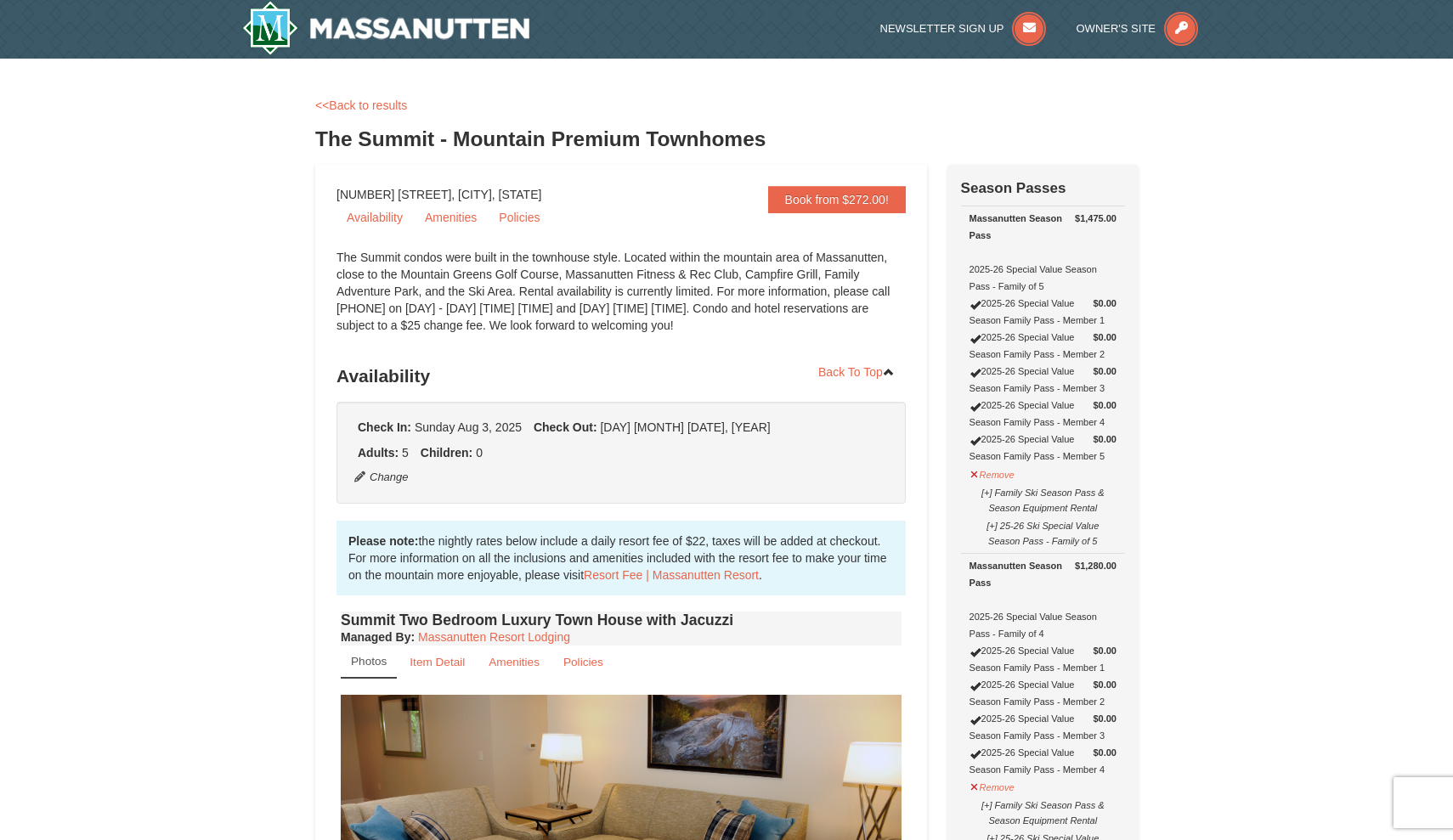 scroll, scrollTop: 200, scrollLeft: 0, axis: vertical 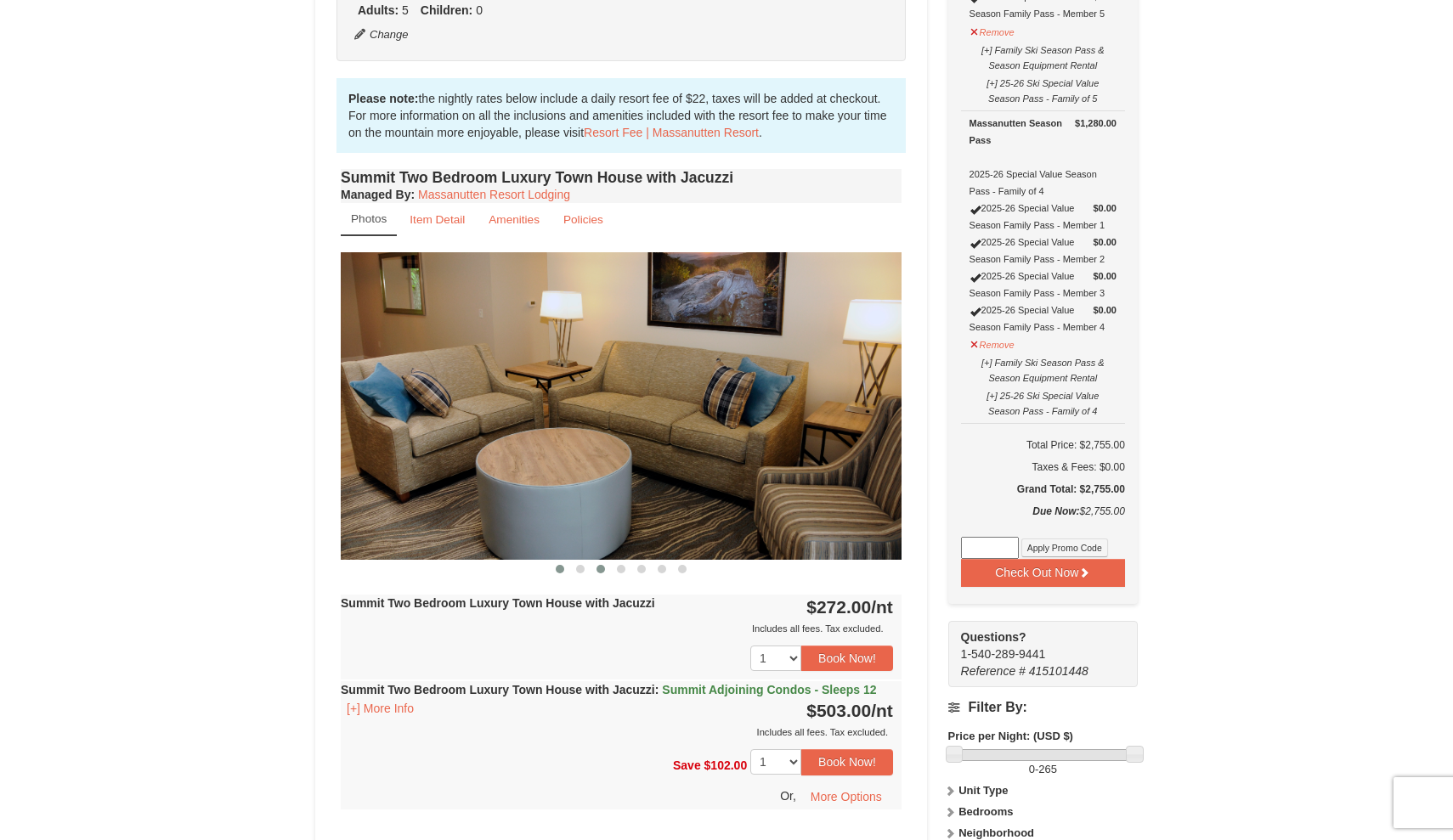 click at bounding box center [601, 569] 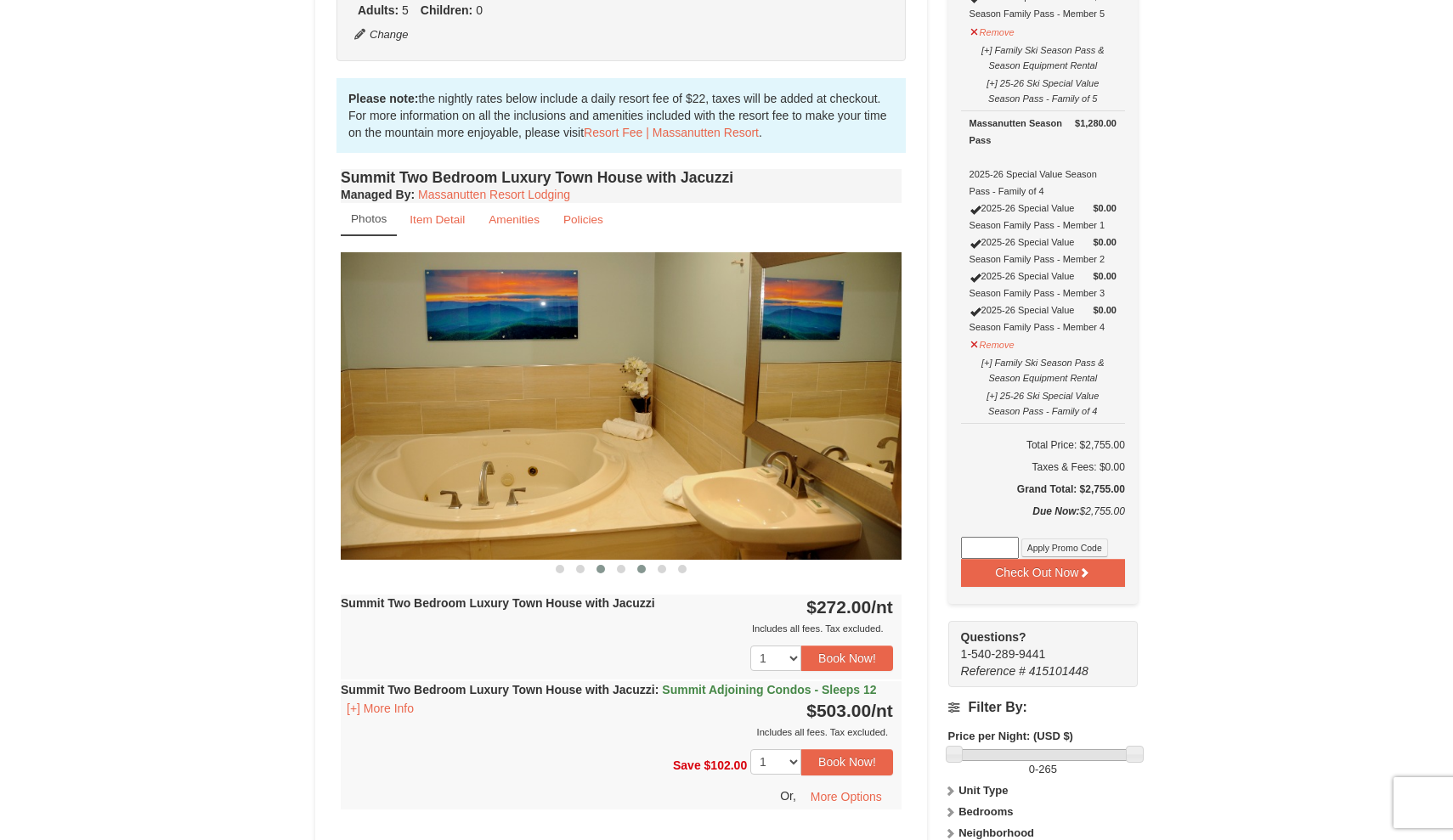 click at bounding box center [642, 569] 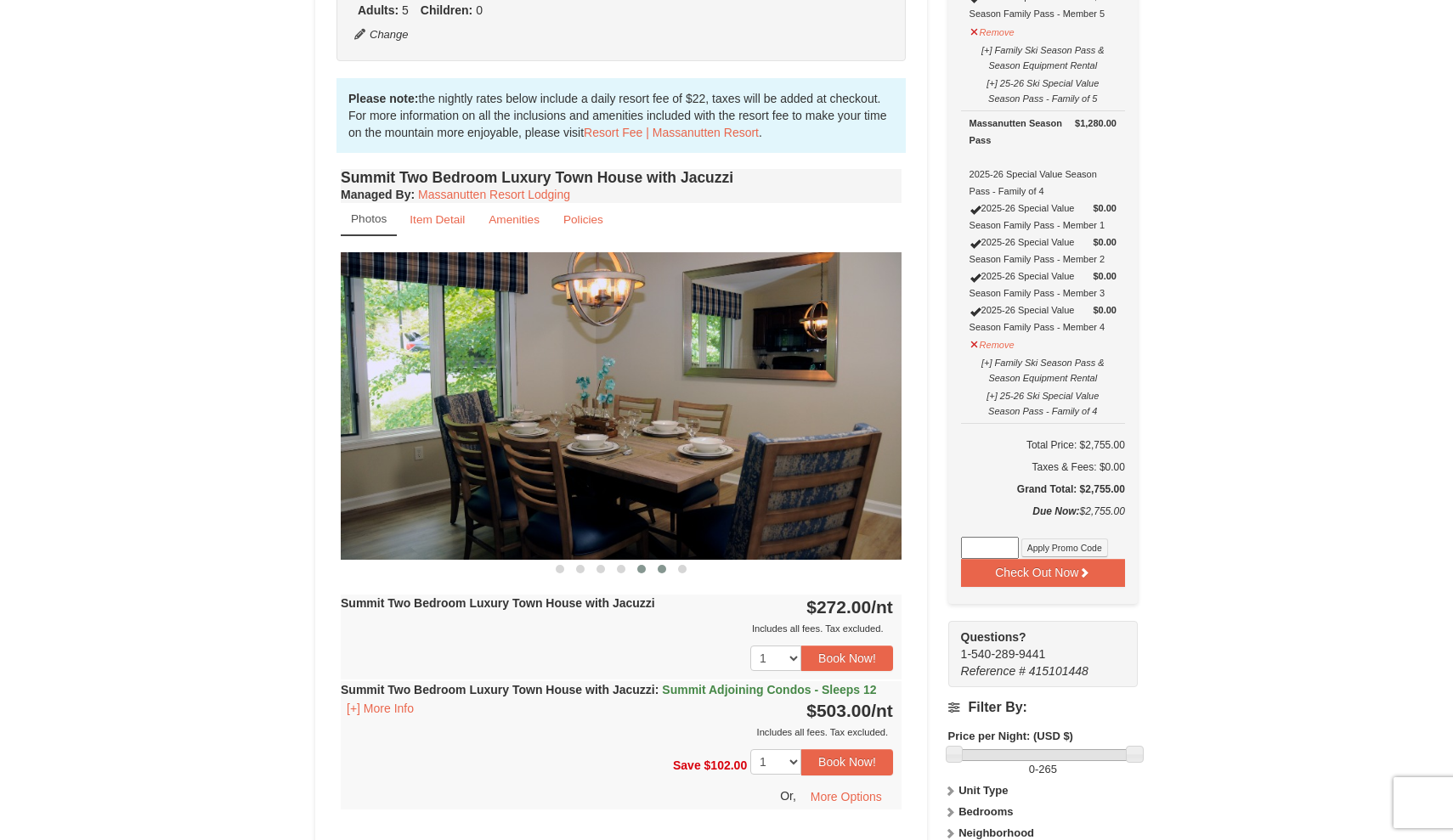 click at bounding box center [662, 569] 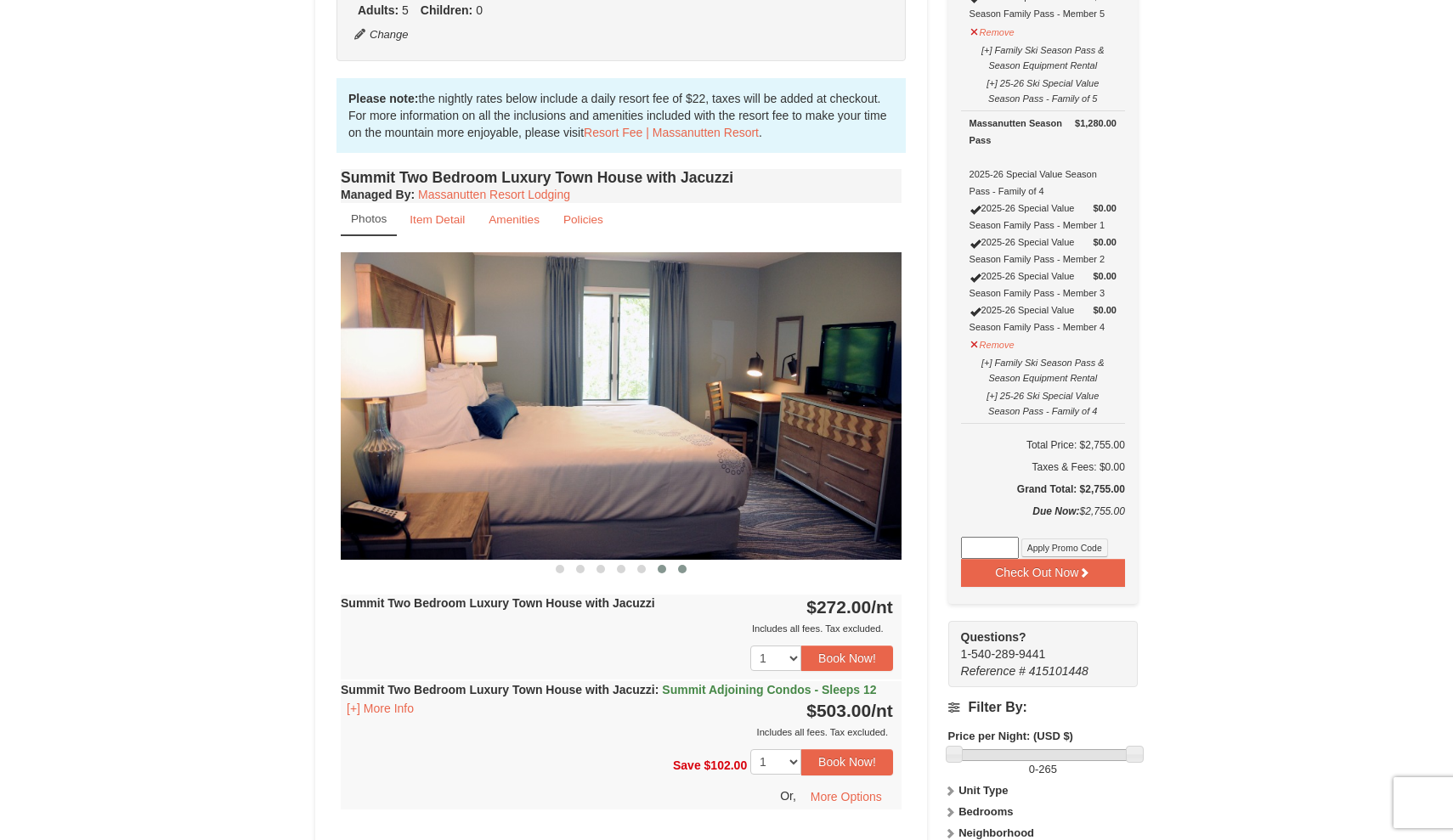 click at bounding box center [682, 569] 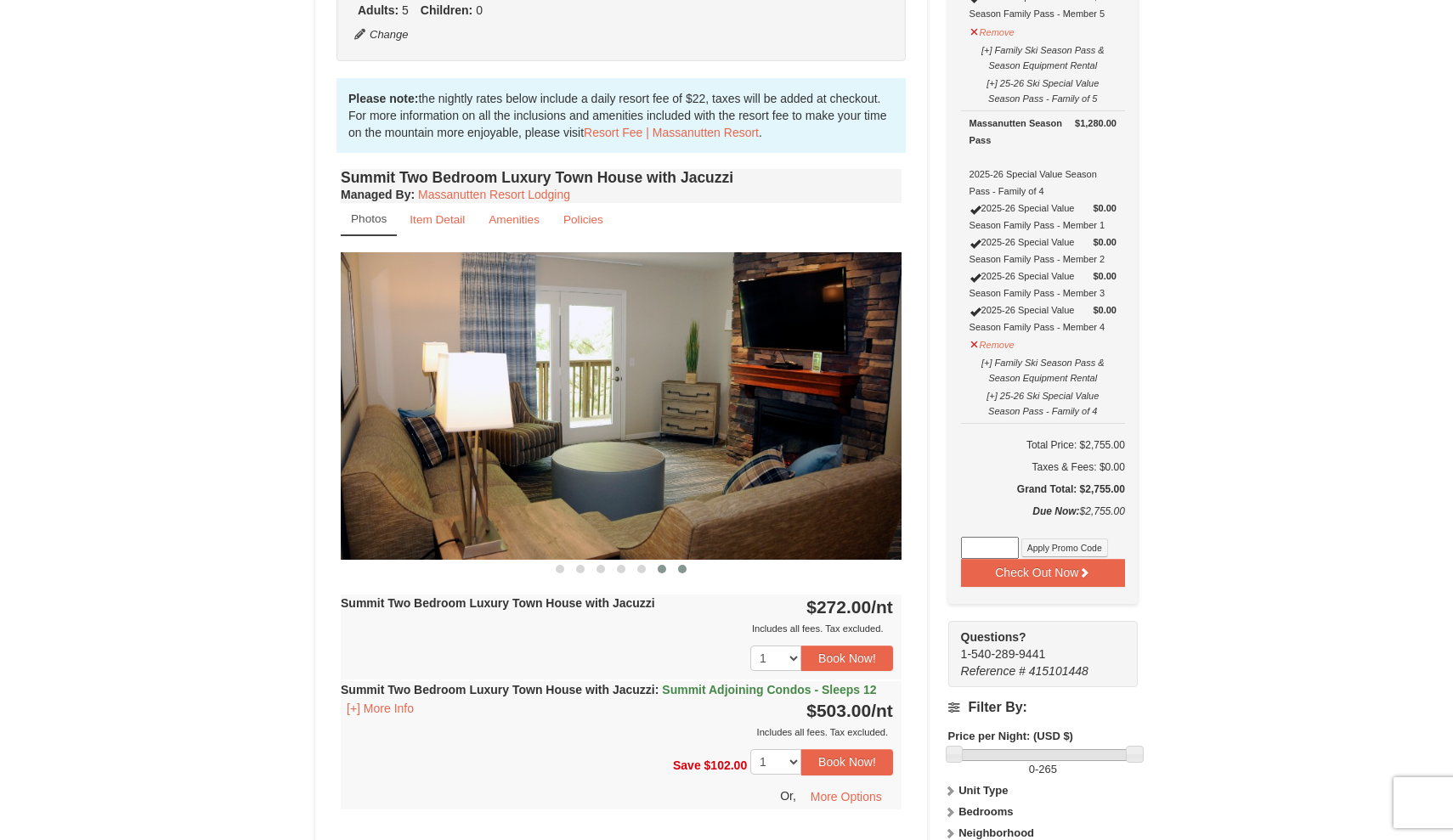 click at bounding box center (662, 569) 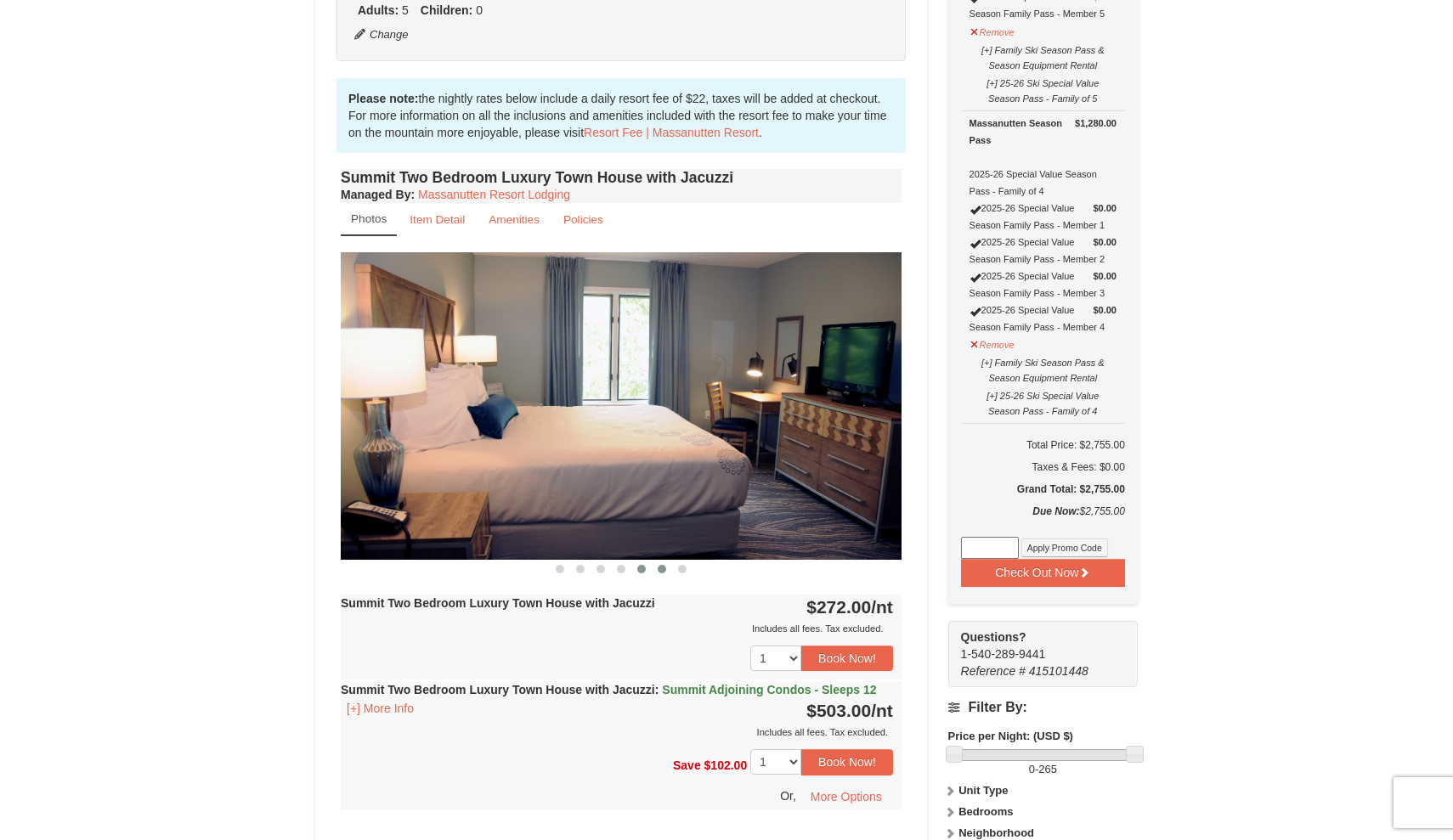 click at bounding box center (642, 569) 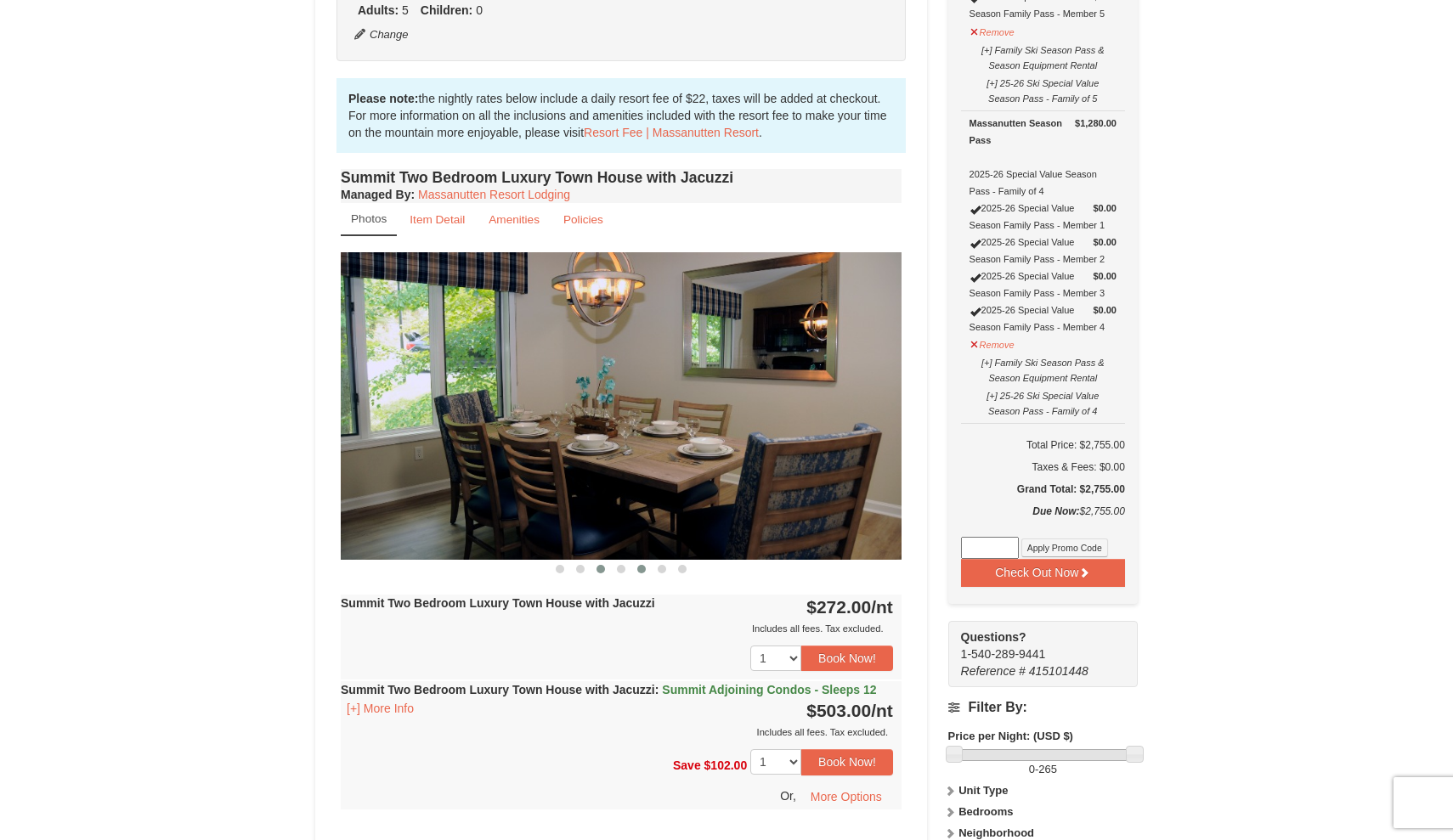 click at bounding box center [601, 569] 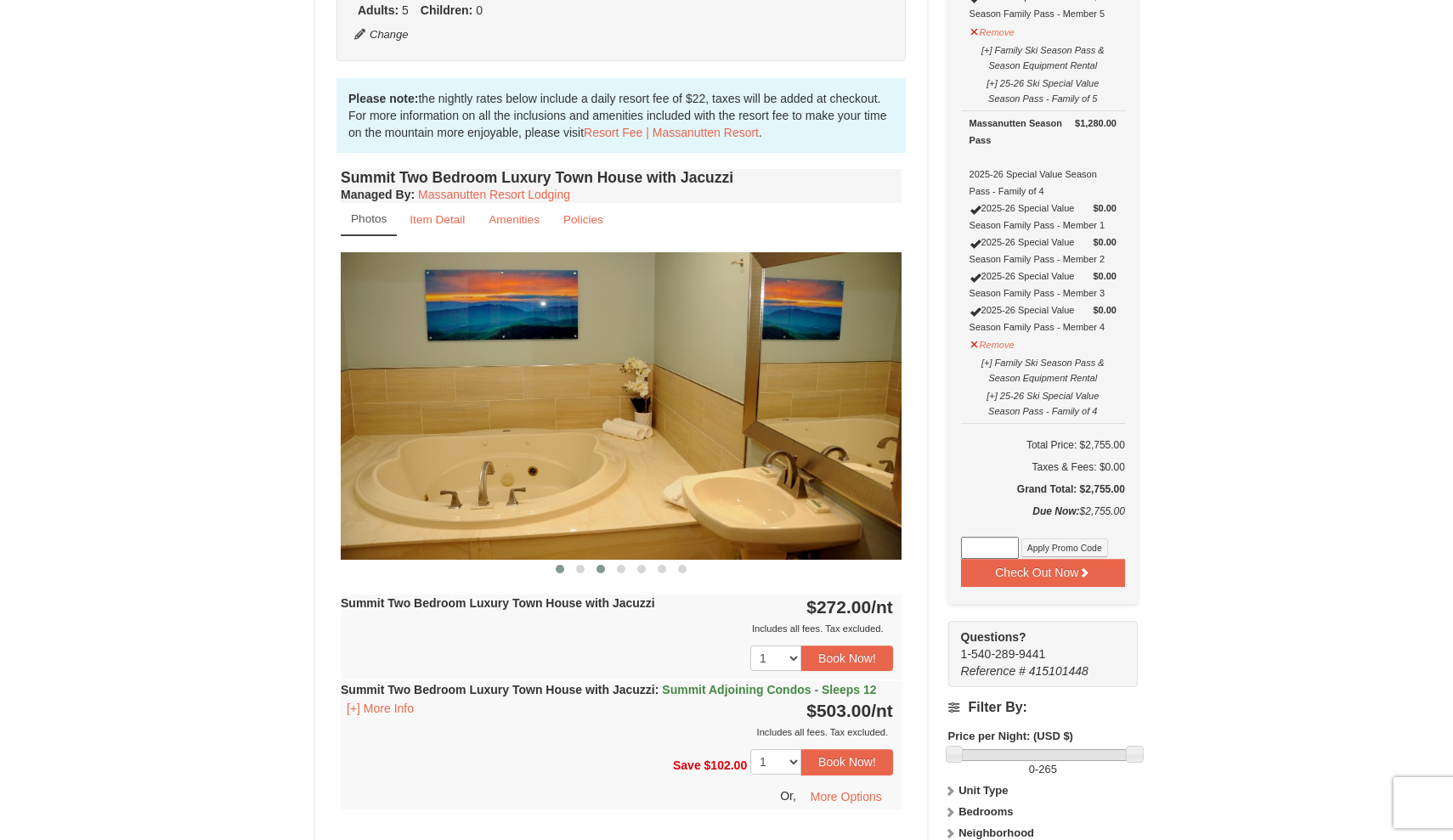 click at bounding box center (560, 569) 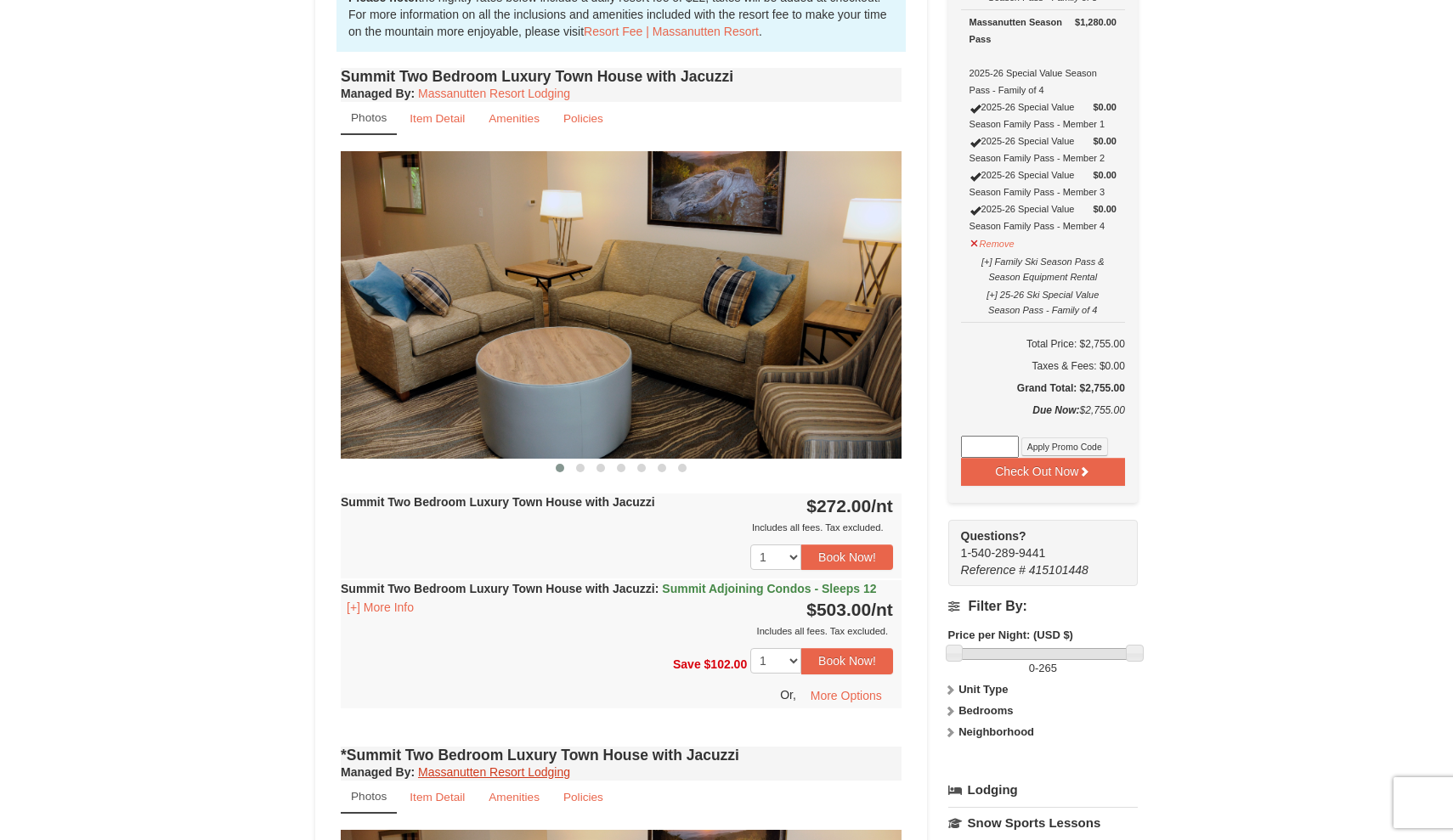 scroll, scrollTop: 544, scrollLeft: 0, axis: vertical 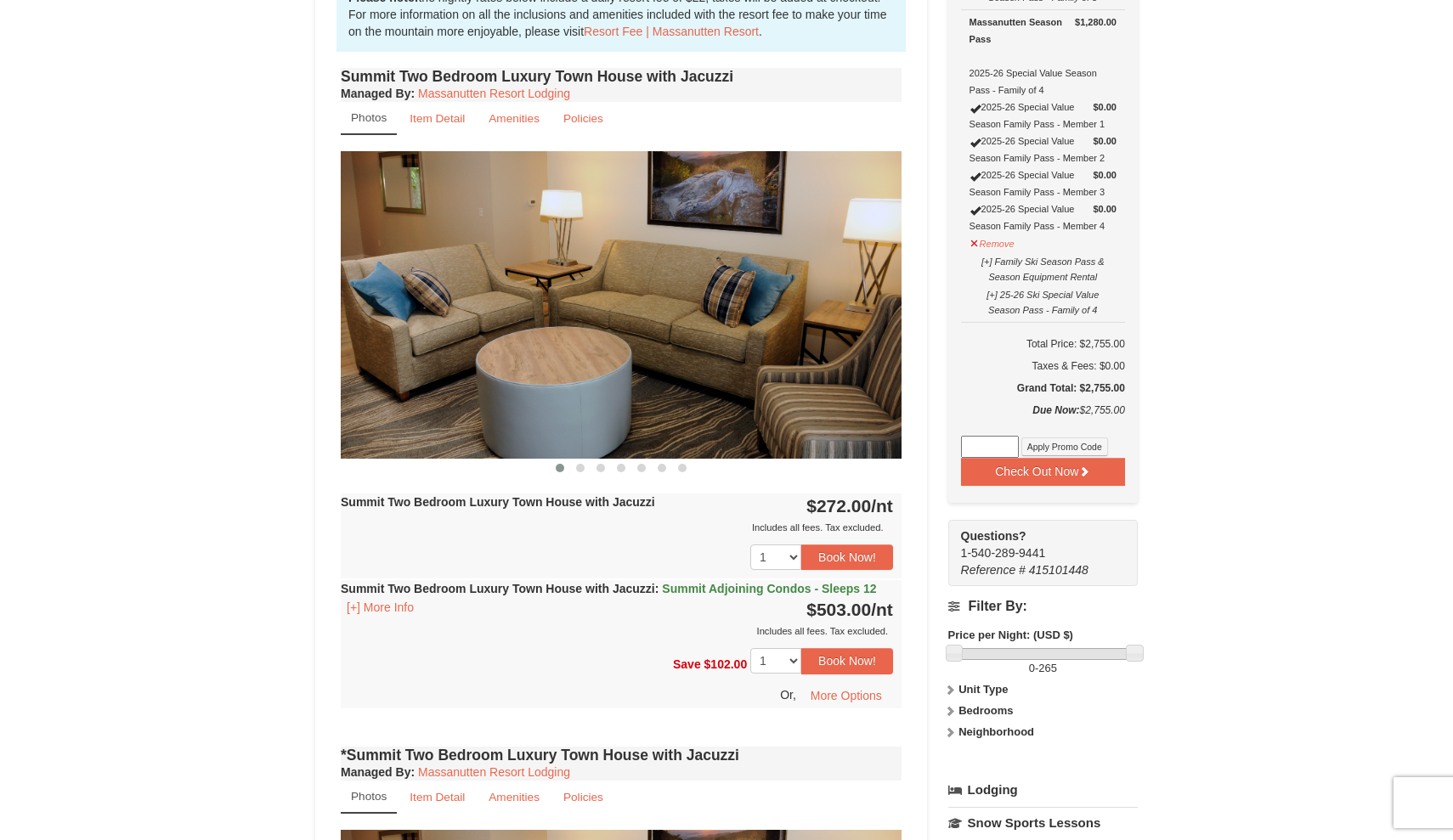 click on "Bedrooms" at bounding box center (986, 710) 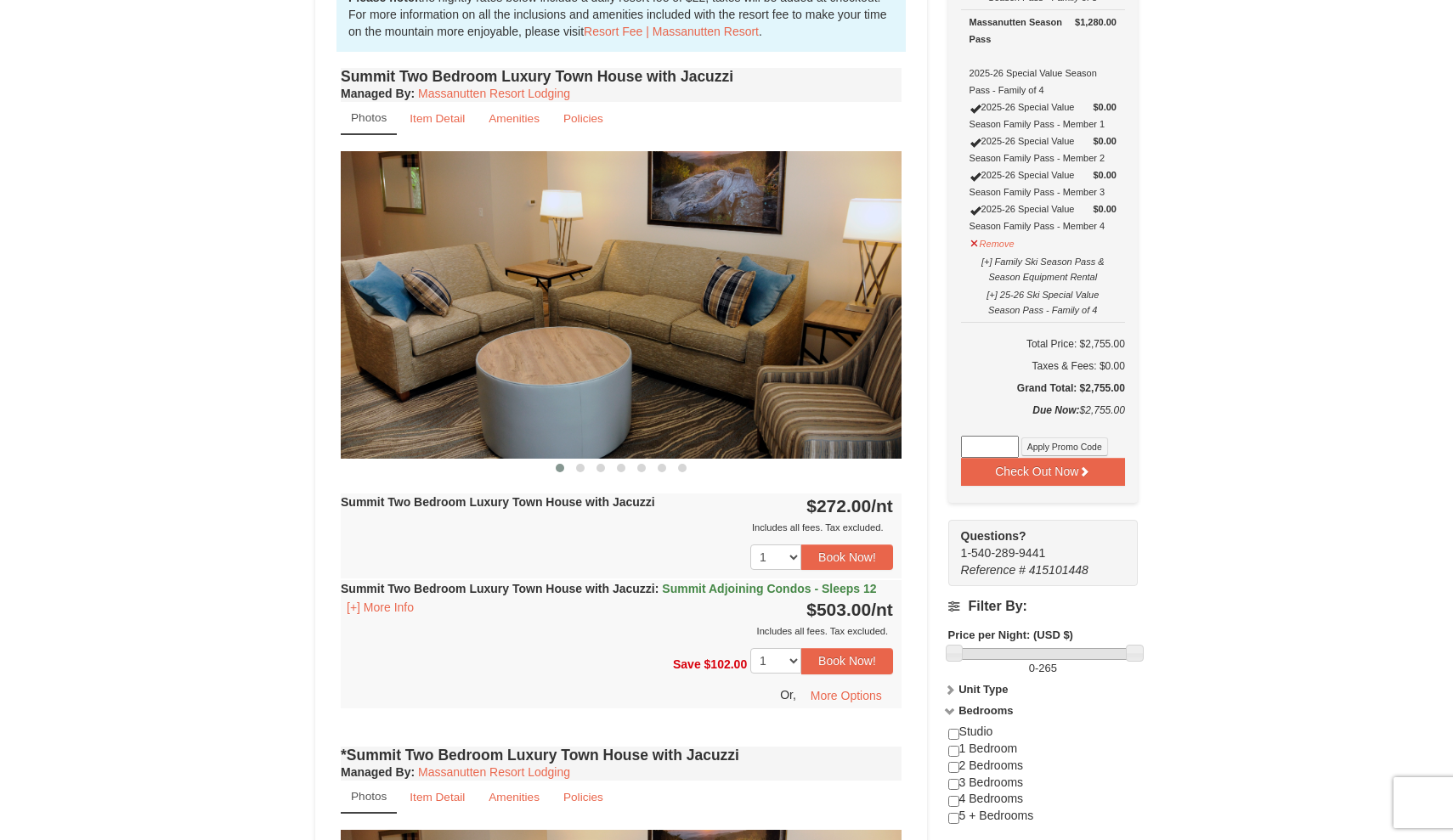 click at bounding box center [953, 801] 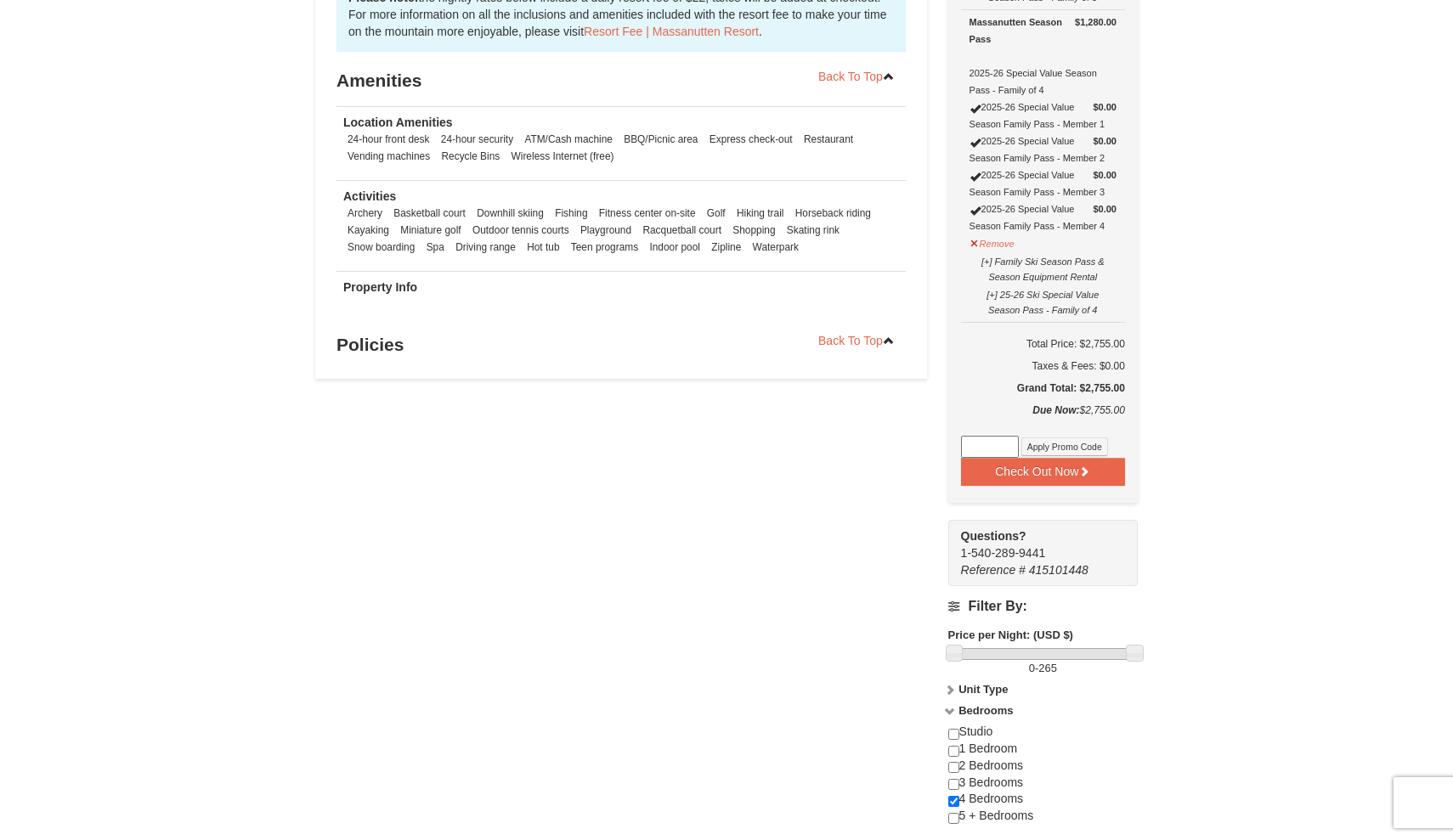 click at bounding box center (953, 767) 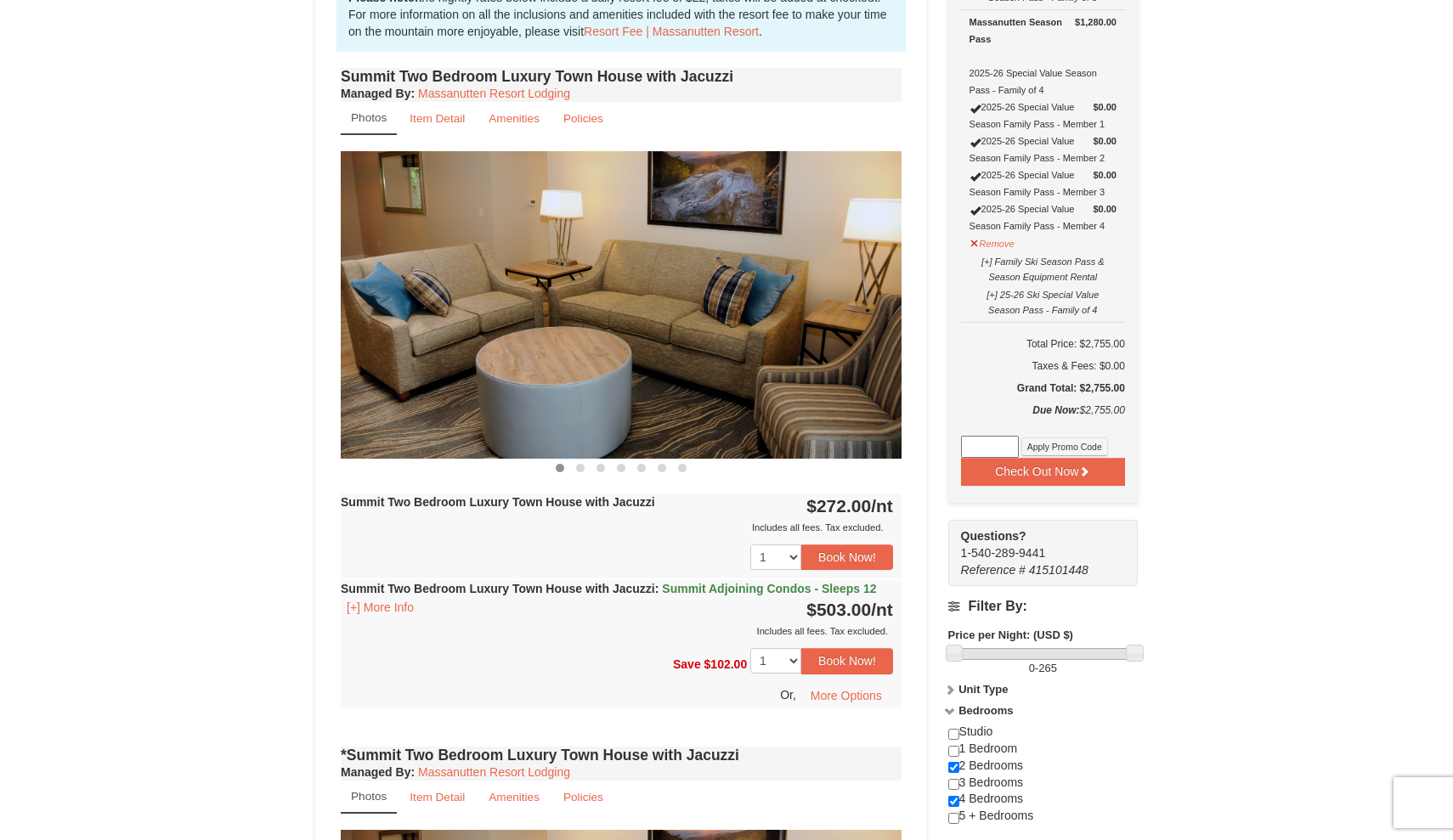 click at bounding box center (953, 801) 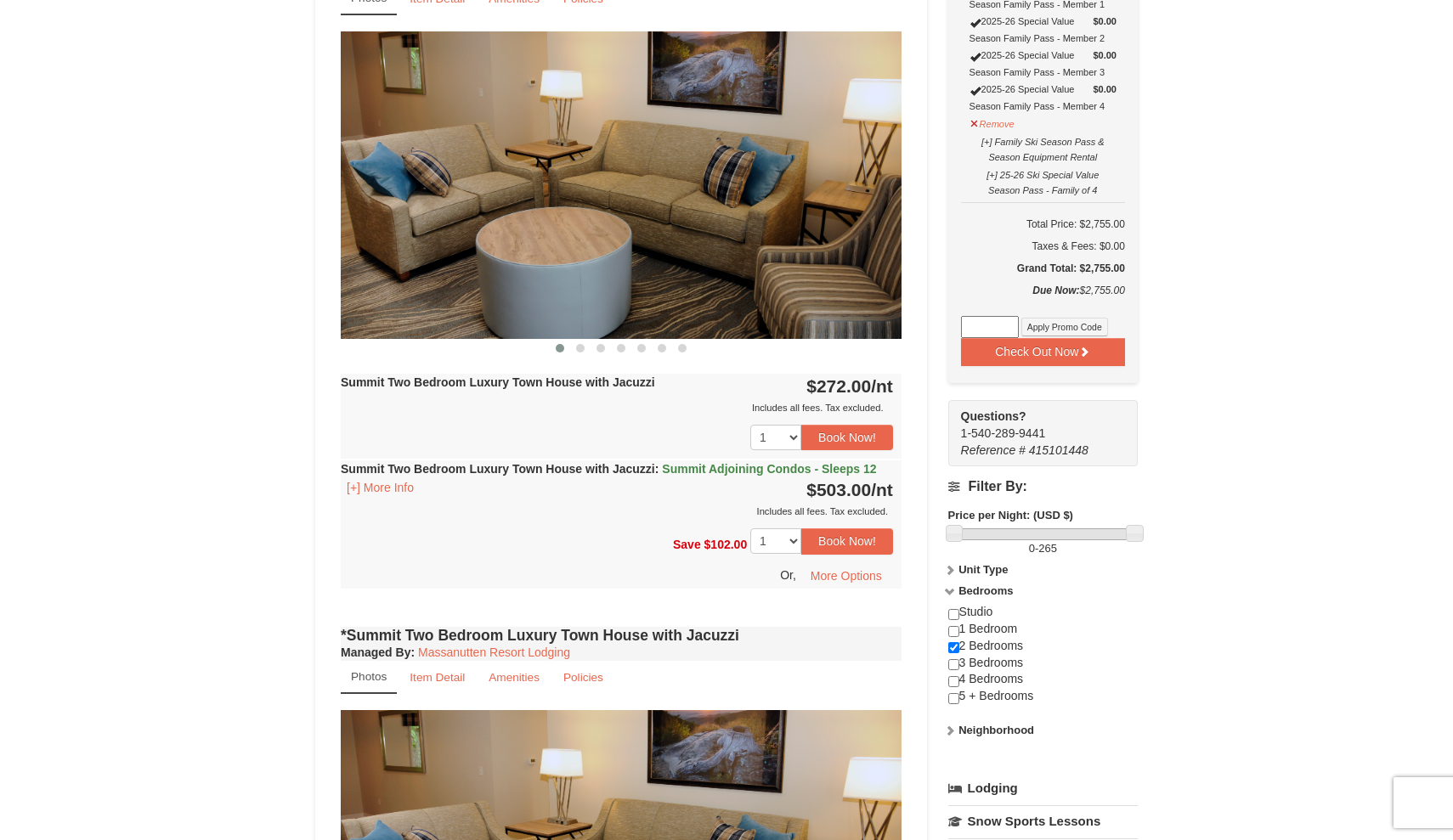scroll, scrollTop: 665, scrollLeft: 0, axis: vertical 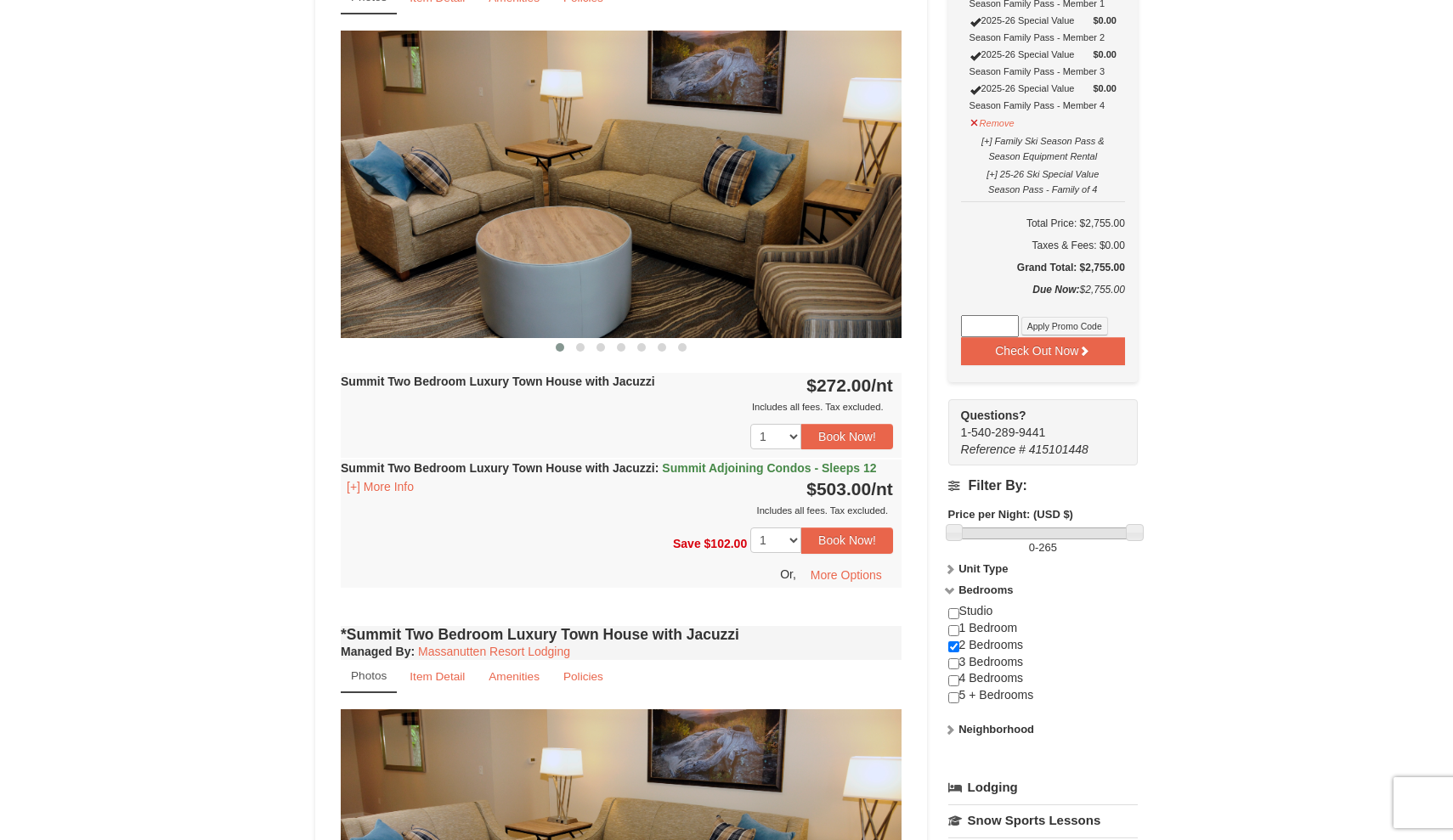 click on "Summit Two Bedroom Luxury Town House with Jacuzzi" at bounding box center [498, 381] 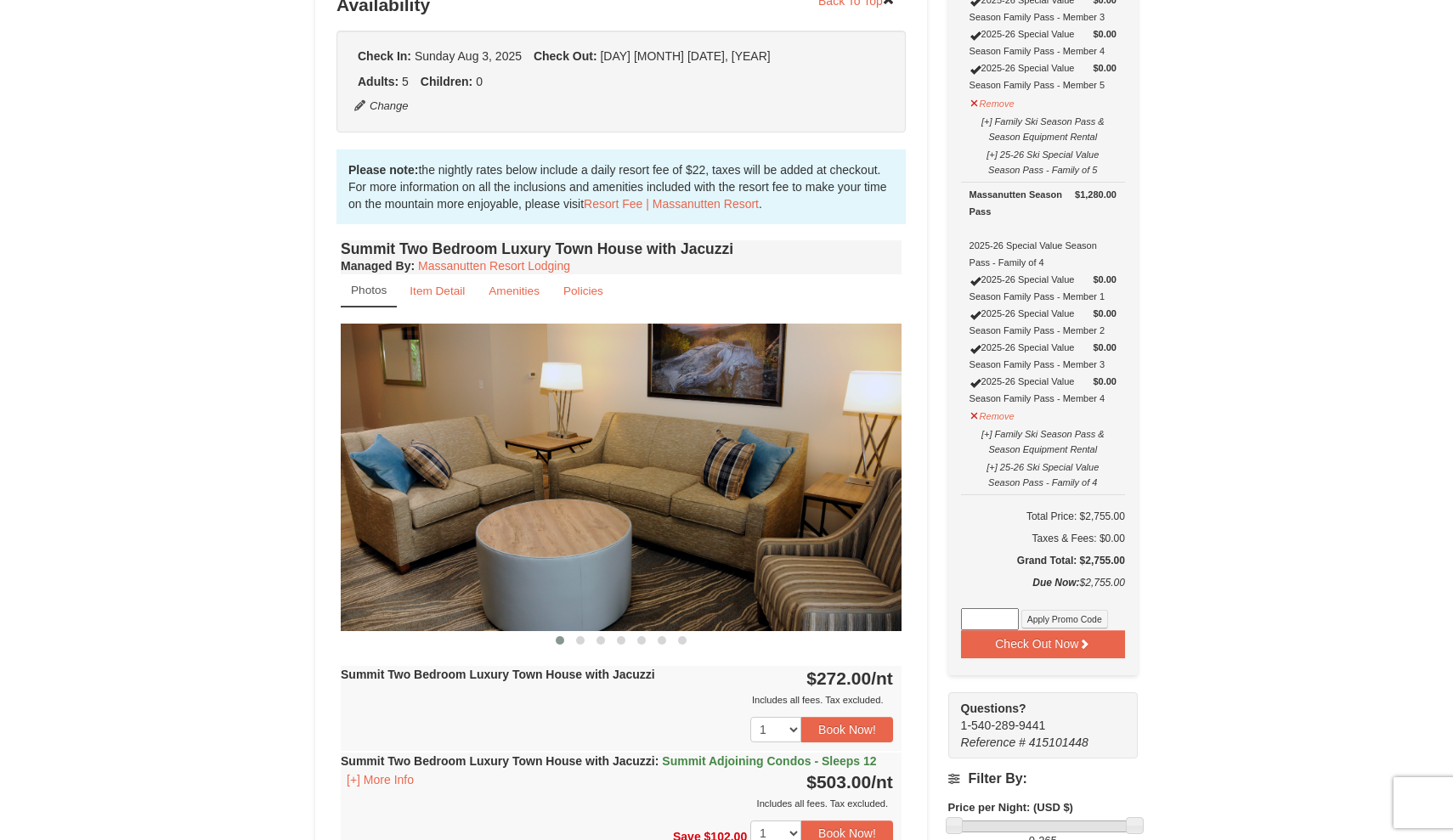 scroll, scrollTop: 381, scrollLeft: 0, axis: vertical 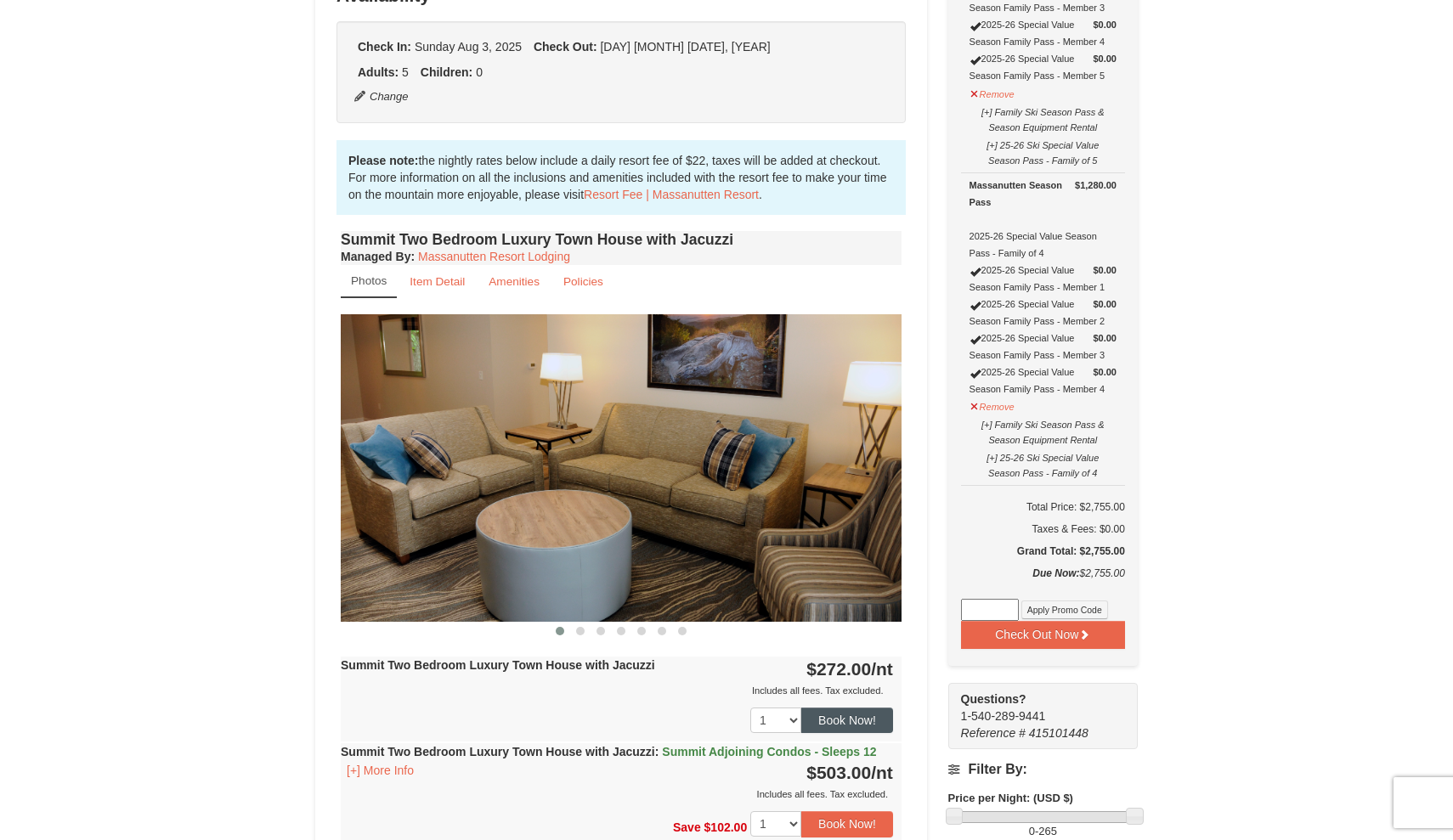 click on "Book Now!" at bounding box center [847, 720] 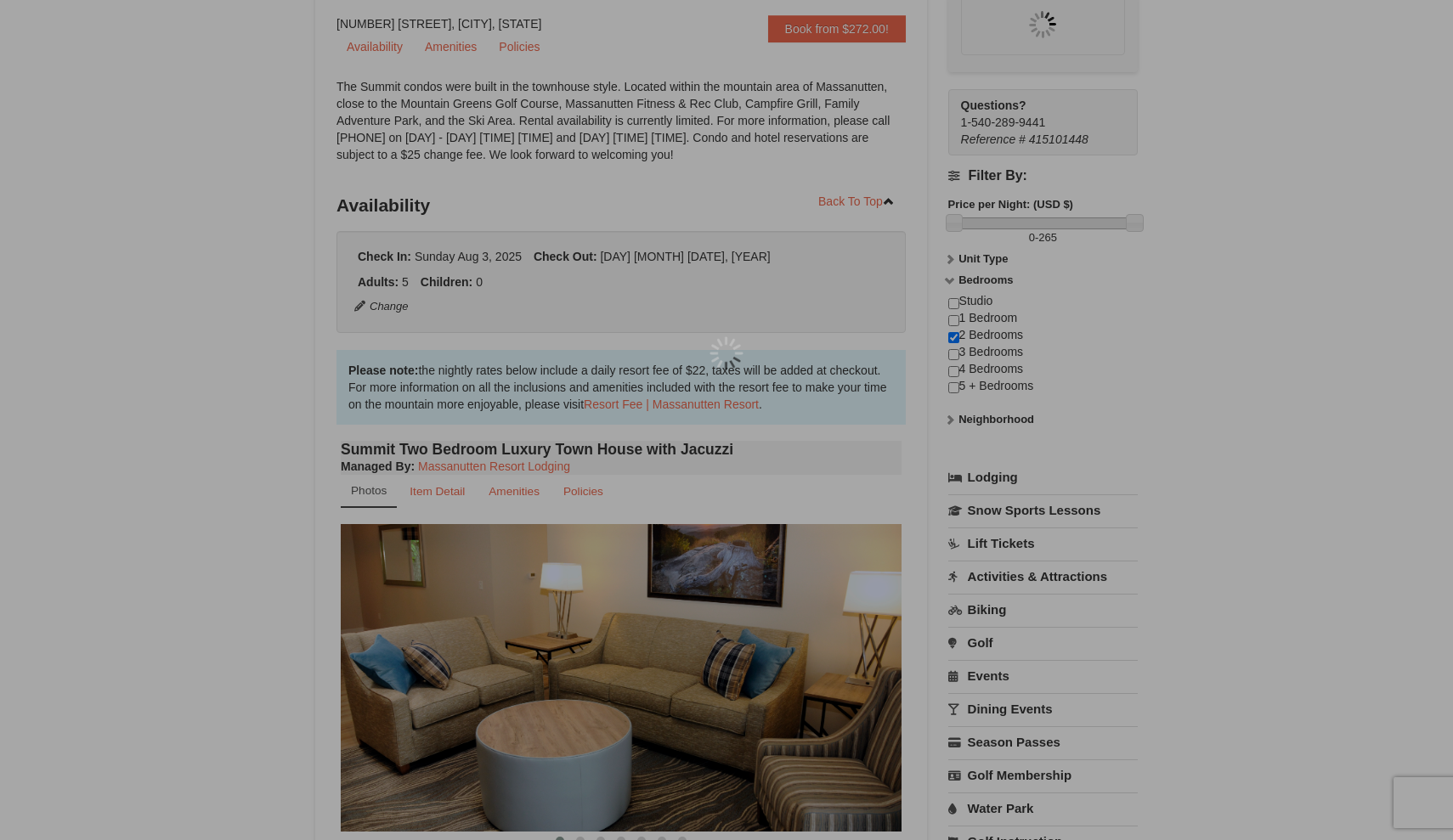 scroll, scrollTop: 166, scrollLeft: 0, axis: vertical 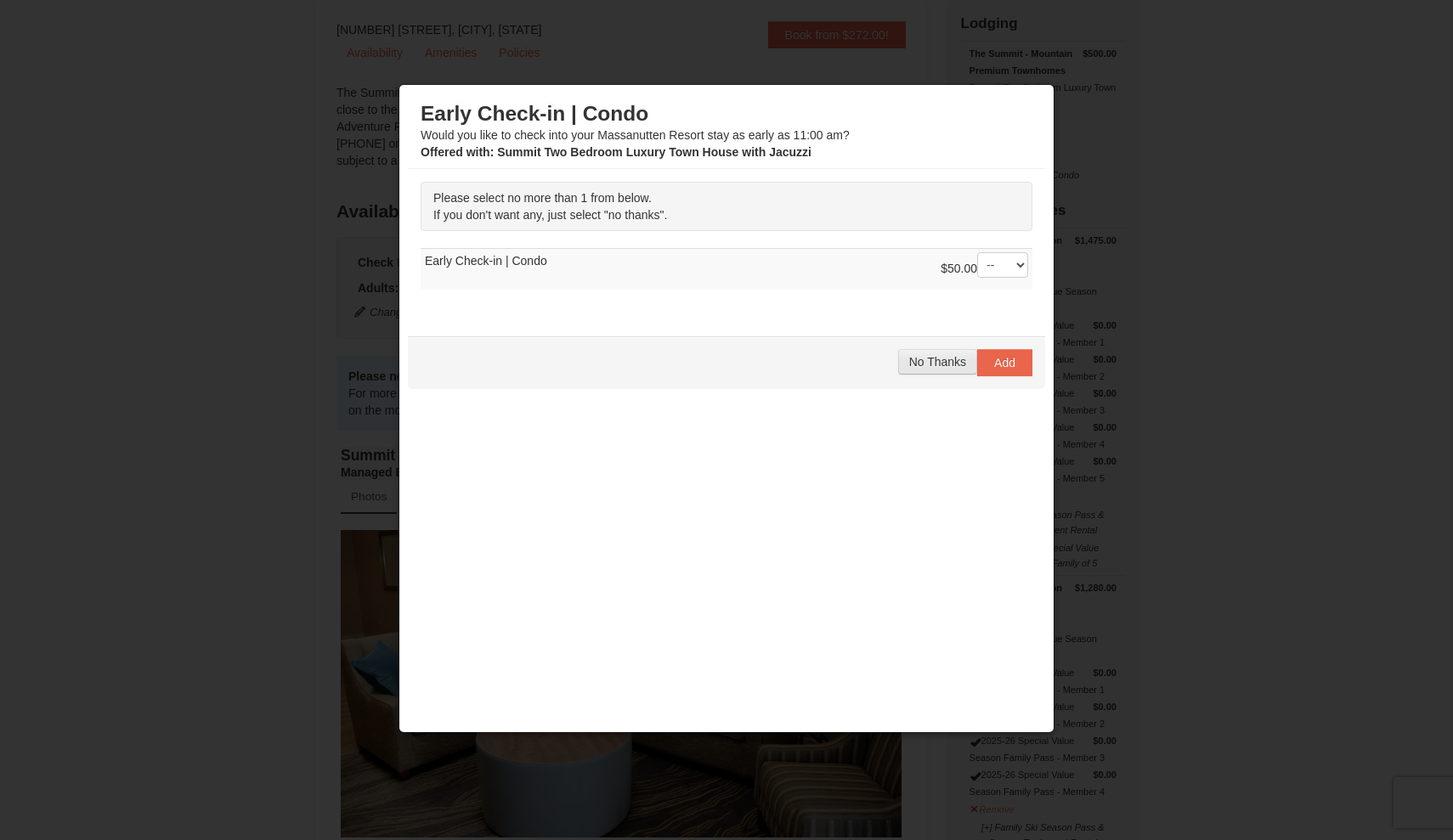 click on "No Thanks" at bounding box center (937, 362) 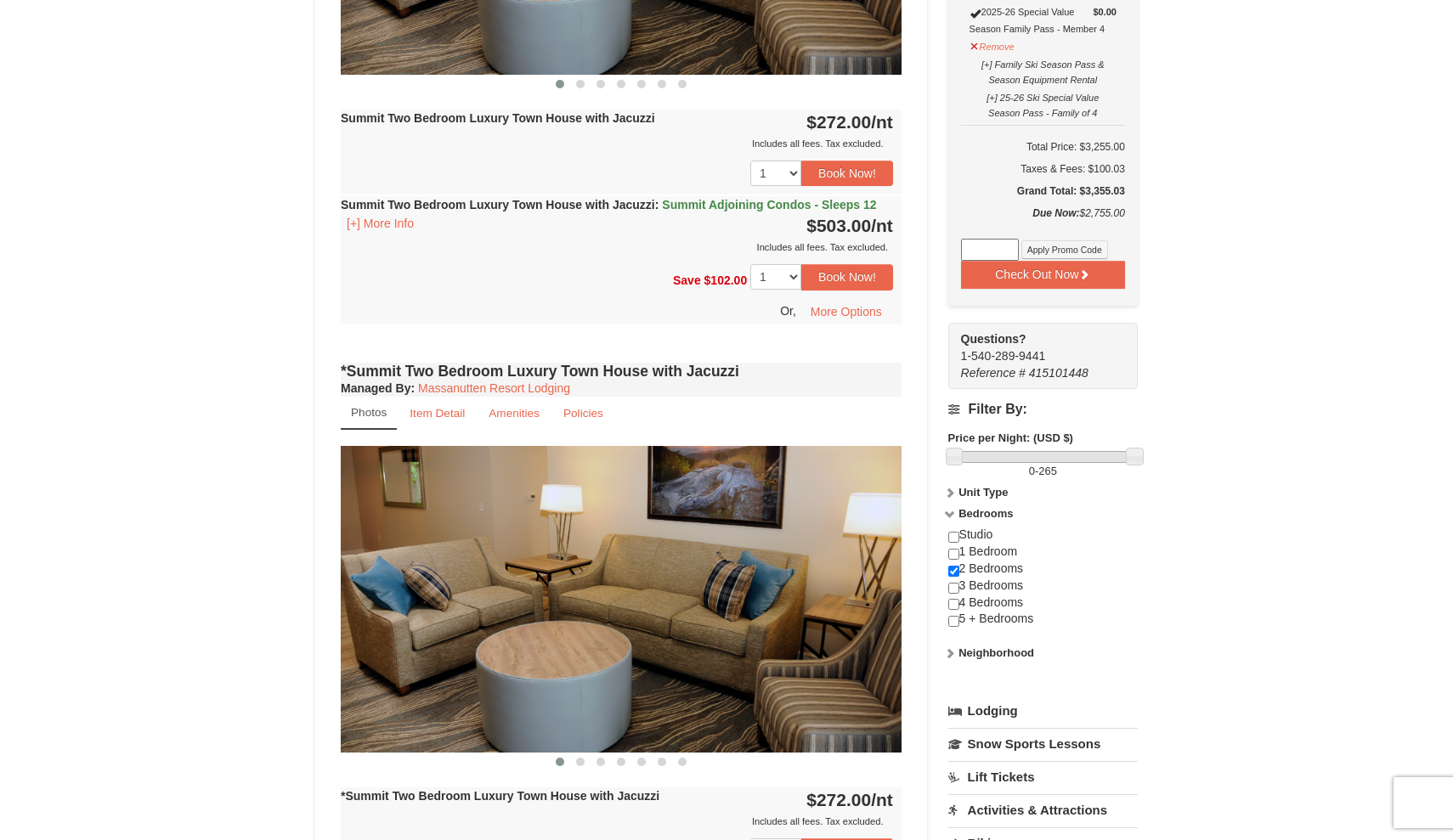 scroll, scrollTop: 1251, scrollLeft: 0, axis: vertical 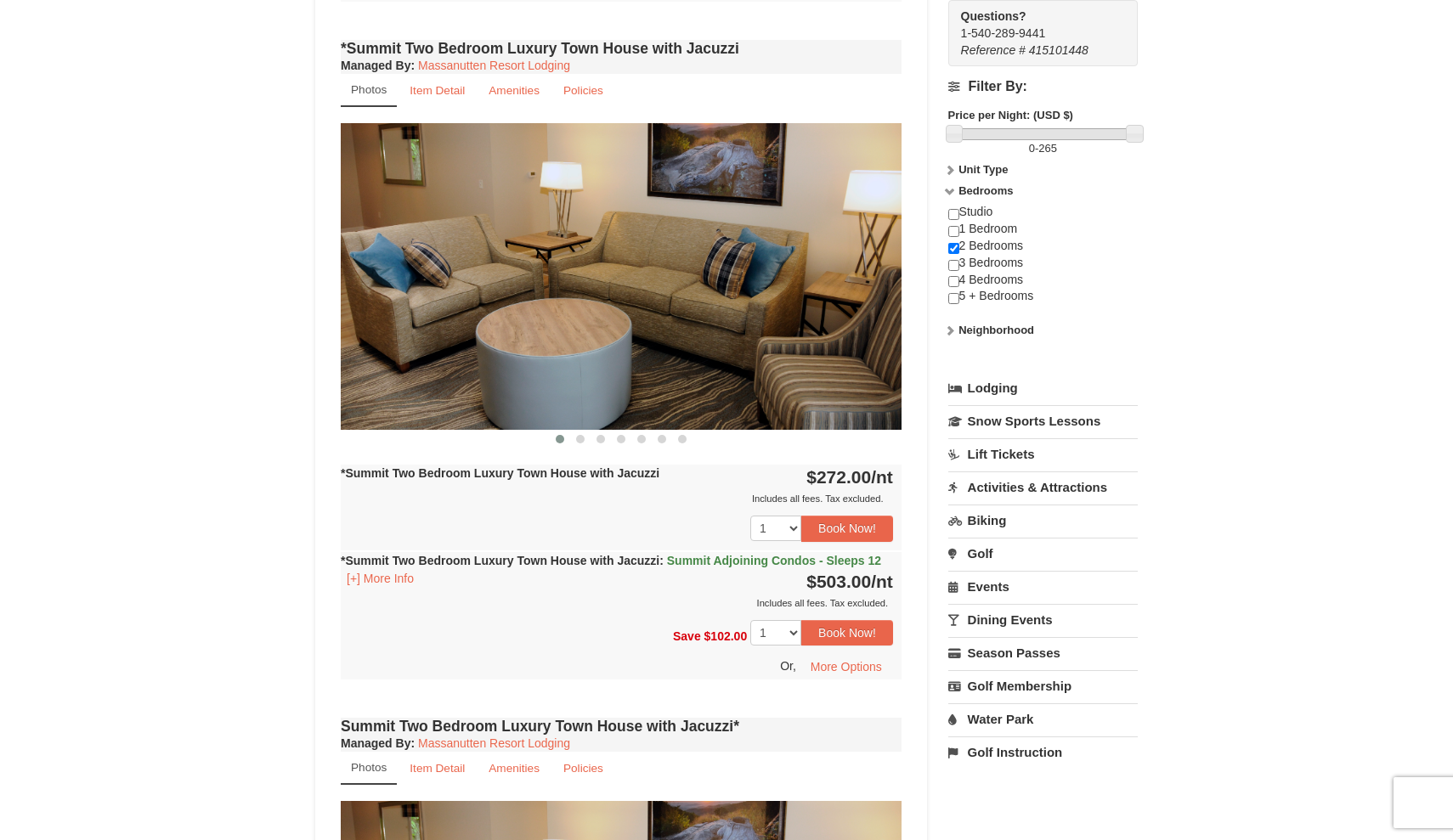 click on "*Summit Two Bedroom Luxury Town House with Jacuzzi" at bounding box center [500, 473] 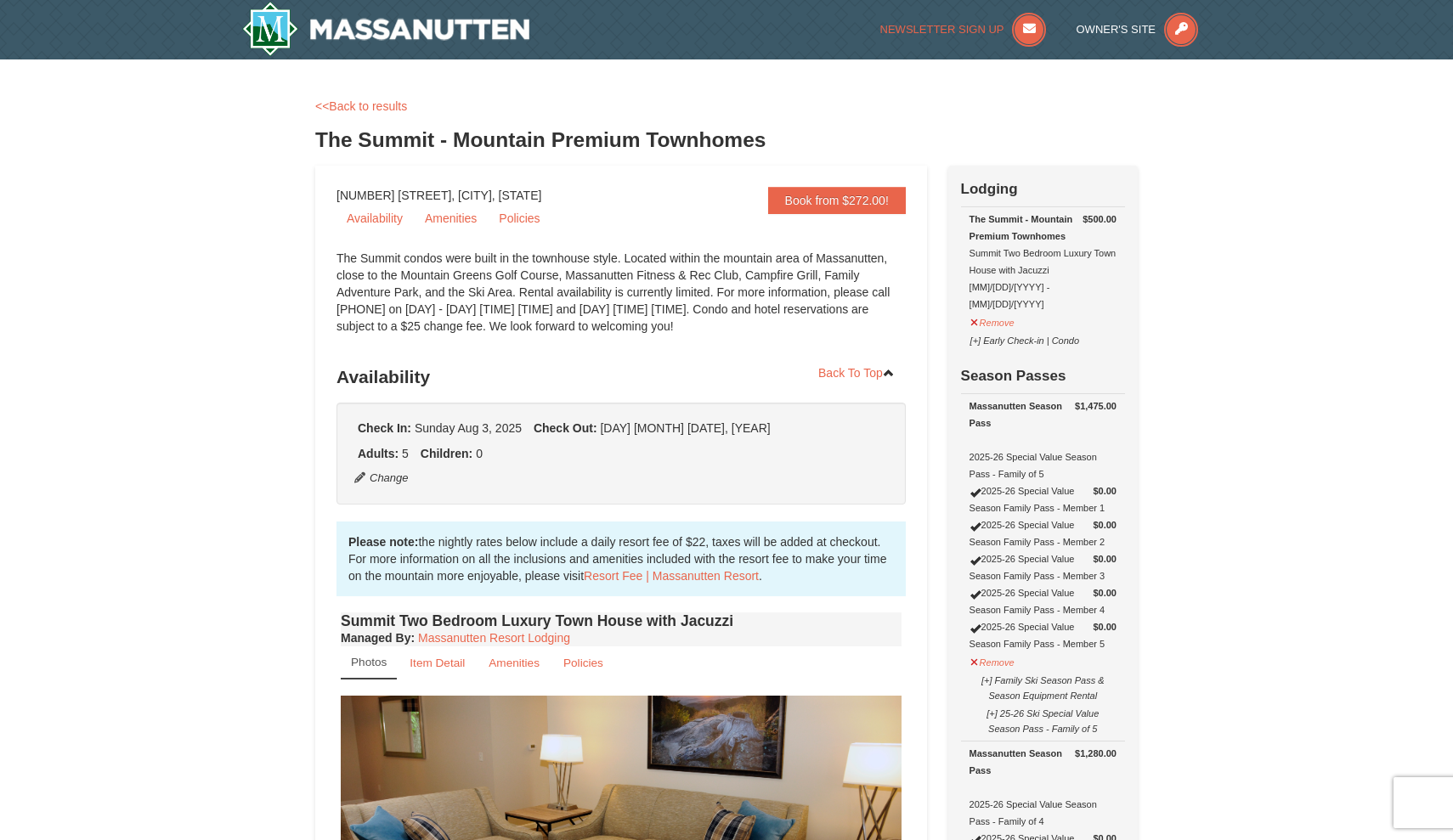 scroll, scrollTop: 0, scrollLeft: 0, axis: both 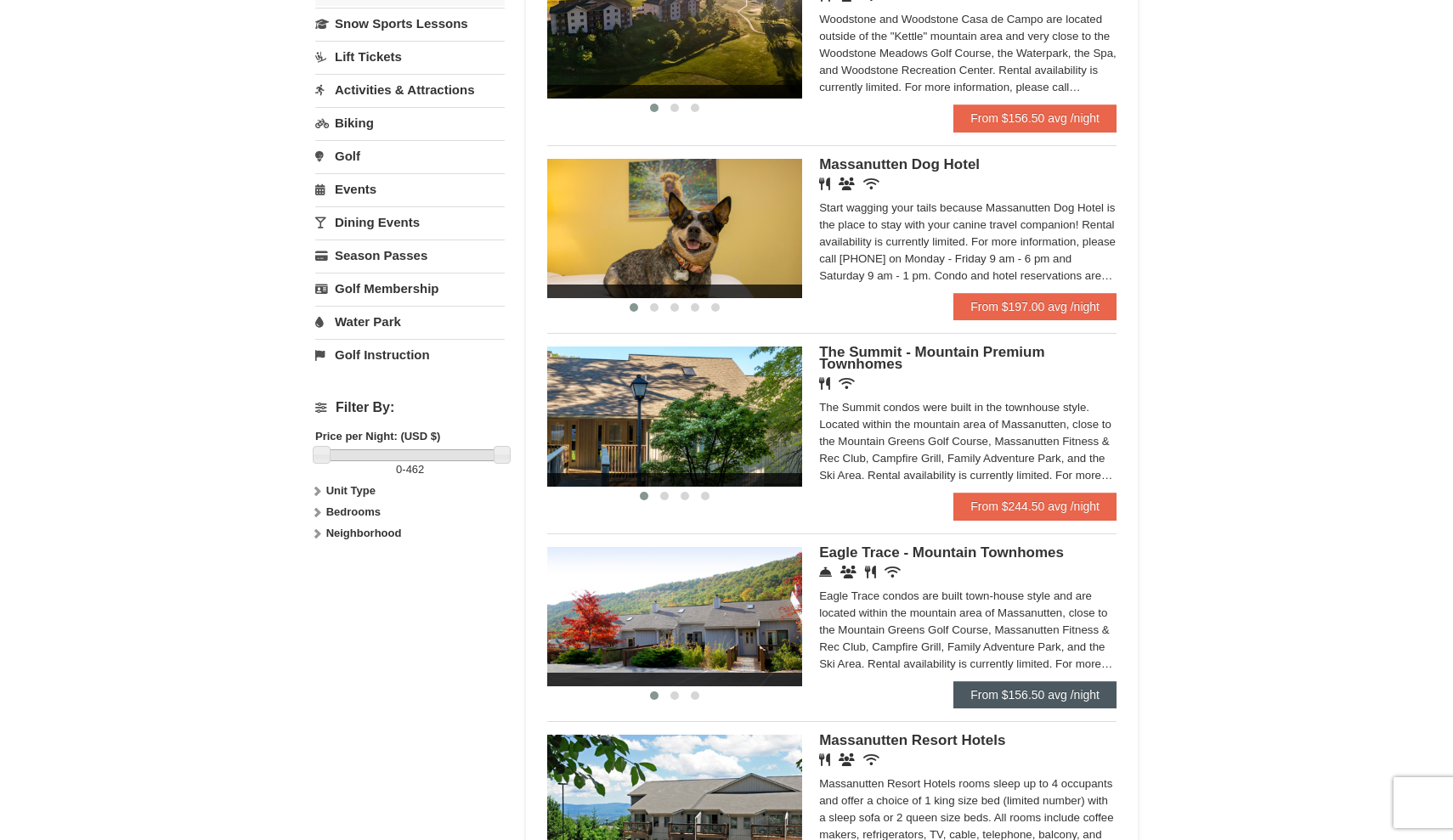 click on "From $156.50 avg /night" at bounding box center (1035, 695) 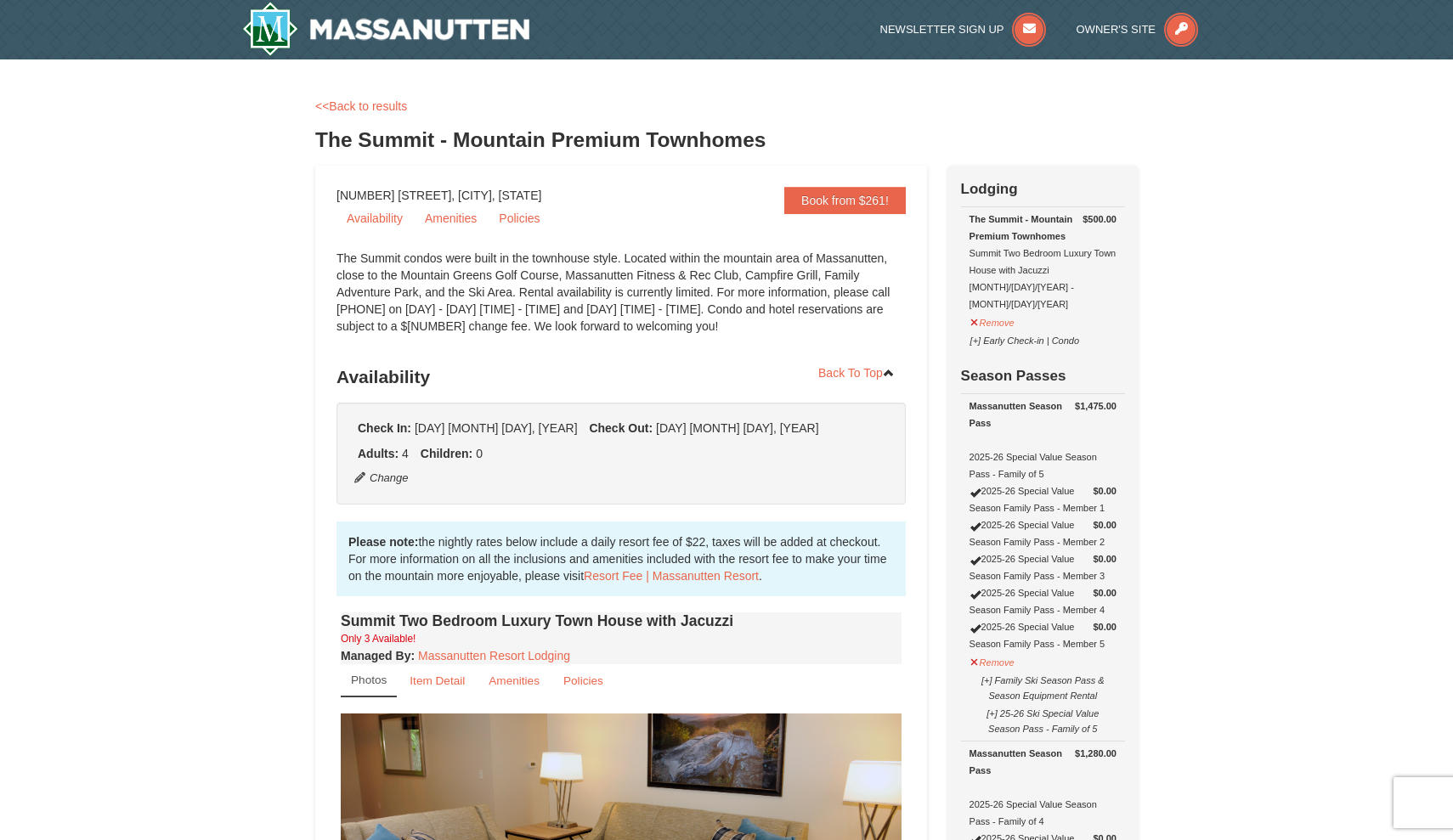 scroll, scrollTop: 5482, scrollLeft: 0, axis: vertical 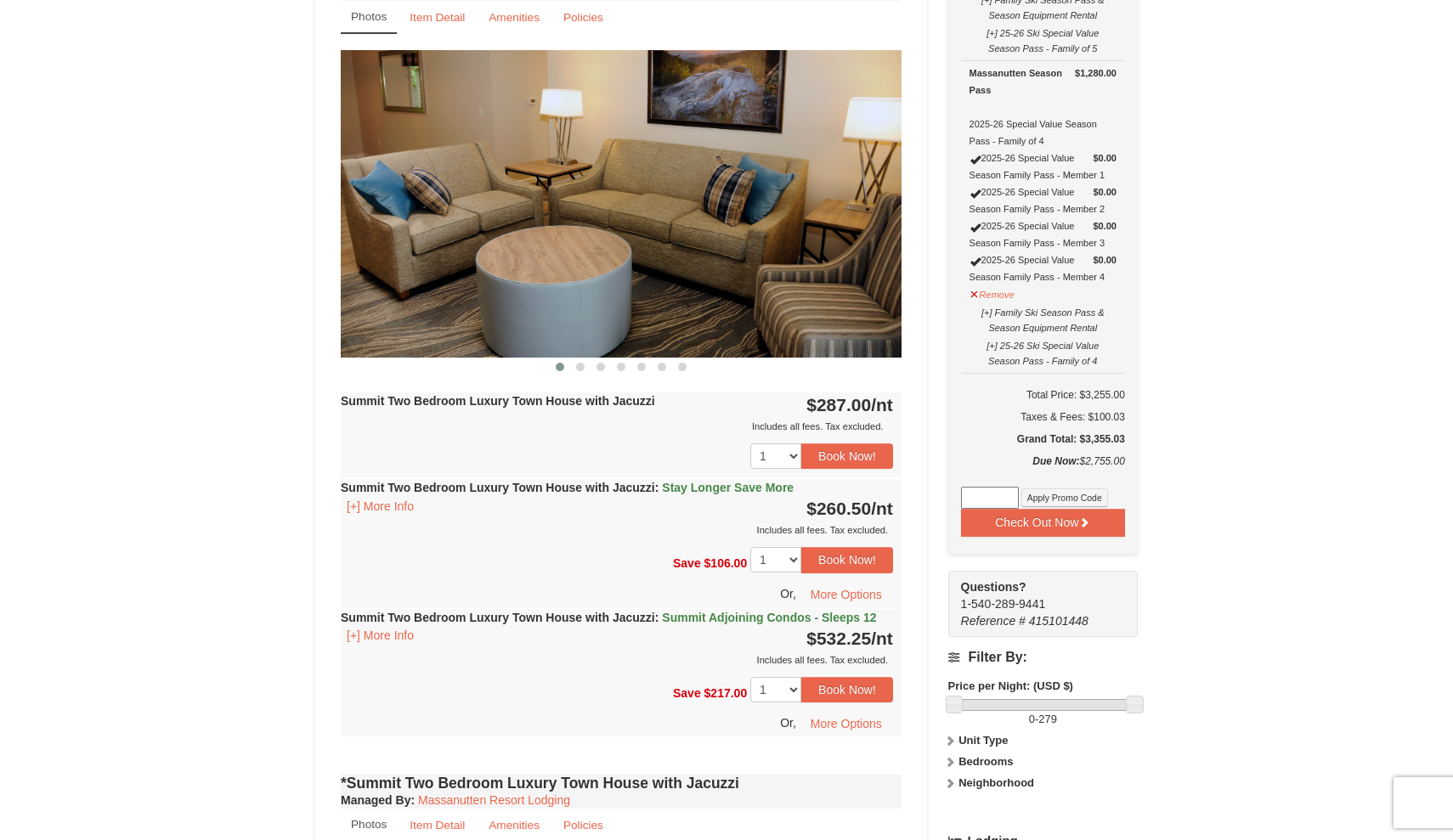 click at bounding box center [621, 203] 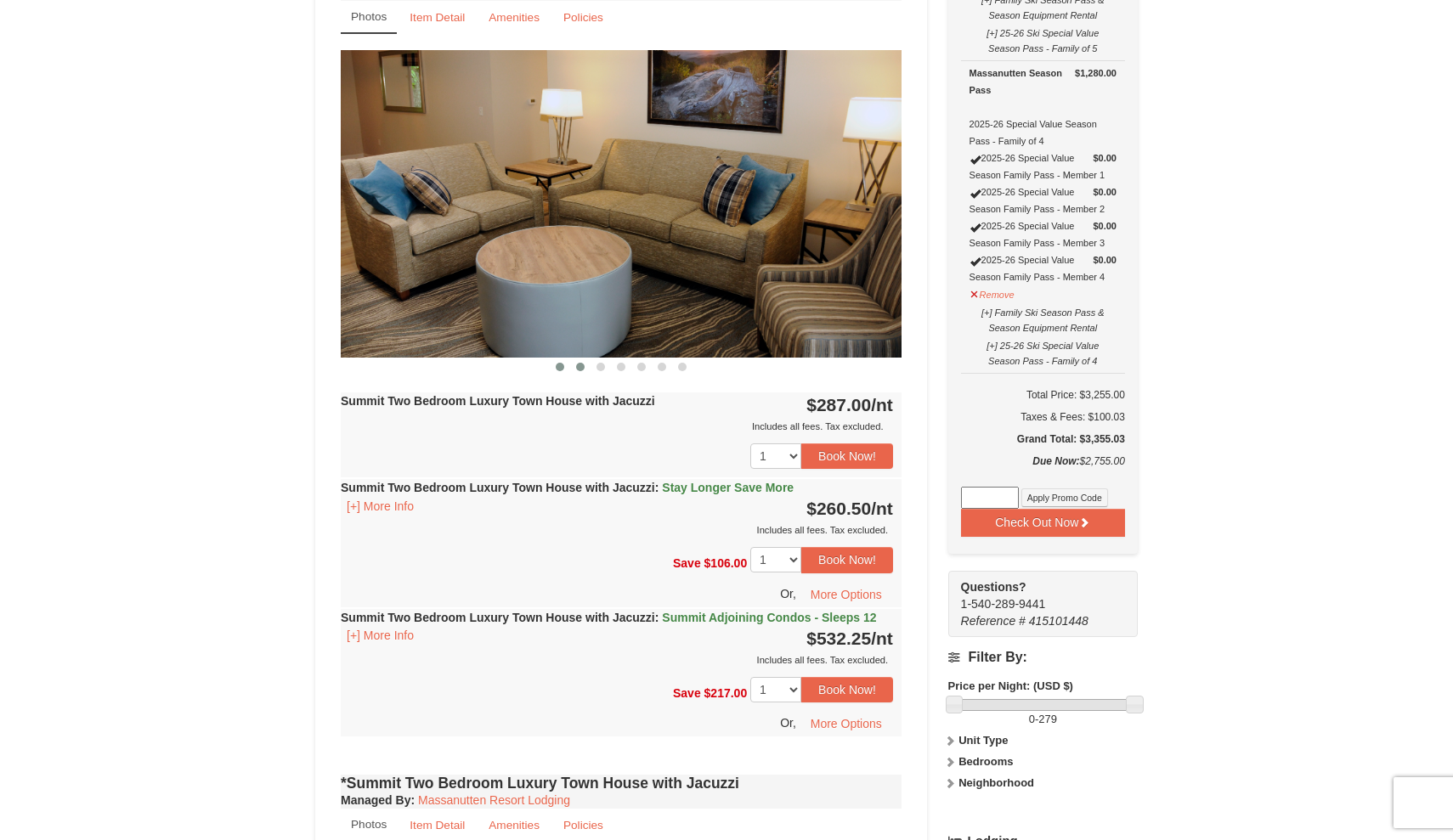 click at bounding box center (580, 367) 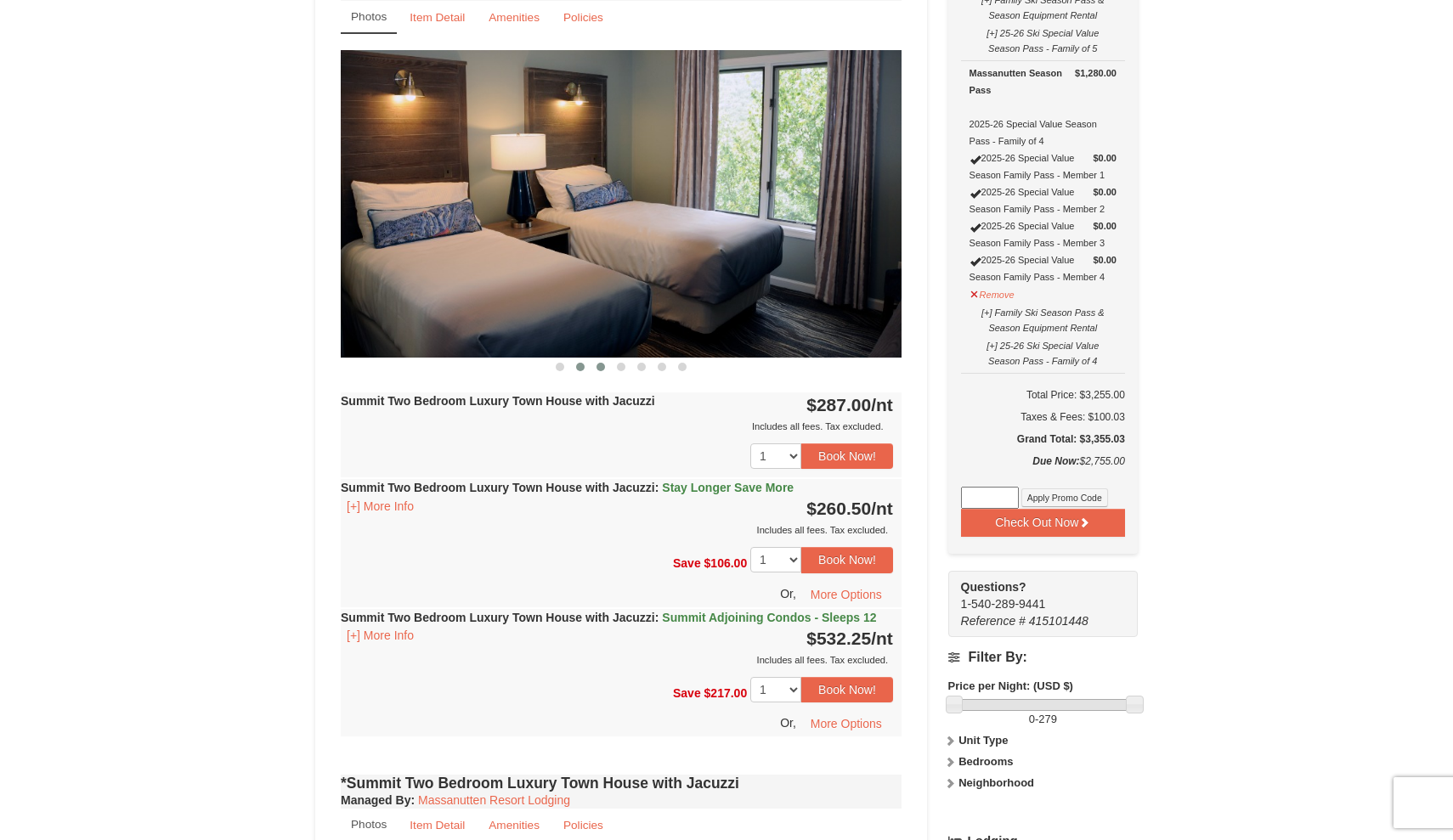 click at bounding box center (601, 367) 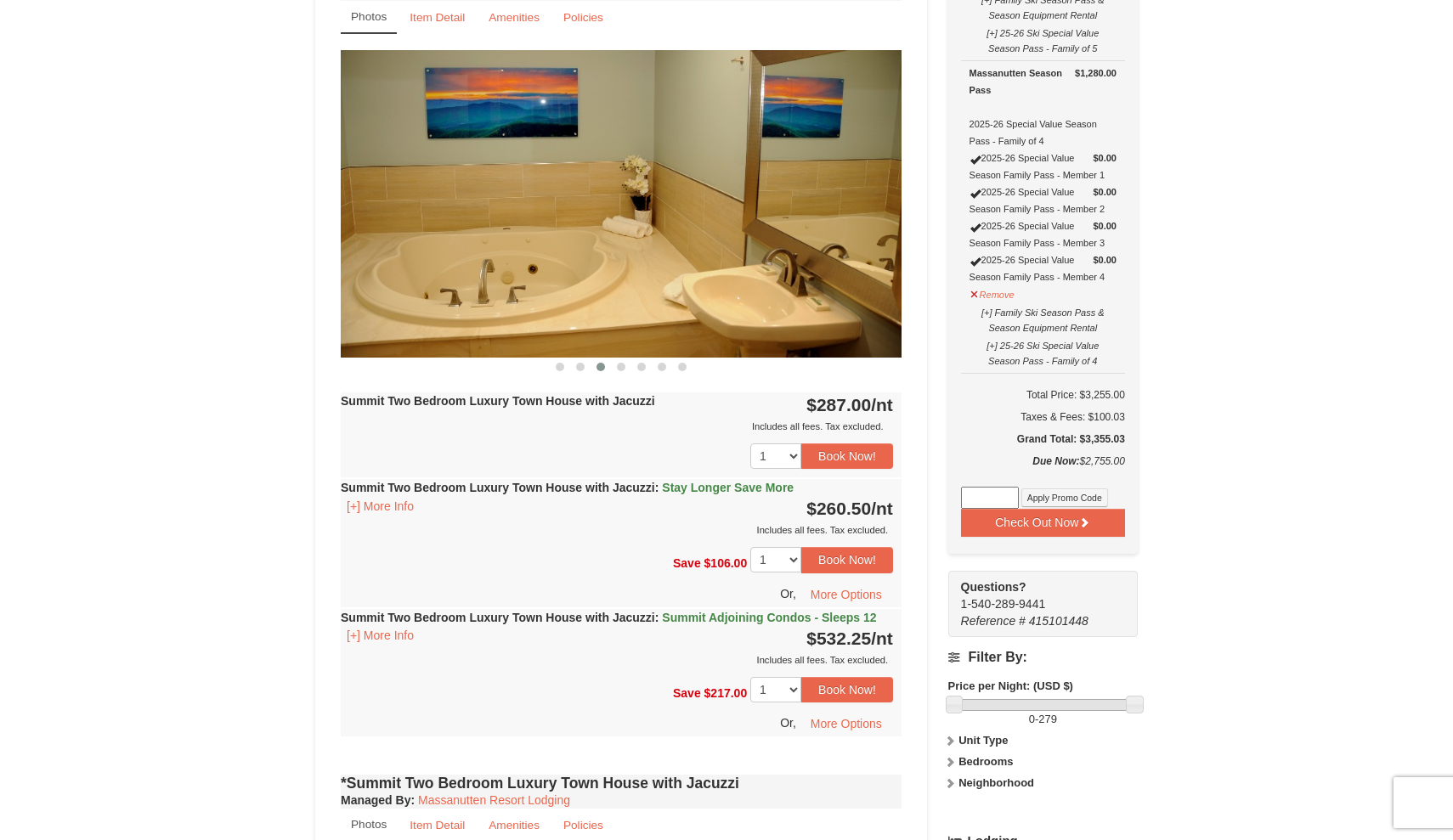 click at bounding box center (621, 366) 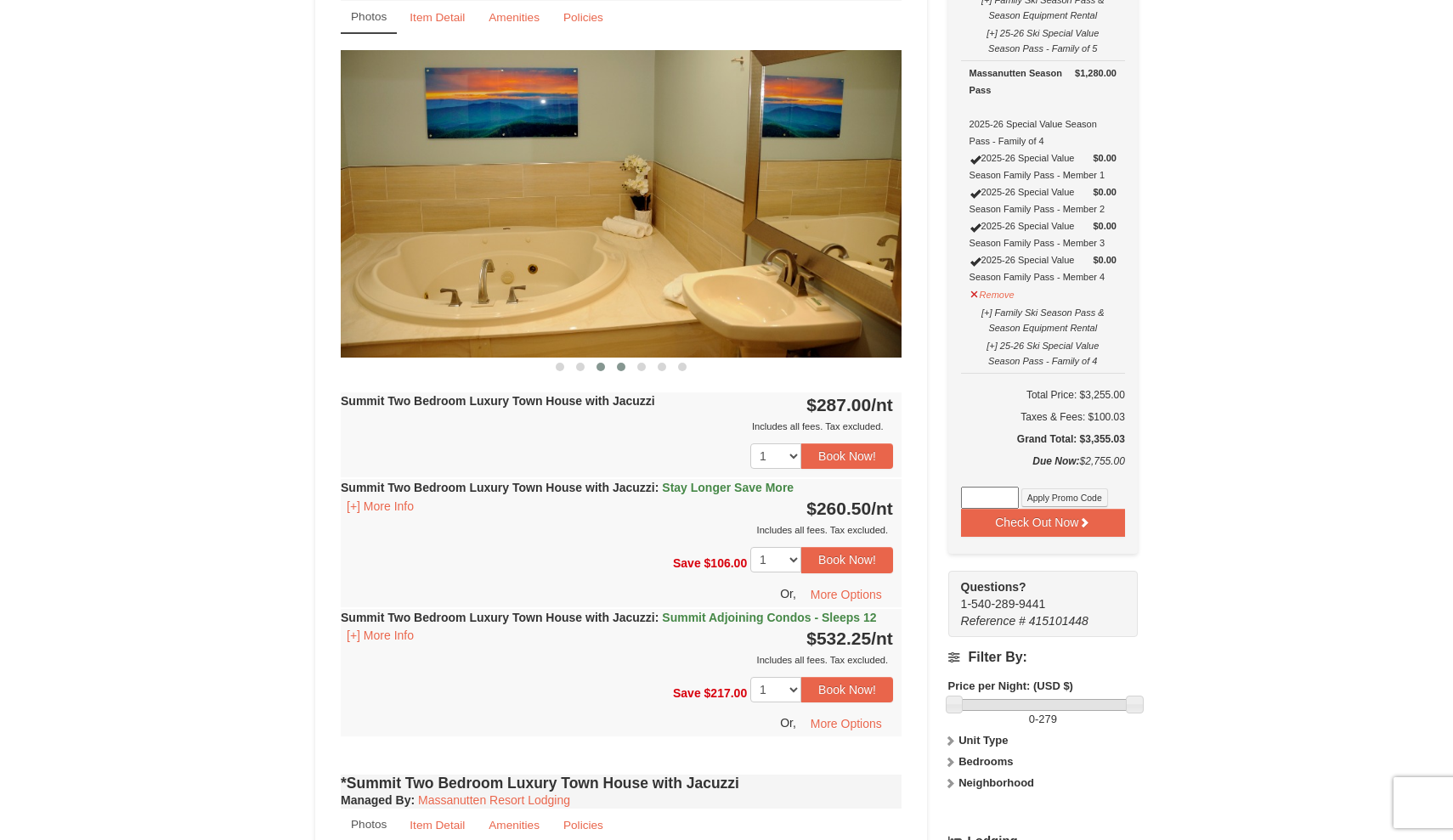 click at bounding box center [621, 367] 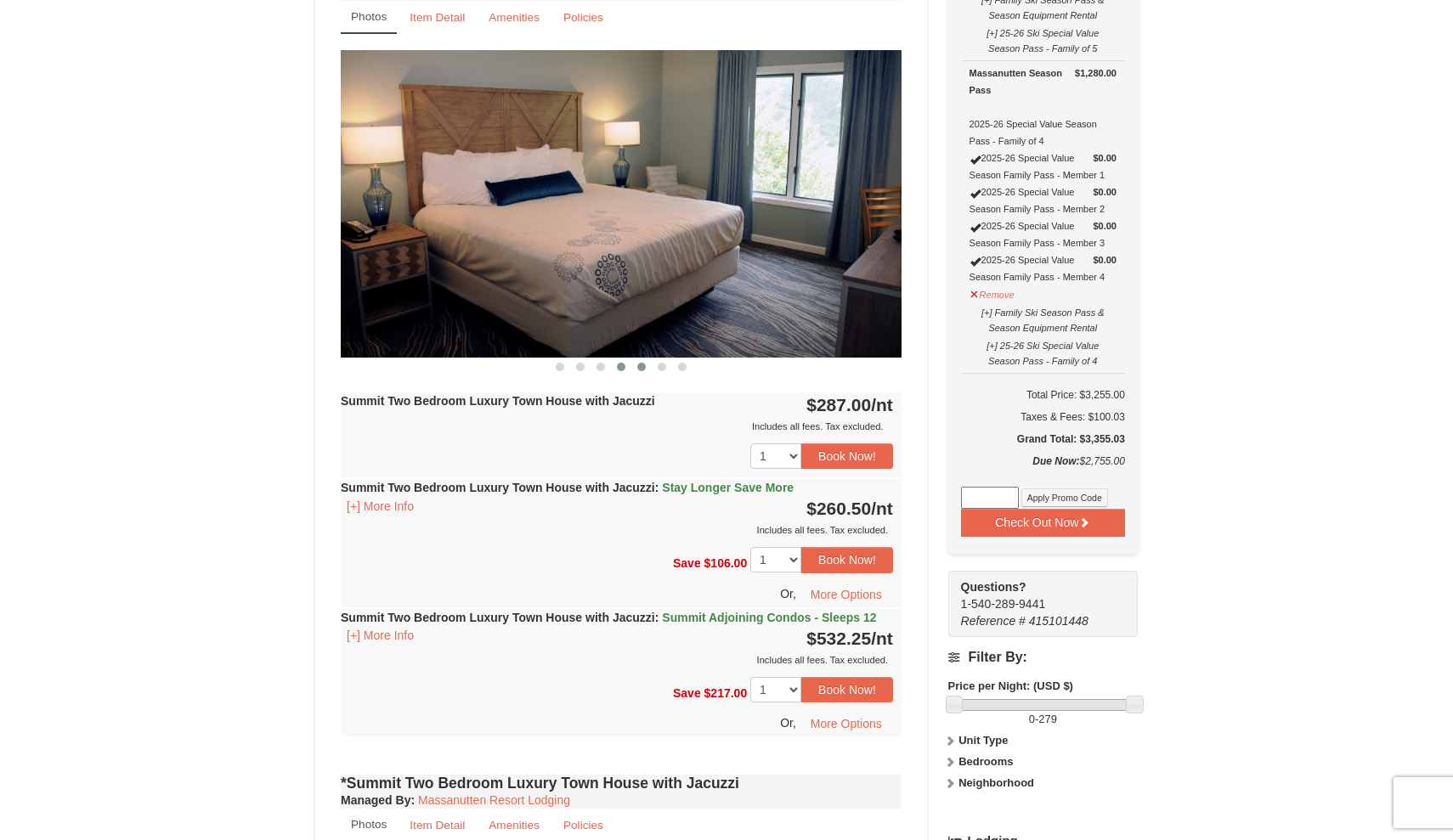 click at bounding box center (642, 367) 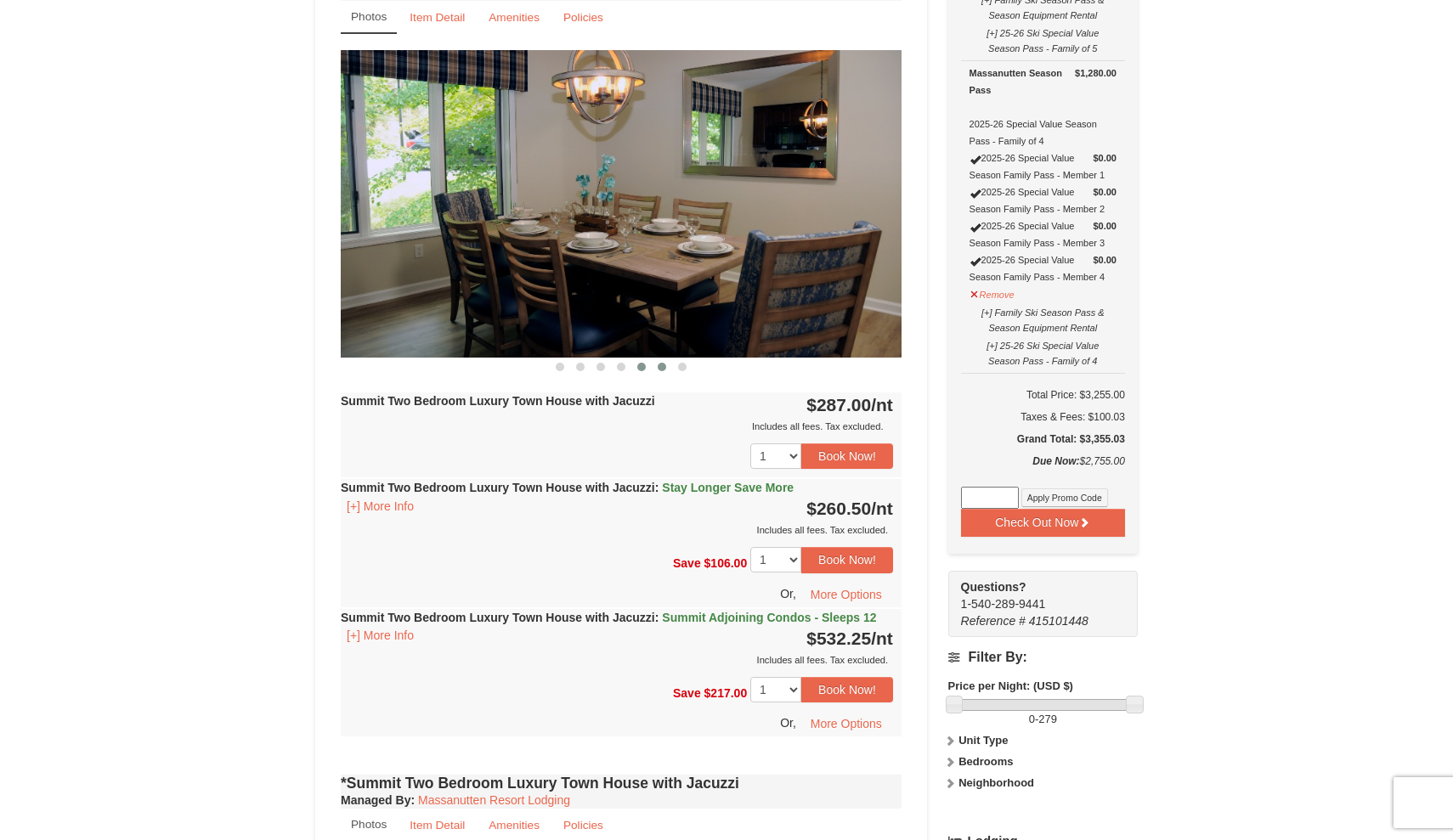 click at bounding box center [662, 367] 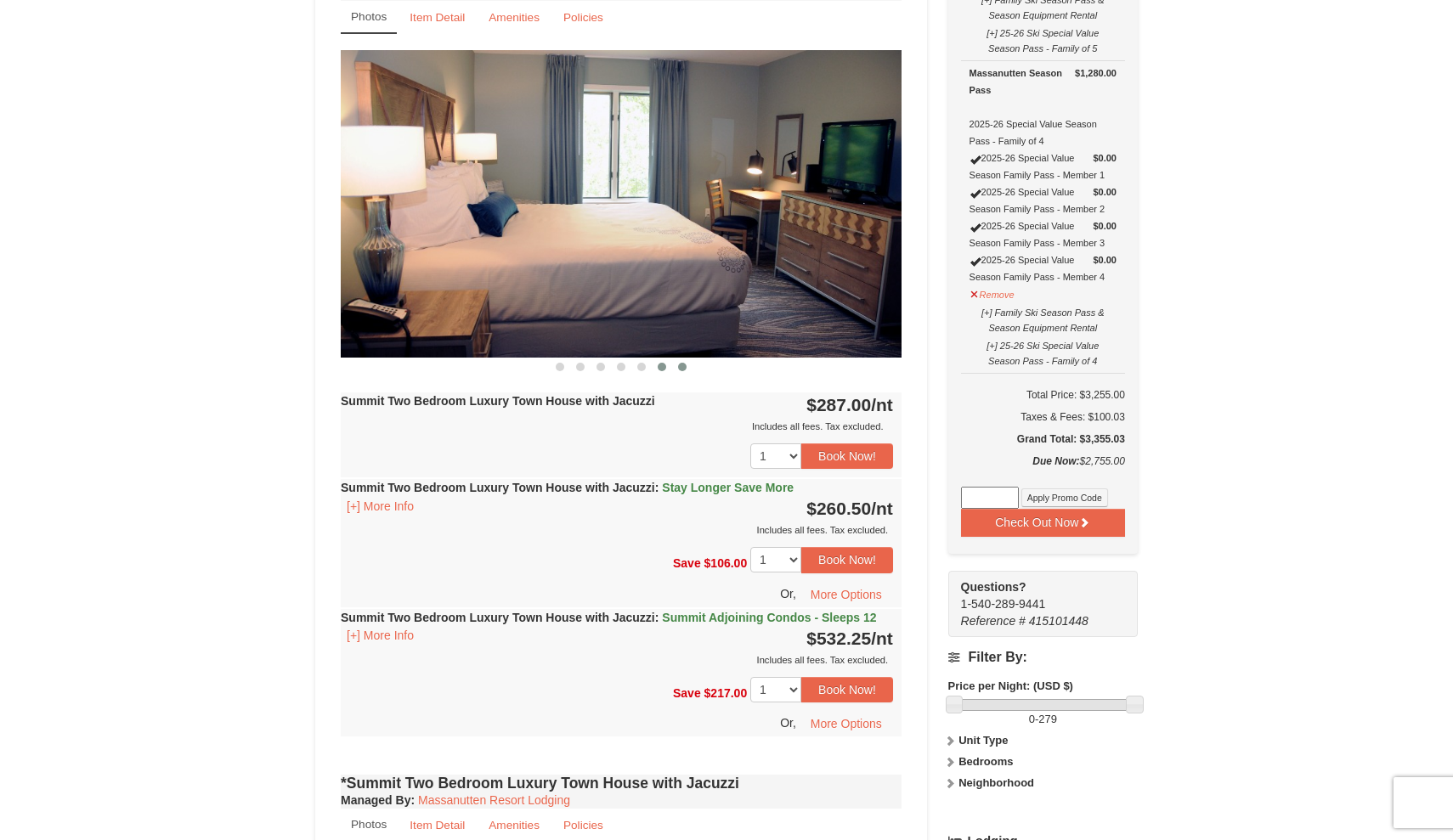 click at bounding box center (682, 367) 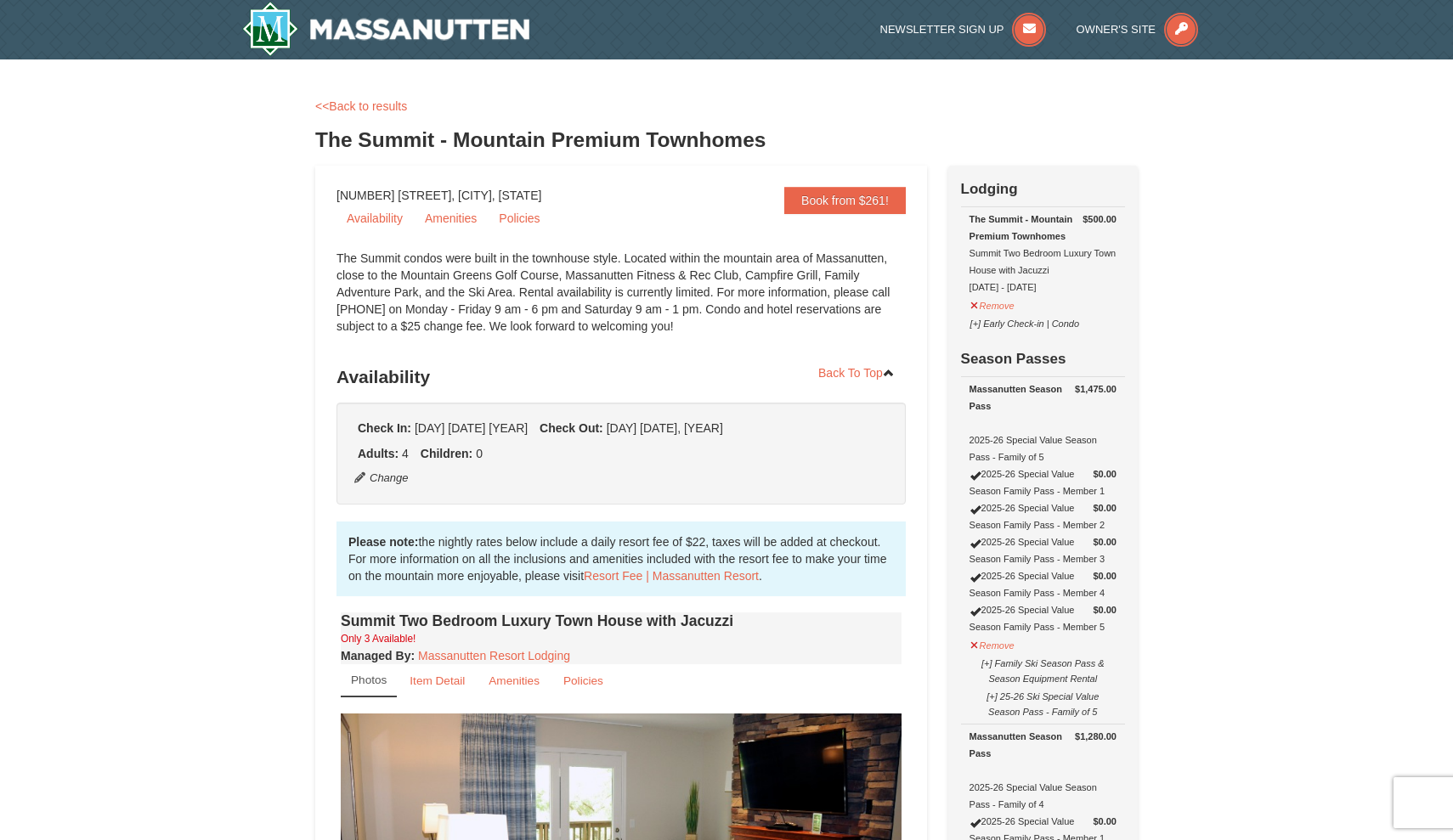 scroll, scrollTop: 0, scrollLeft: 0, axis: both 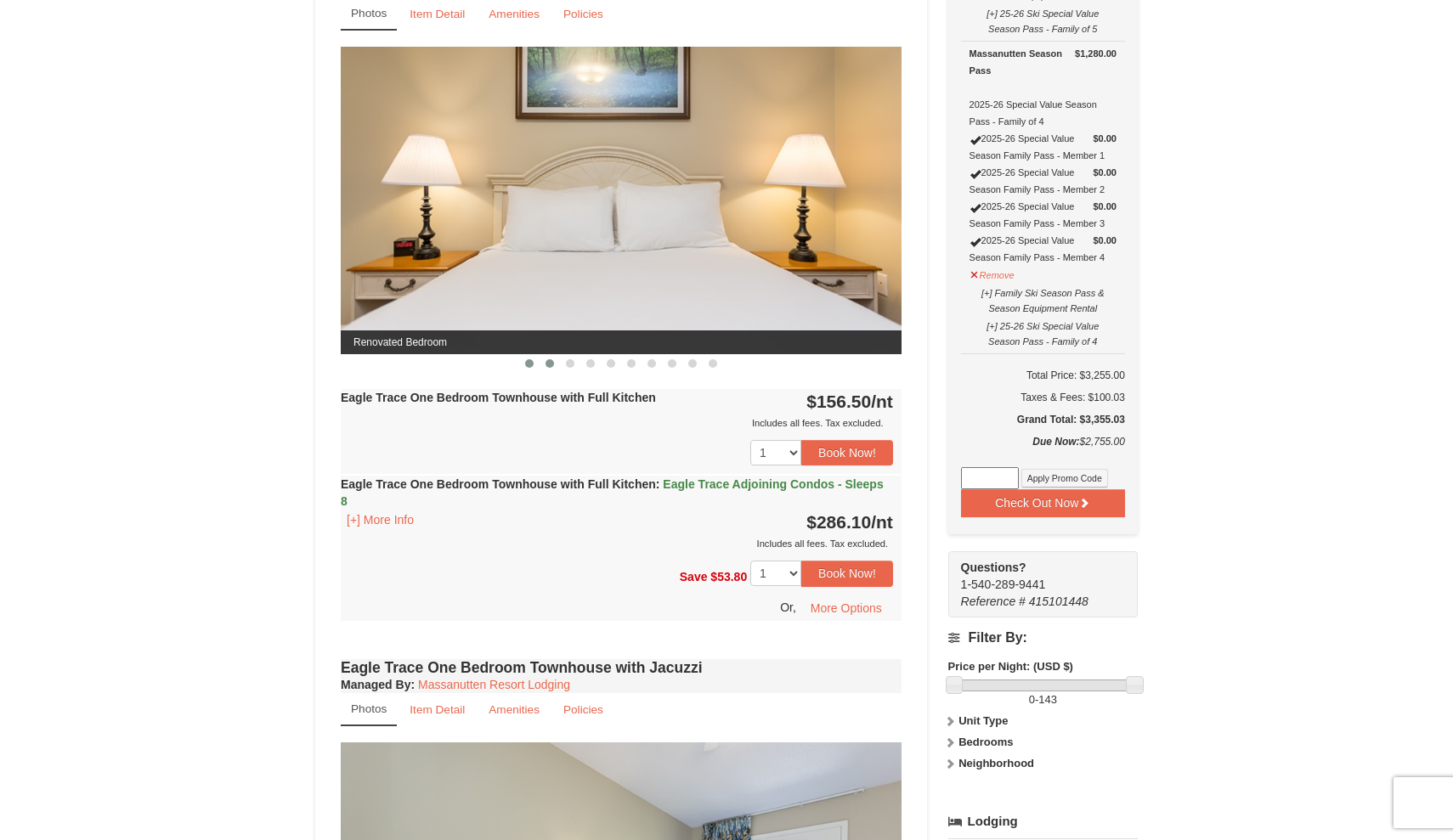 click at bounding box center (550, 364) 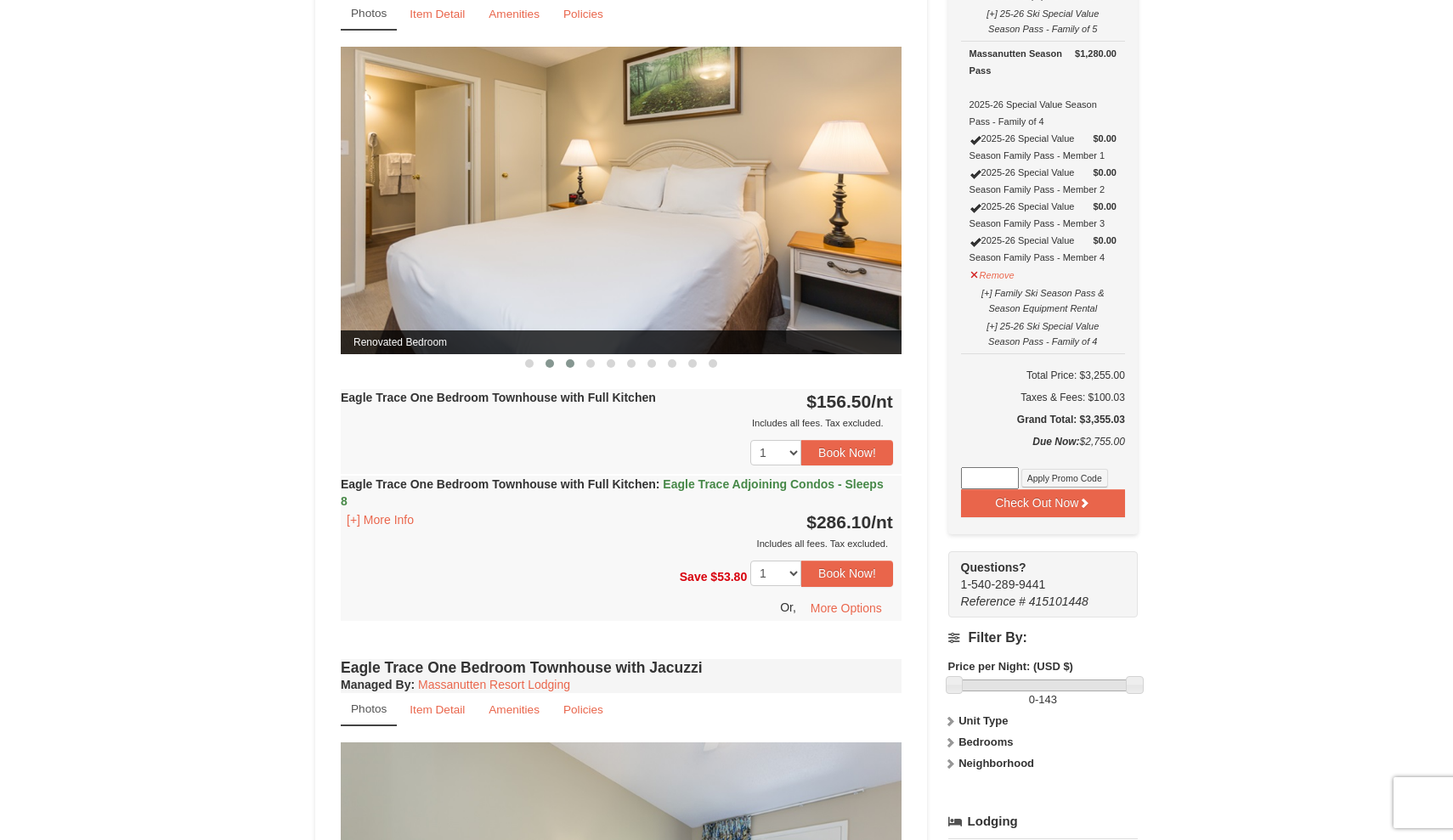 click at bounding box center [570, 364] 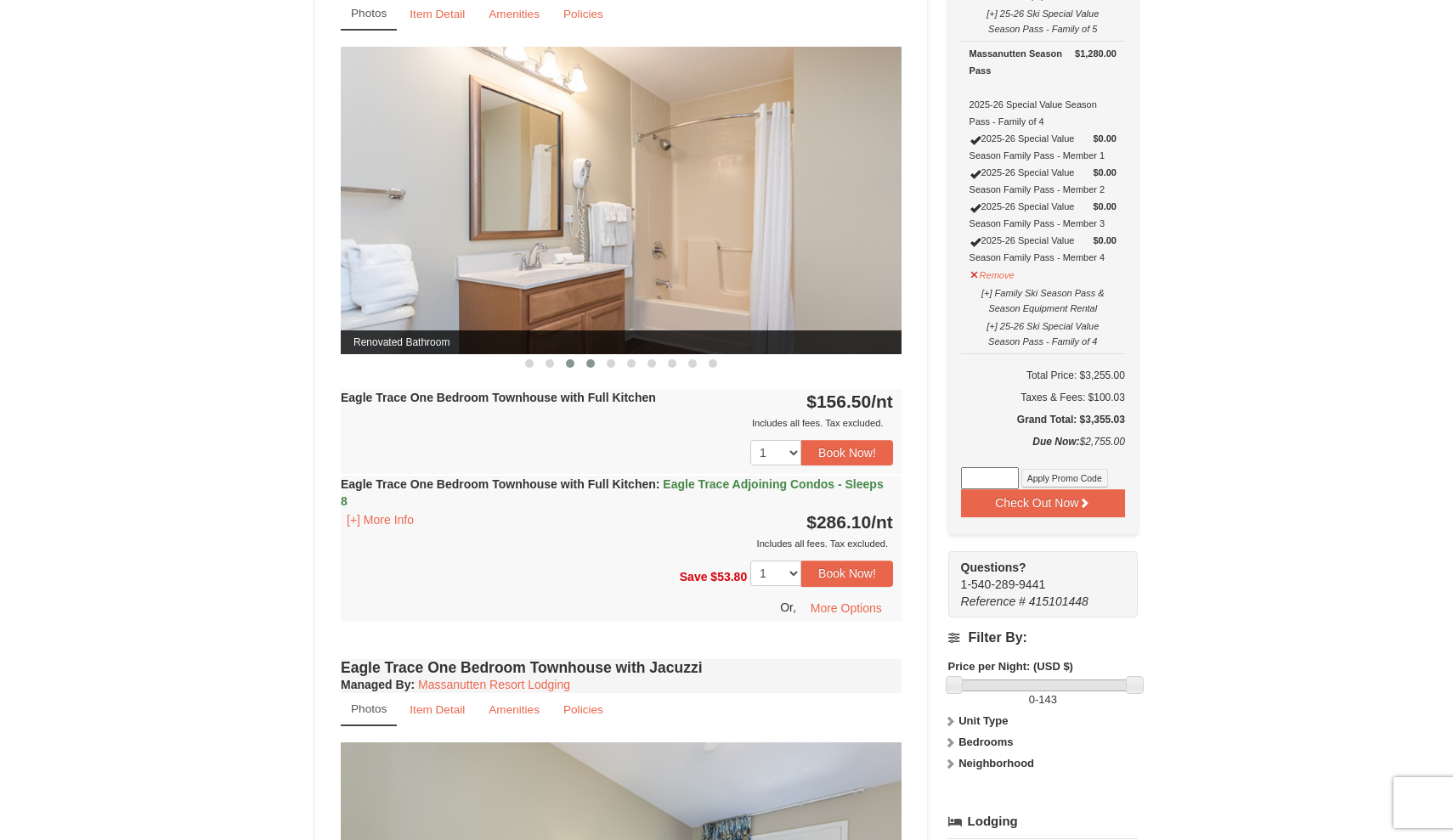 click at bounding box center (591, 364) 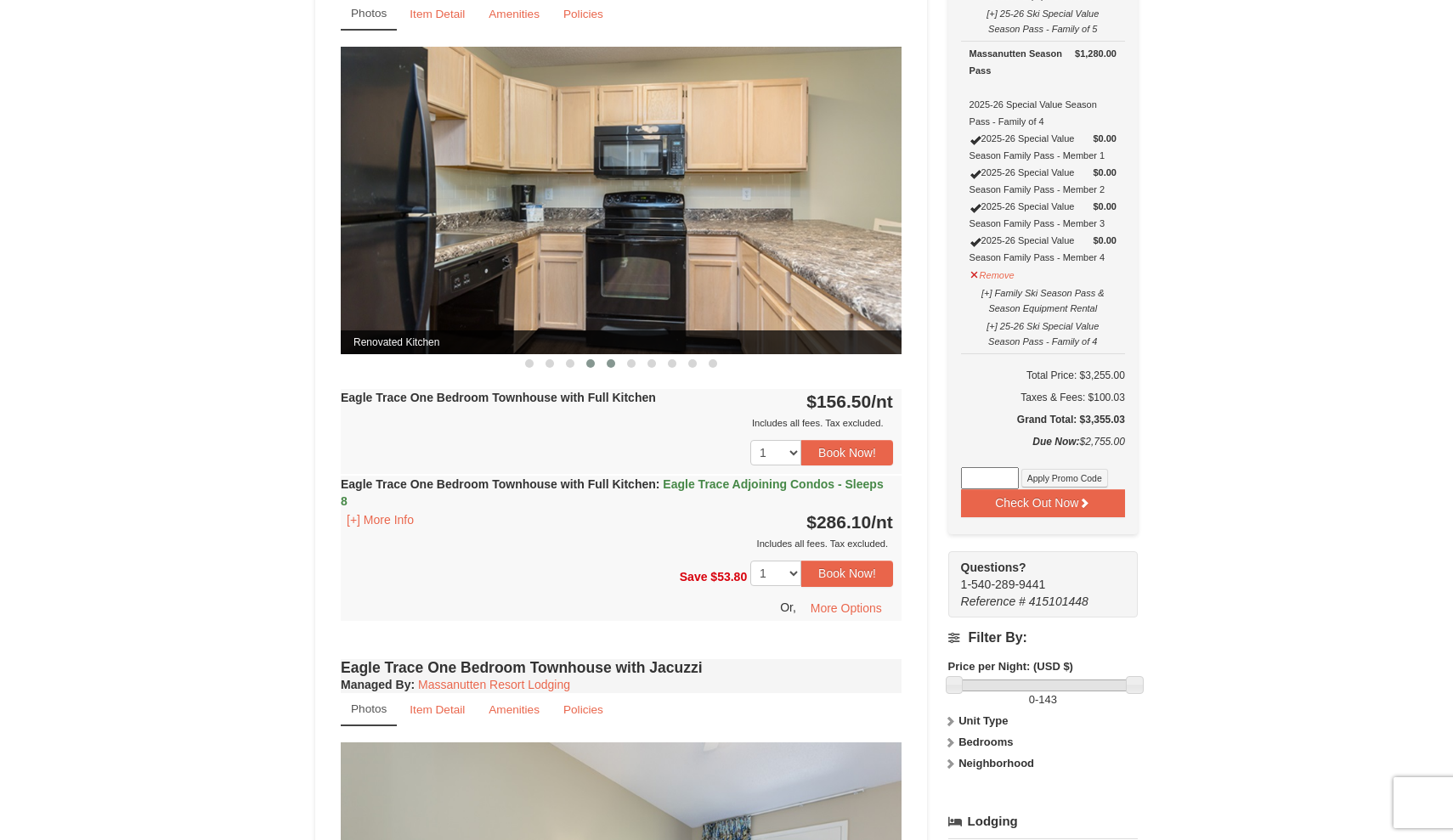 click at bounding box center [611, 364] 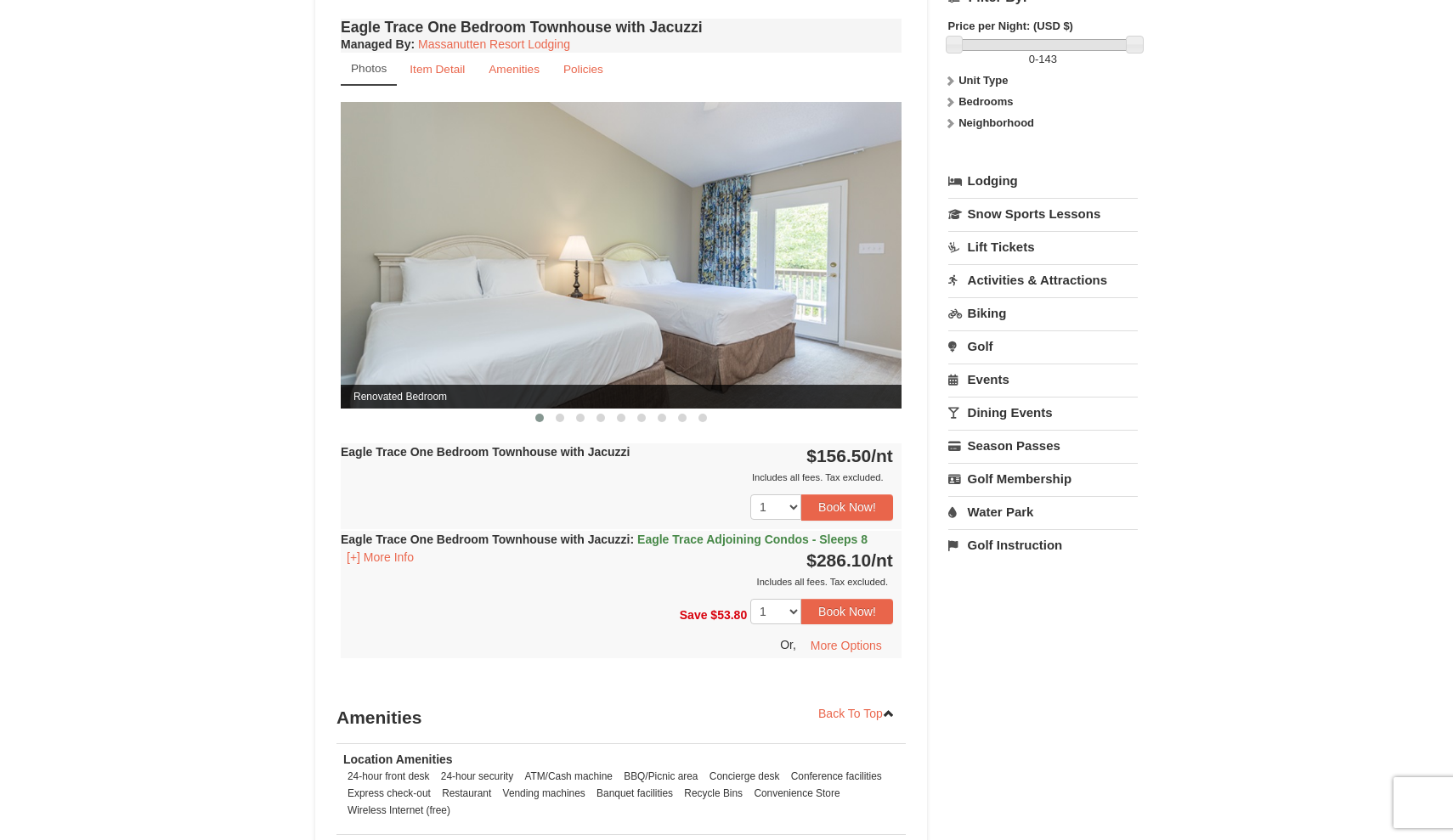 scroll, scrollTop: 1320, scrollLeft: 0, axis: vertical 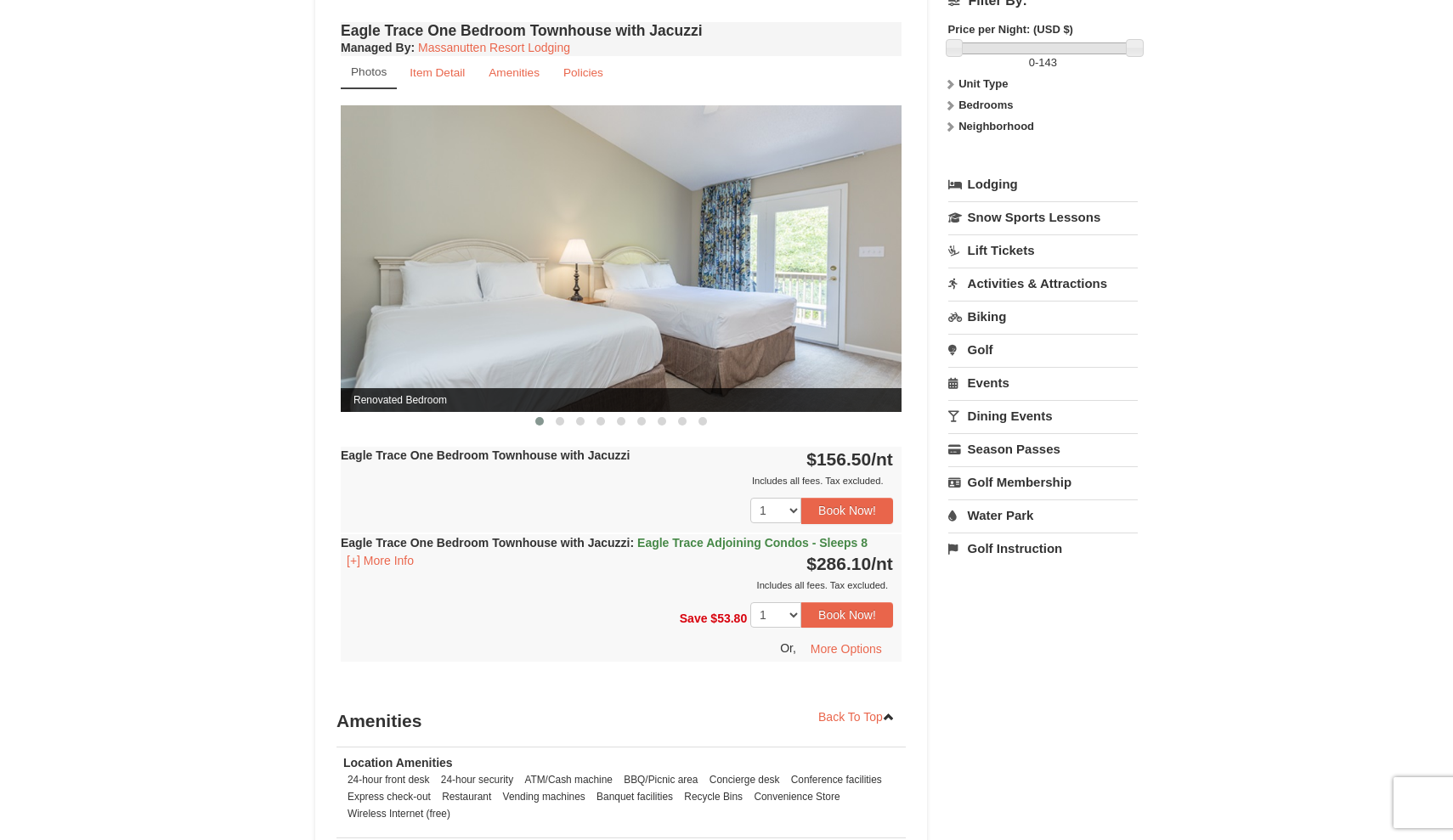 click at bounding box center (621, 258) 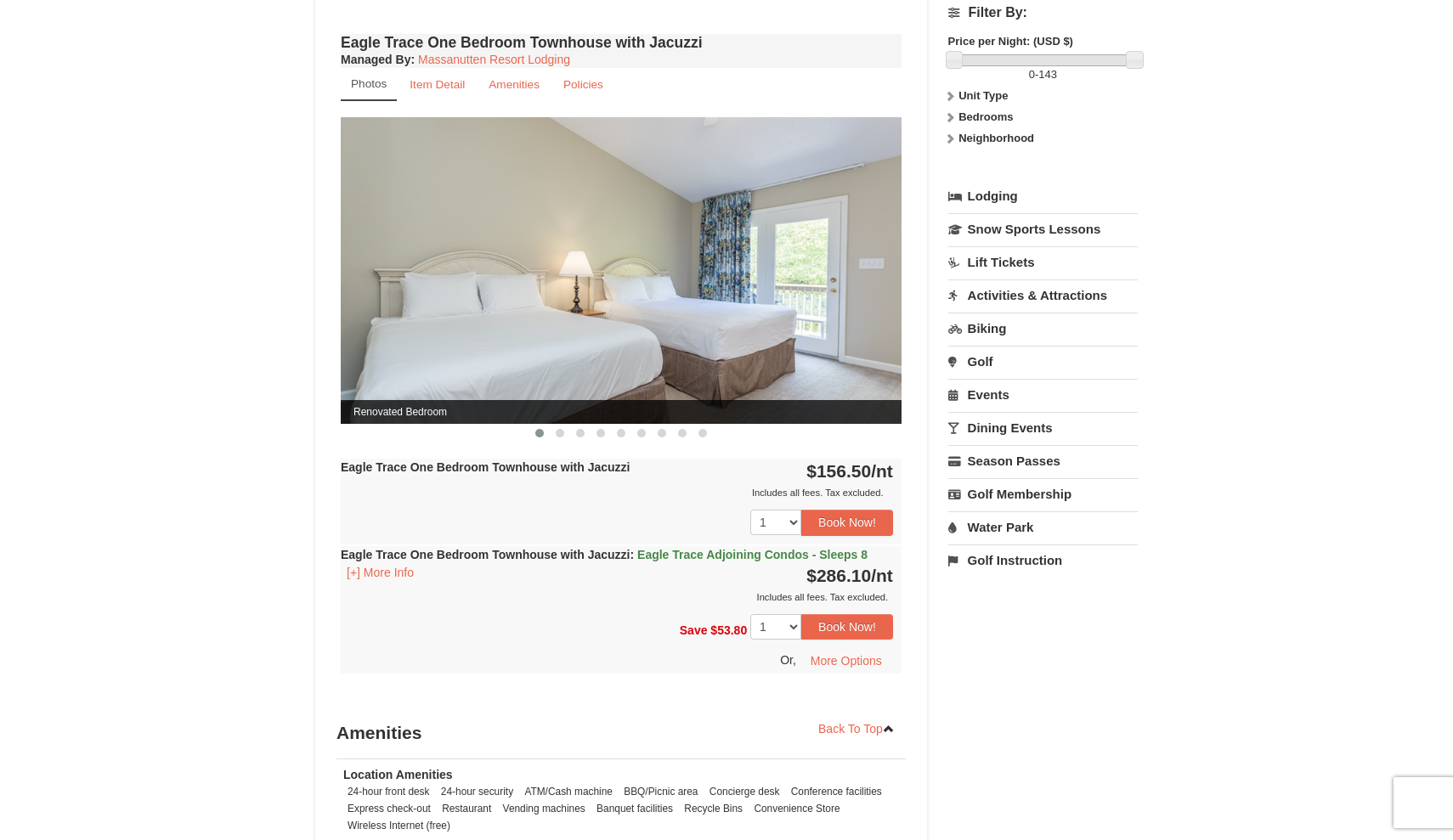 scroll, scrollTop: 1303, scrollLeft: 0, axis: vertical 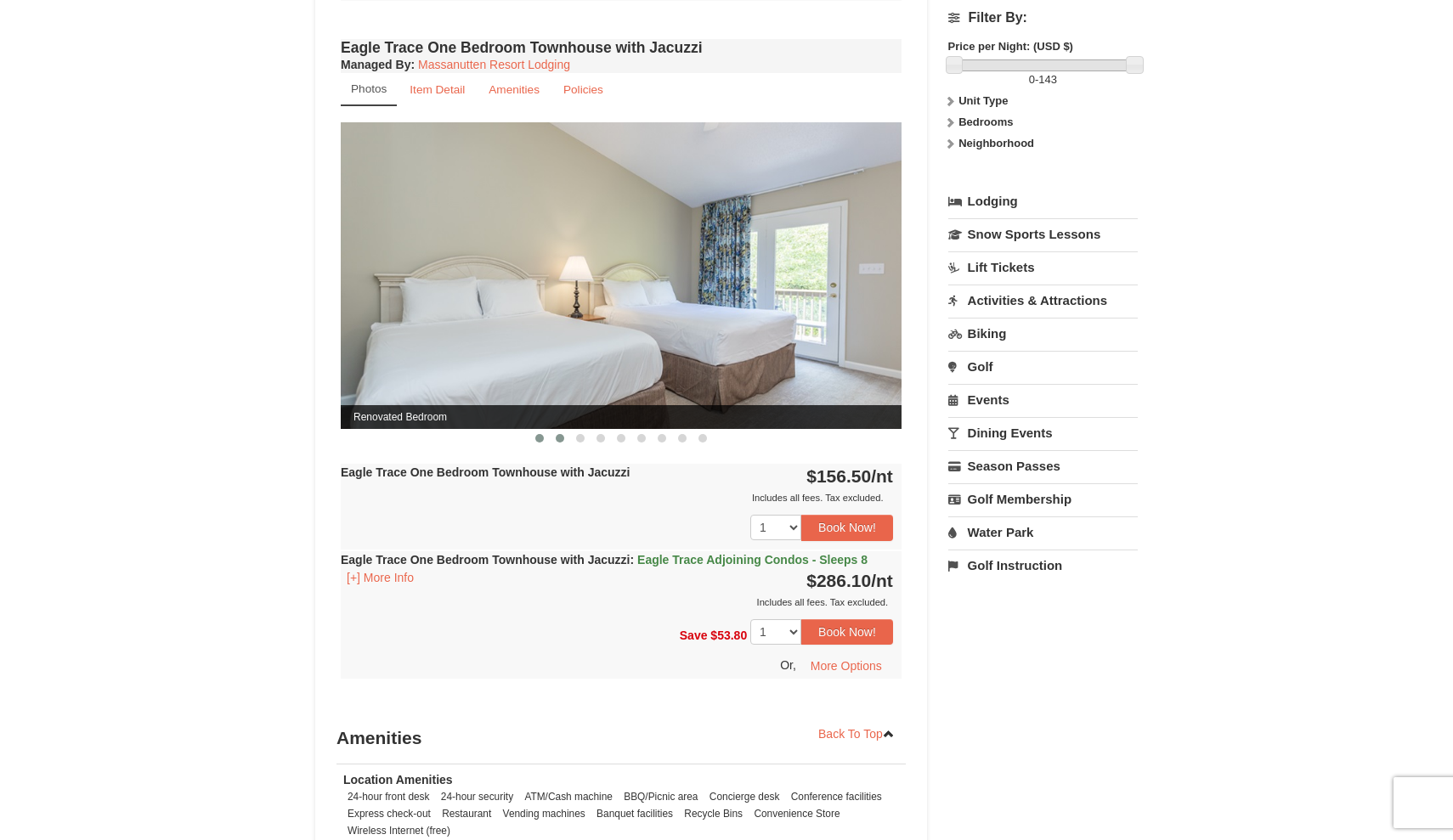 click at bounding box center [560, 438] 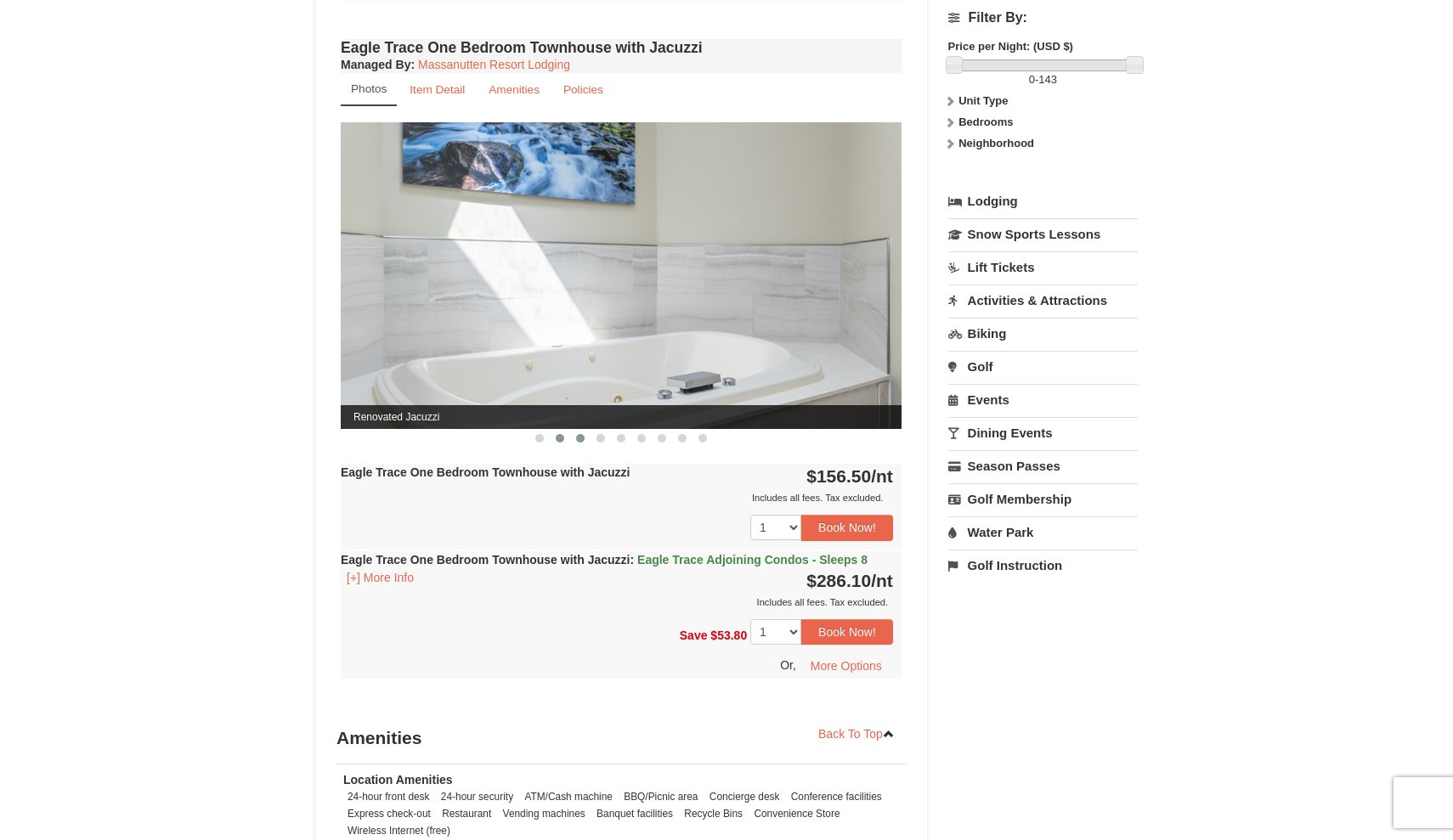 click at bounding box center (580, 438) 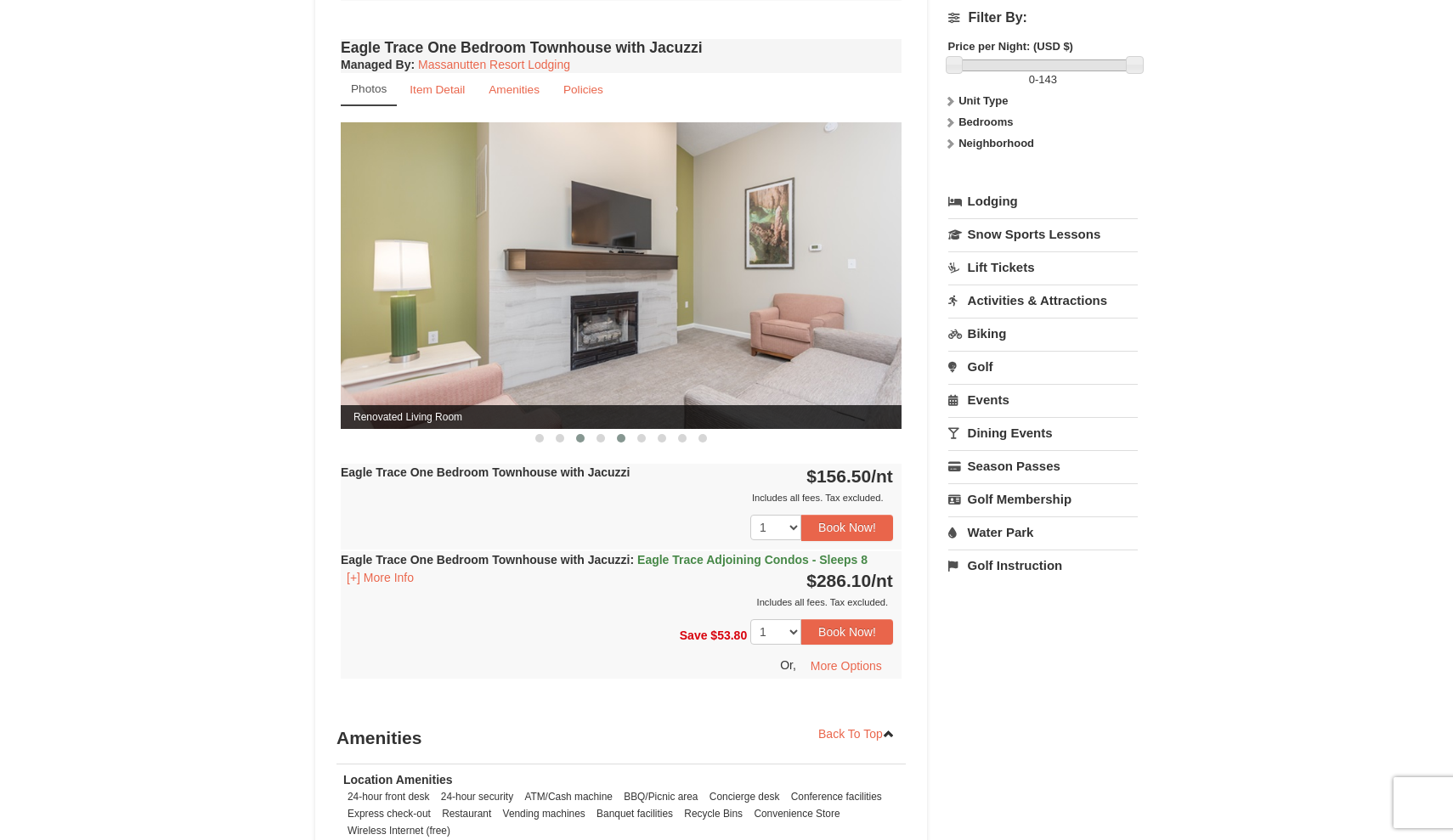 click at bounding box center (621, 438) 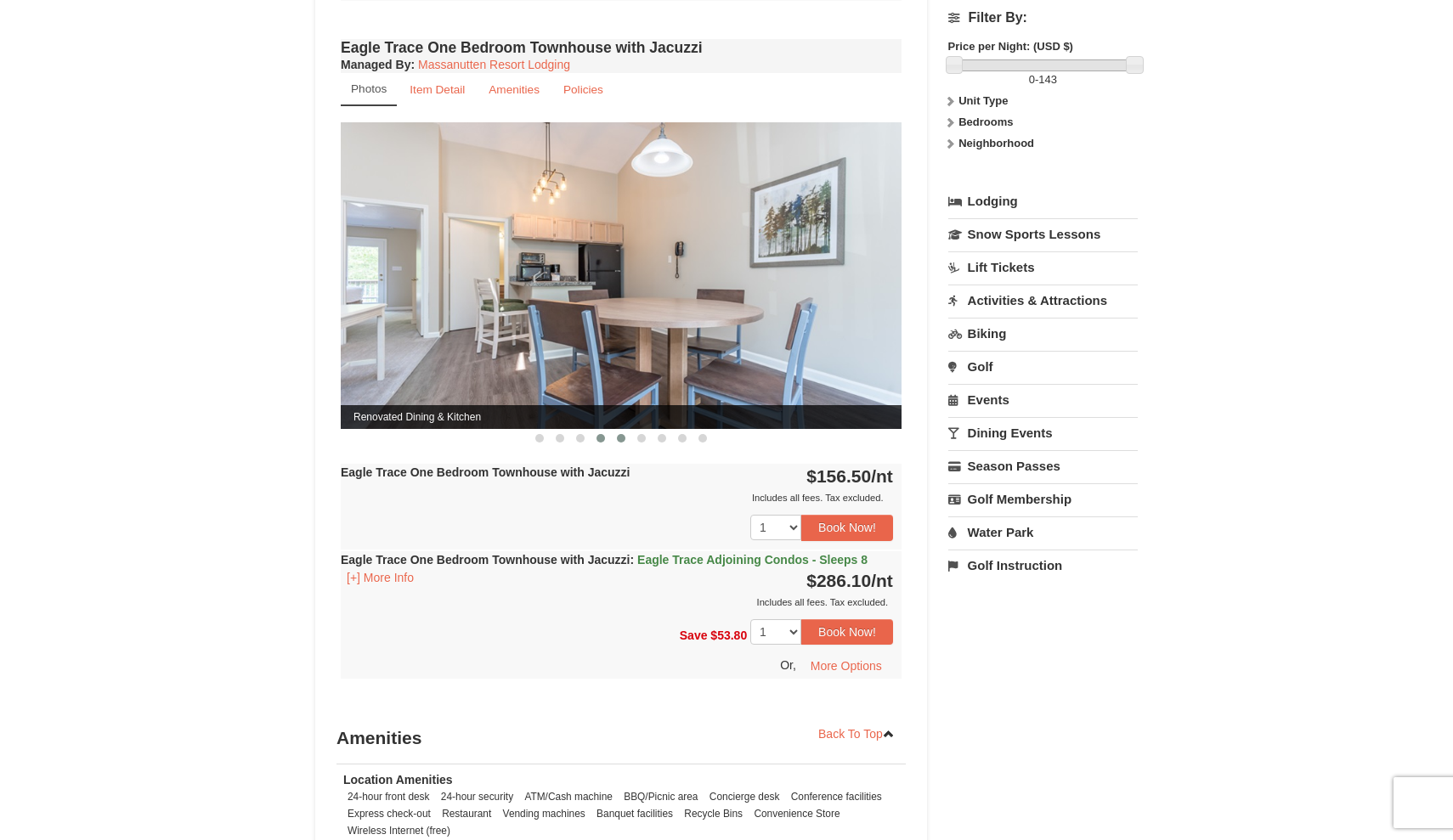 click at bounding box center [601, 438] 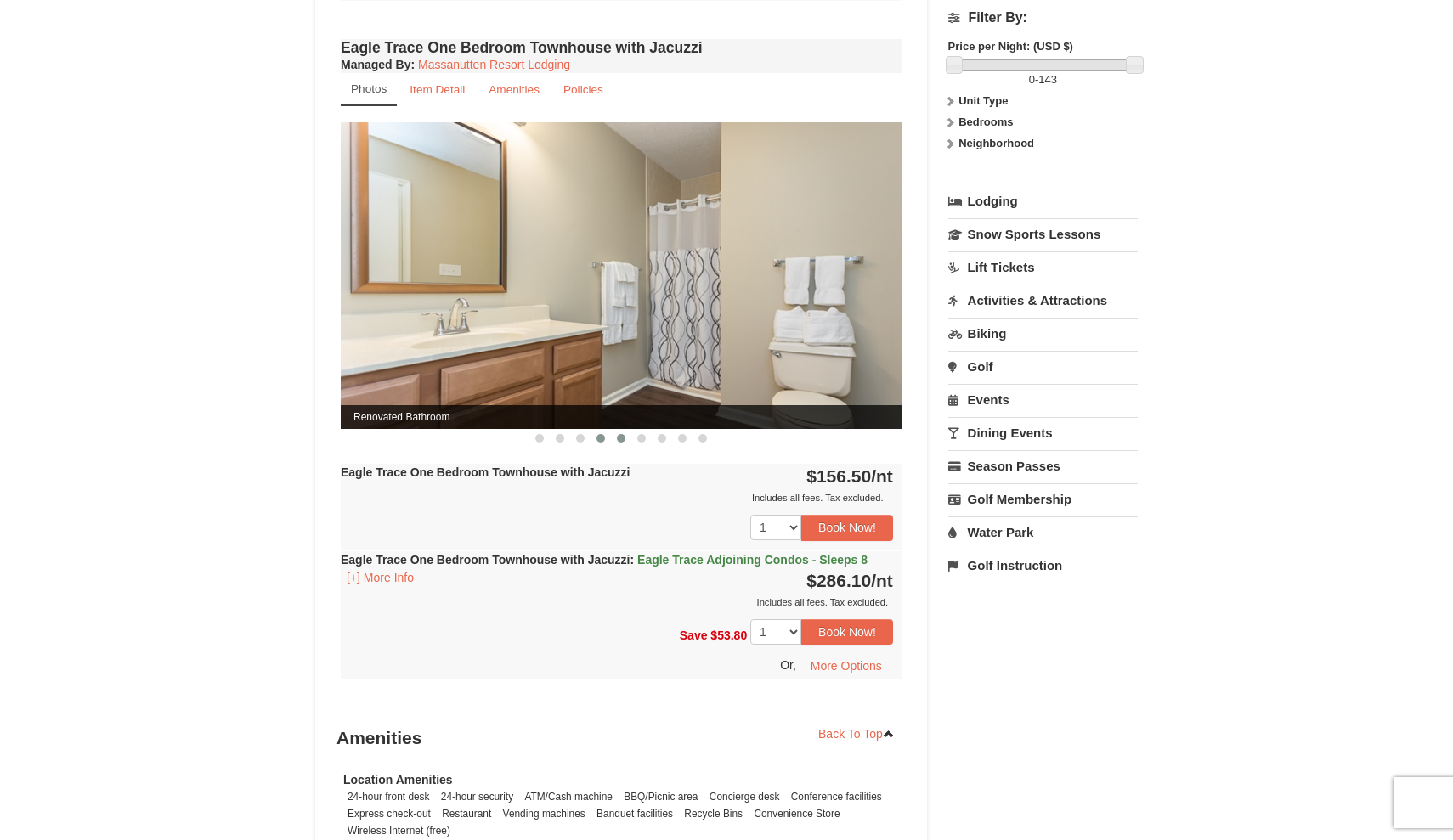 click at bounding box center [621, 438] 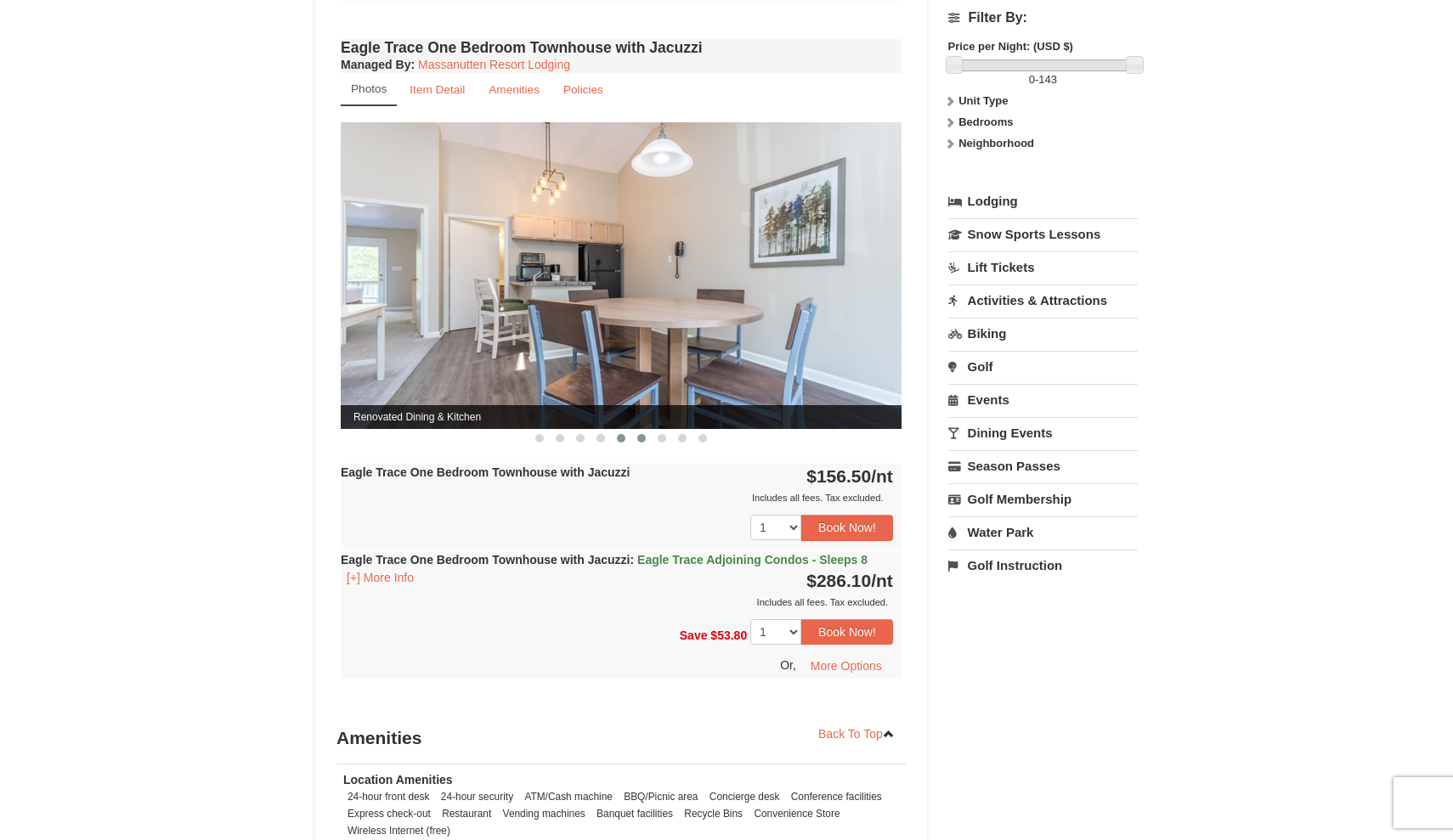 click at bounding box center (642, 438) 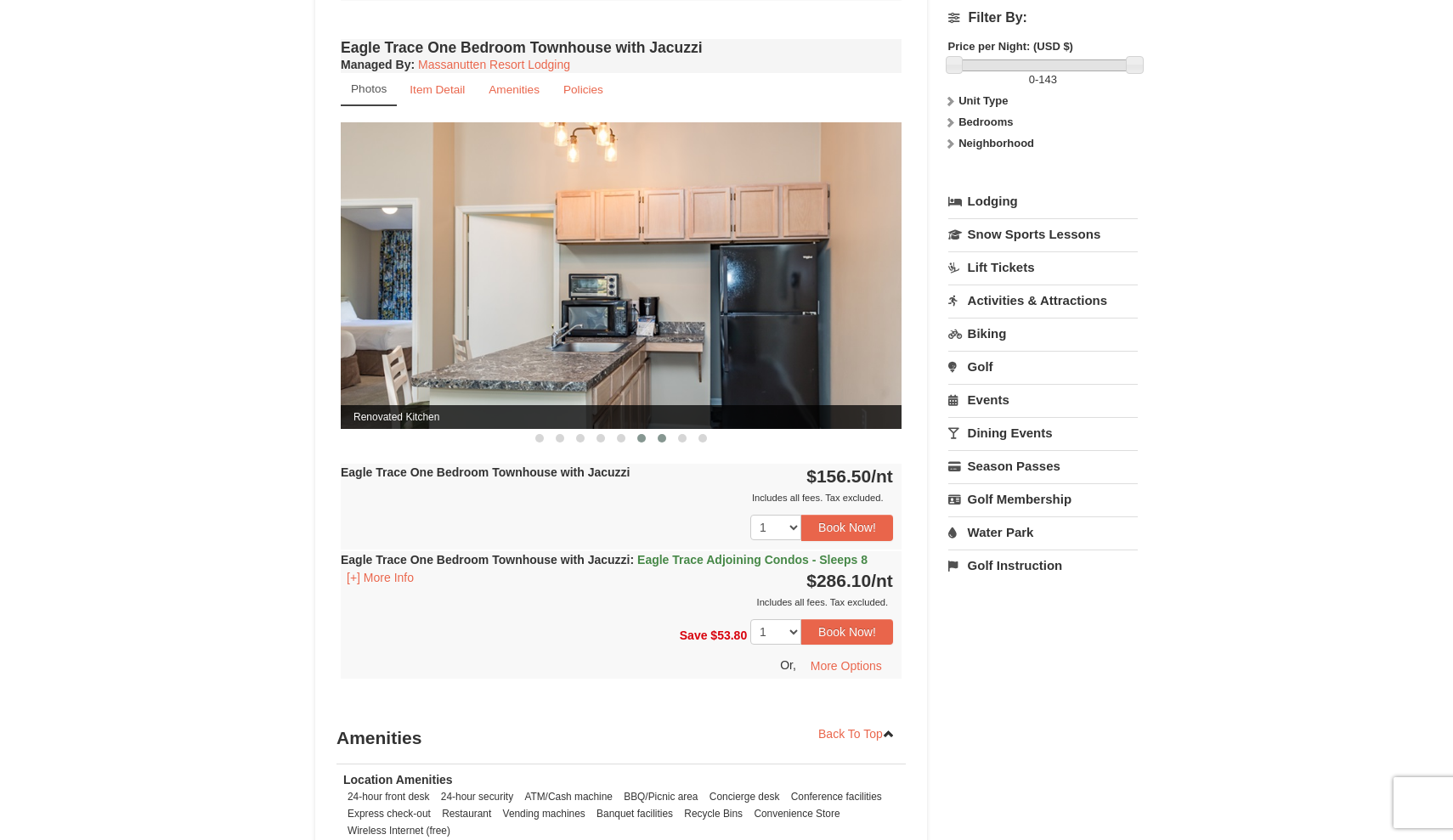 click at bounding box center (662, 438) 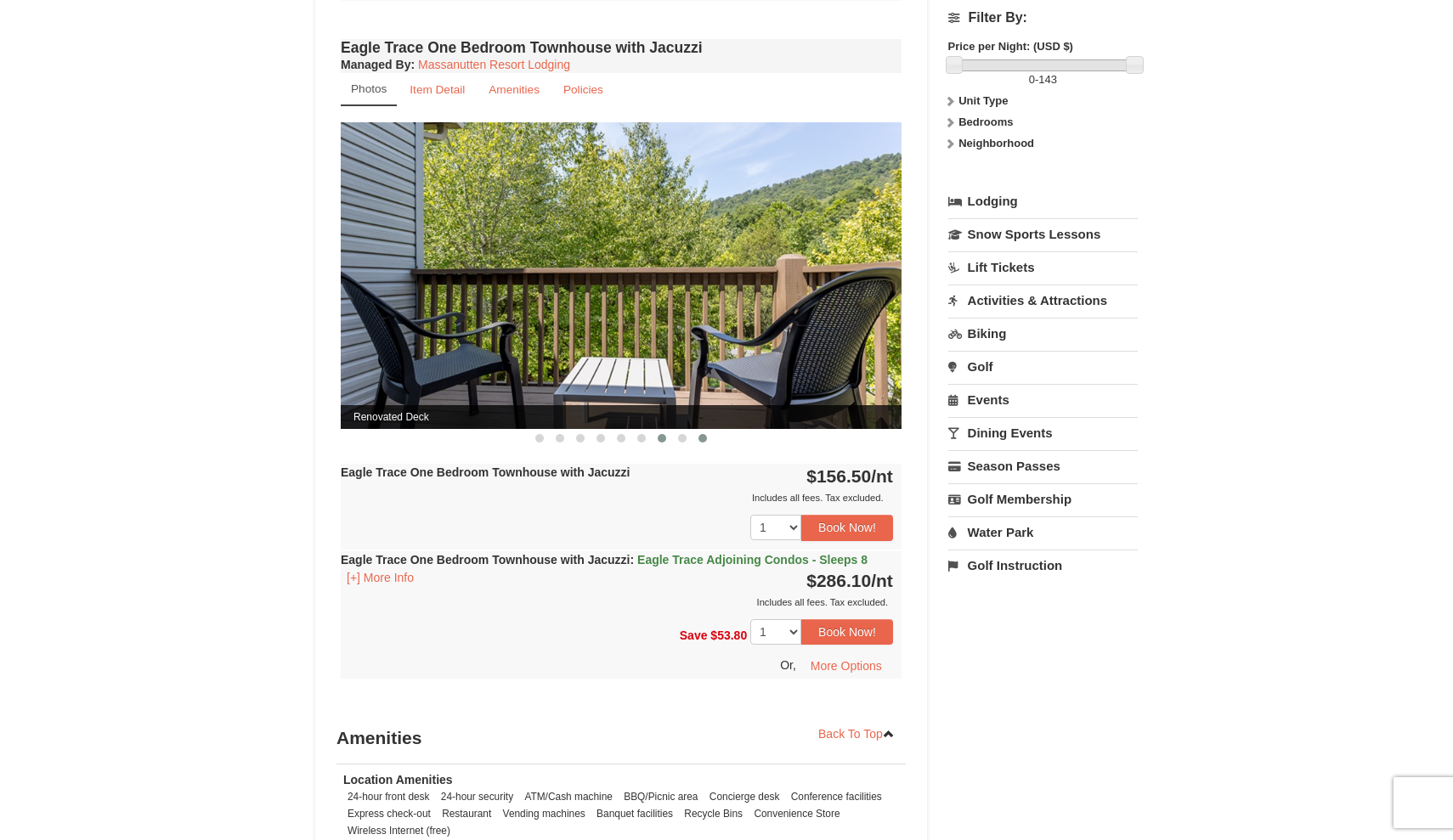 click at bounding box center [703, 438] 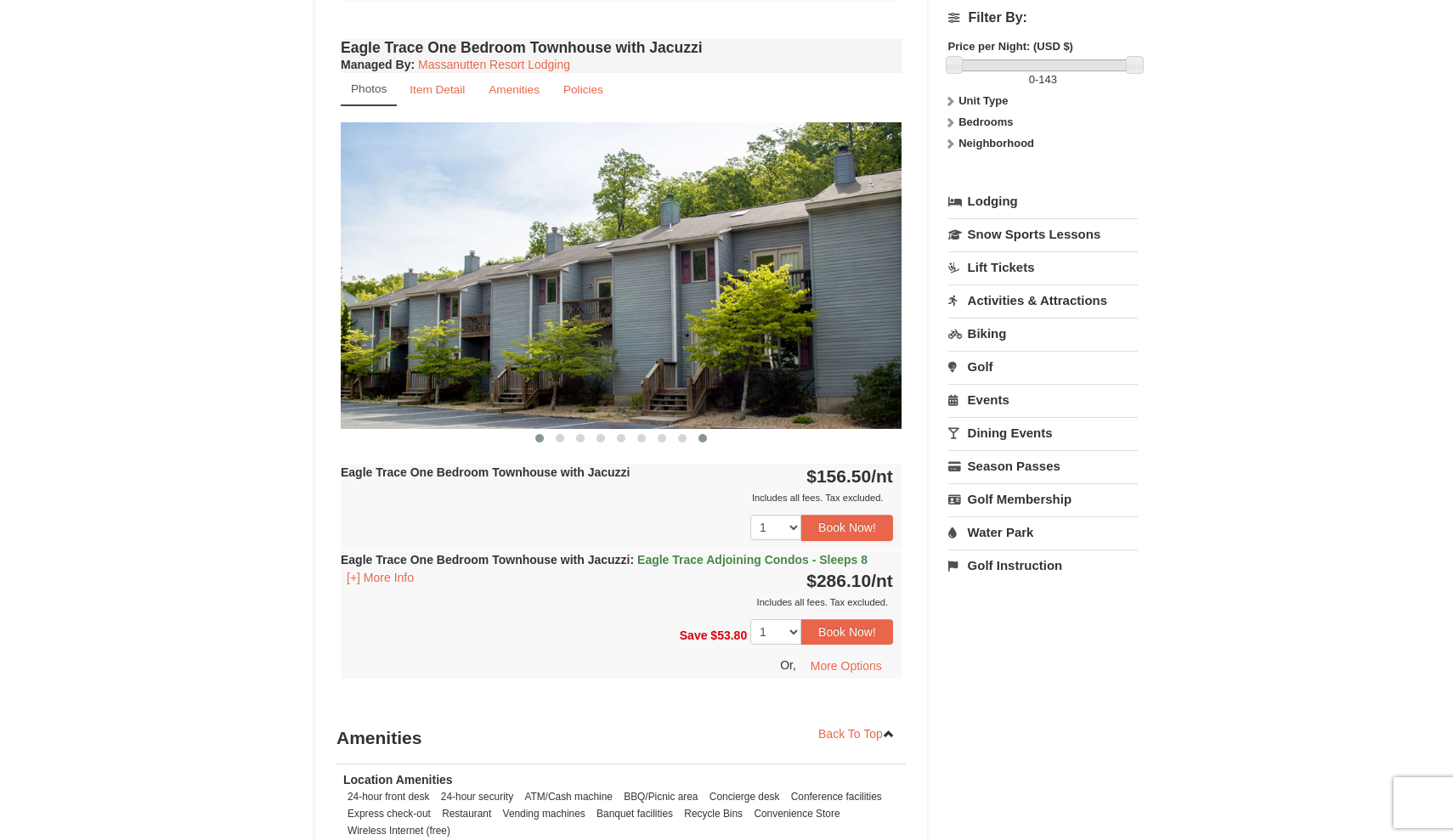 click at bounding box center (540, 438) 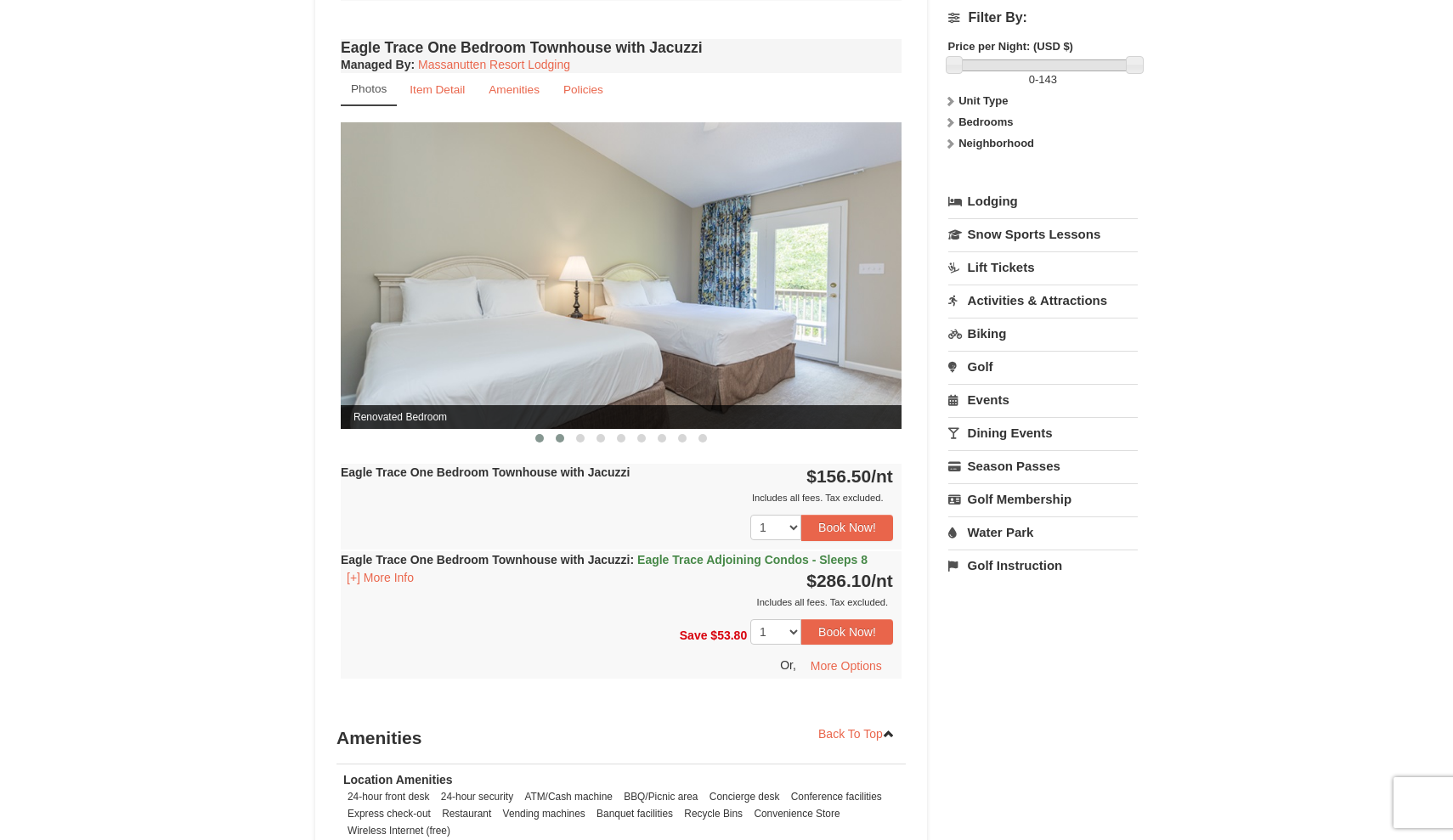 click at bounding box center (560, 438) 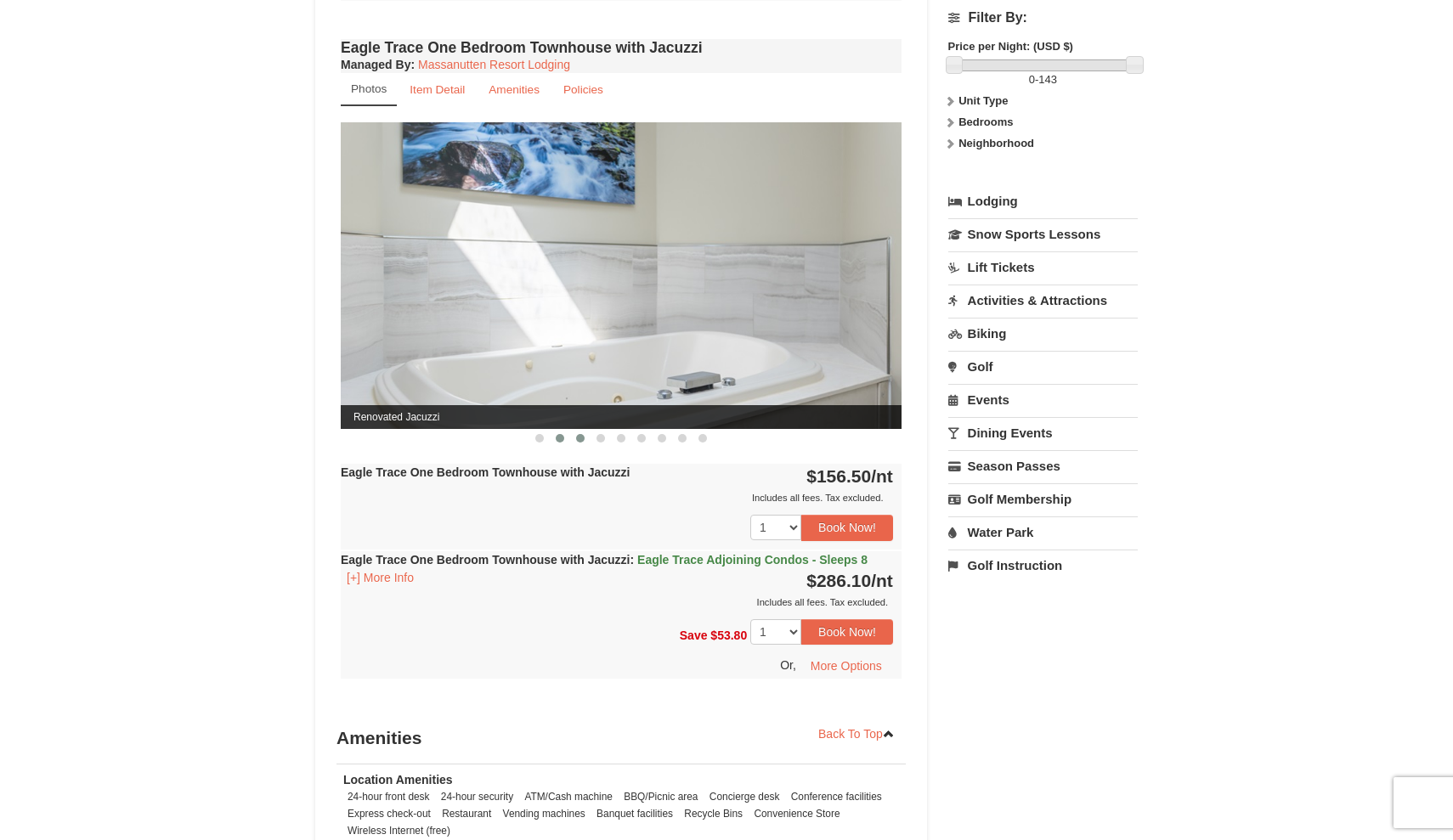 click at bounding box center [580, 438] 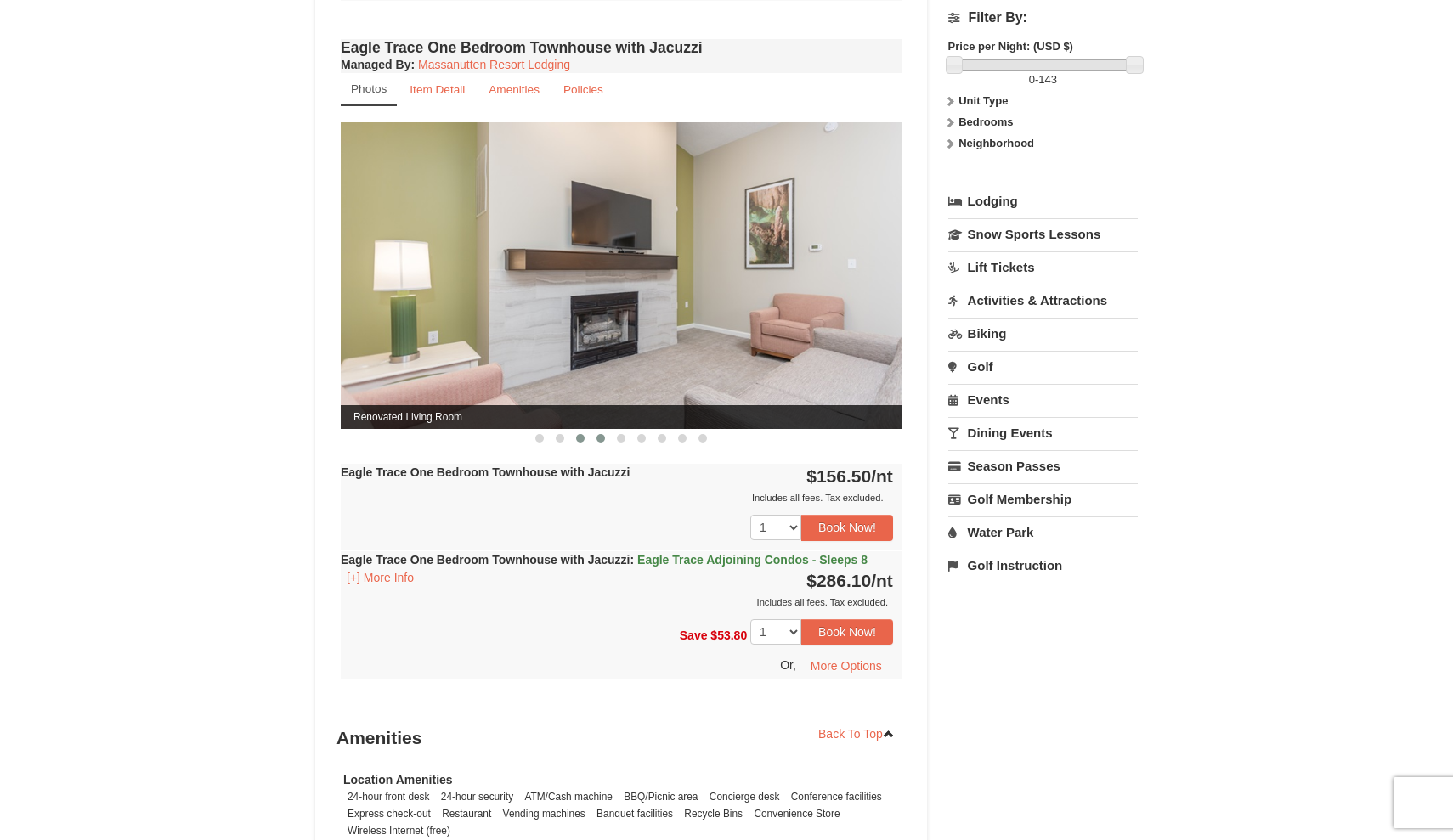 click at bounding box center [601, 438] 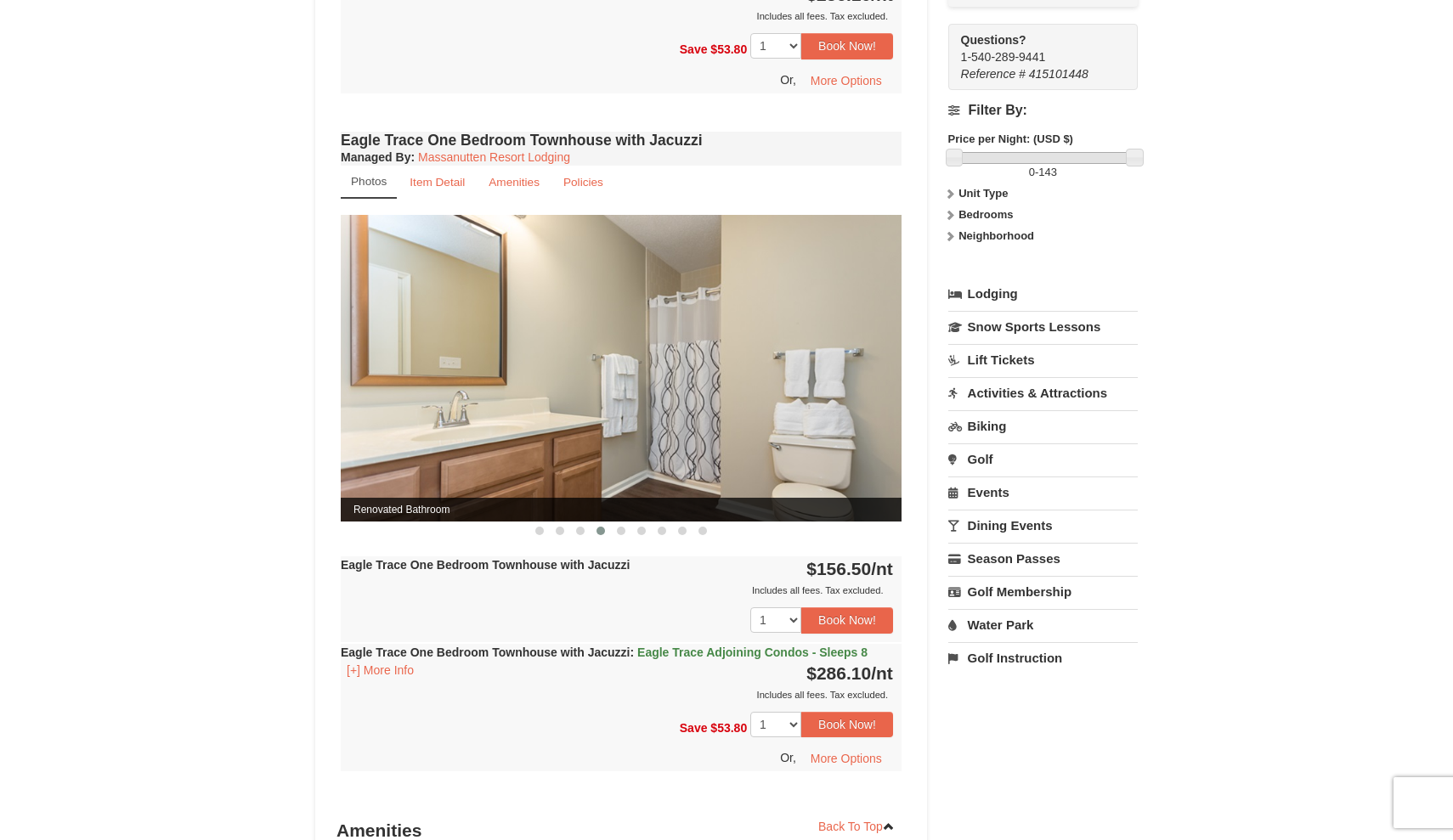 scroll, scrollTop: 1214, scrollLeft: 0, axis: vertical 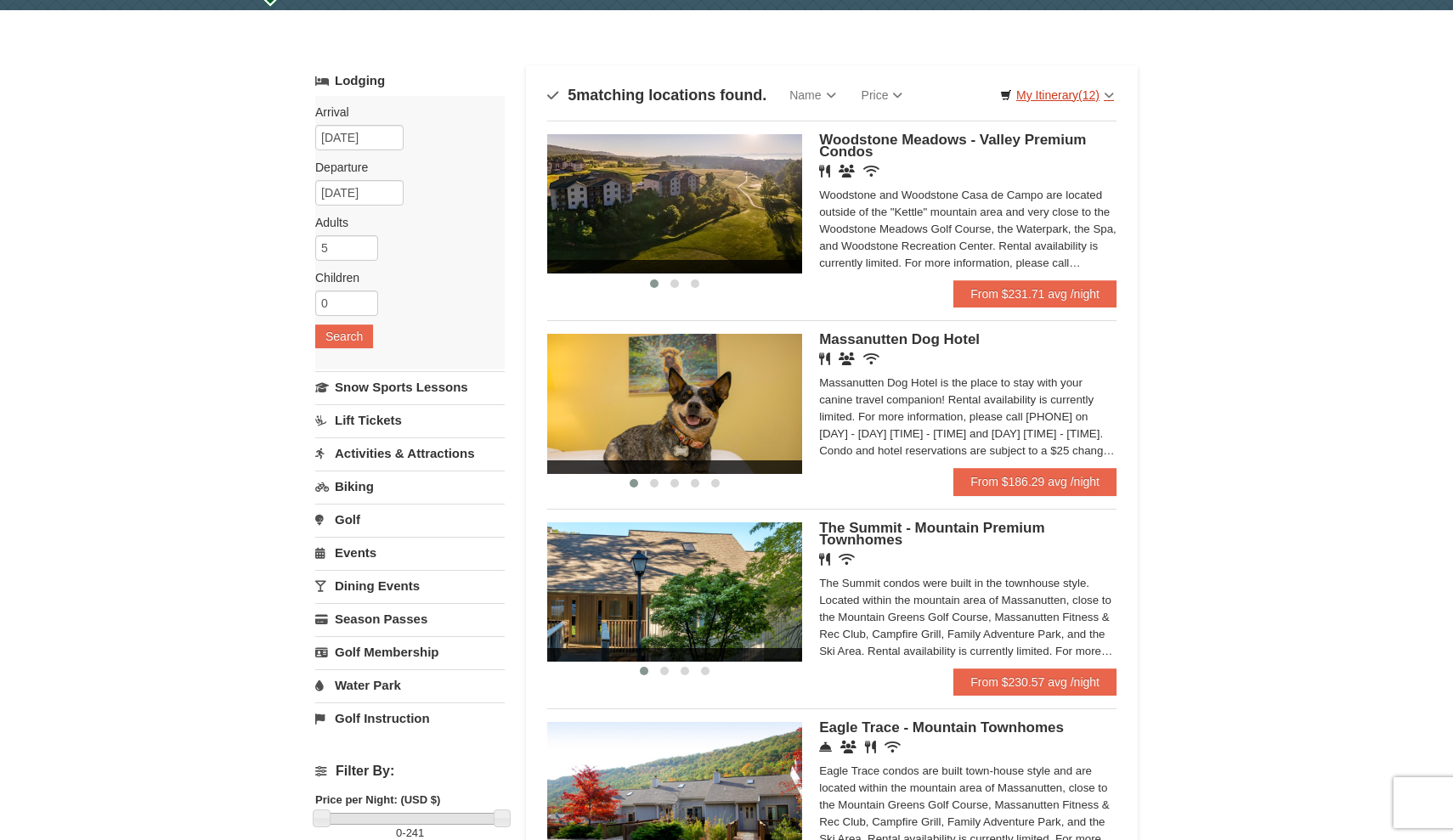 click on "My Itinerary (12)" at bounding box center (1057, 95) 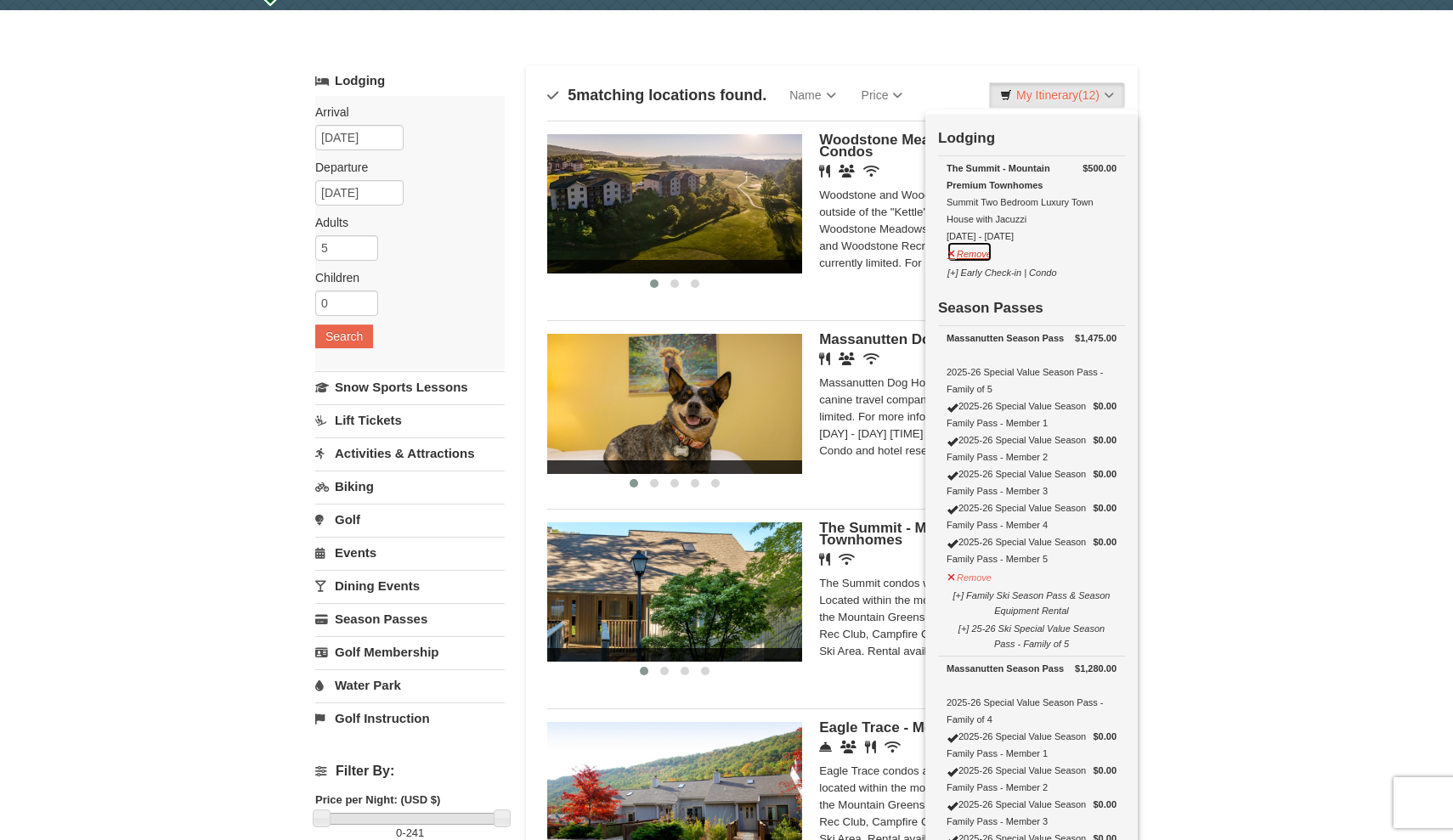 click on "Remove" at bounding box center [970, 251] 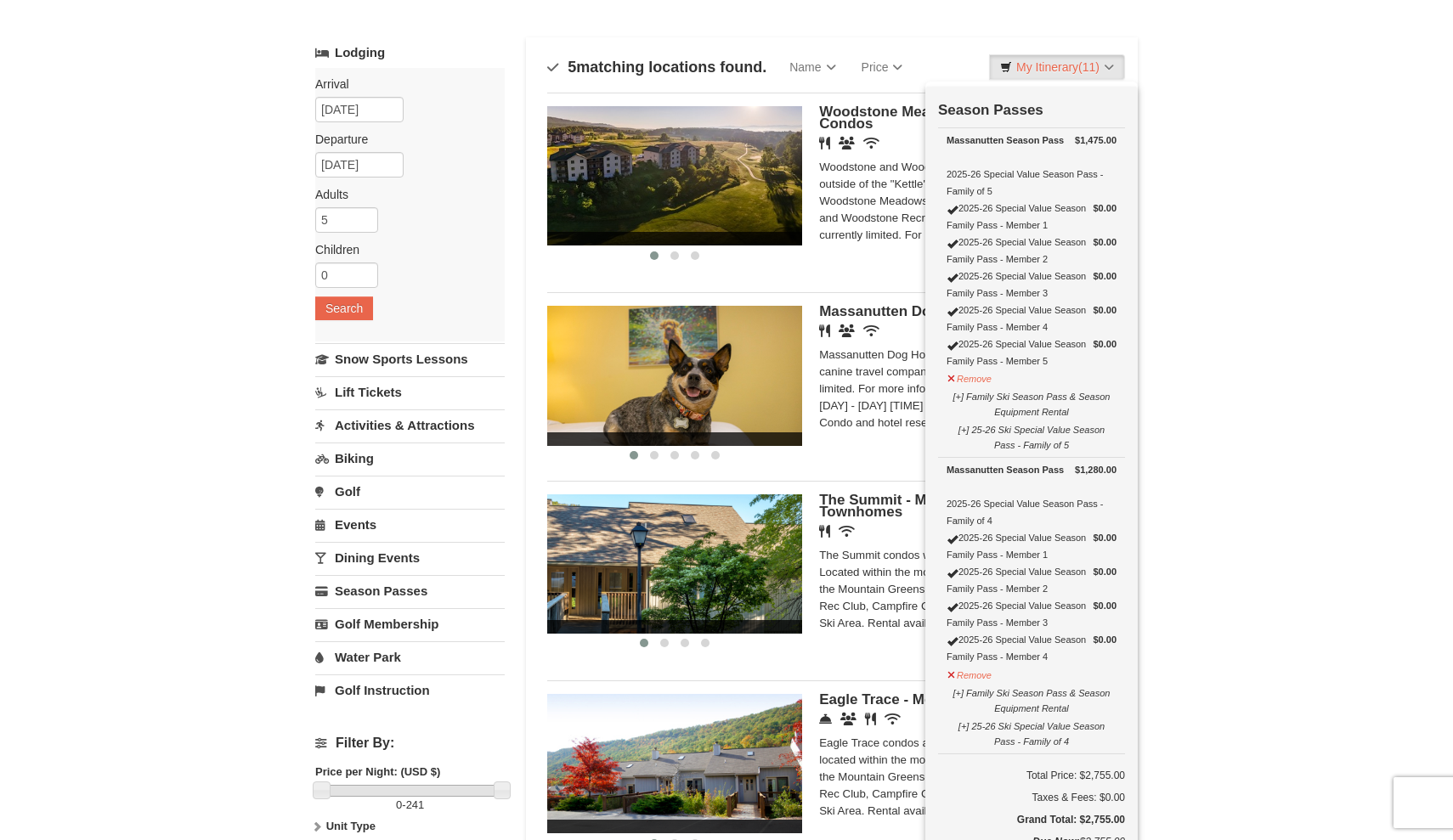 scroll, scrollTop: 79, scrollLeft: 0, axis: vertical 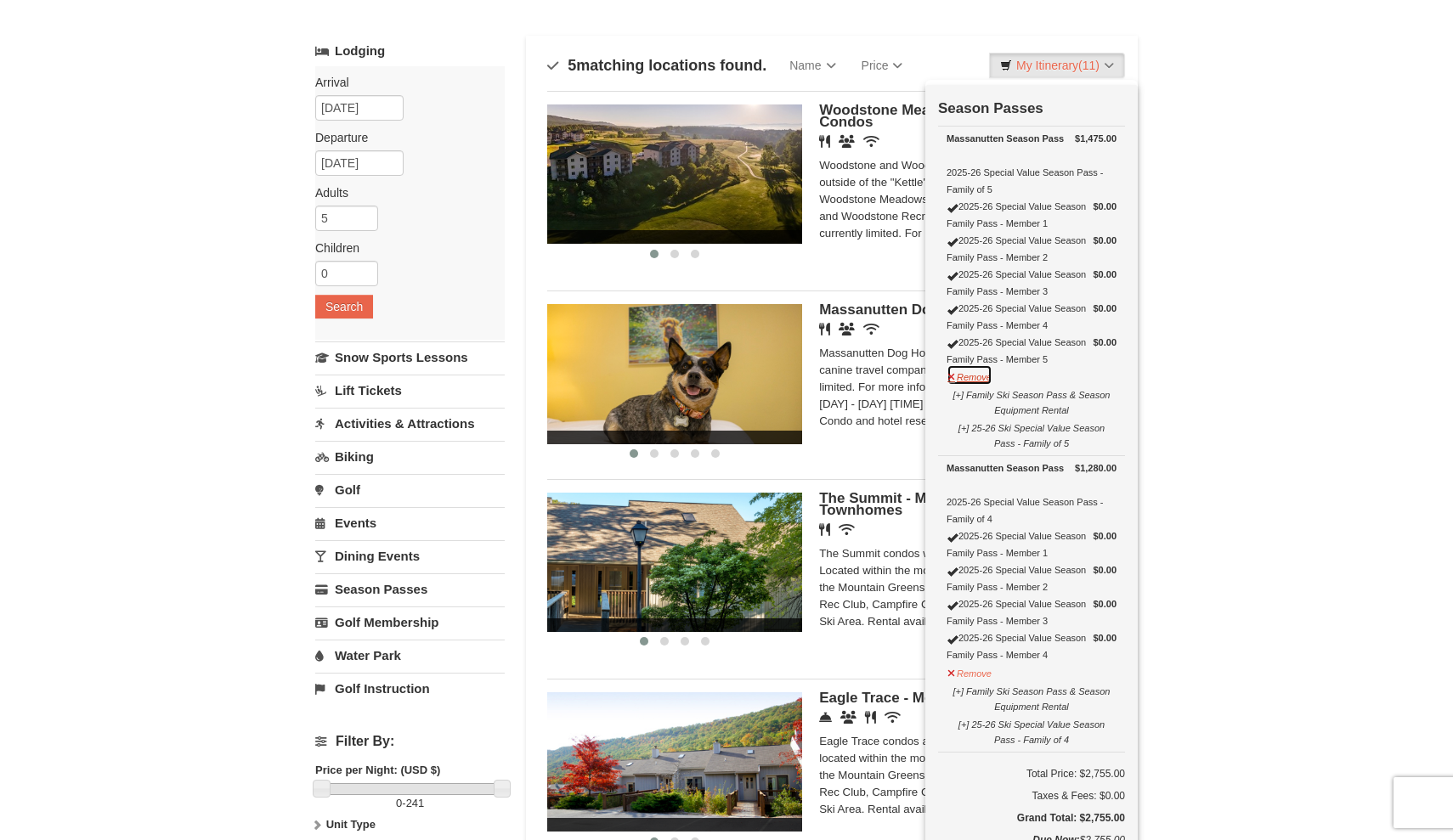 click on "Remove" at bounding box center [970, 375] 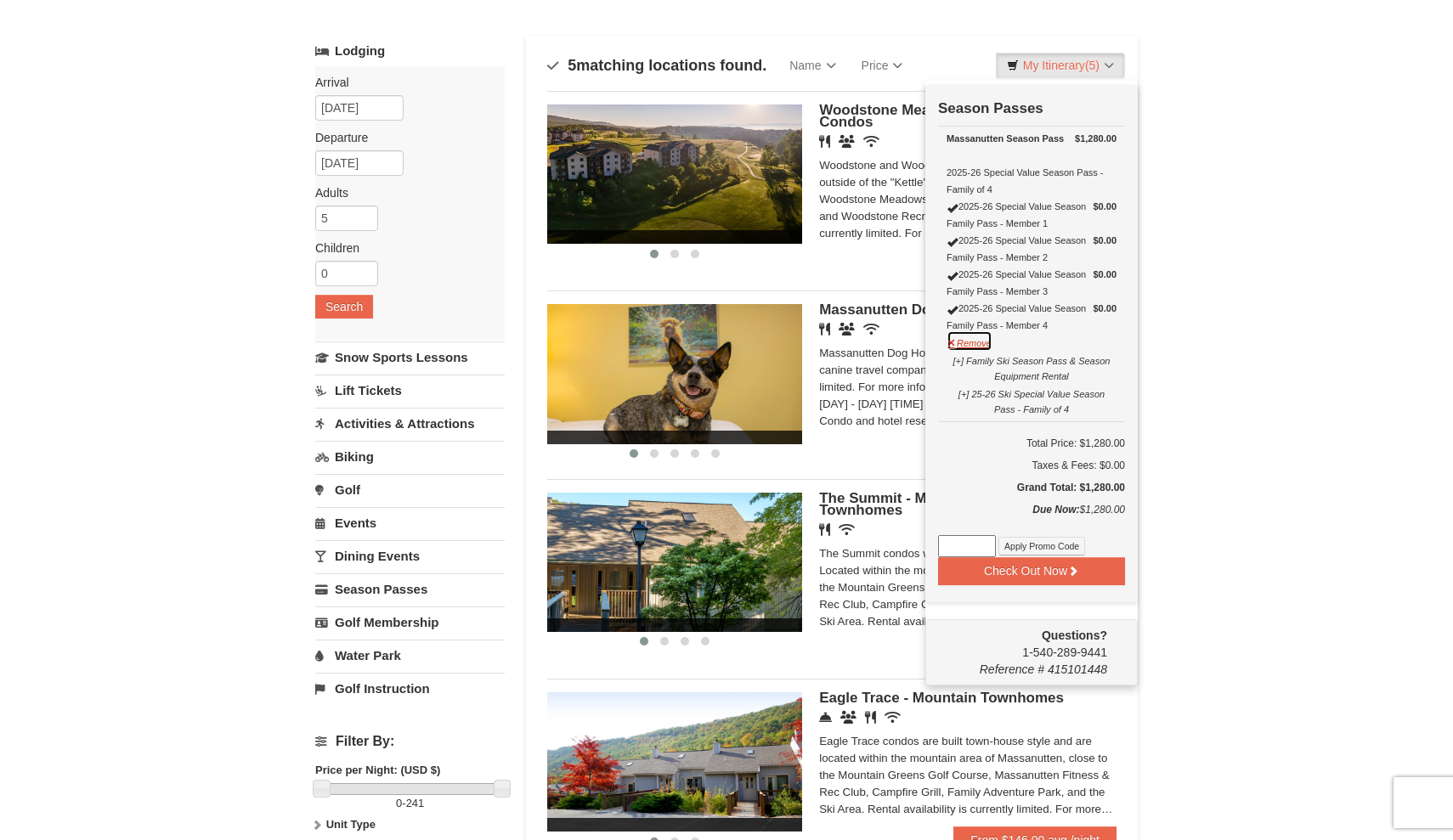 click on "Remove" at bounding box center [970, 341] 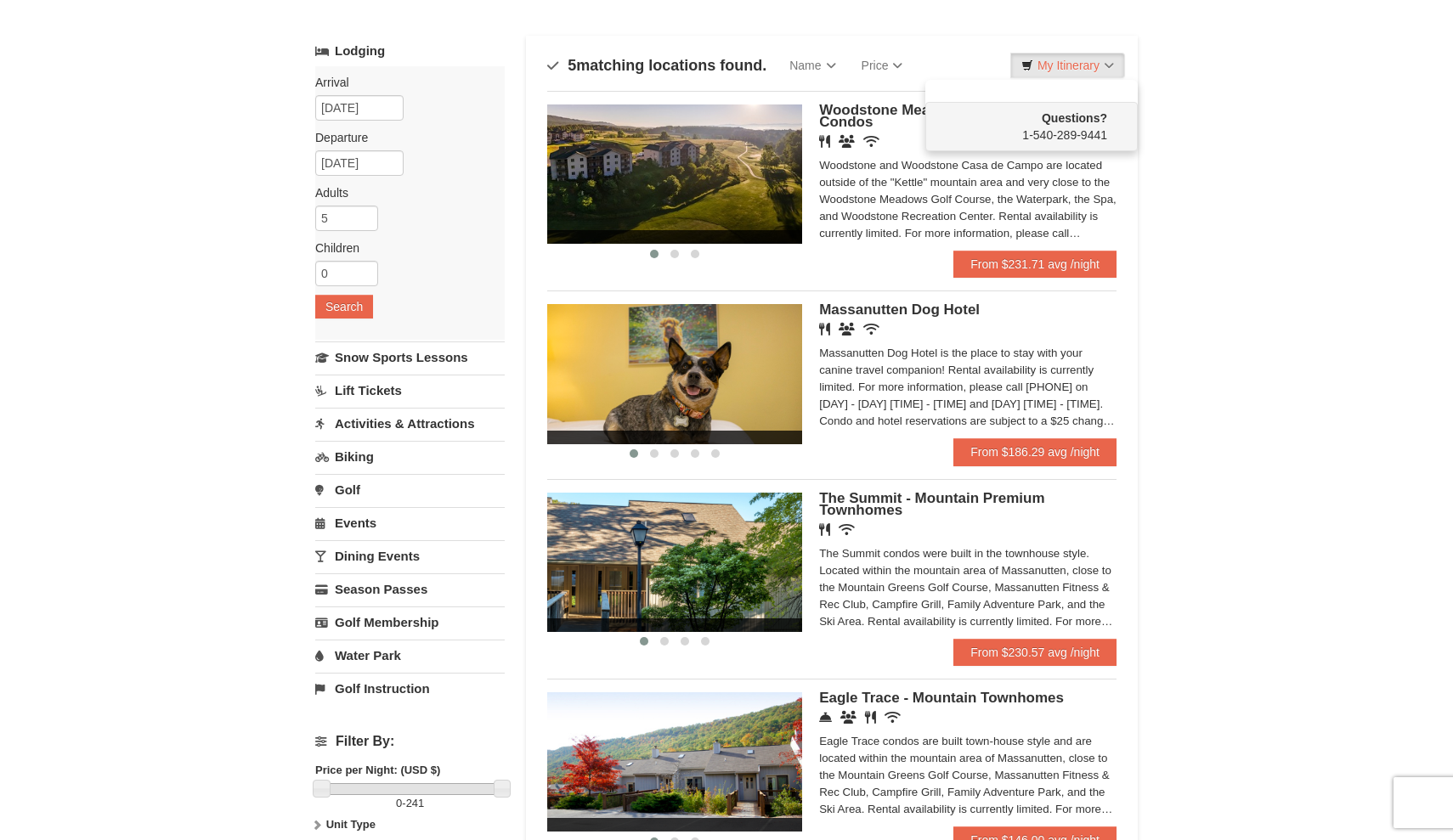 click on "×
Categories
Map
List
Filter
My Itinerary
Questions?  1-540-289-9441
Lodging
Arrival Please format dates MM/DD/YYYY Please format dates MM/DD/YYYY
12/06/2025
Departure Please format dates MM/DD/YYYY Please format dates MM/DD/YYYY
12/13/2025
Adults 5 0 May" at bounding box center [726, 541] 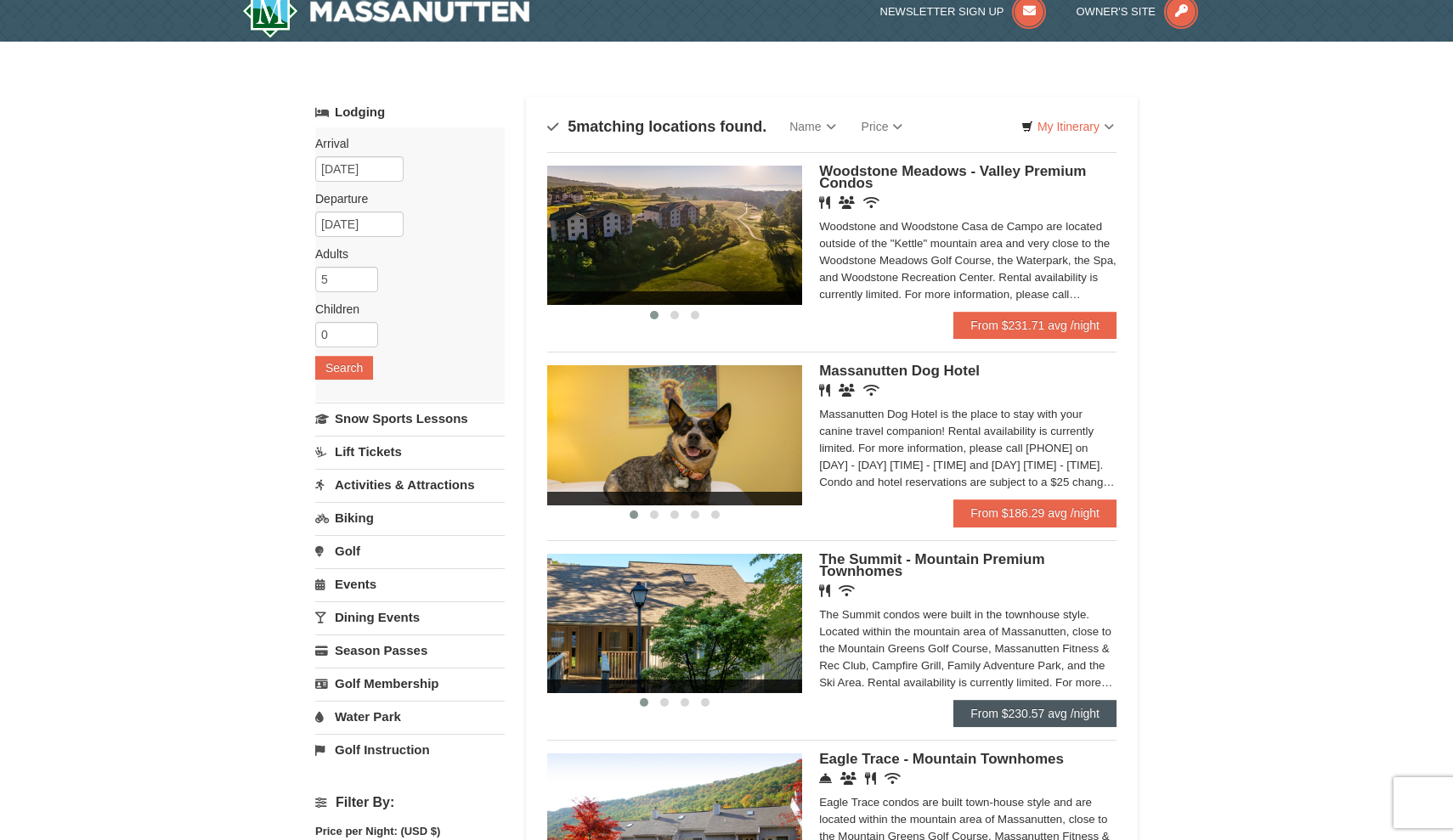 scroll, scrollTop: 18, scrollLeft: 0, axis: vertical 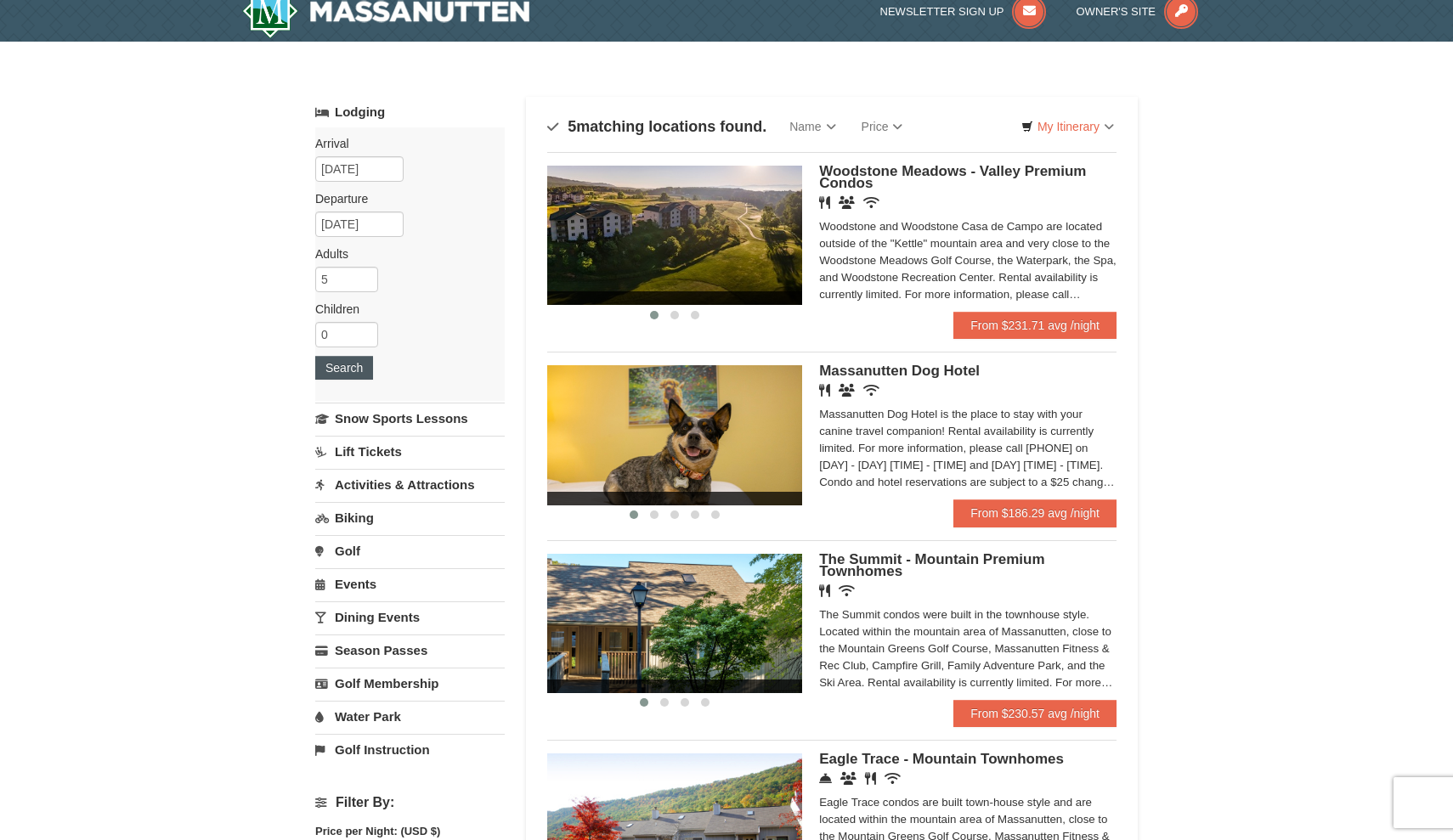 click on "Search" at bounding box center (344, 368) 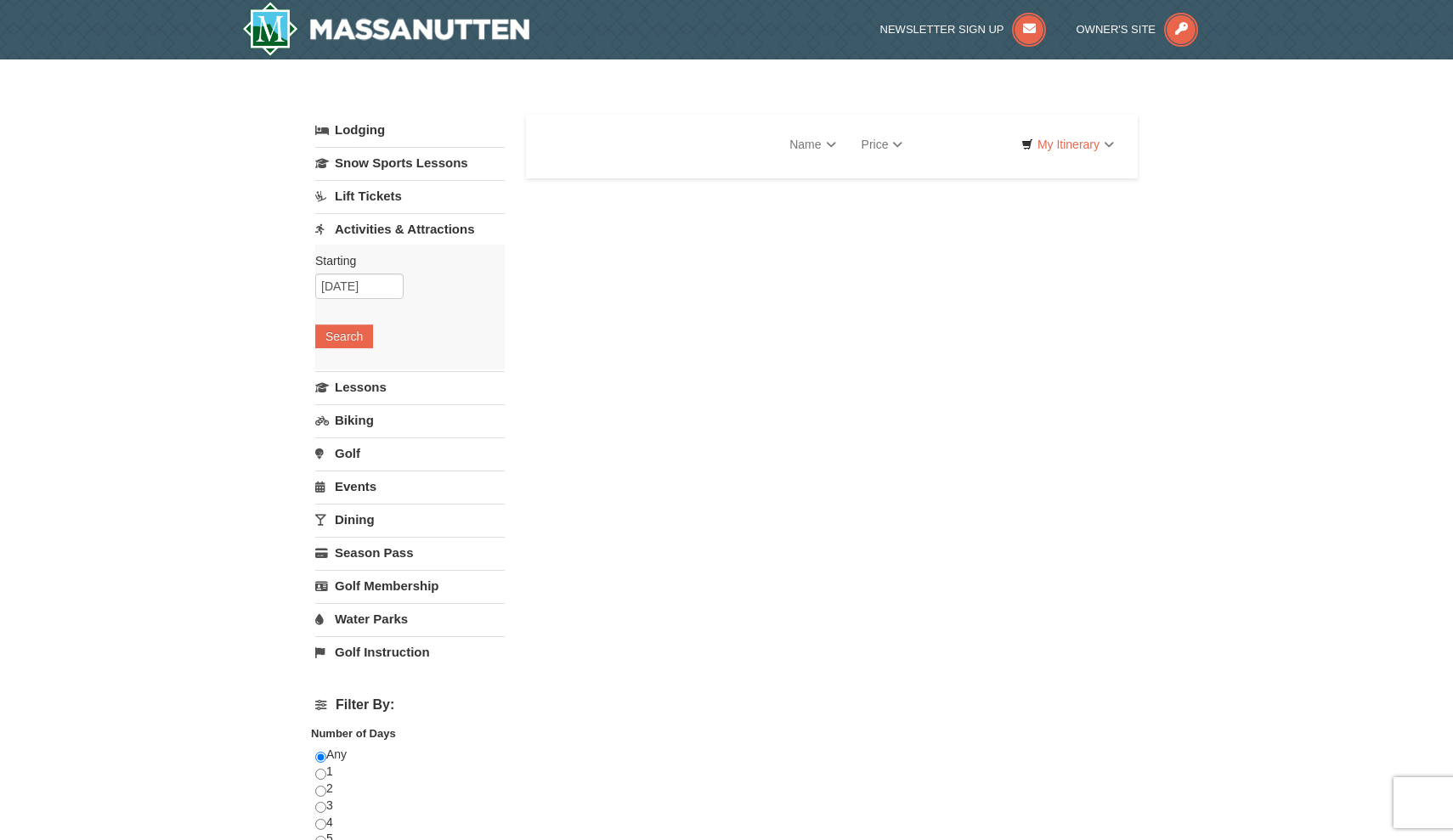 scroll, scrollTop: 0, scrollLeft: 0, axis: both 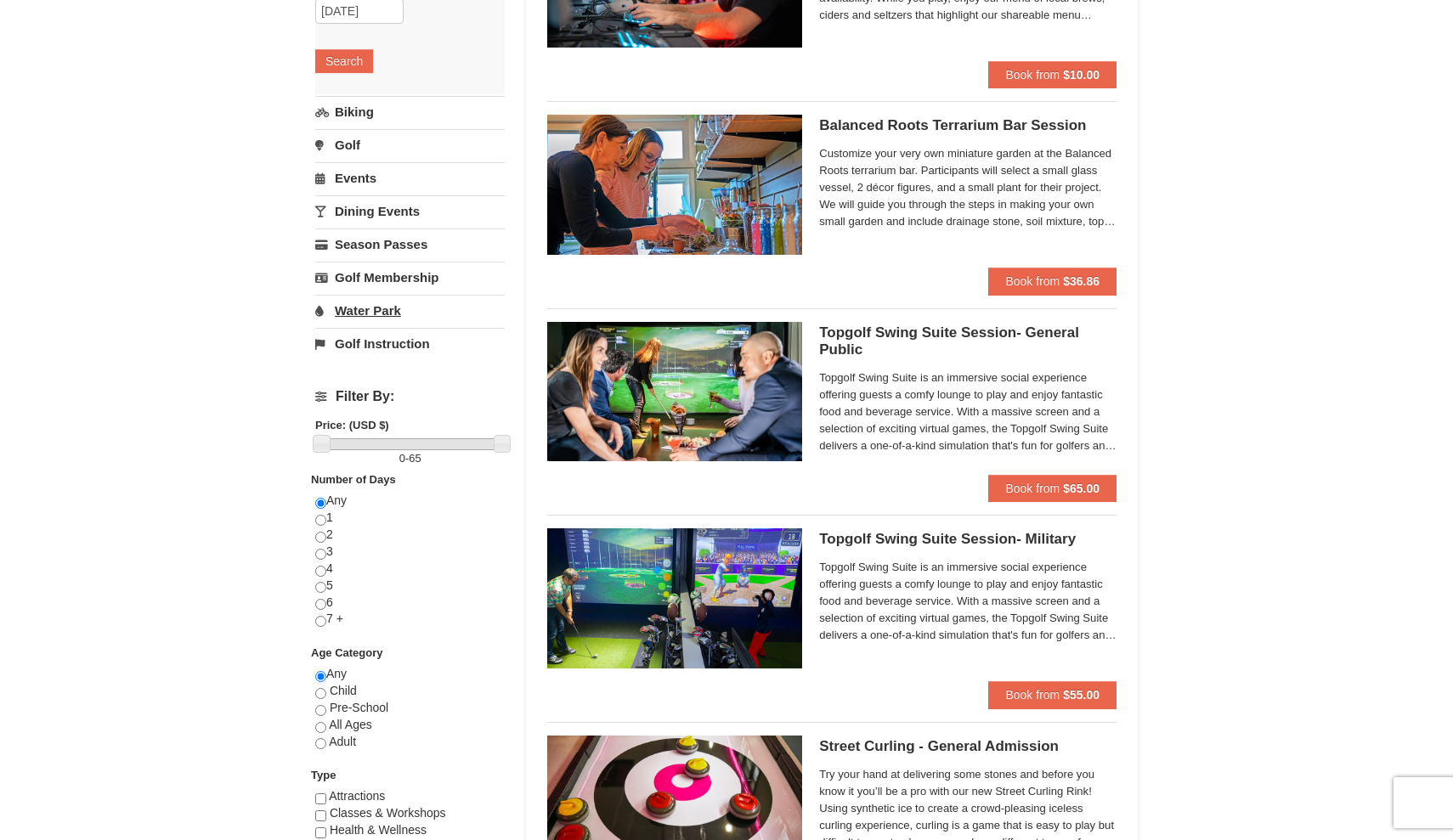 click on "Water Park" at bounding box center [410, 310] 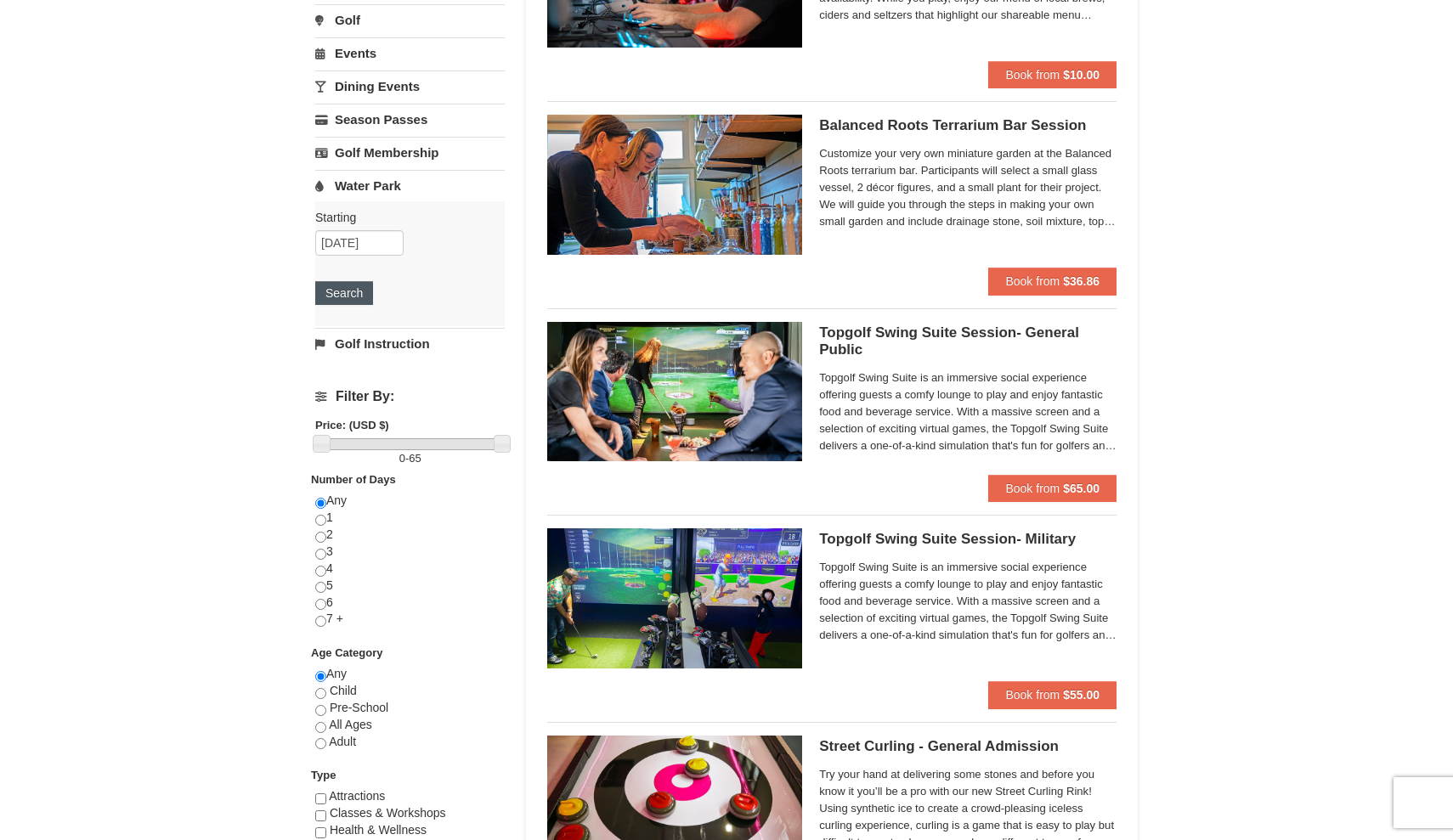 click on "Search" at bounding box center (344, 293) 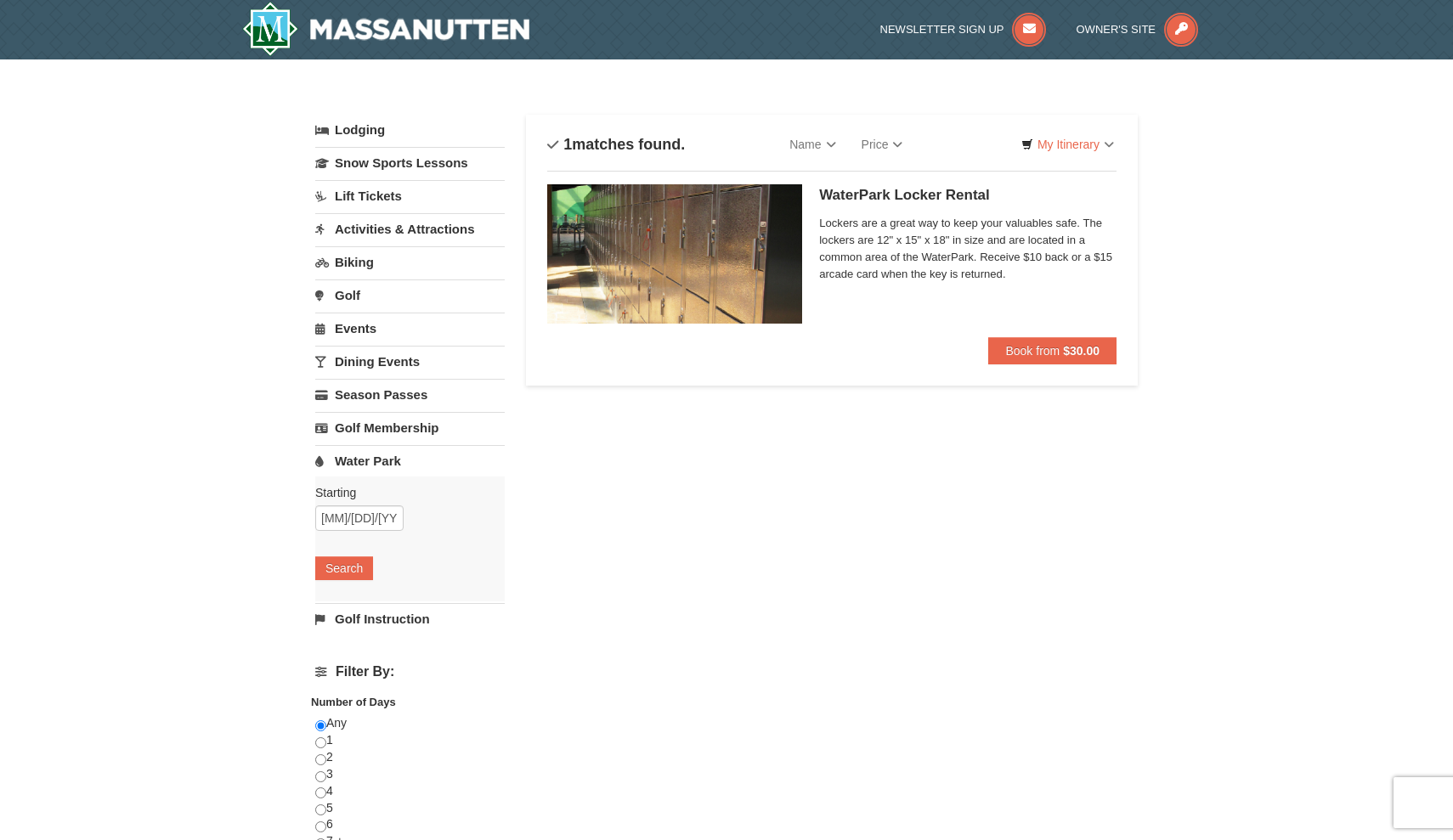 scroll, scrollTop: 0, scrollLeft: 0, axis: both 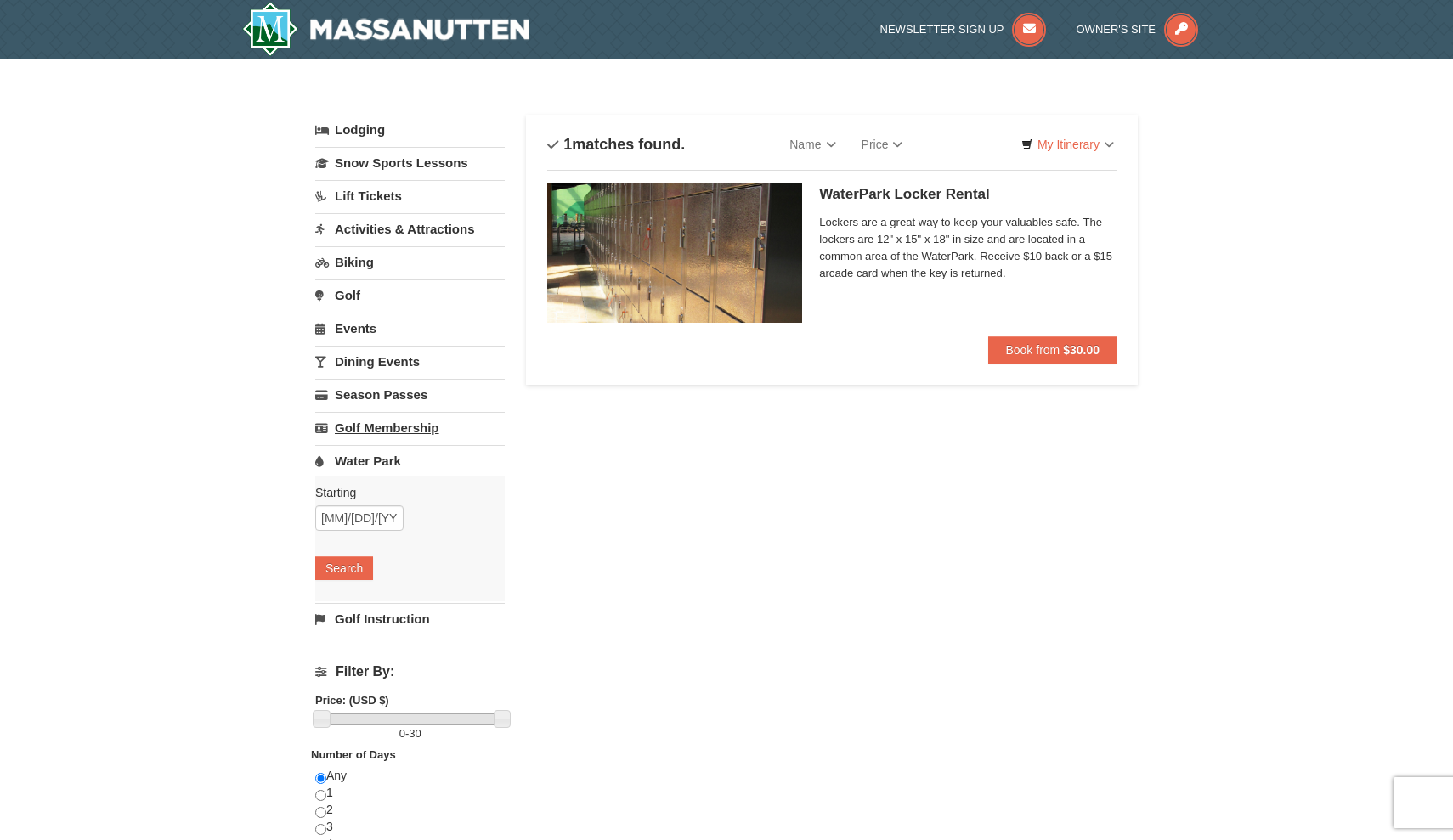 click on "Golf Membership" at bounding box center [410, 427] 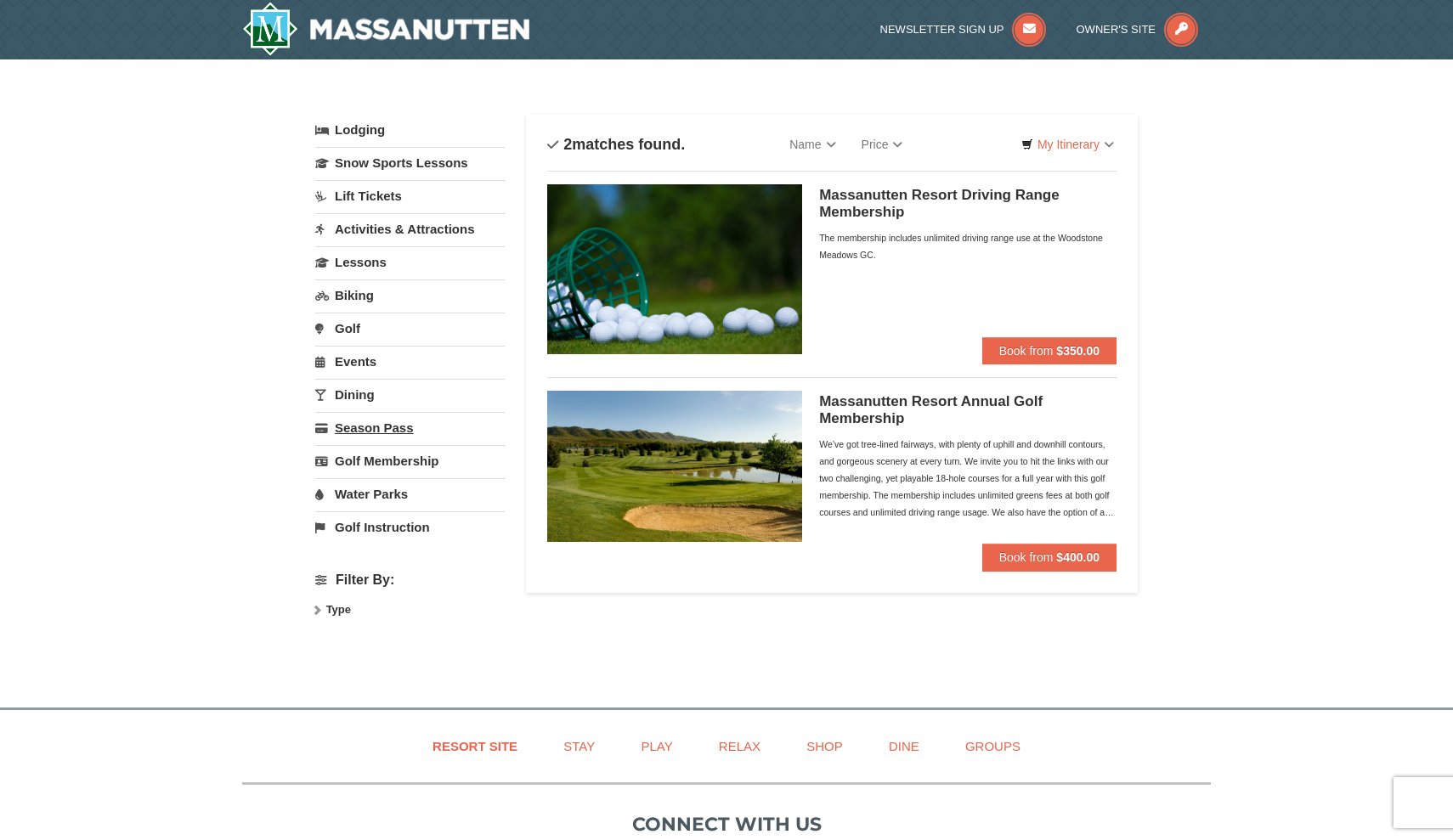 scroll, scrollTop: 0, scrollLeft: 0, axis: both 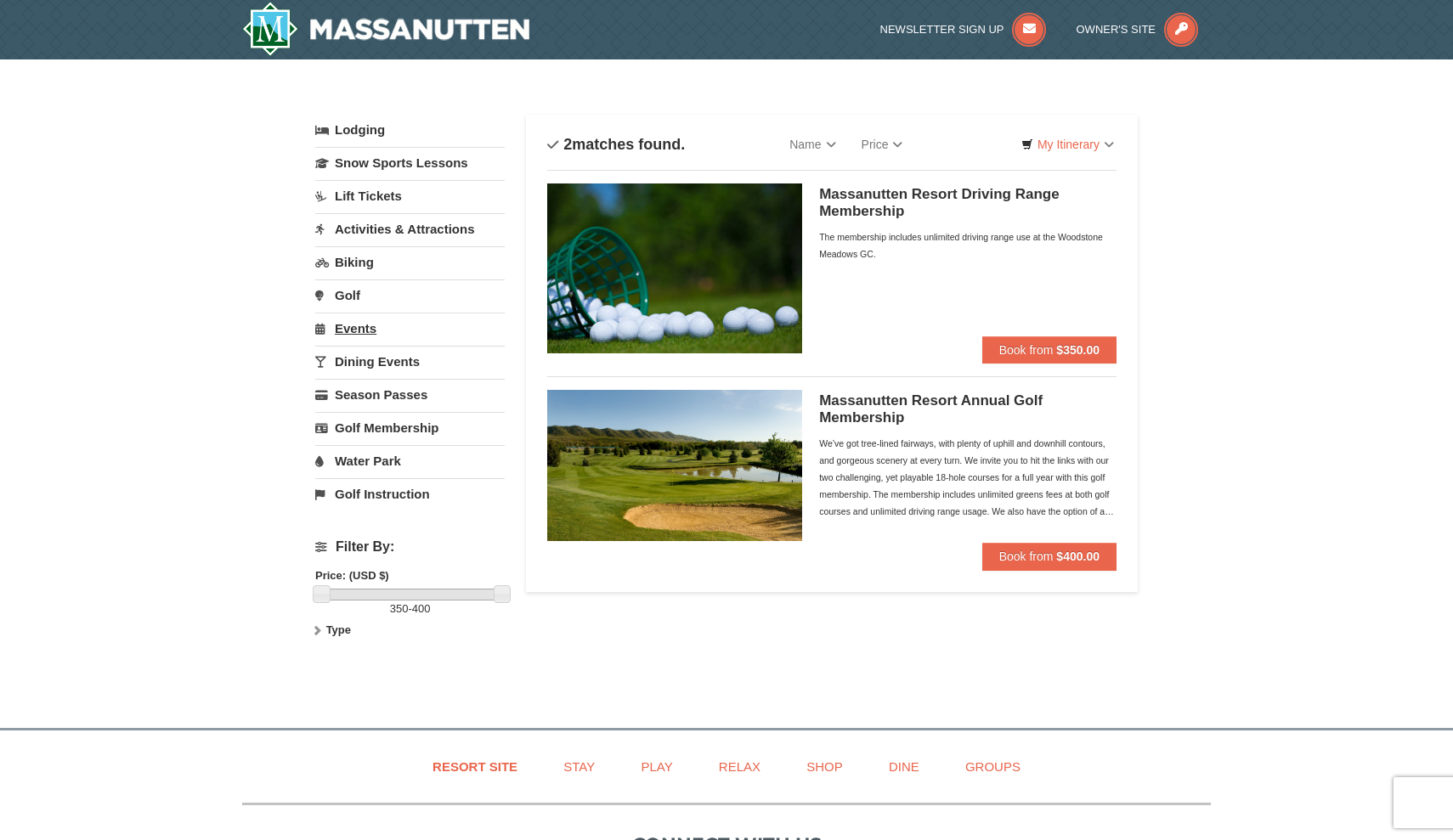 click on "Events" at bounding box center (410, 328) 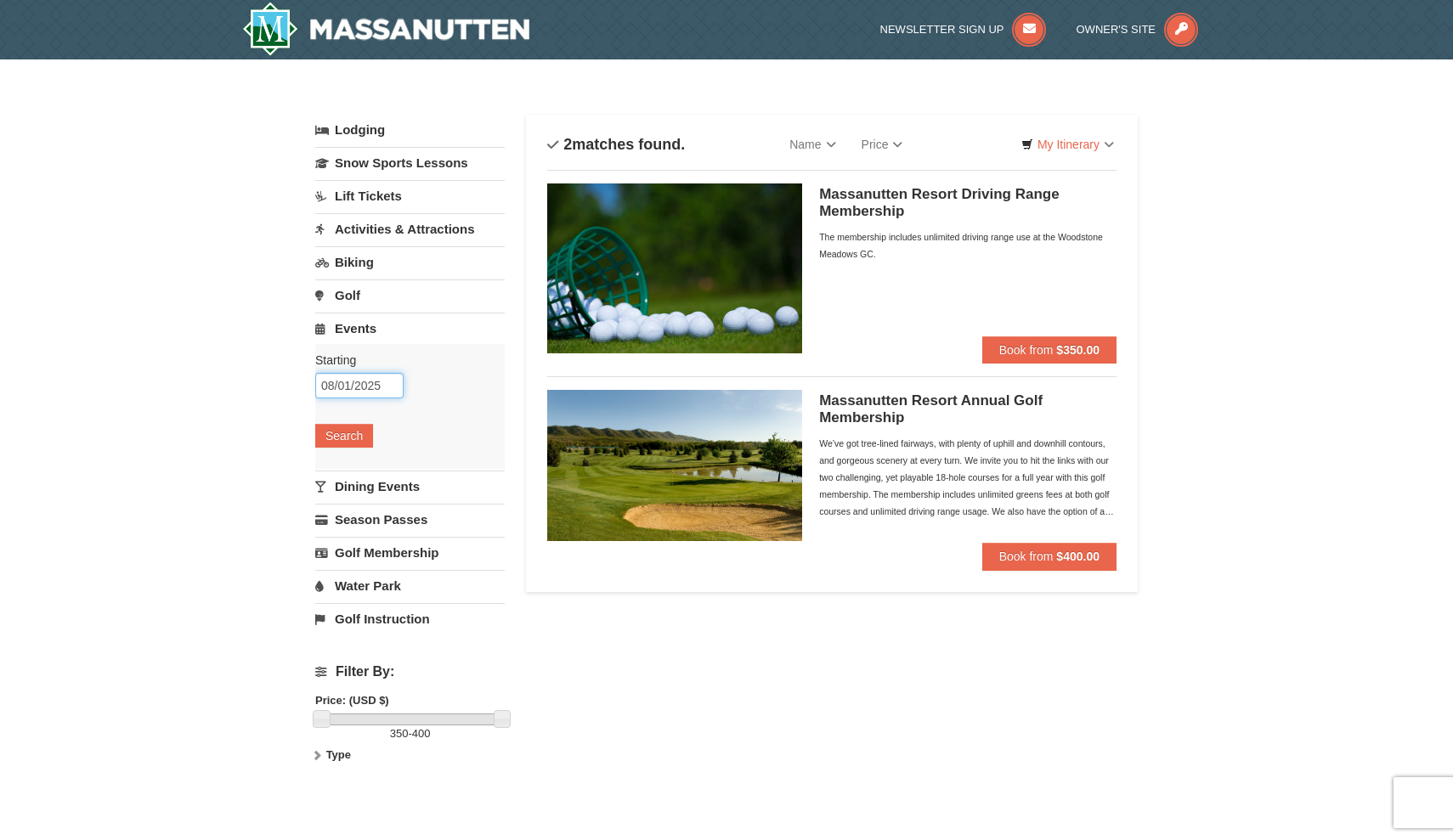 click on "08/01/2025" at bounding box center (359, 386) 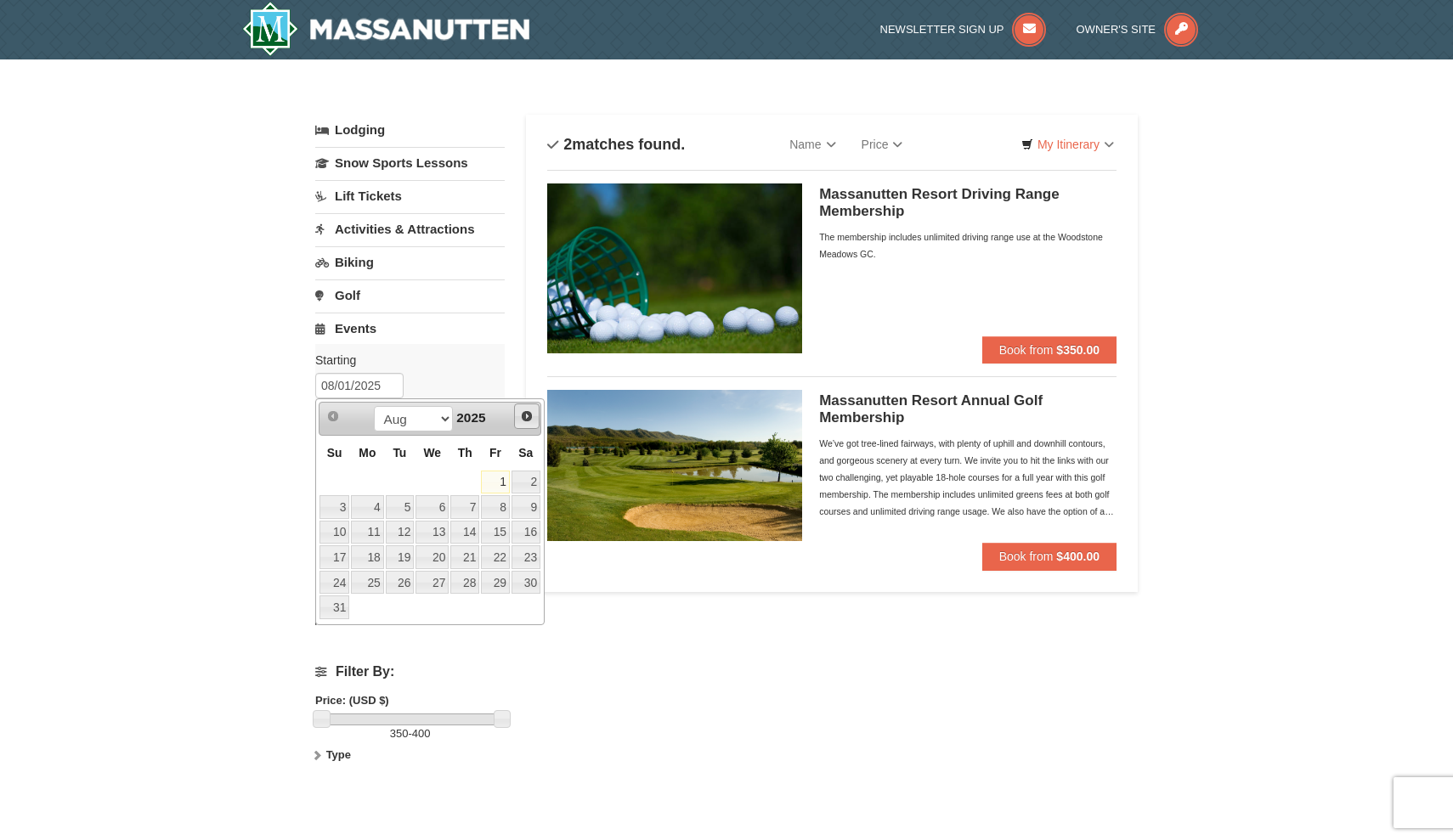 click on "Next" at bounding box center (527, 416) 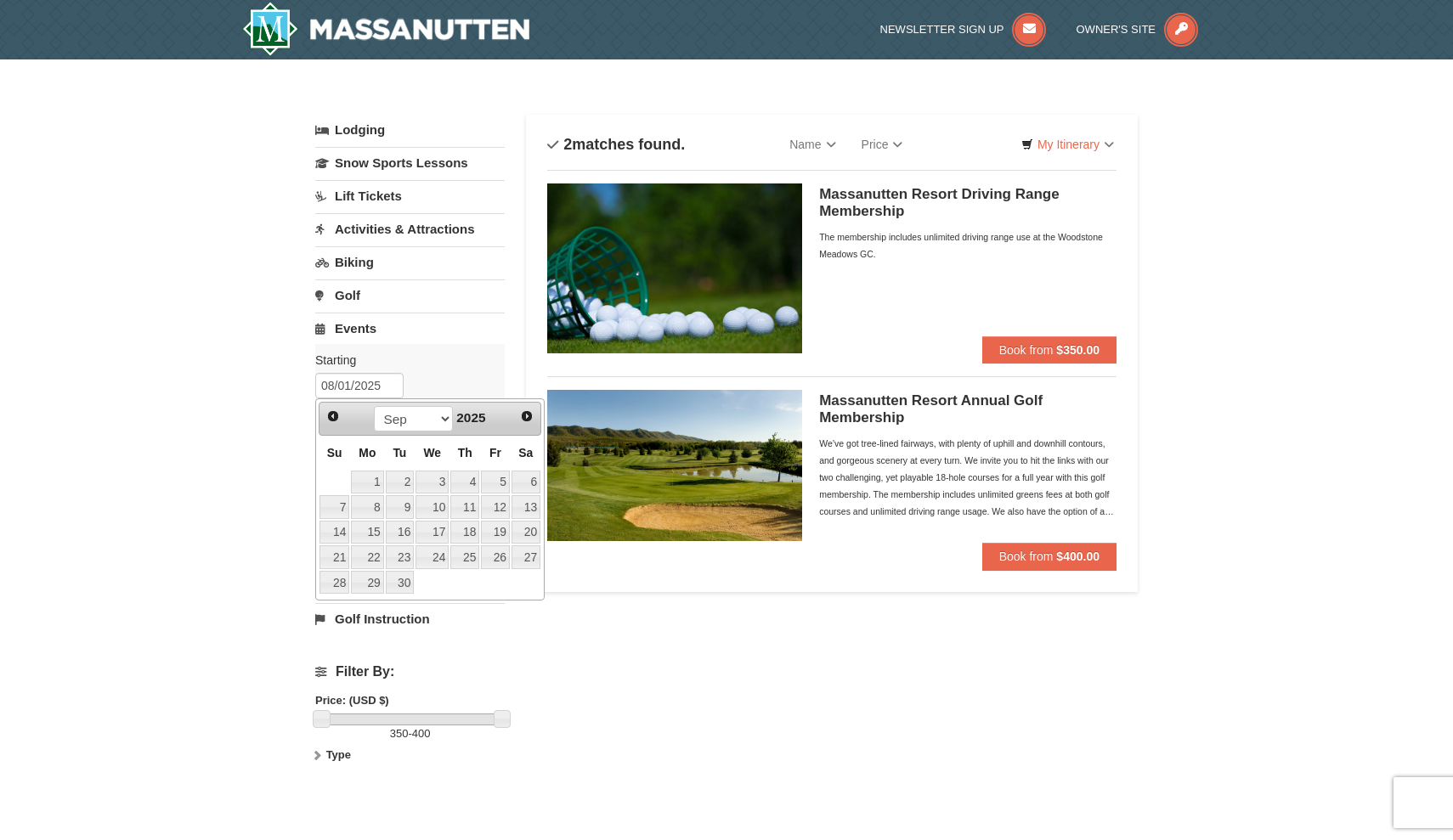 click on "Next" at bounding box center [527, 416] 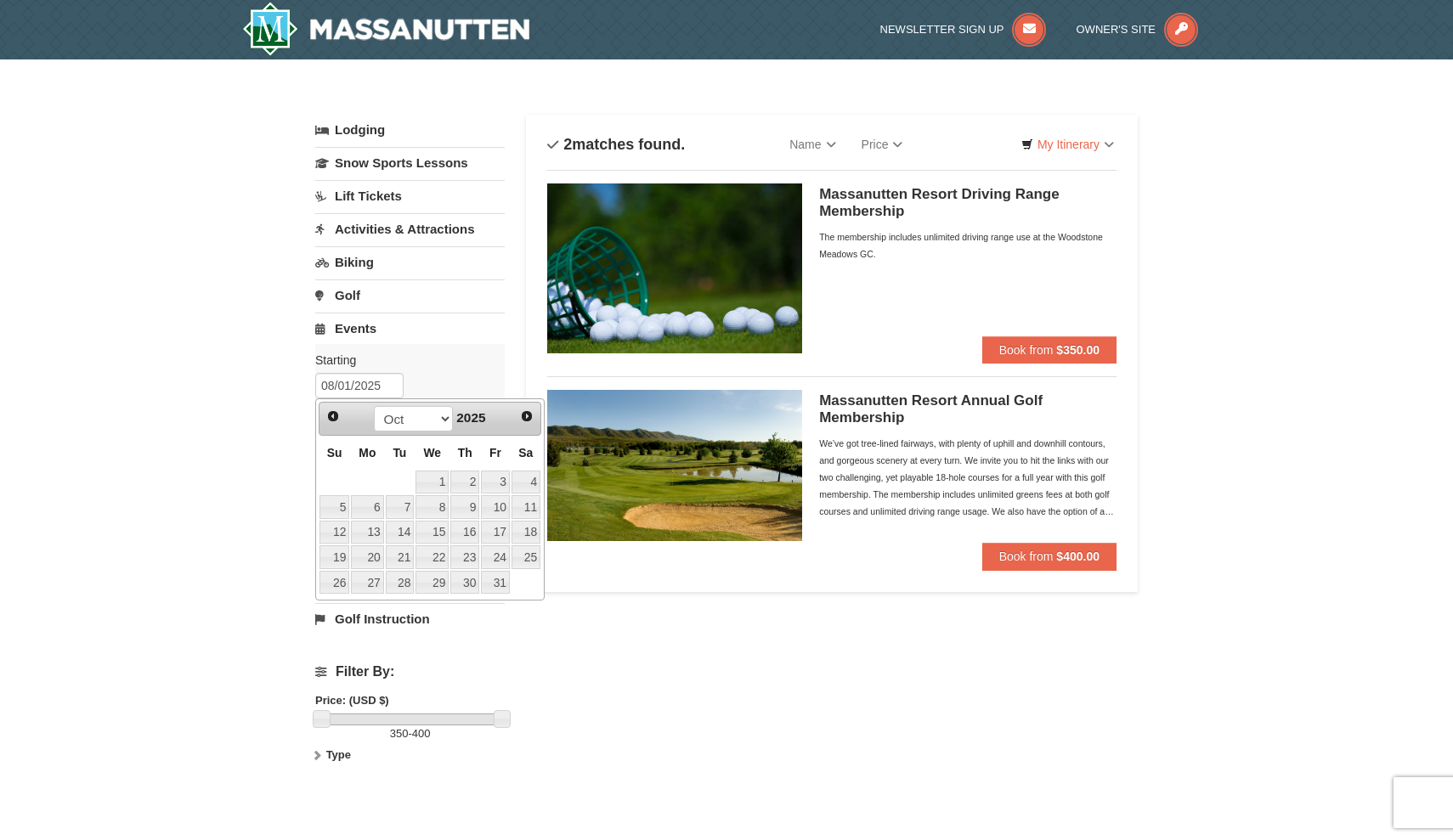 click on "Next" at bounding box center (527, 416) 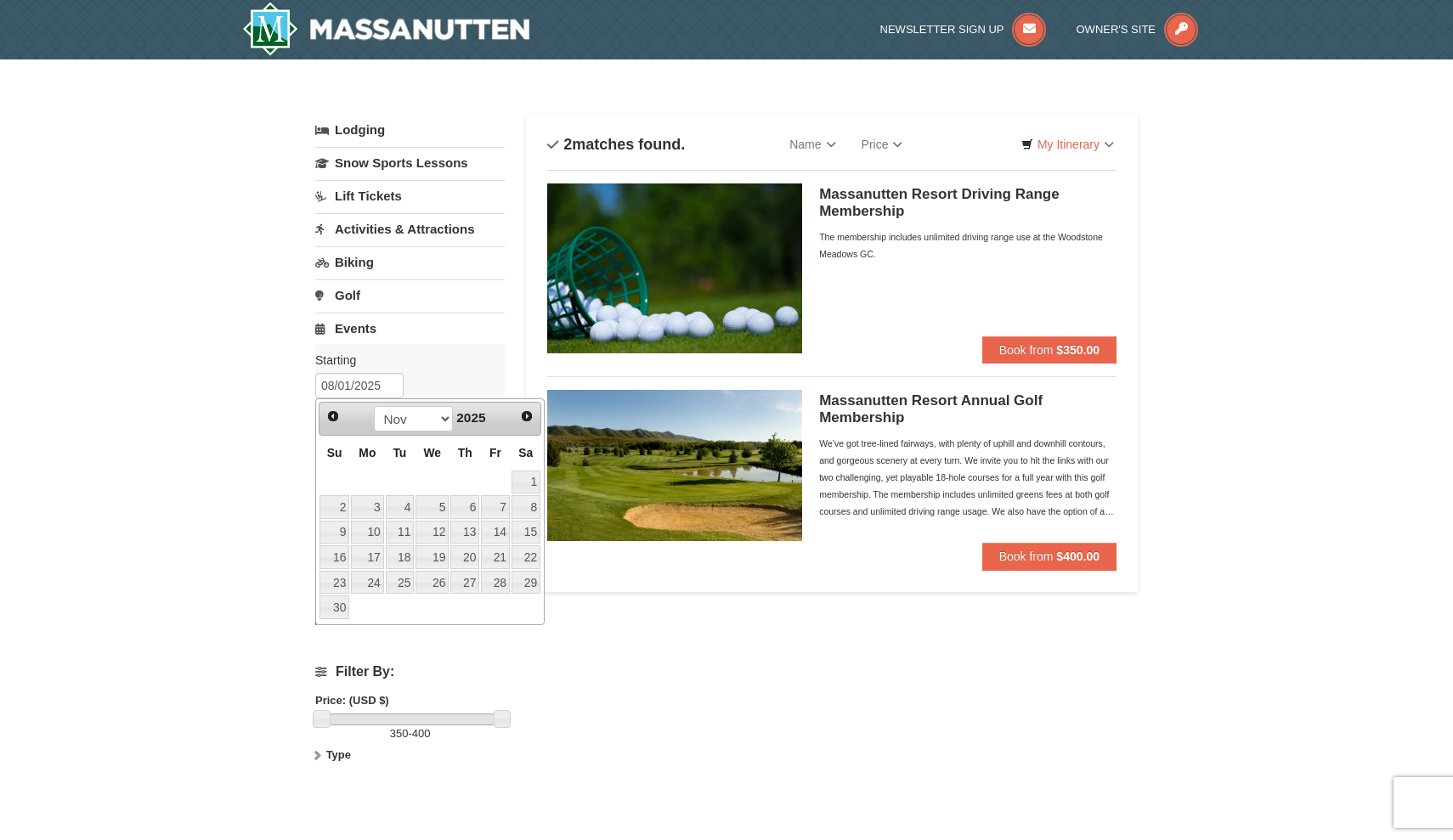 click on "Next" at bounding box center [527, 416] 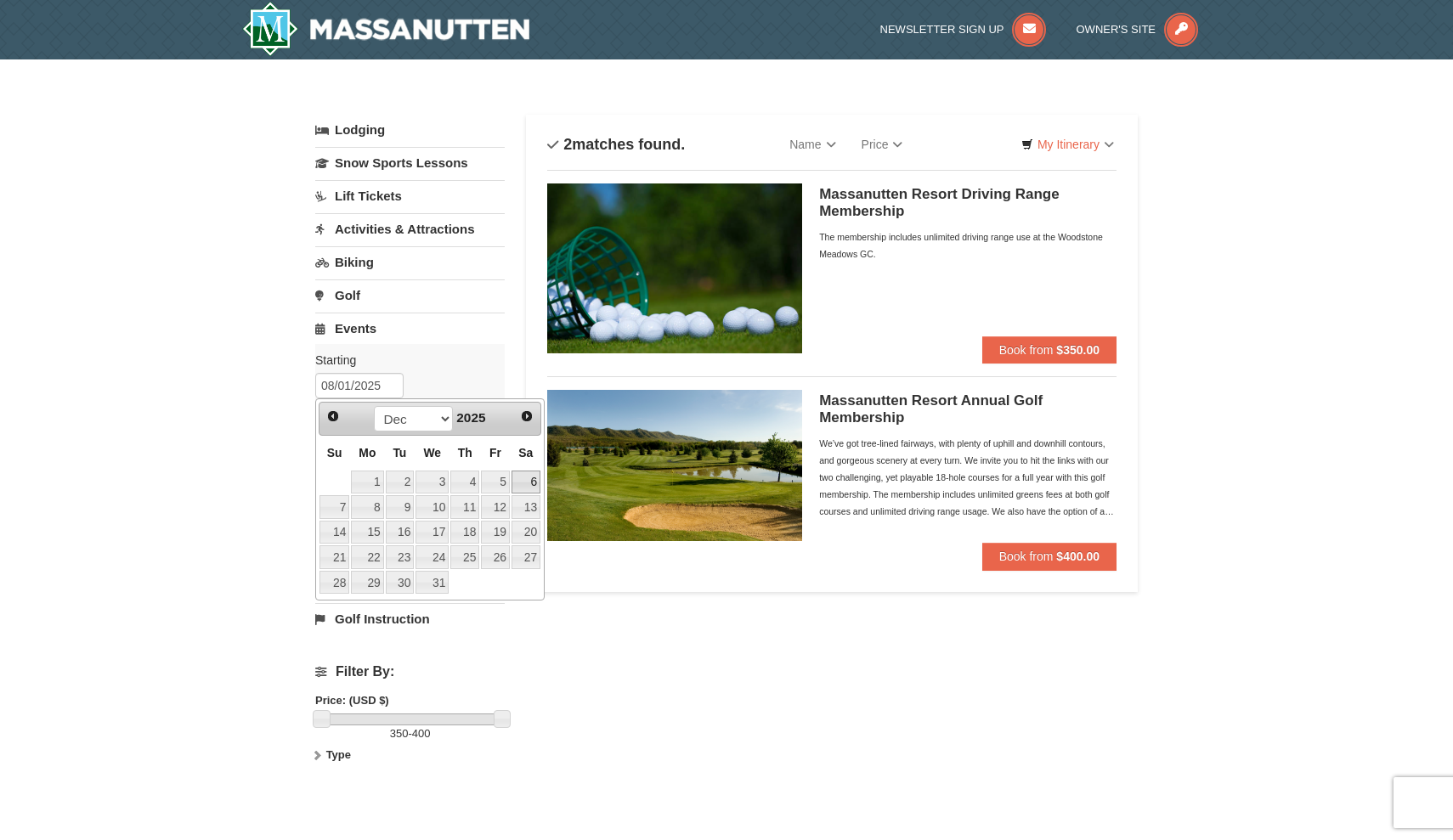 click on "6" at bounding box center (526, 482) 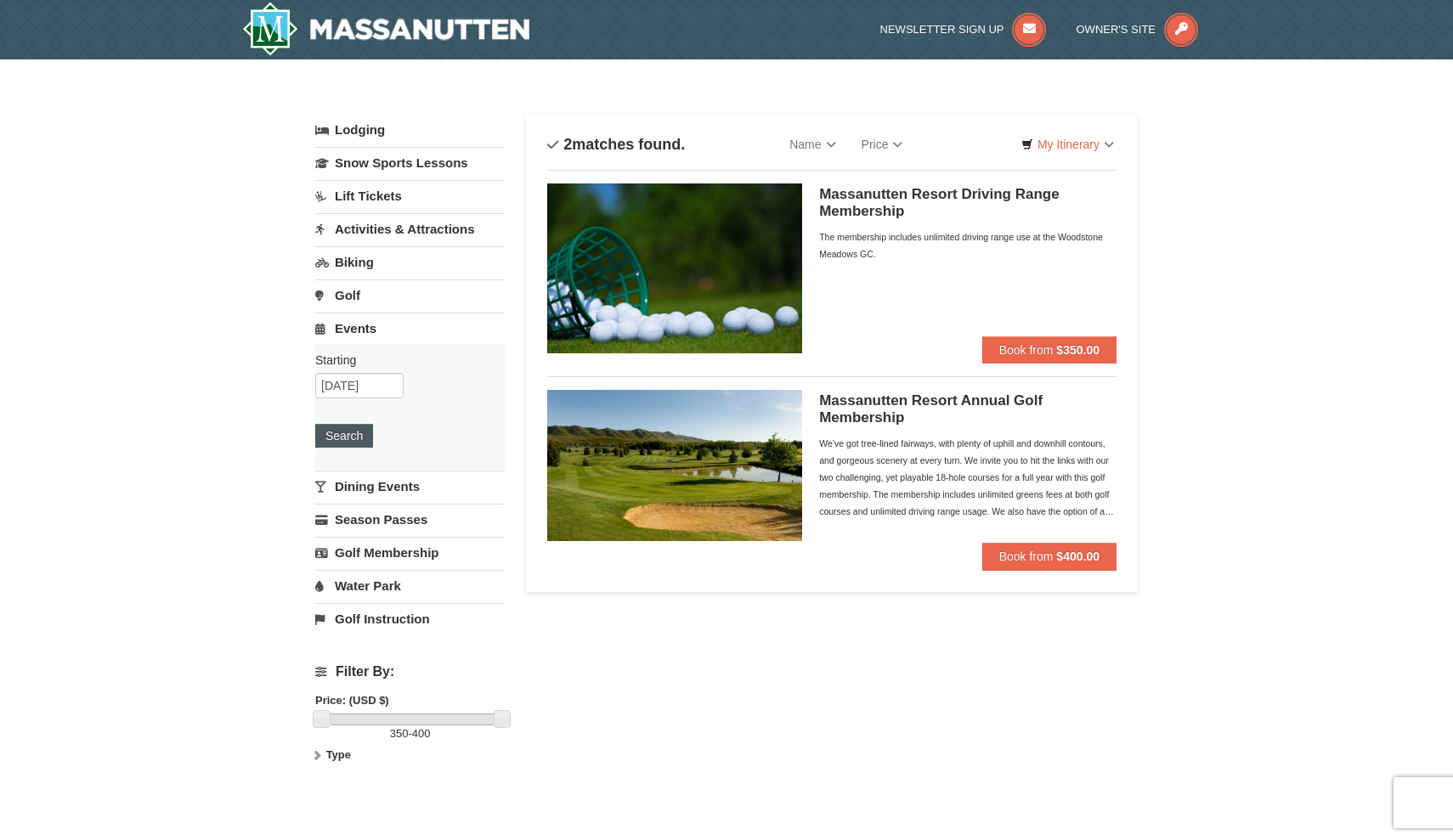 click on "Search" at bounding box center [344, 436] 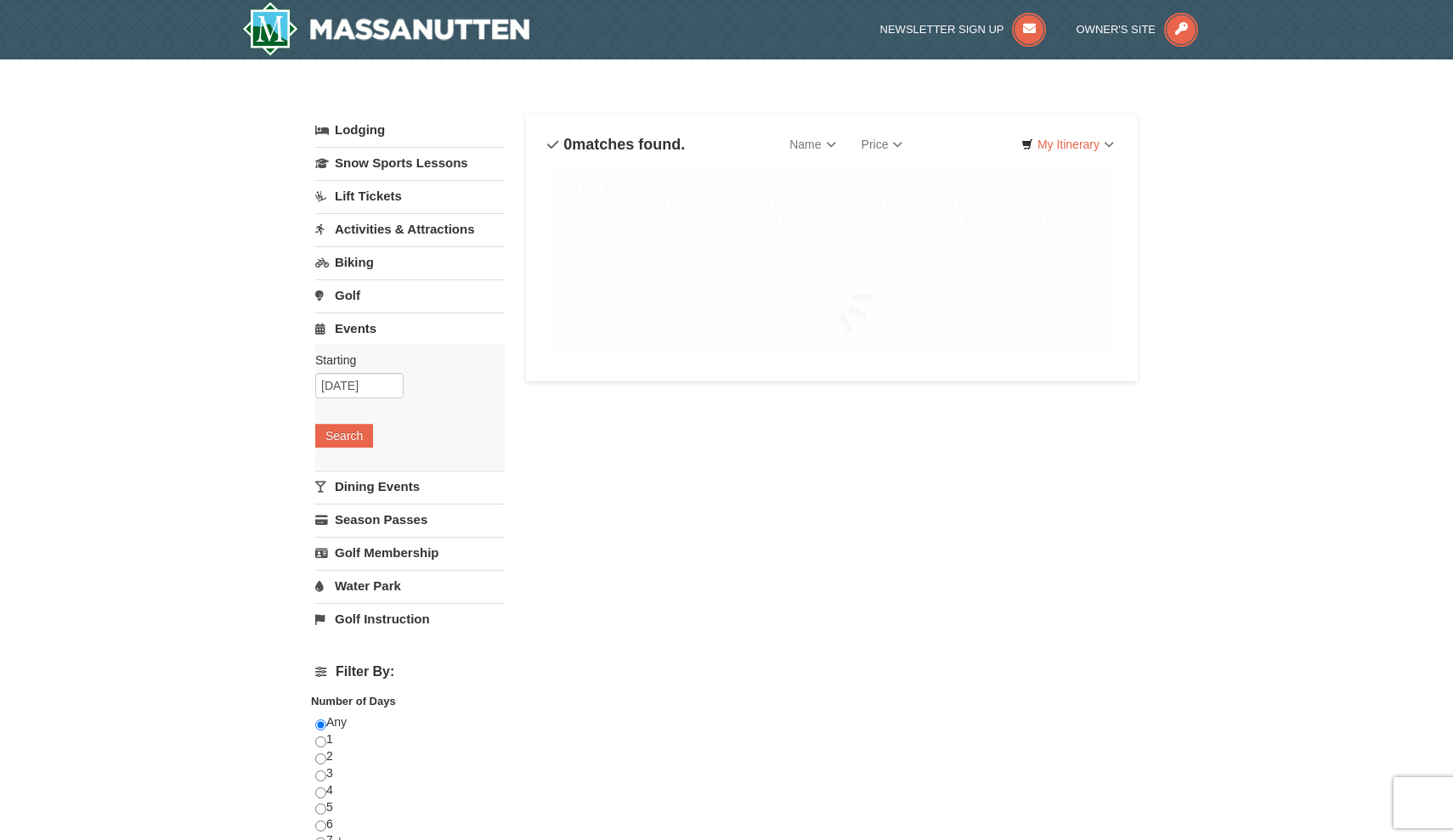 scroll, scrollTop: 0, scrollLeft: 0, axis: both 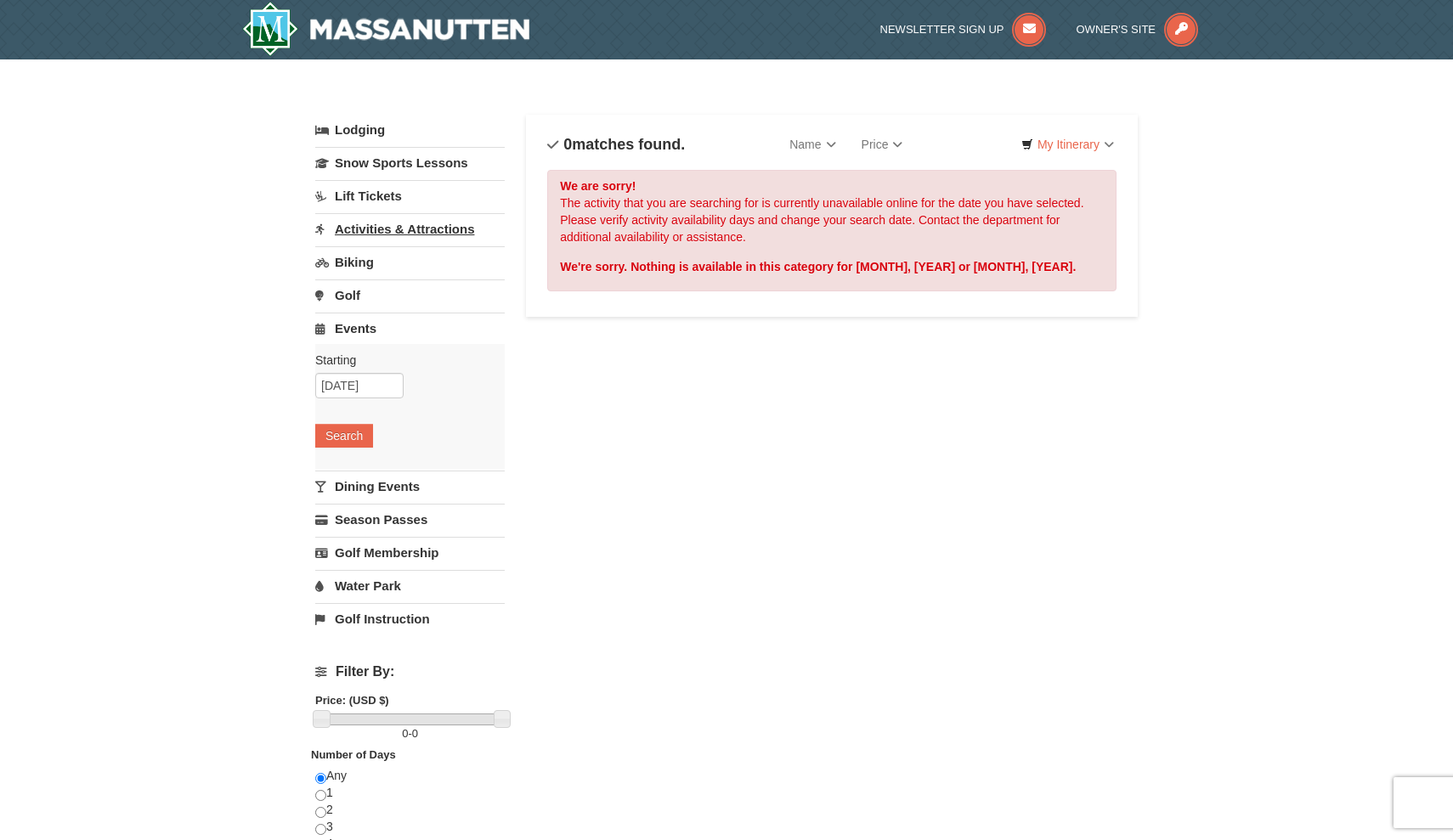 click on "Activities & Attractions" at bounding box center [410, 228] 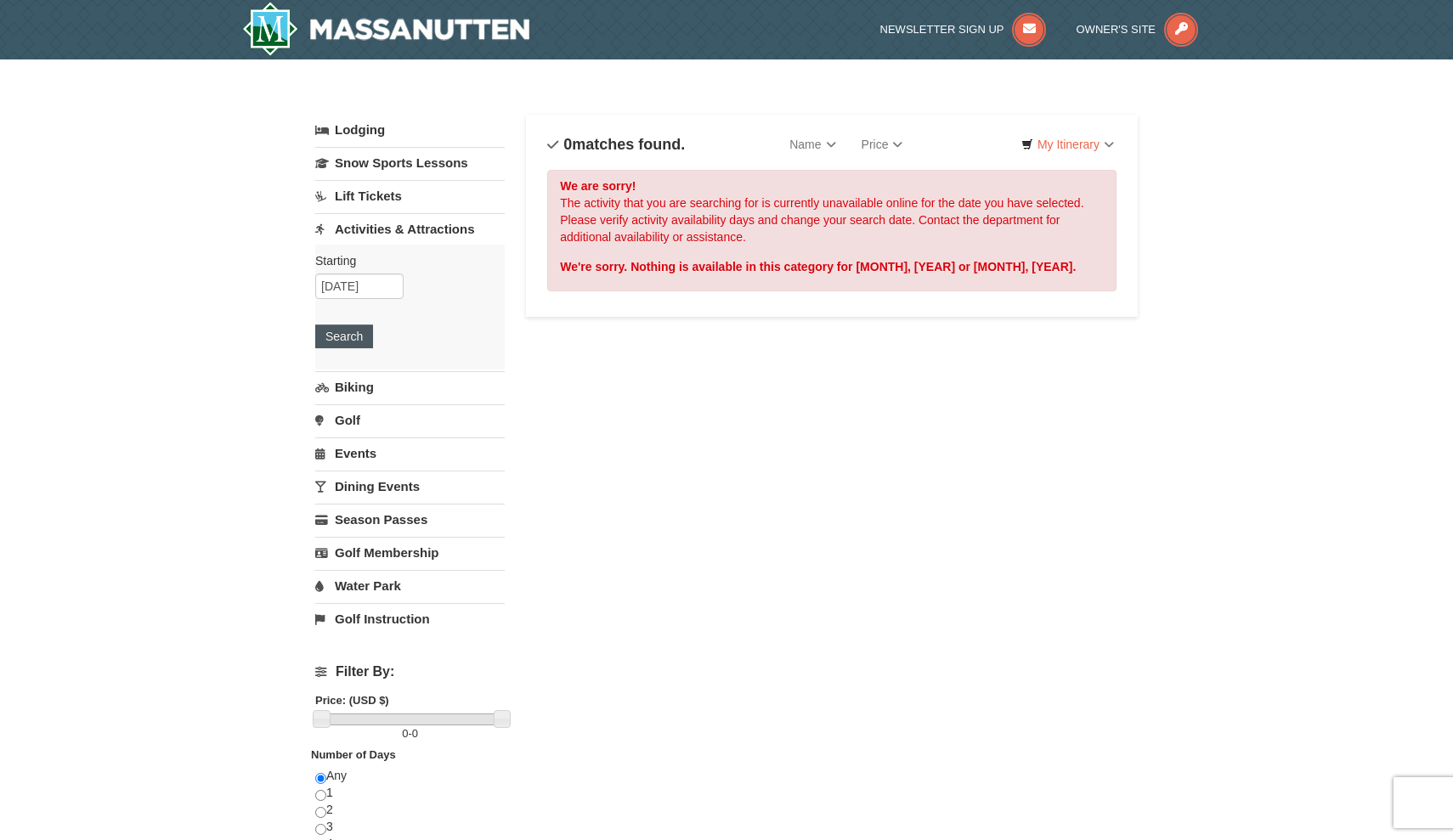 click on "Search" at bounding box center [344, 336] 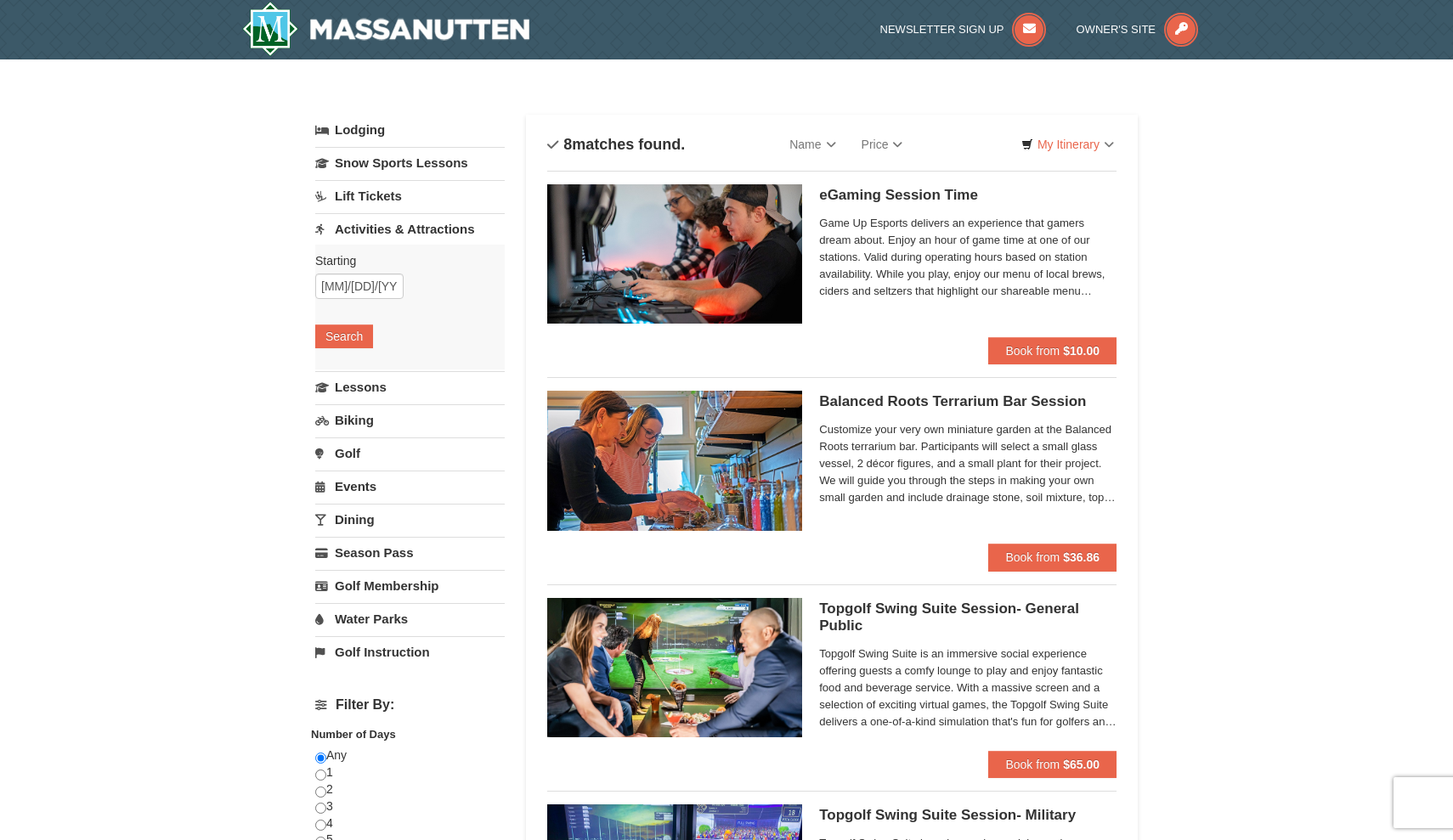 scroll, scrollTop: 0, scrollLeft: 0, axis: both 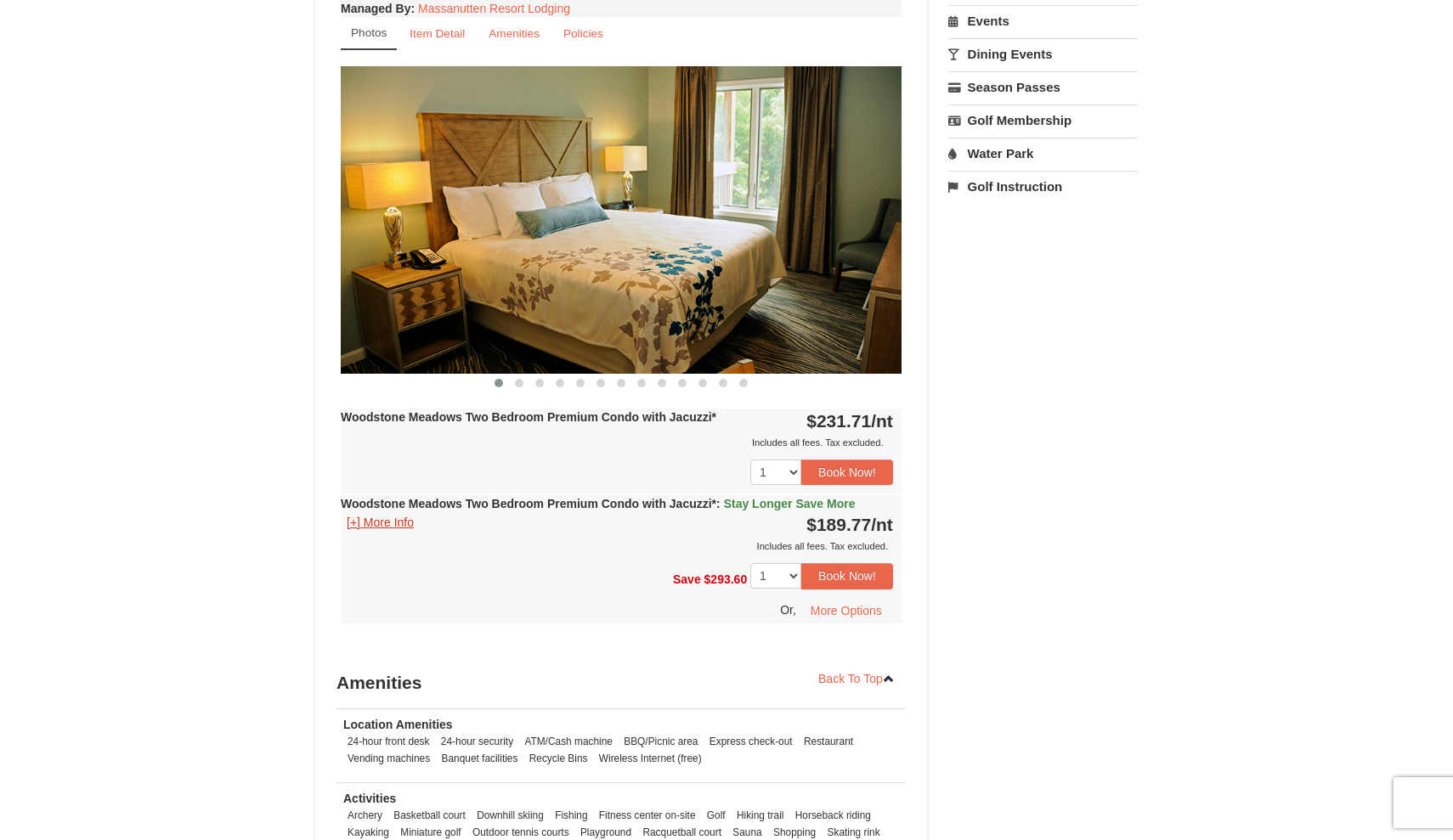 click on "[+] More Info" at bounding box center (380, 522) 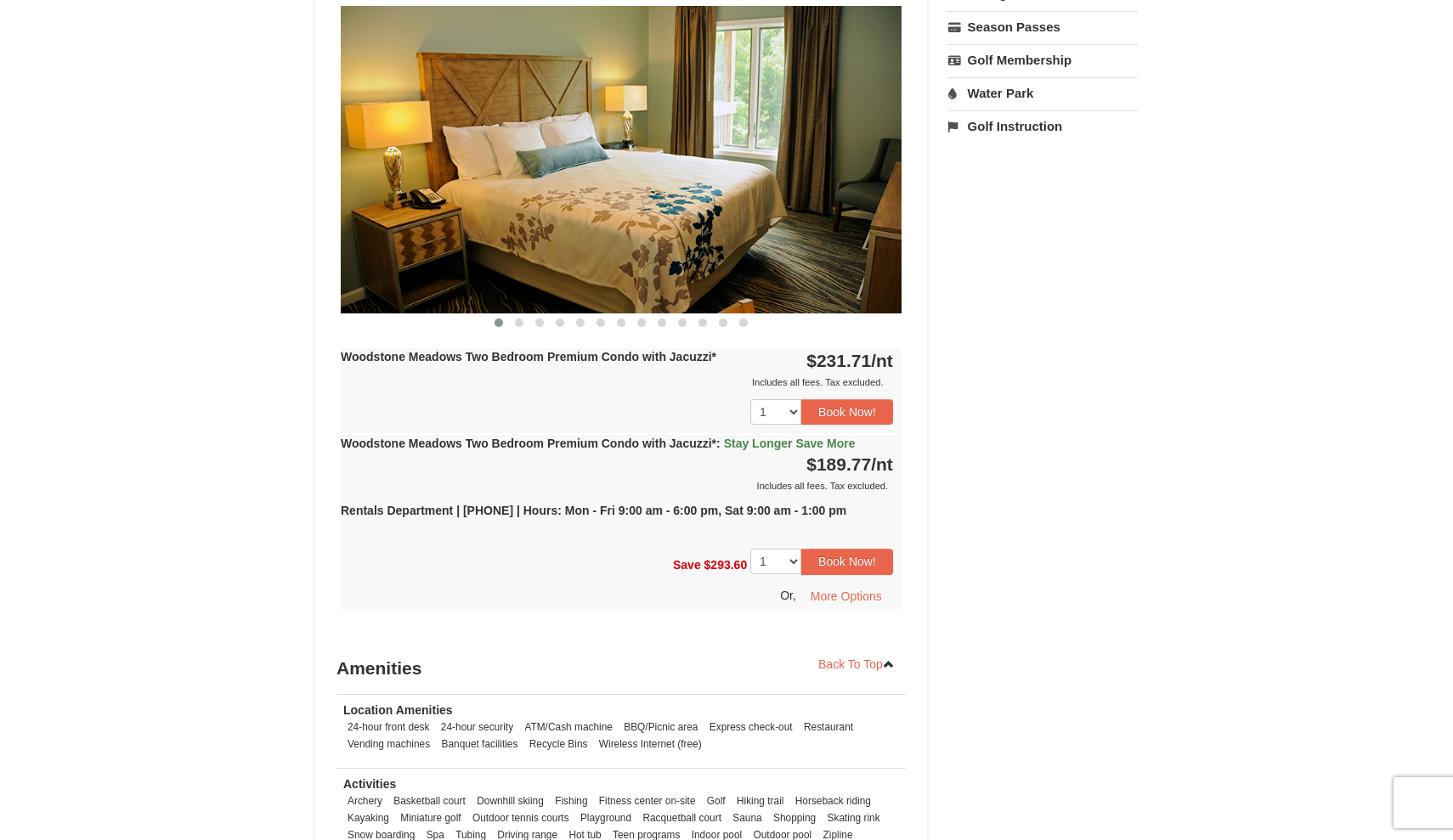 scroll, scrollTop: 675, scrollLeft: 0, axis: vertical 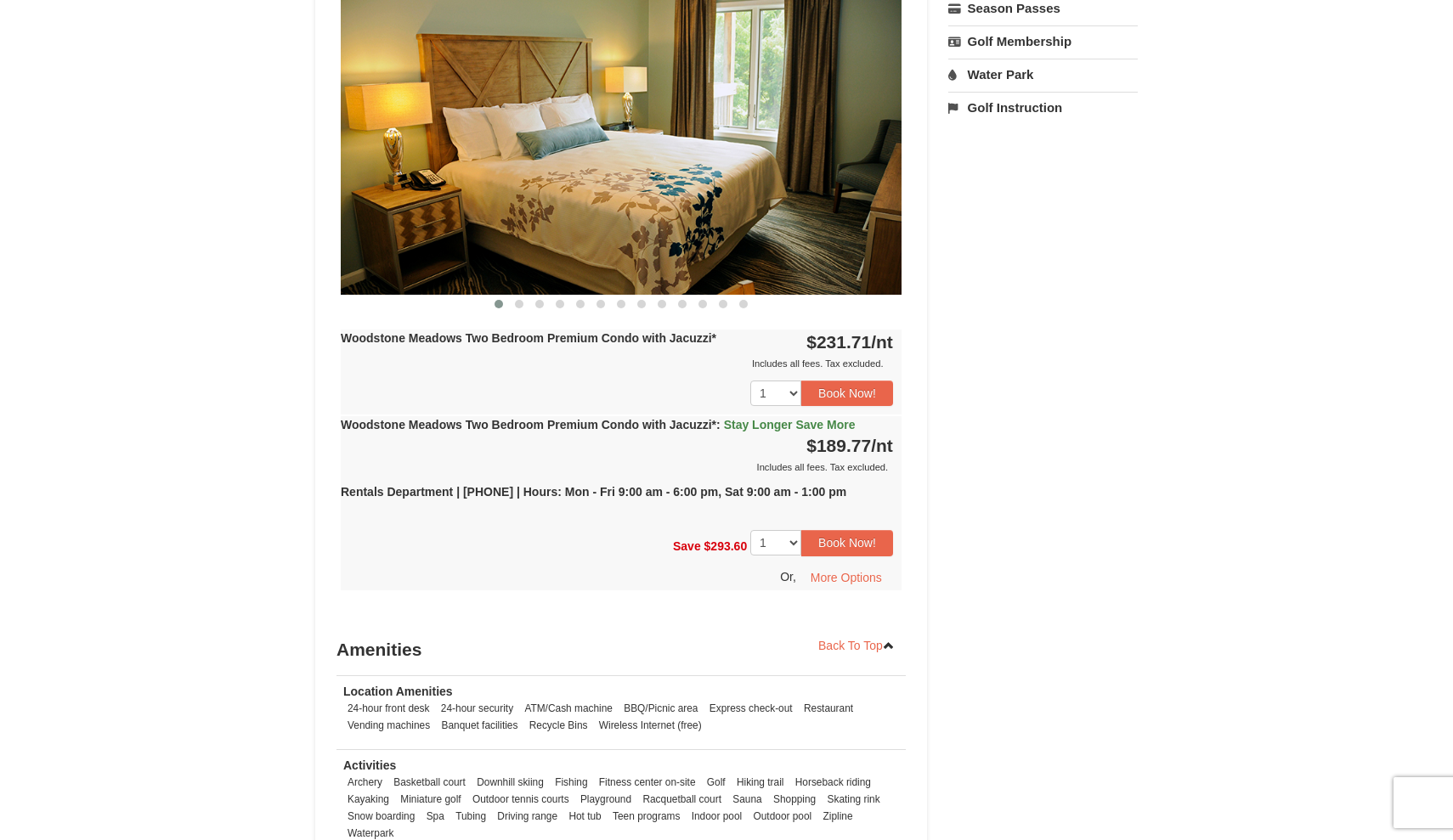 click on "Stay Longer Save More" at bounding box center [789, 425] 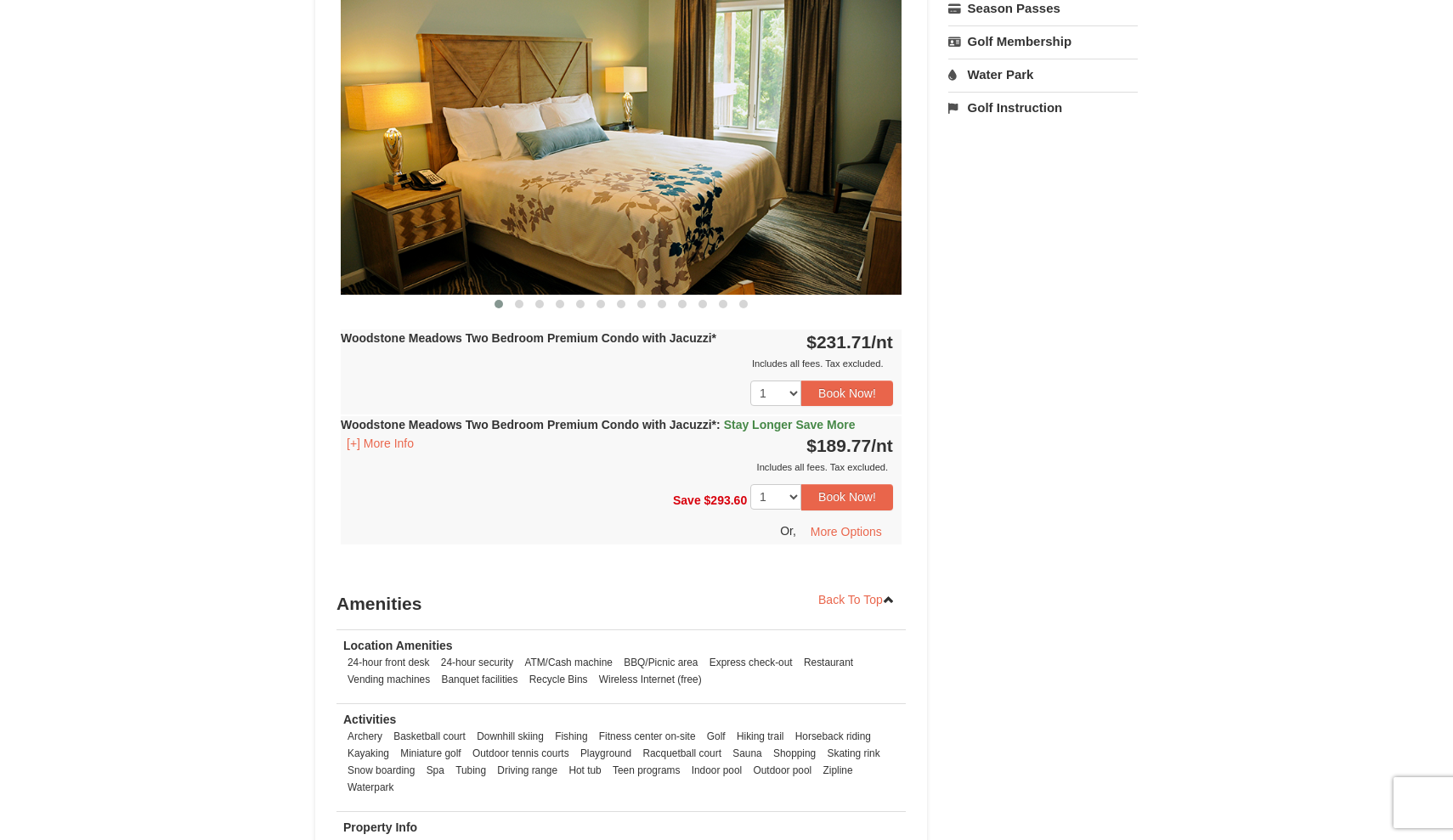 click on "Stay Longer Save More" at bounding box center [789, 425] 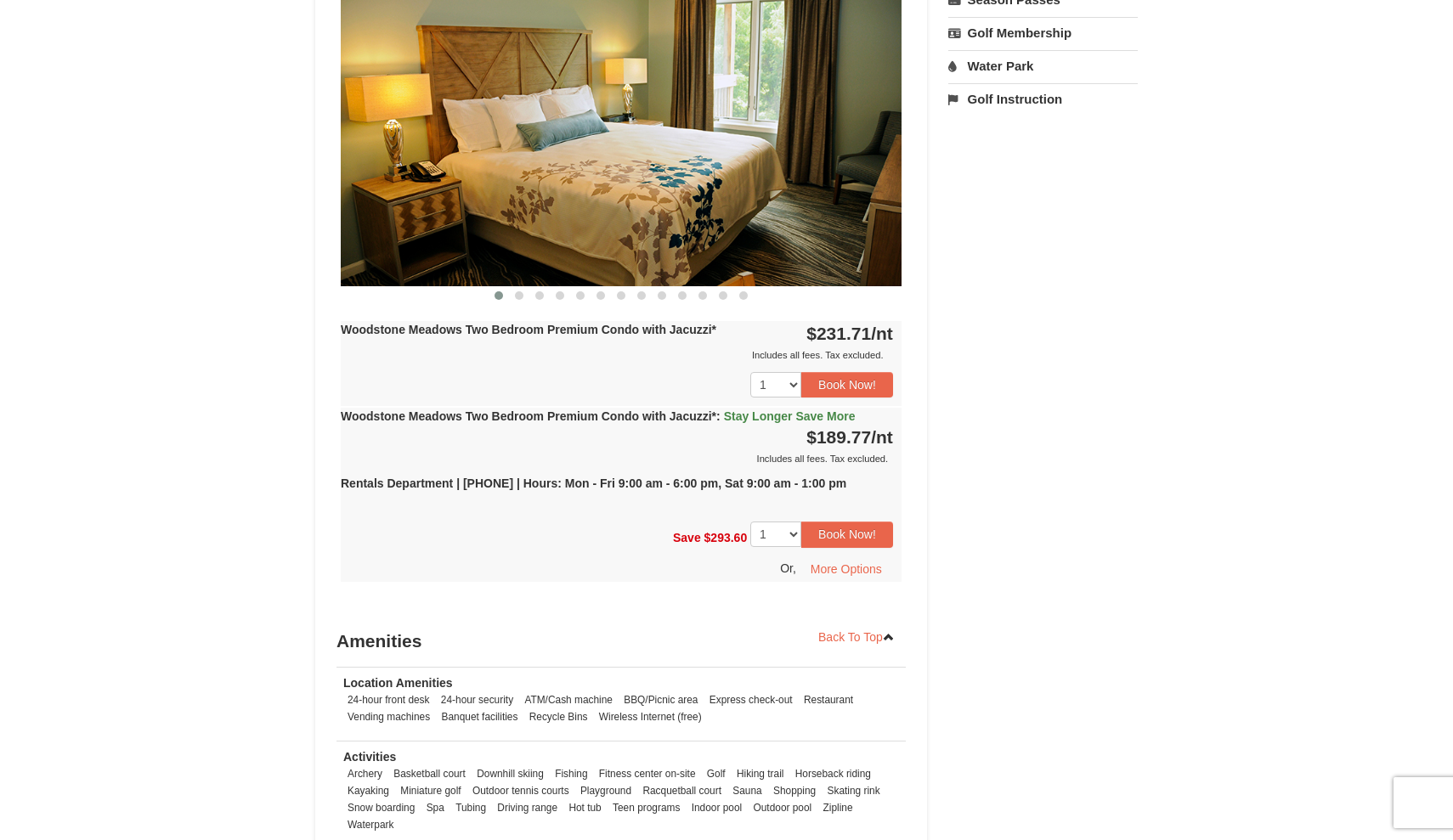 scroll, scrollTop: 697, scrollLeft: 0, axis: vertical 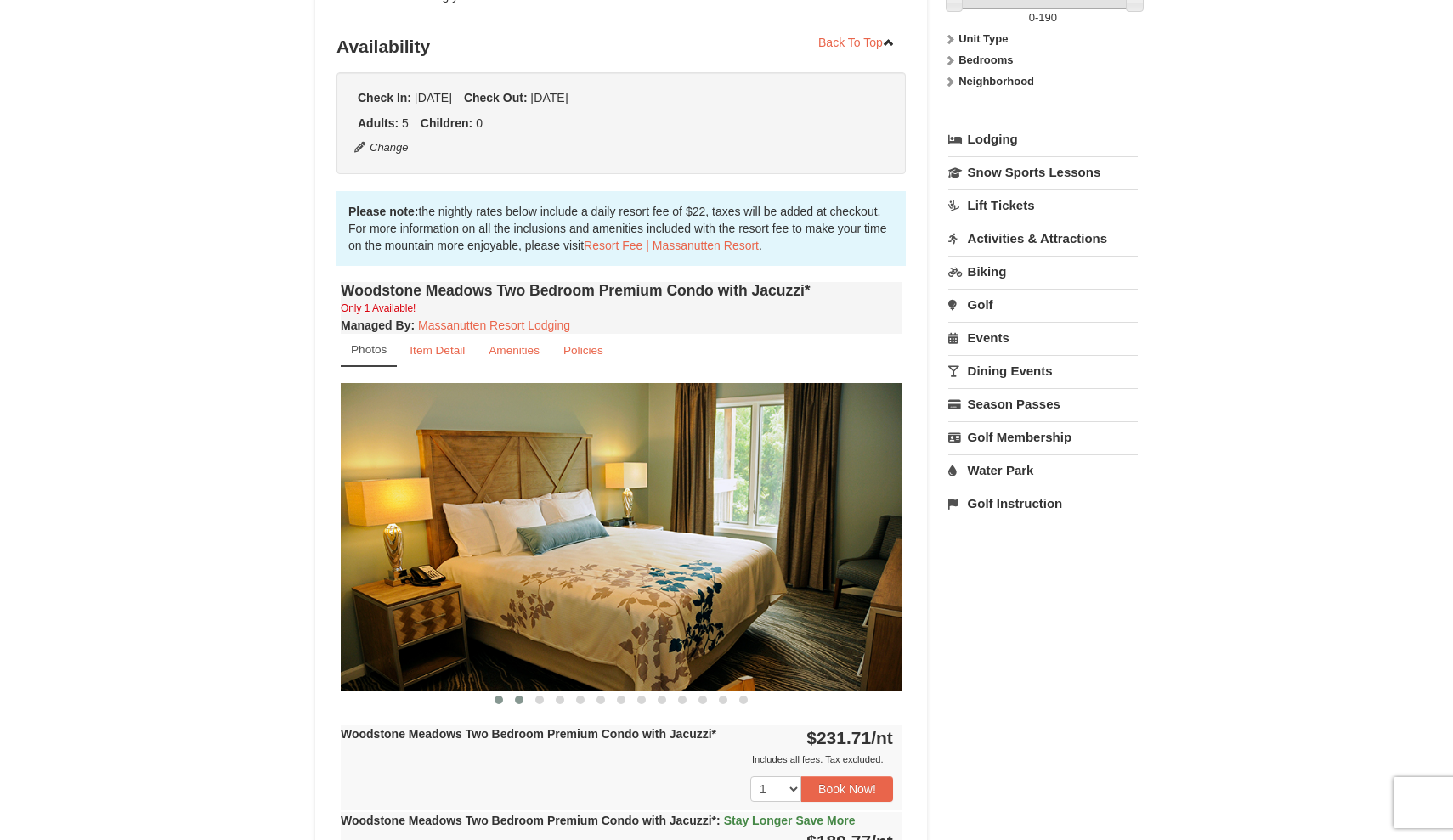click at bounding box center [519, 700] 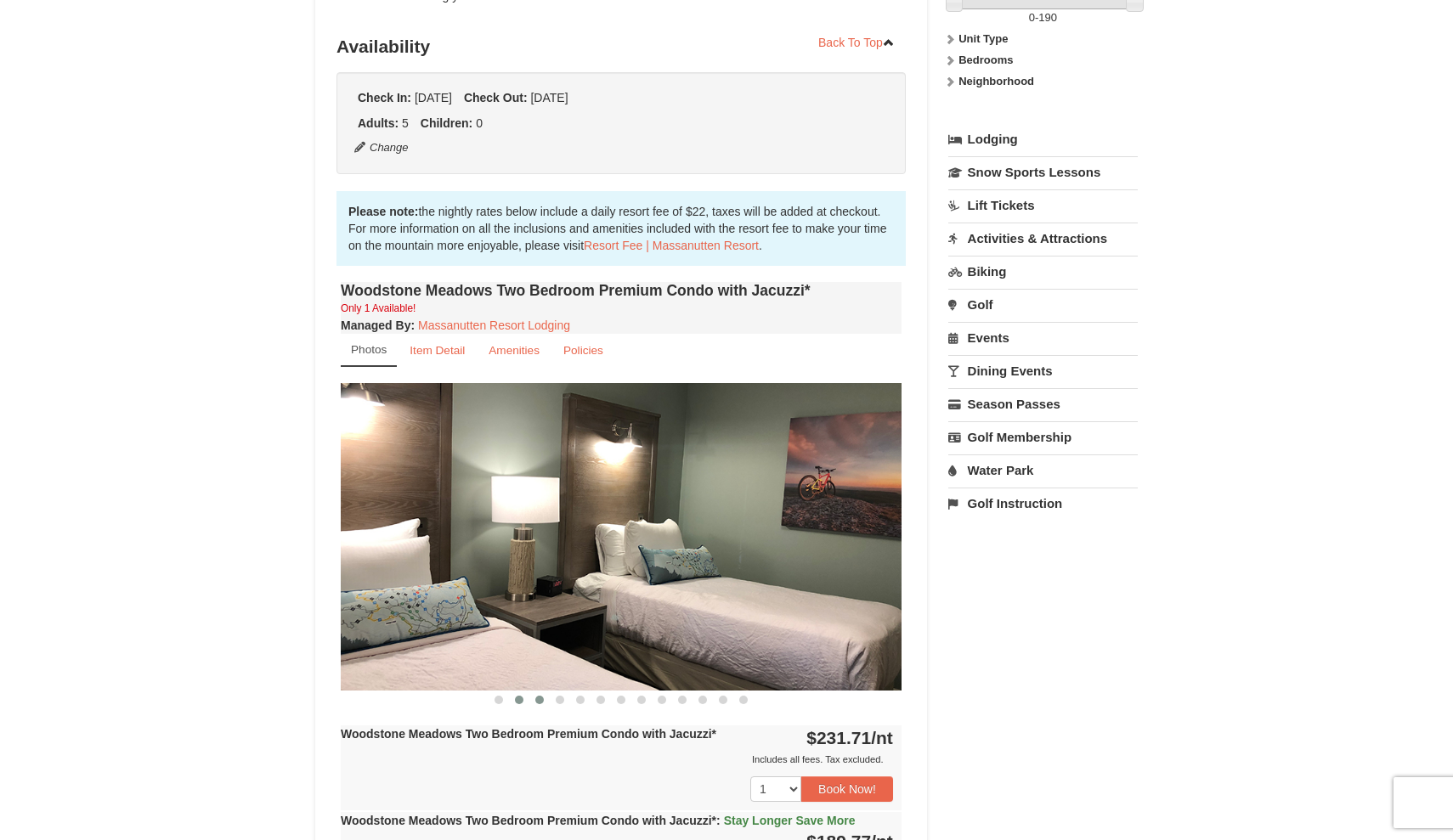 click at bounding box center (540, 700) 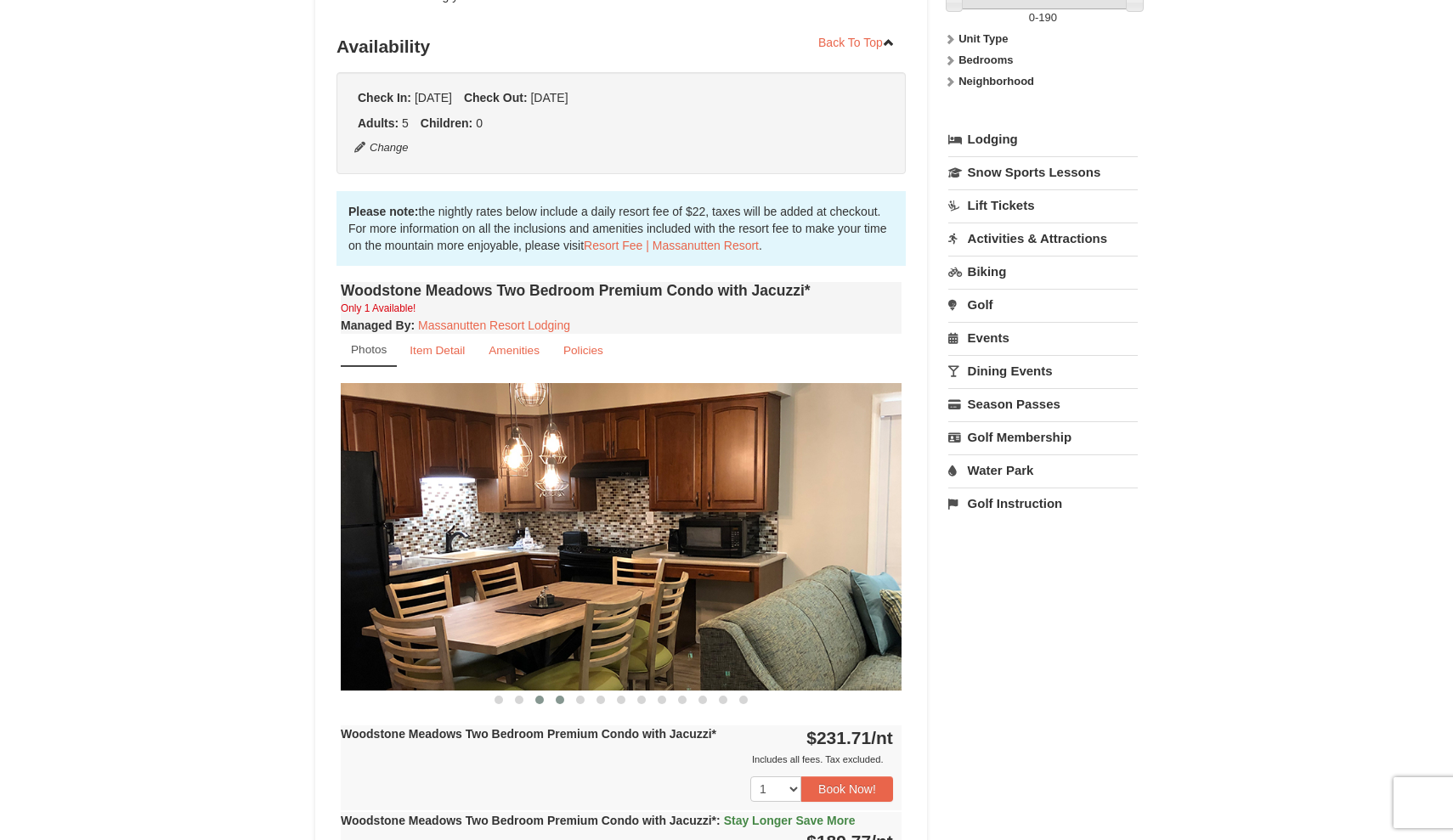 click at bounding box center [560, 700] 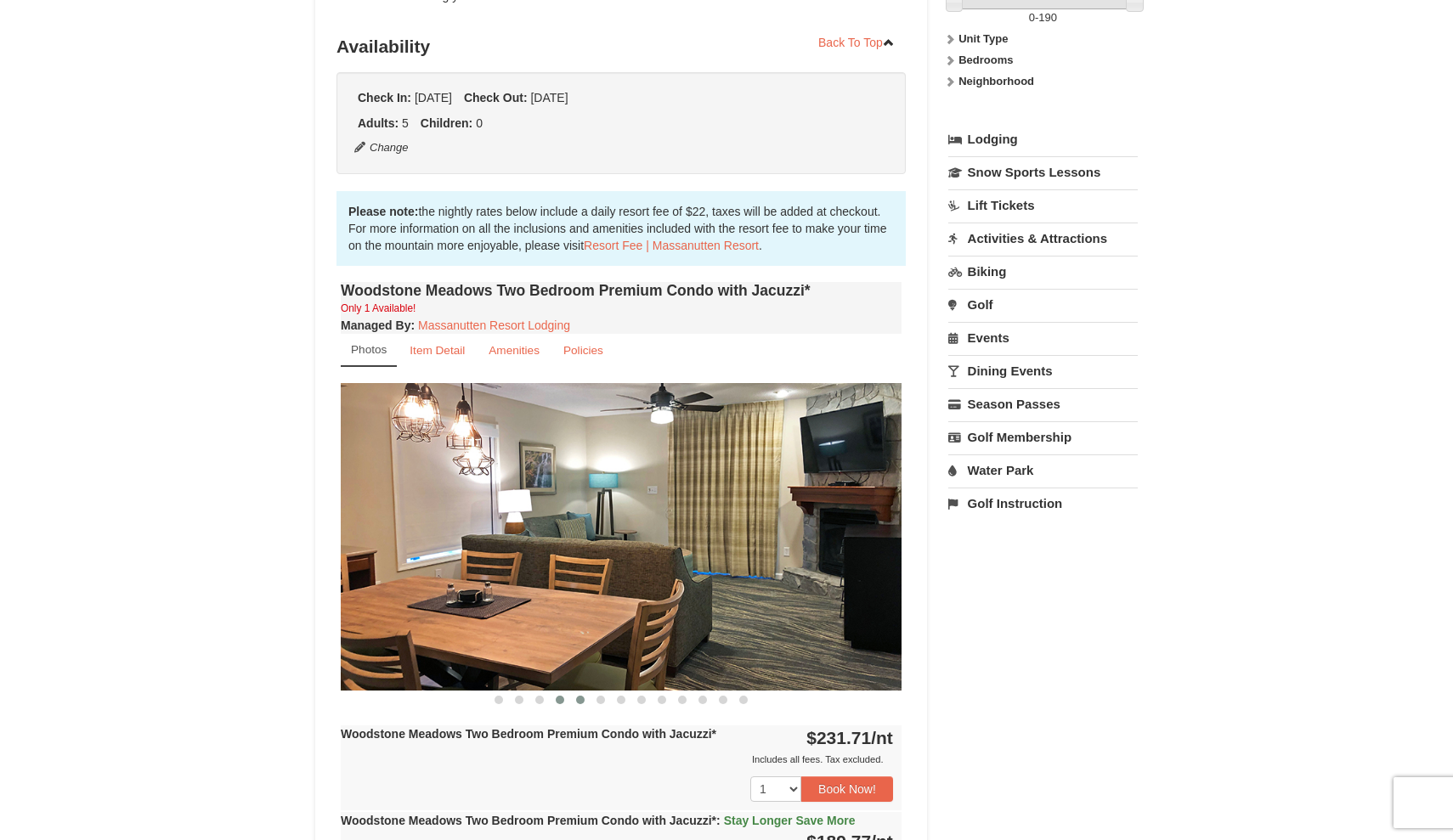 click at bounding box center (580, 700) 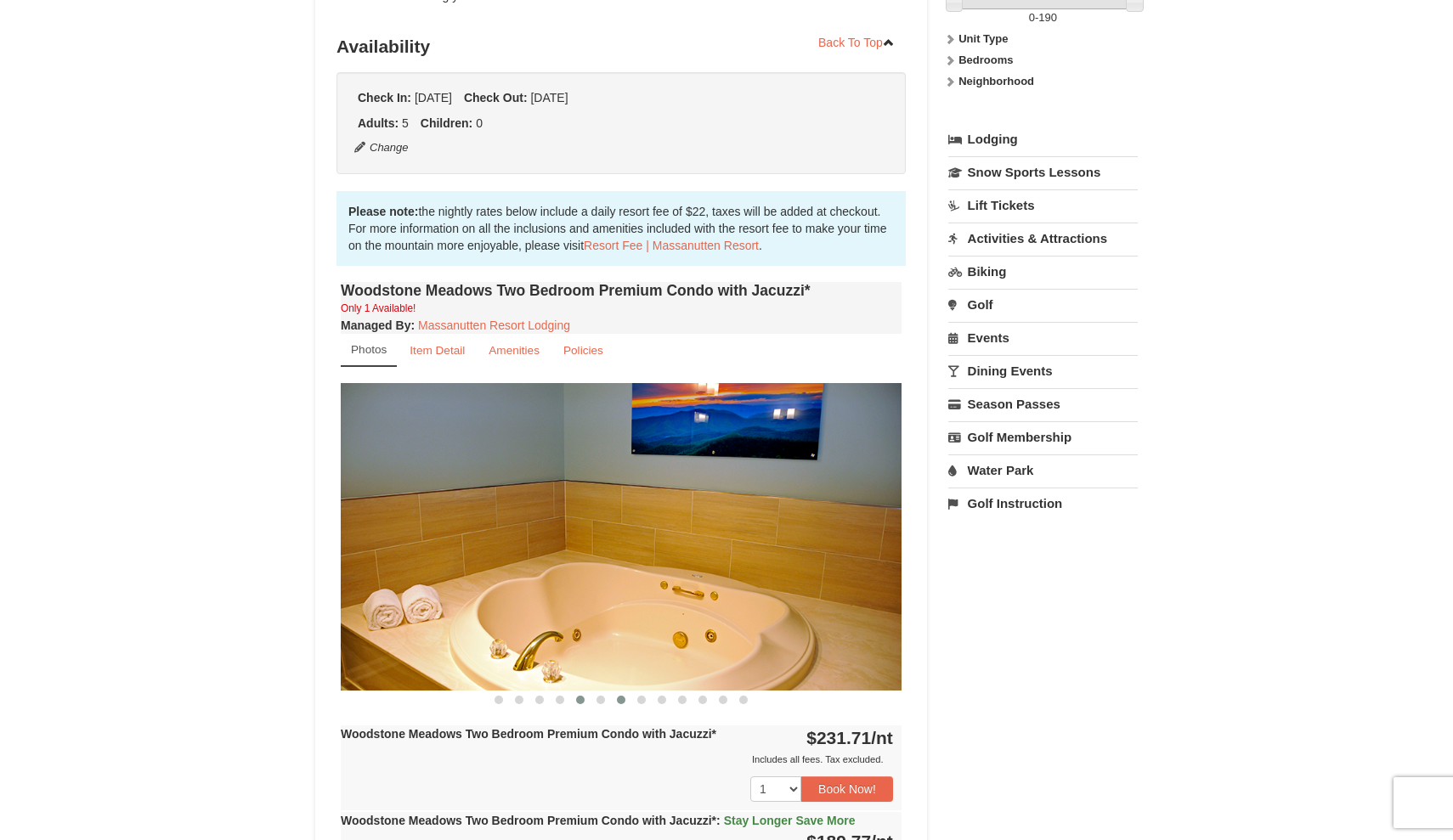 click at bounding box center [621, 700] 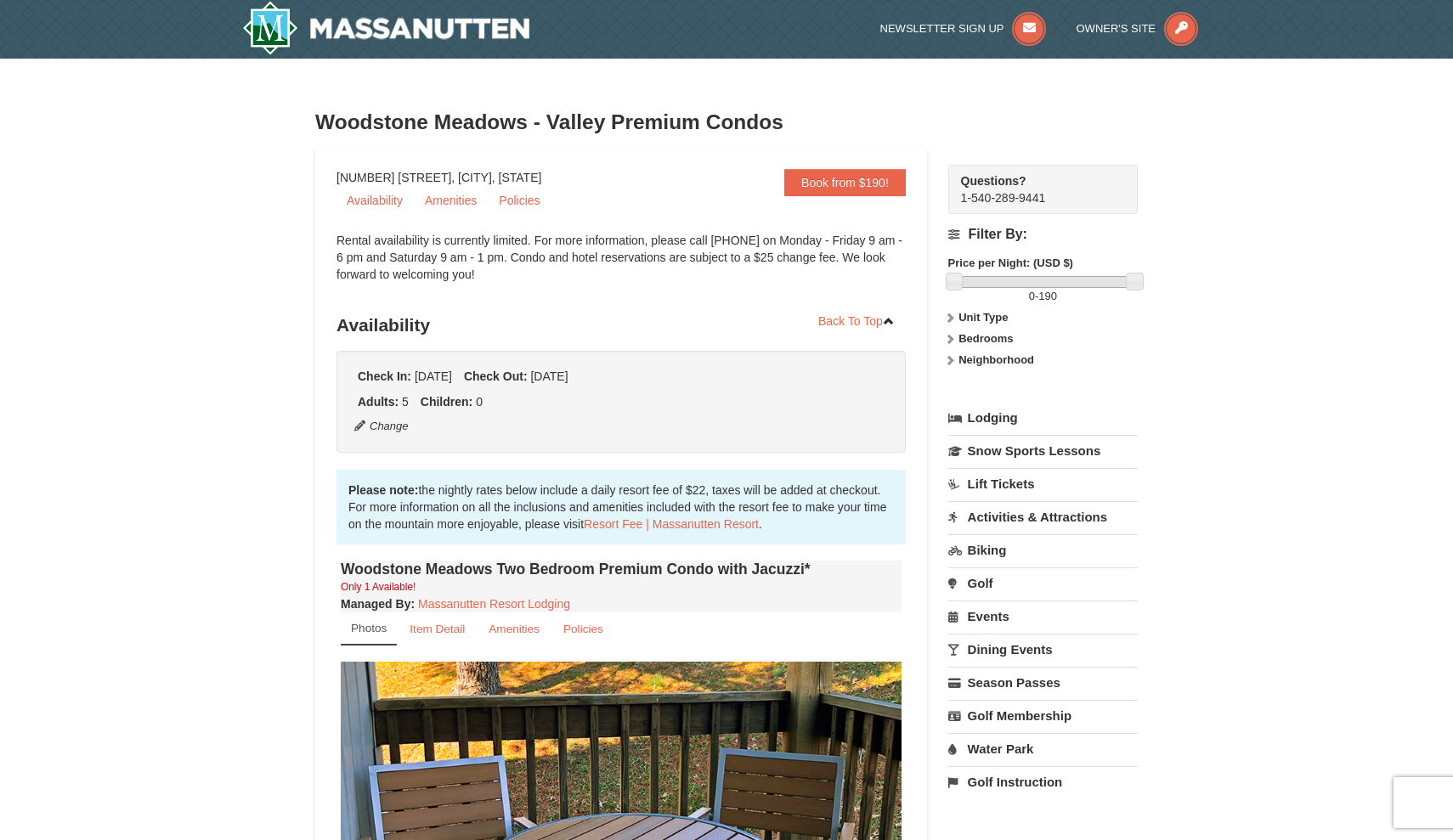 scroll, scrollTop: 3, scrollLeft: 0, axis: vertical 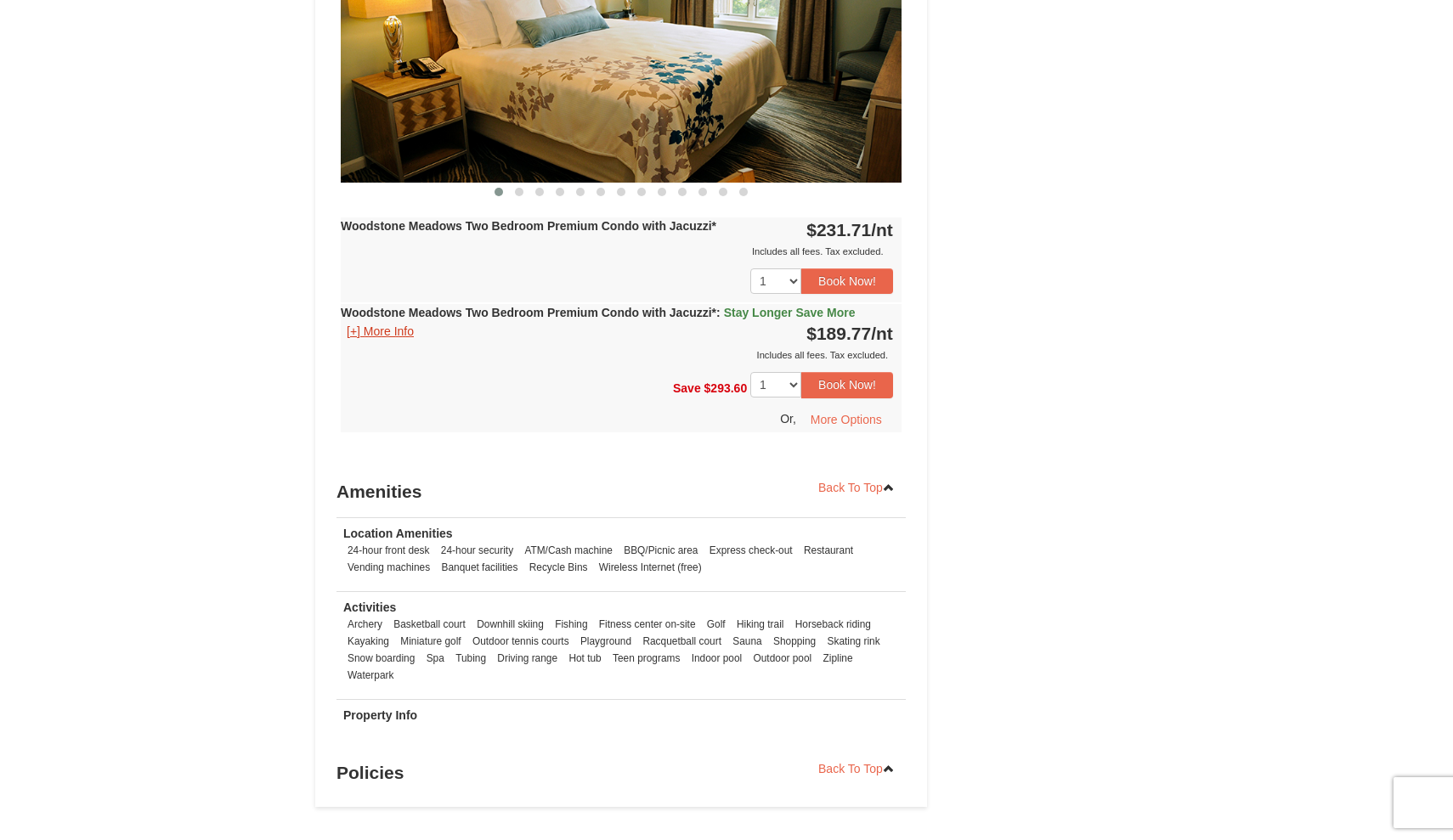click on "[+] More Info" at bounding box center (380, 331) 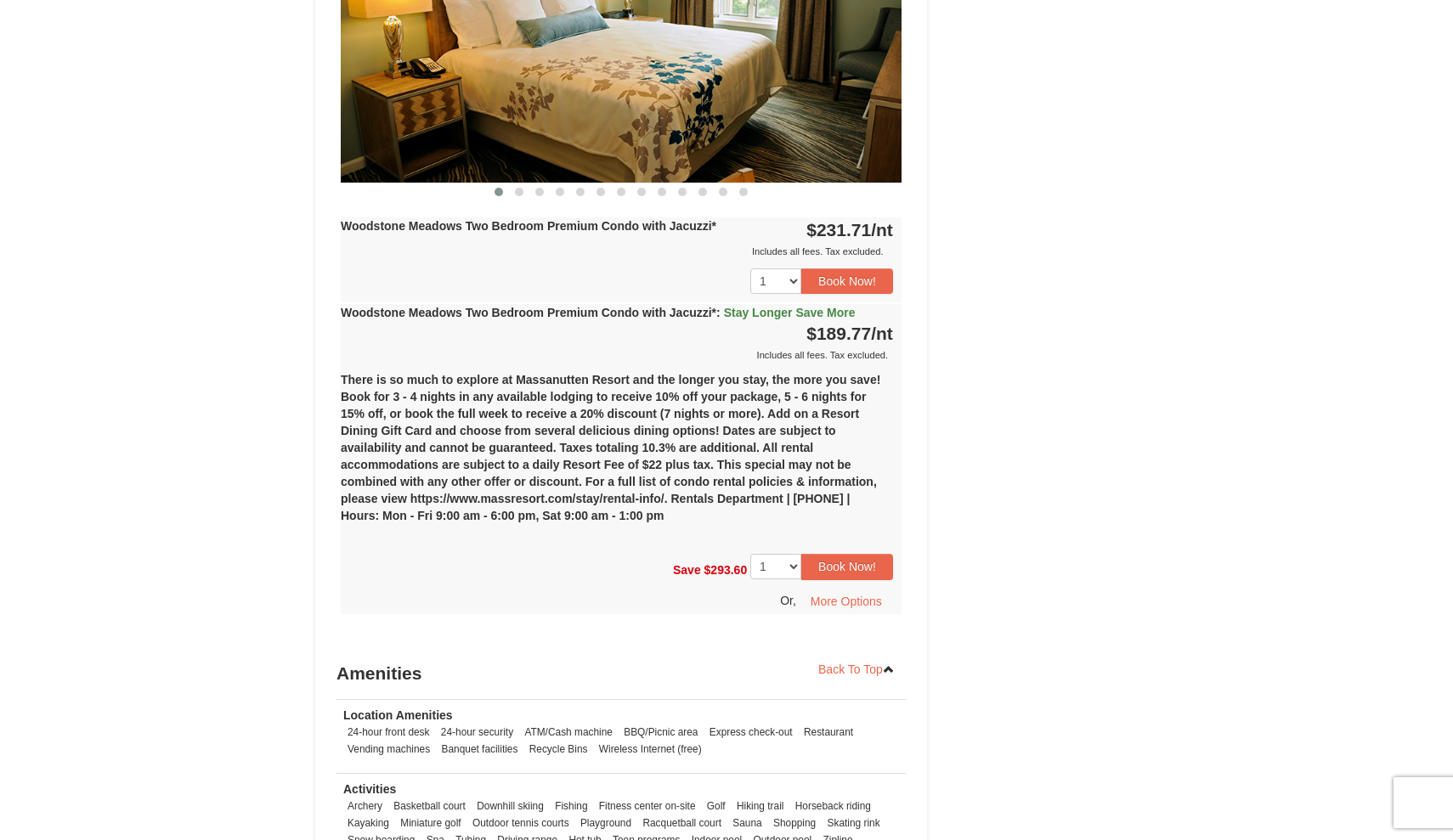 click on "Woodstone Meadows Two Bedroom Premium Condo with Jacuzzi*  :
Stay Longer Save More" at bounding box center [597, 313] 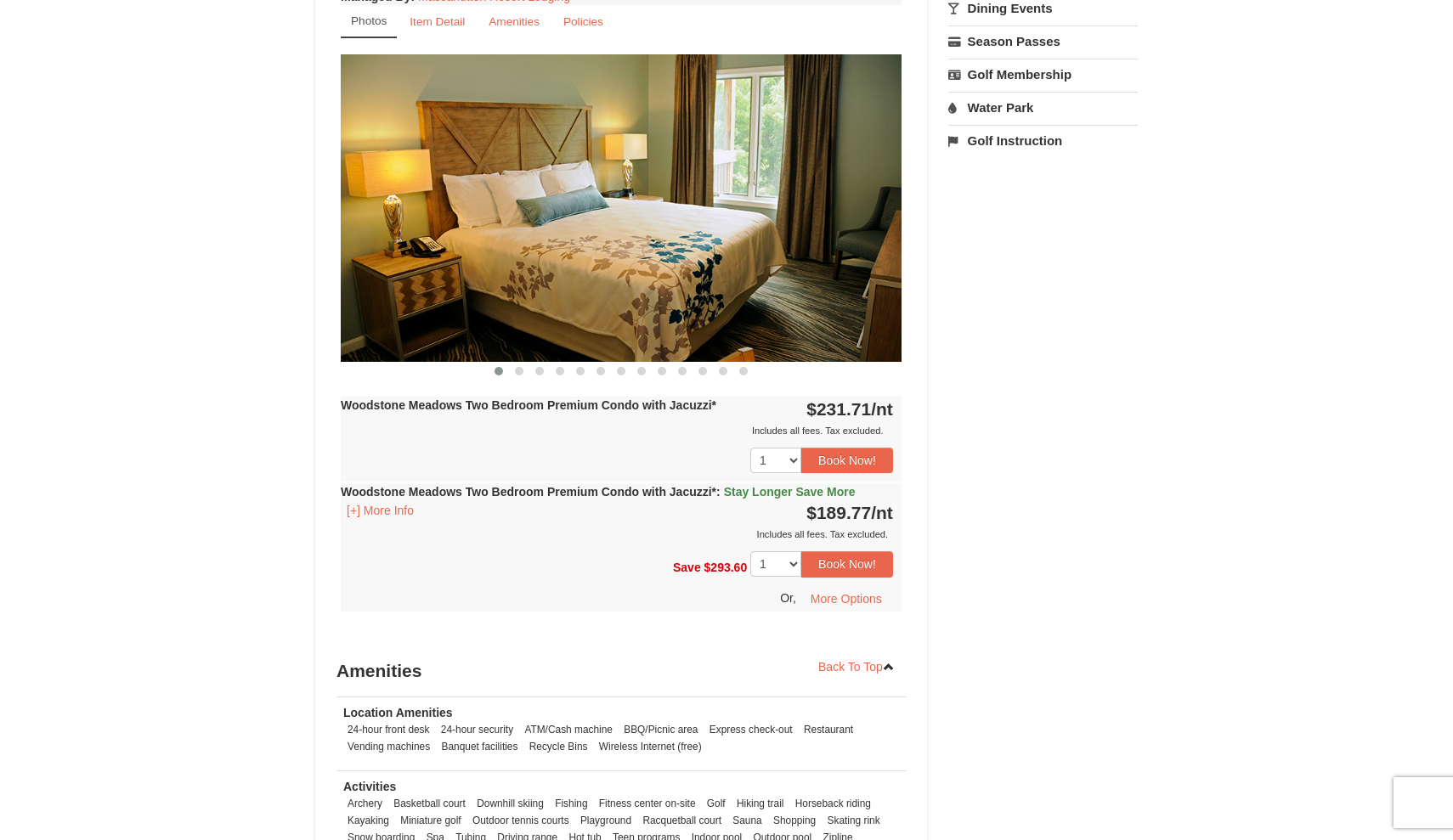 scroll, scrollTop: 640, scrollLeft: 0, axis: vertical 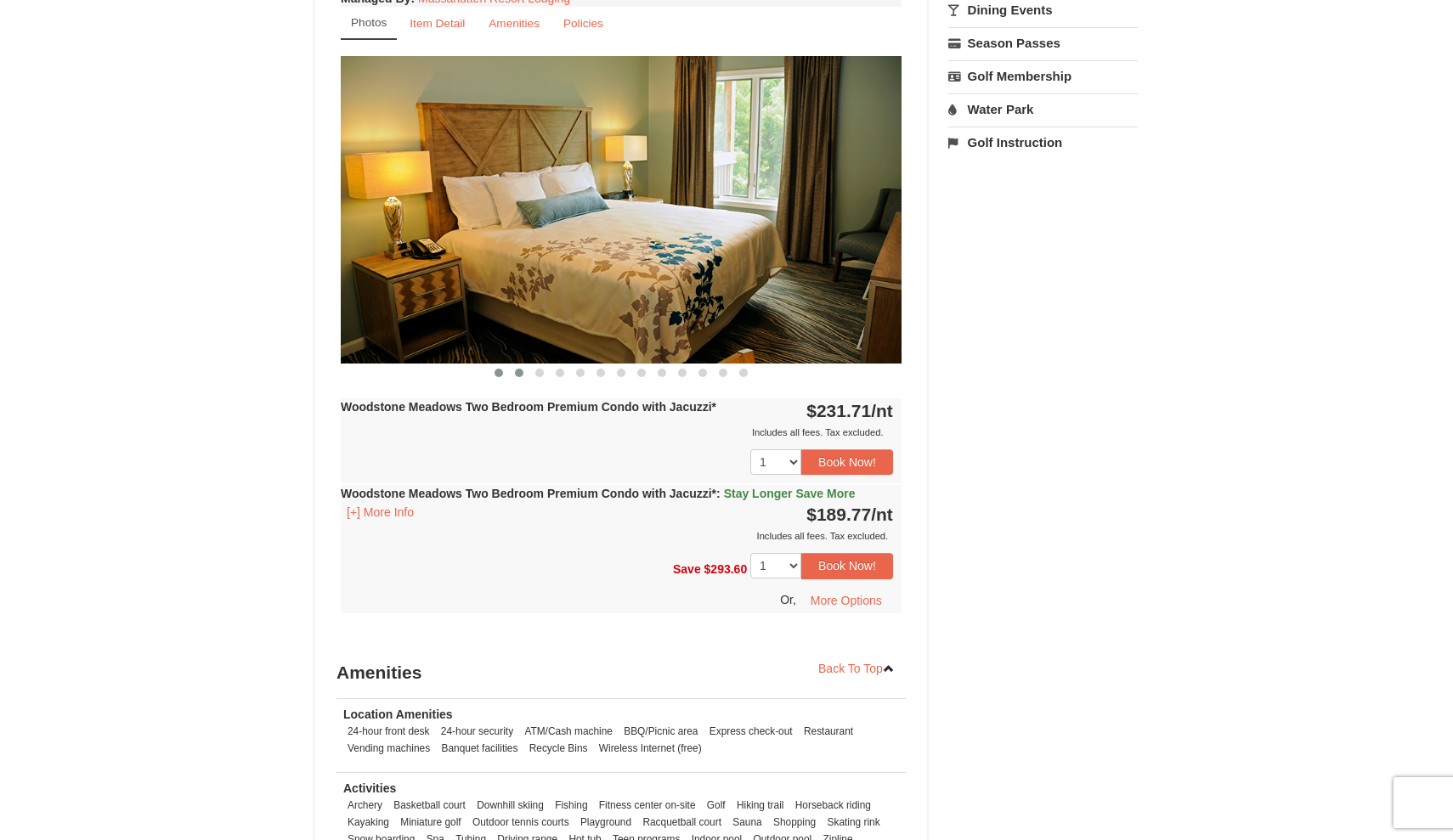 click at bounding box center [519, 373] 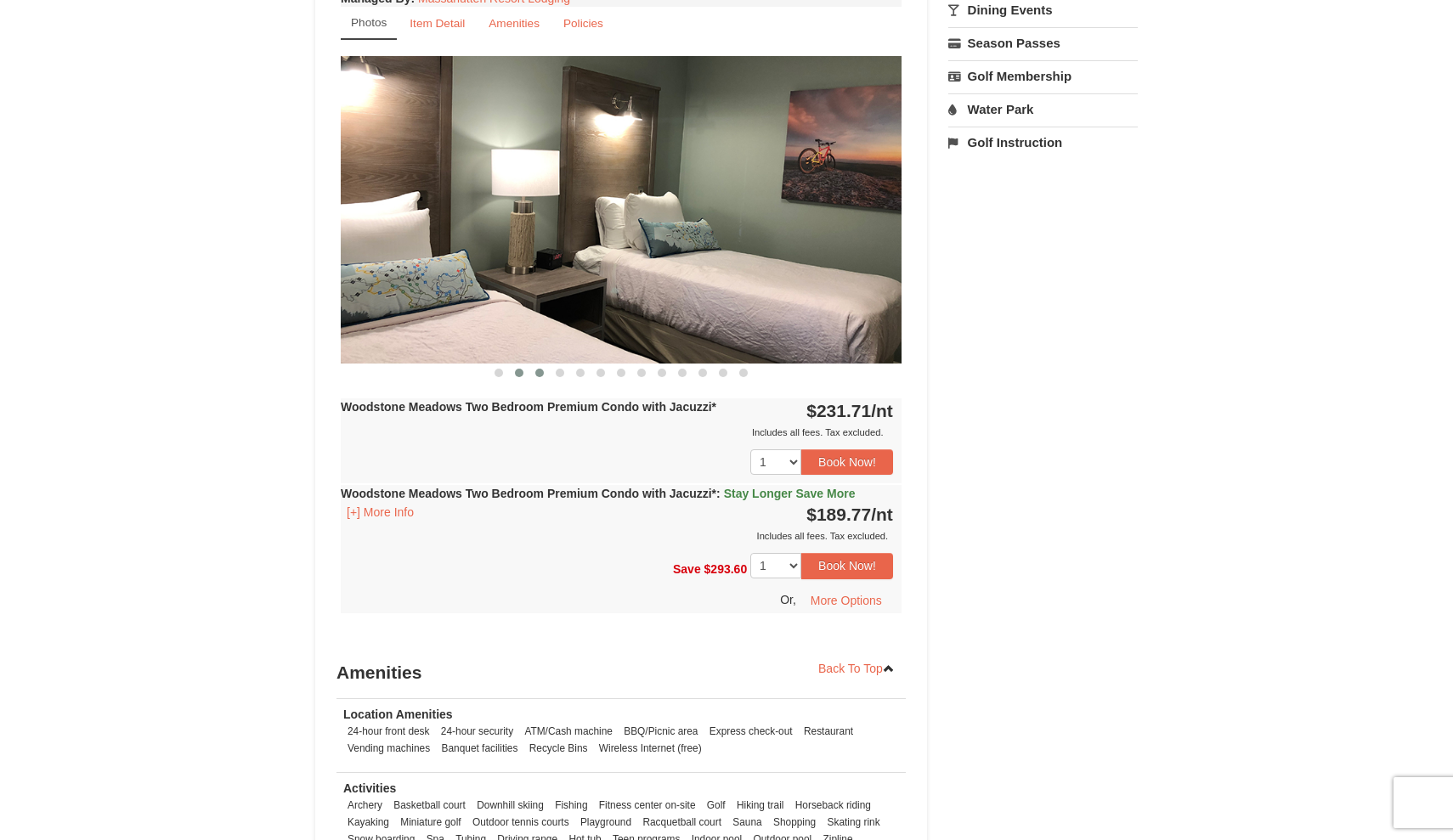 click at bounding box center (540, 373) 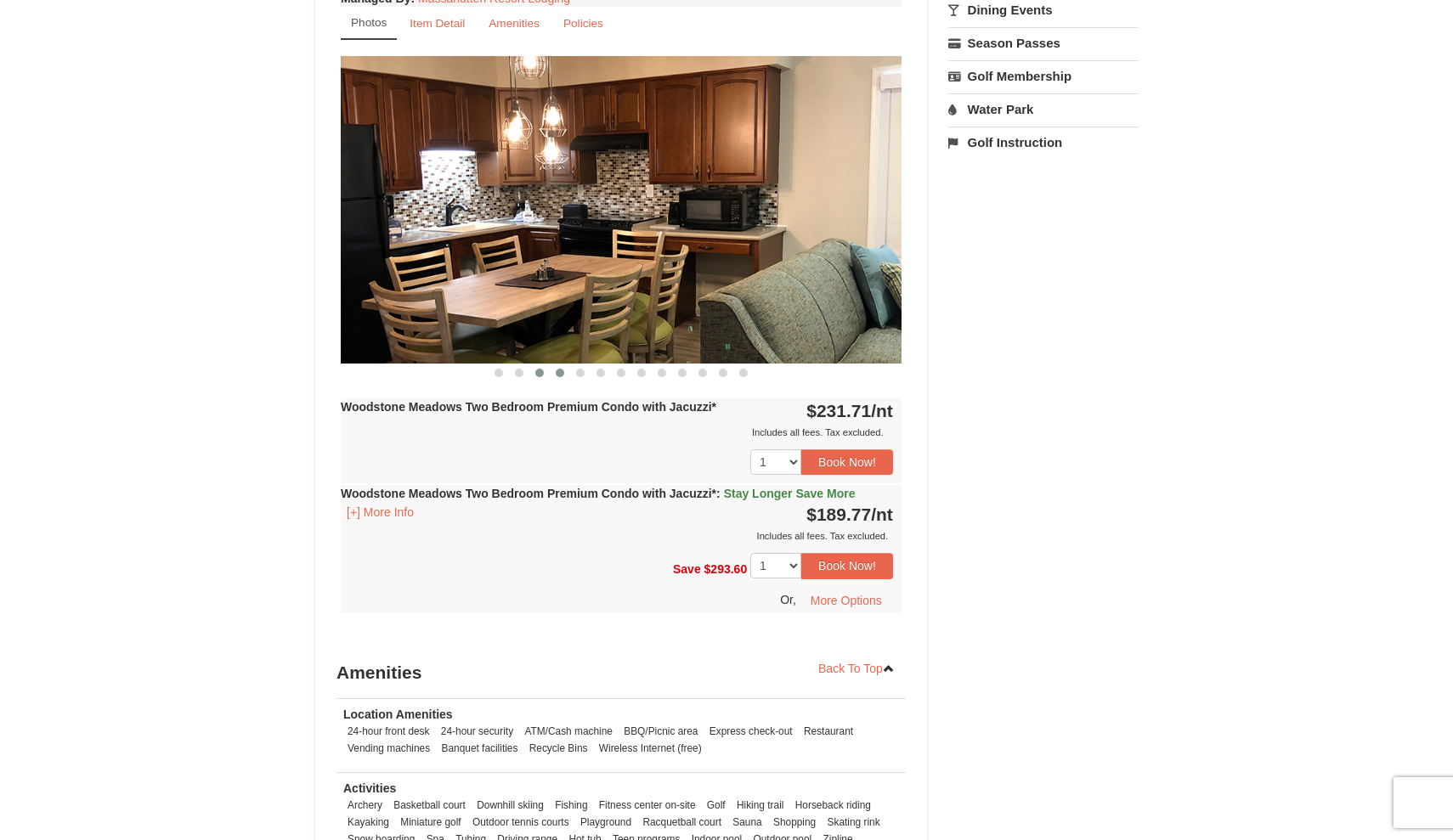 click at bounding box center (560, 373) 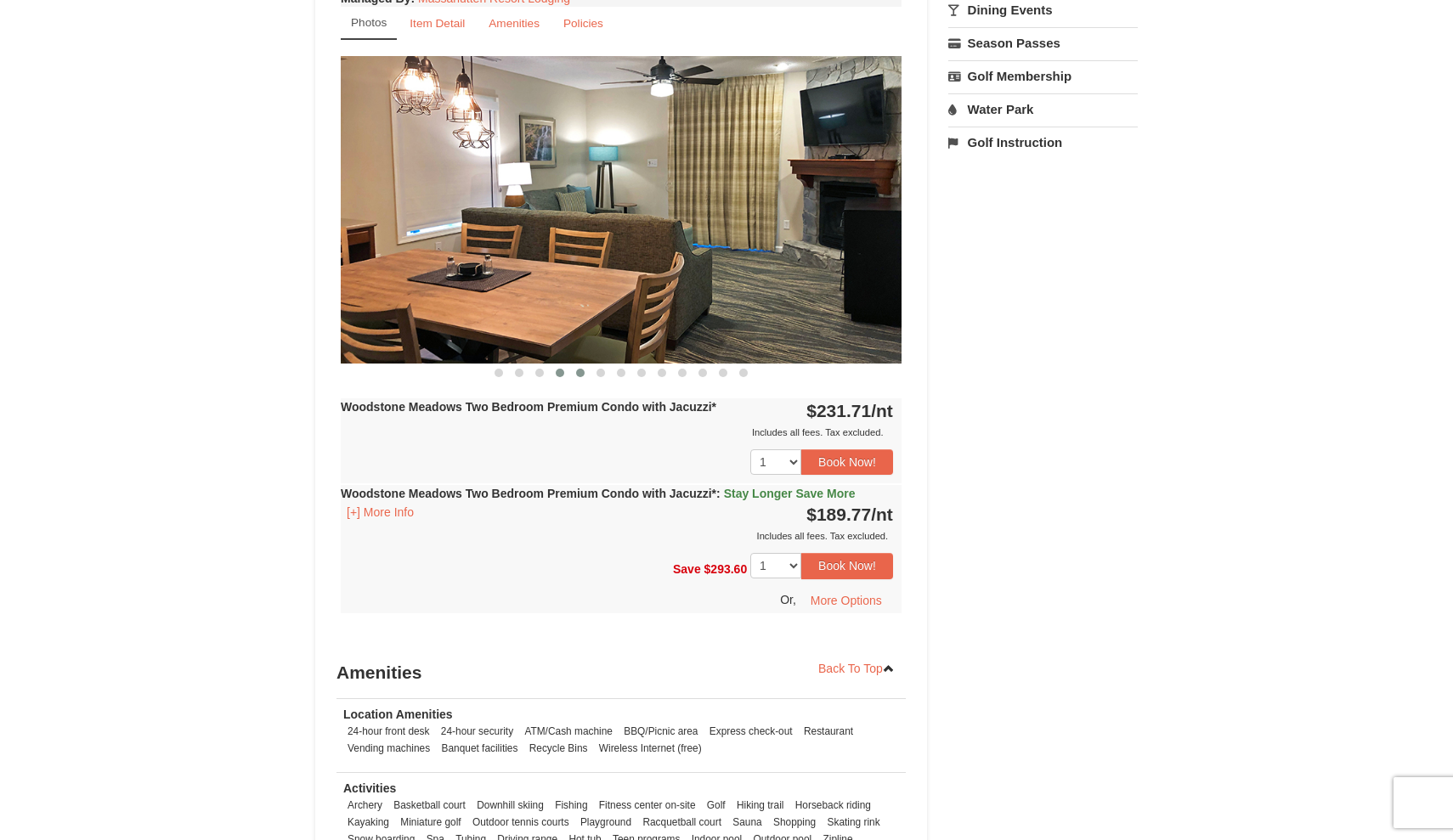 click at bounding box center [580, 373] 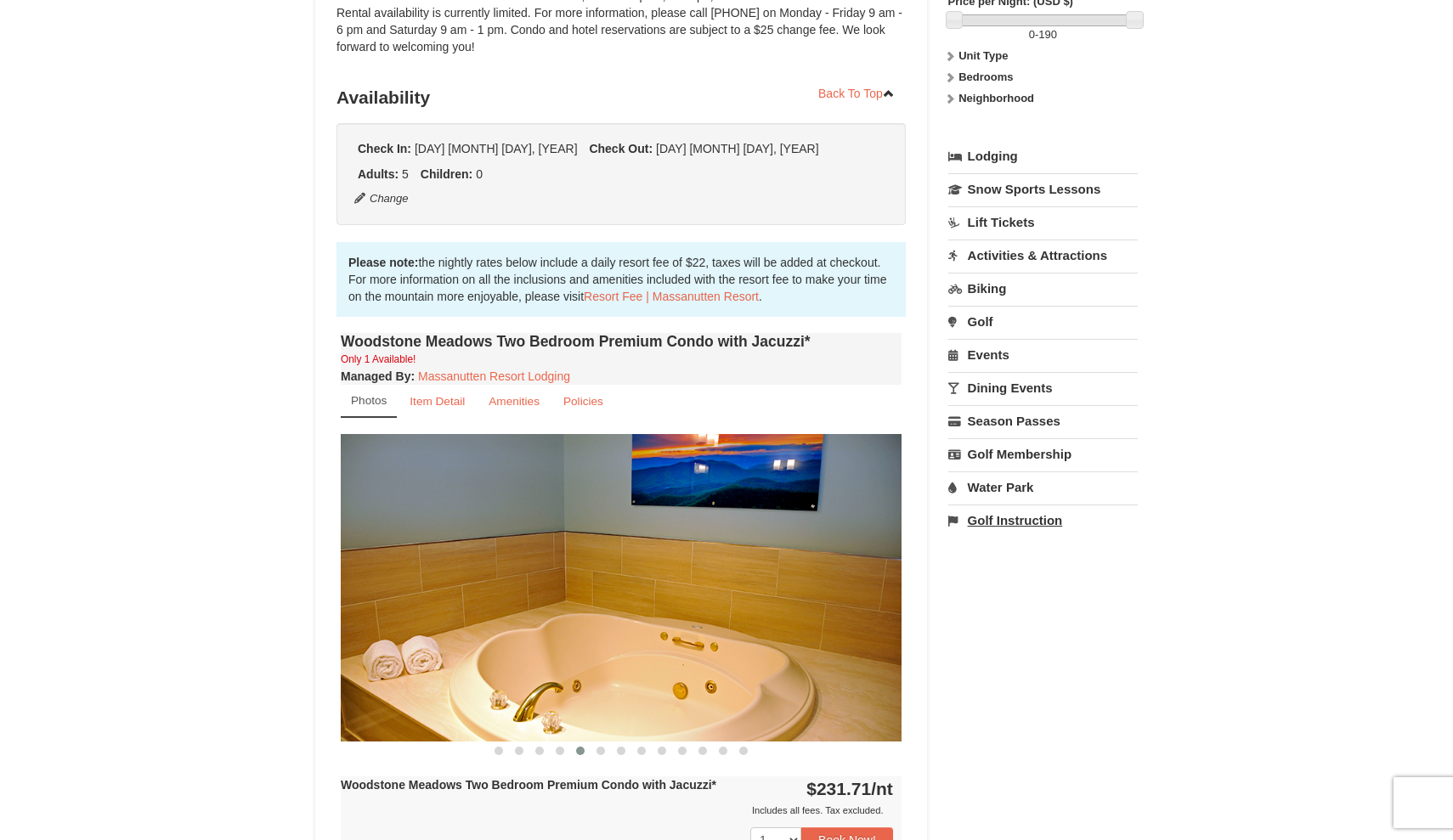 scroll, scrollTop: 263, scrollLeft: 0, axis: vertical 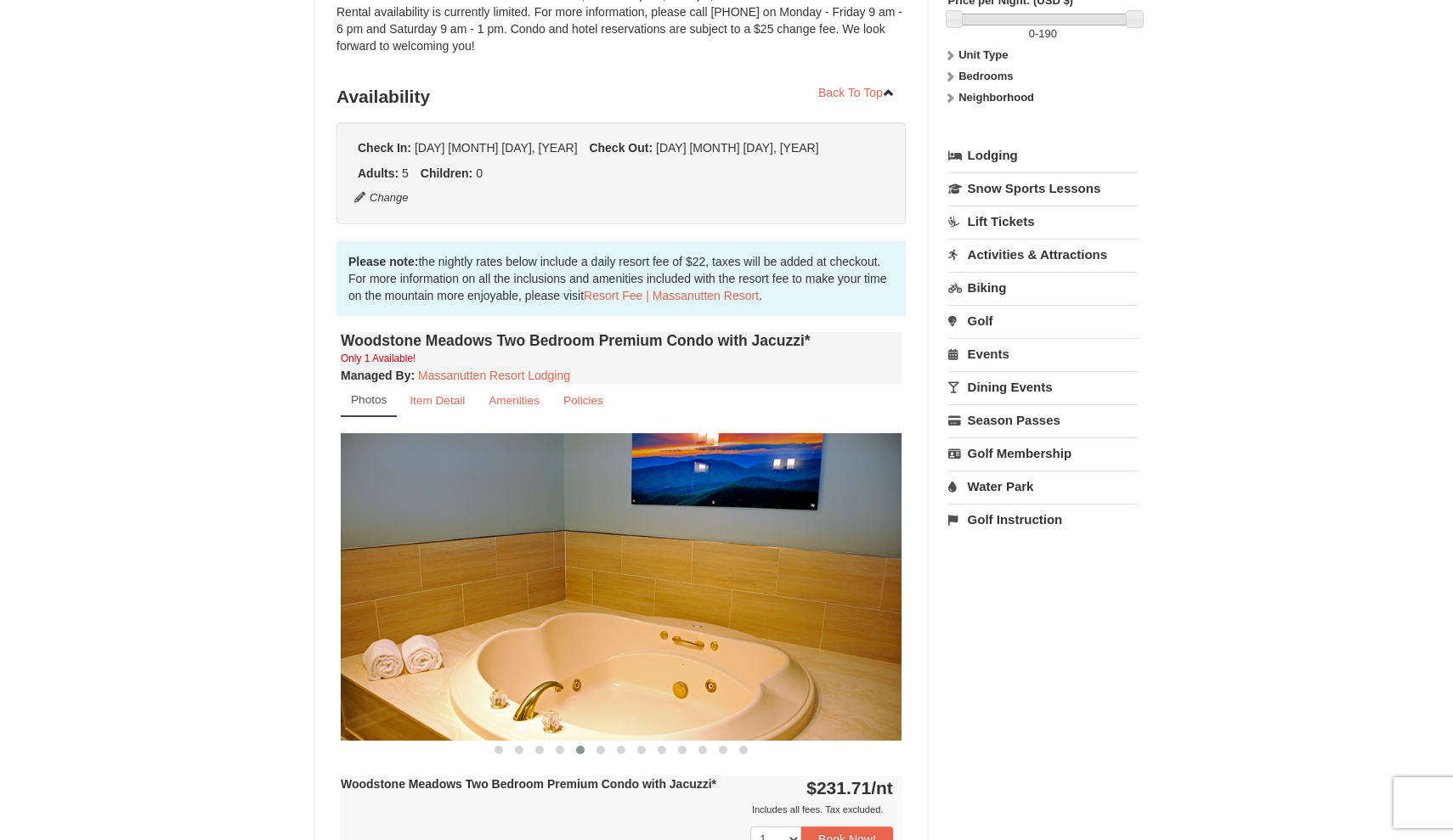 click on "Unit Type" at bounding box center (983, 54) 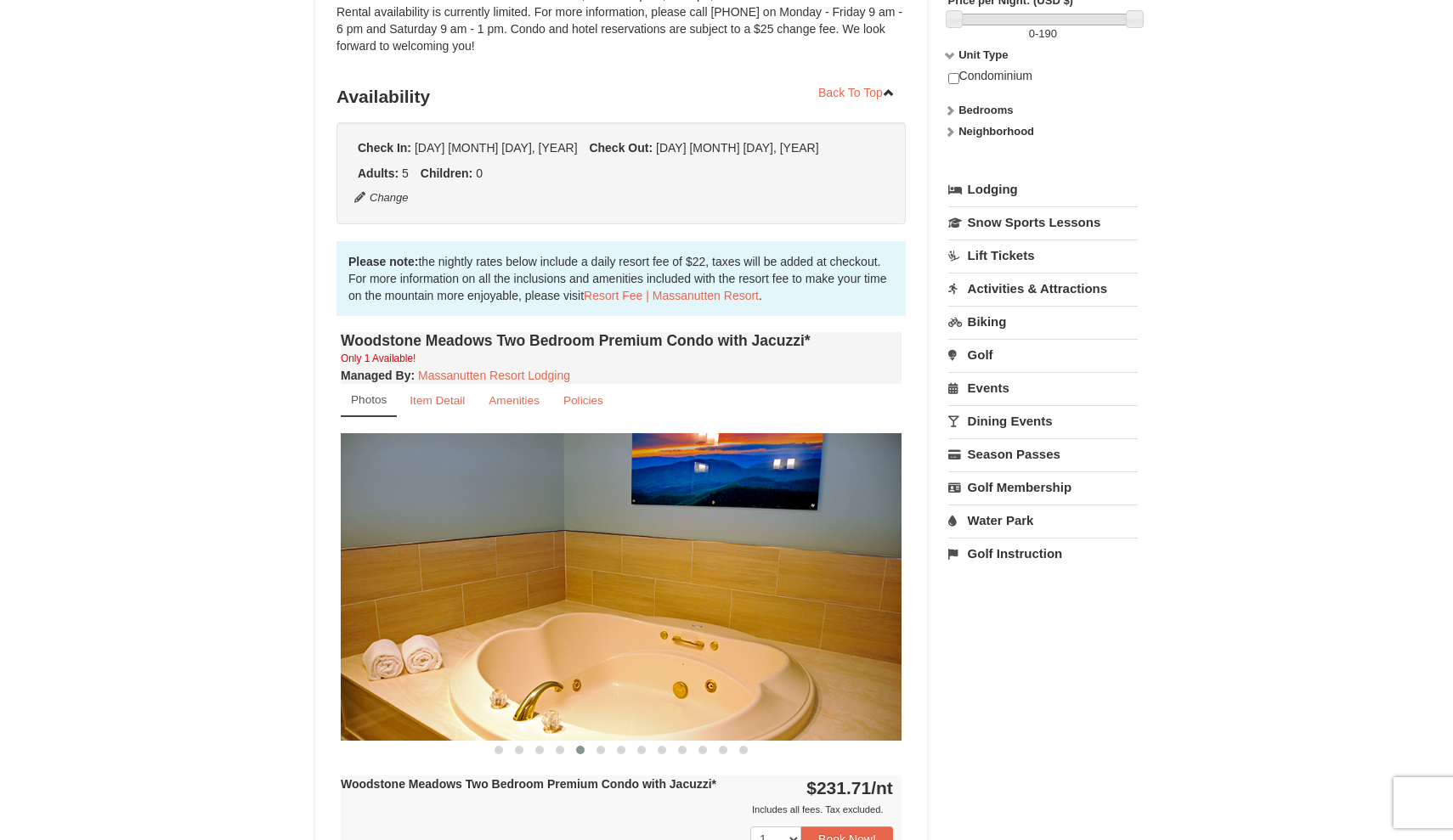 click at bounding box center [953, 78] 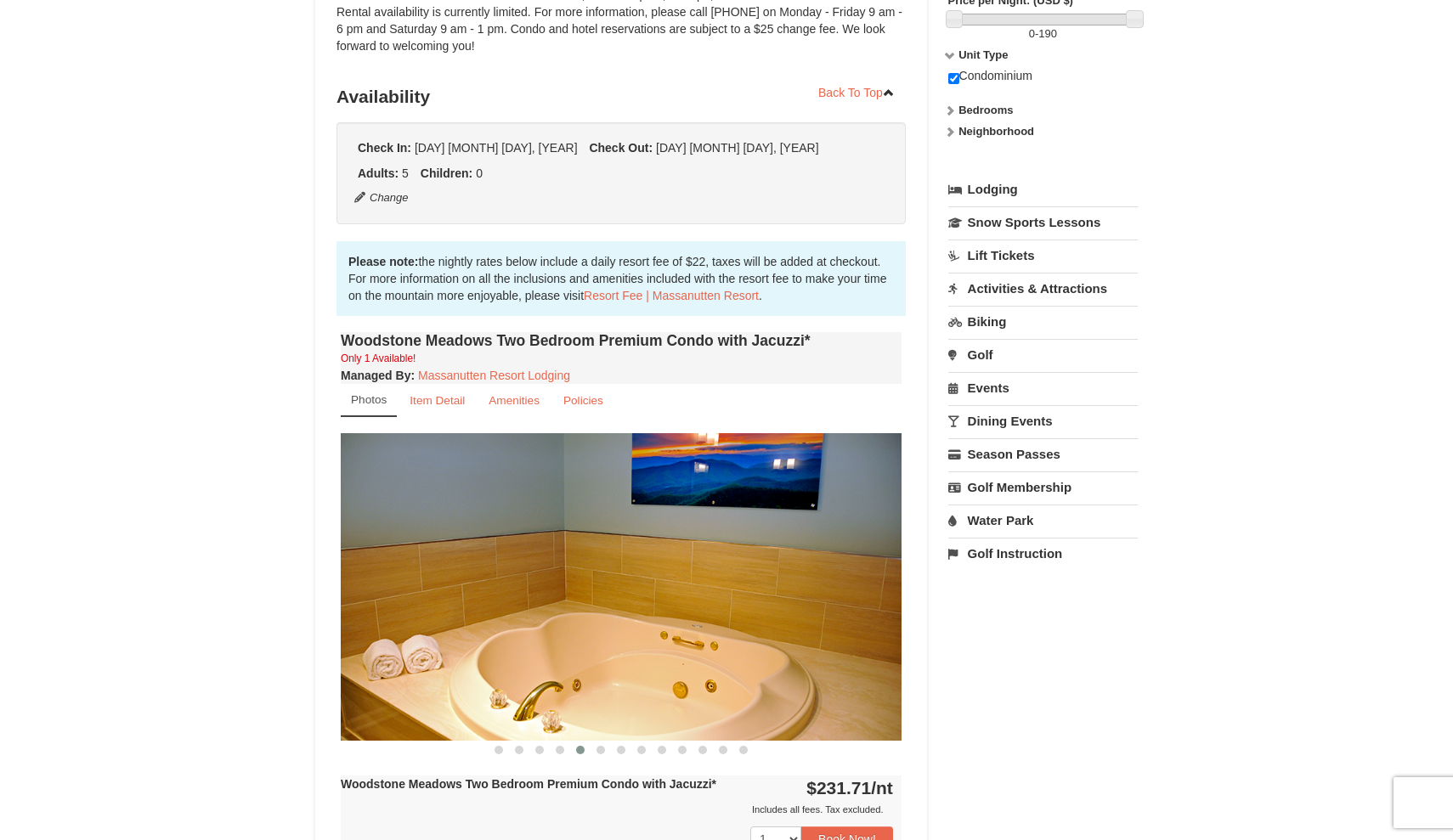 click on "Bedrooms" at bounding box center [1043, 110] 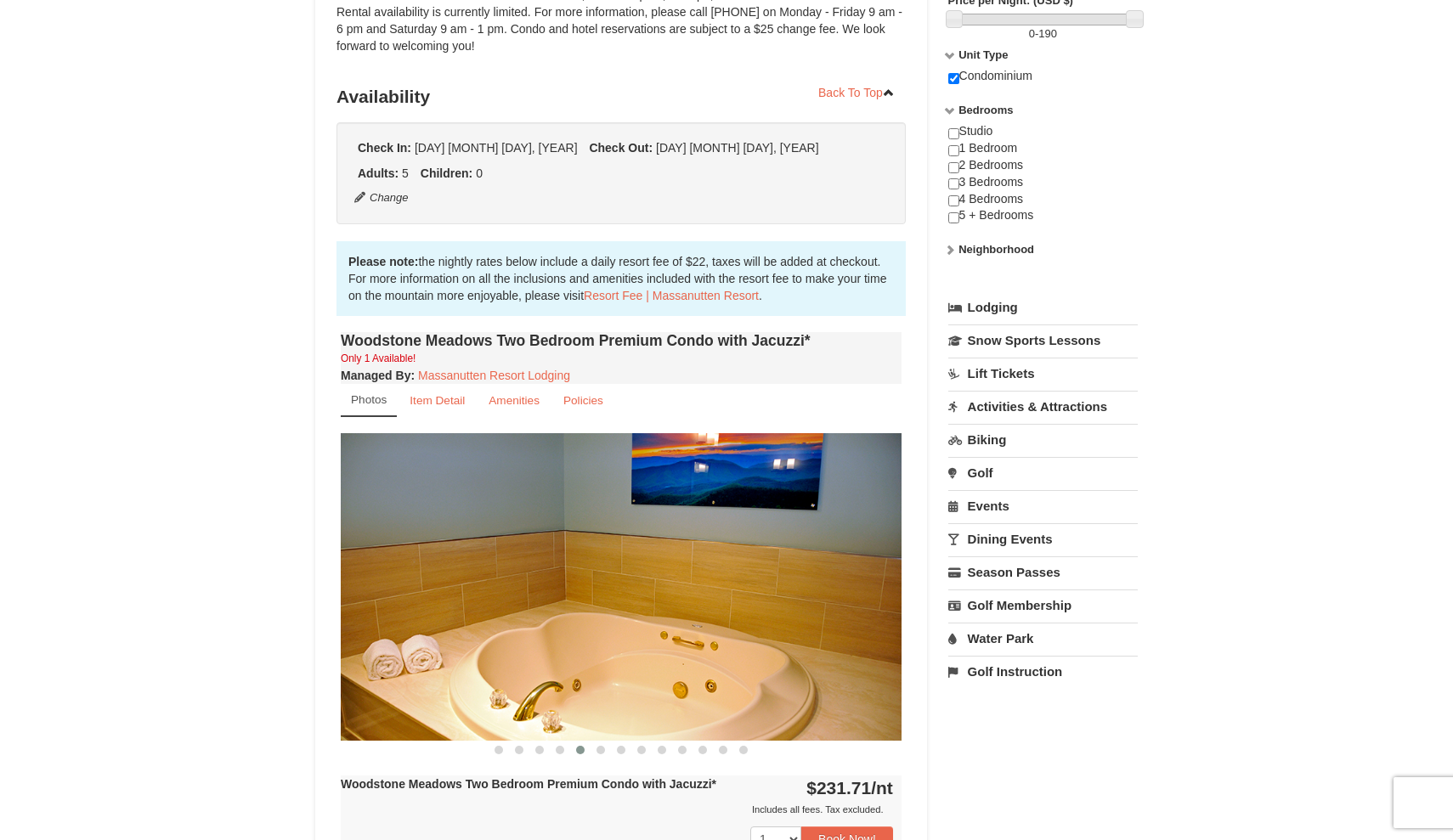 drag, startPoint x: 953, startPoint y: 178, endPoint x: 953, endPoint y: 191, distance: 13 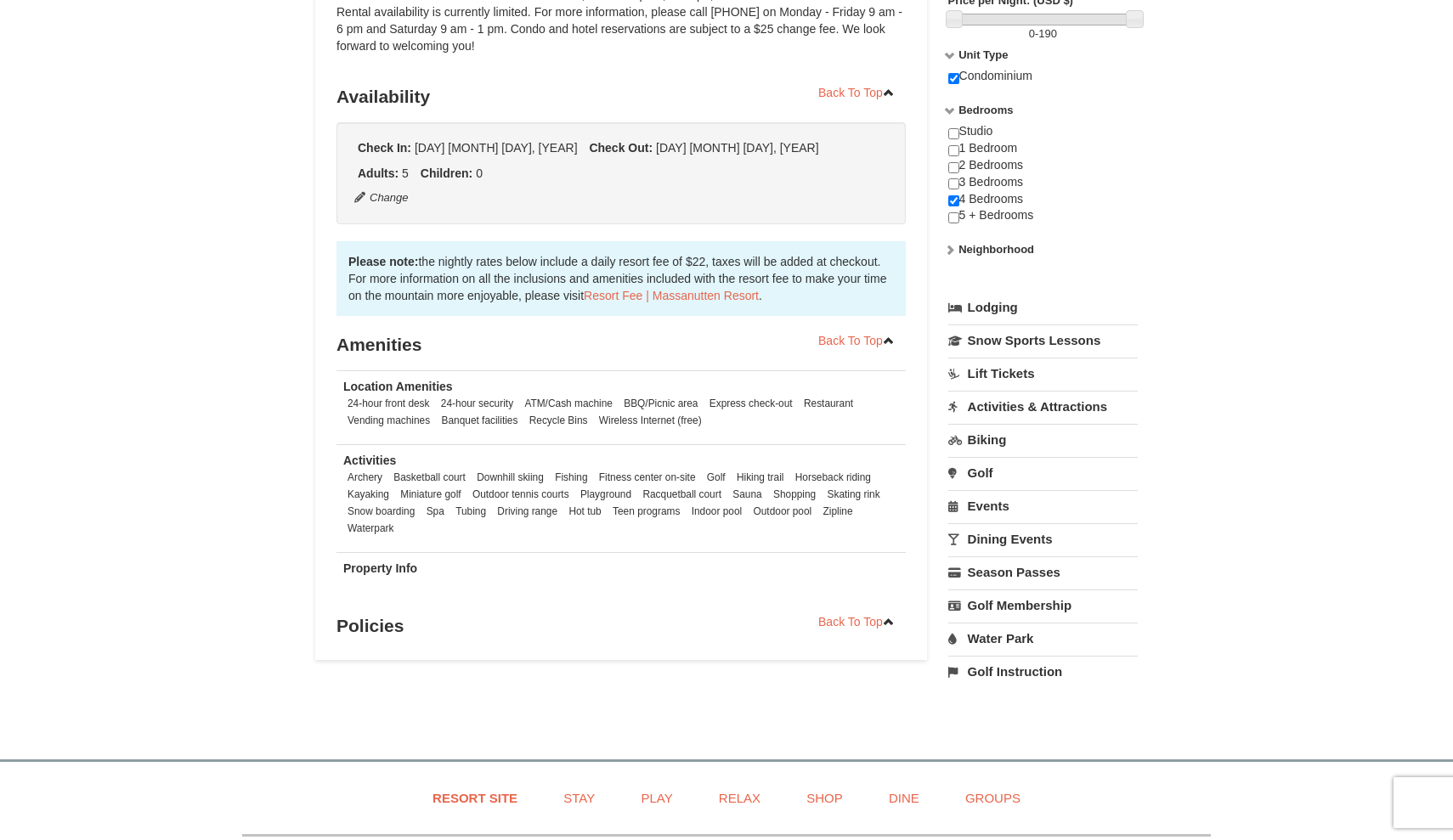 click on "Studio
1 Bedroom
2 Bedrooms
3 Bedrooms
4 Bedrooms
5 + Bedrooms" at bounding box center (1043, 182) 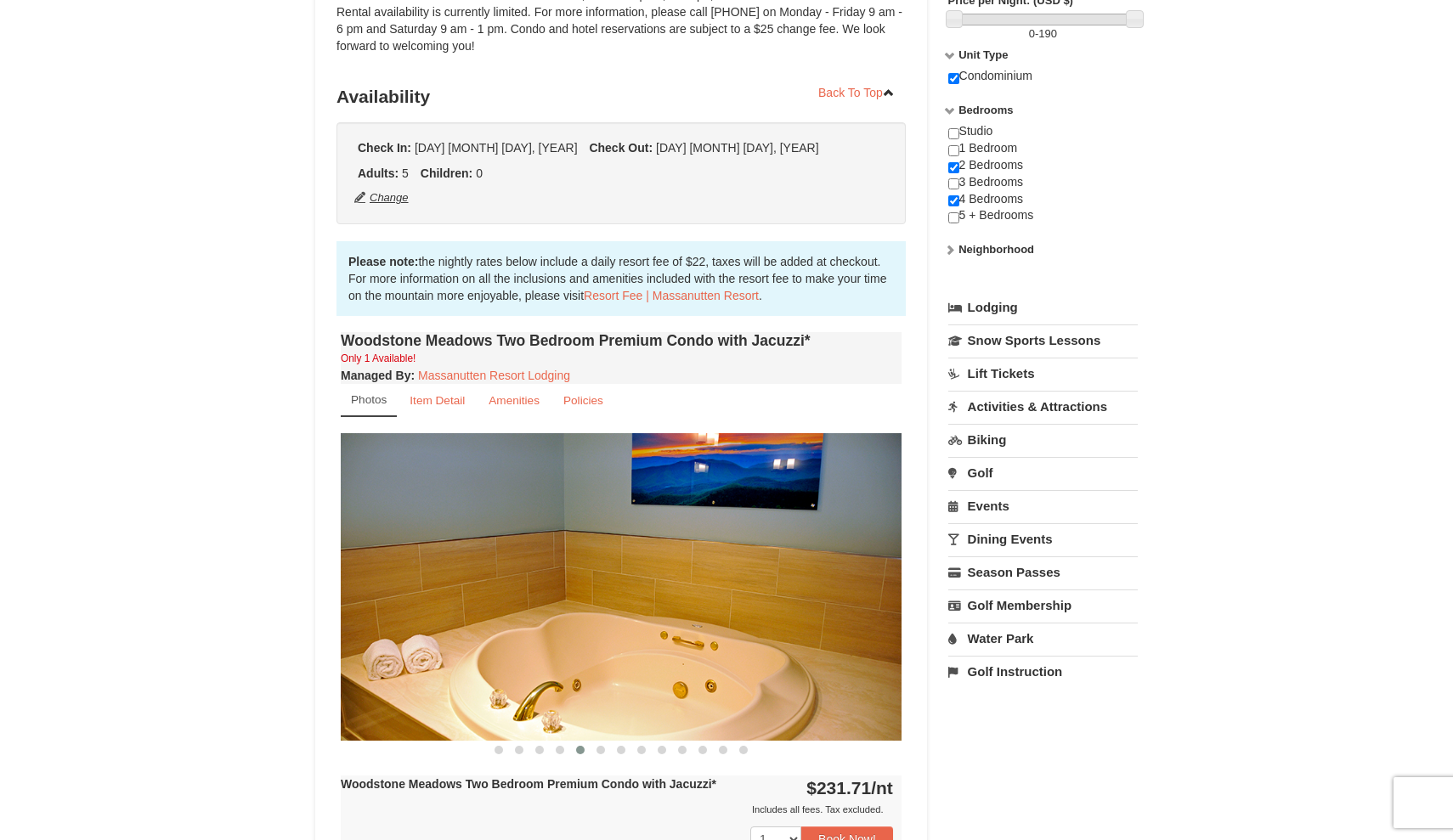 click on "Change" at bounding box center (382, 198) 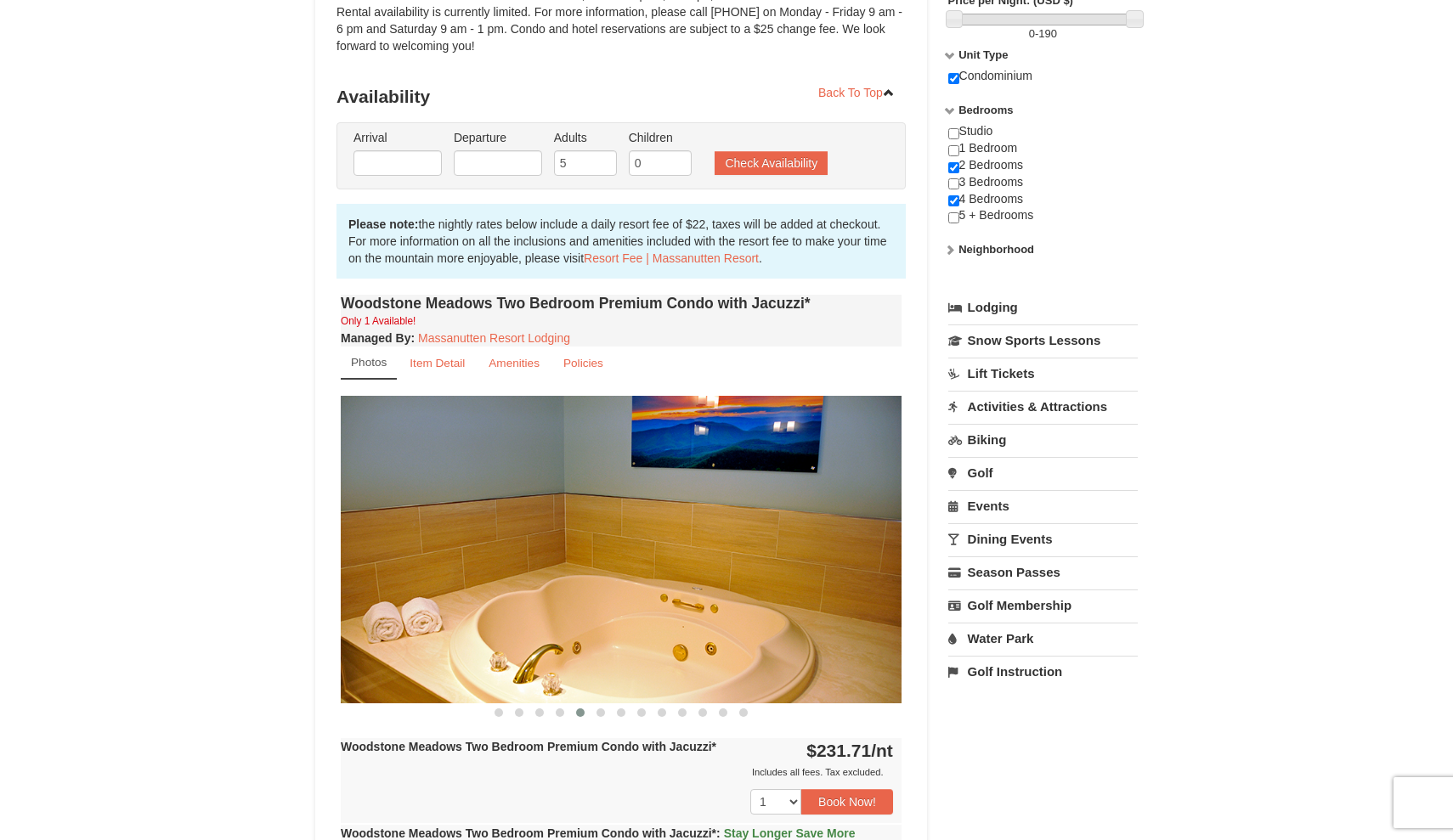 type on "[DATE]" 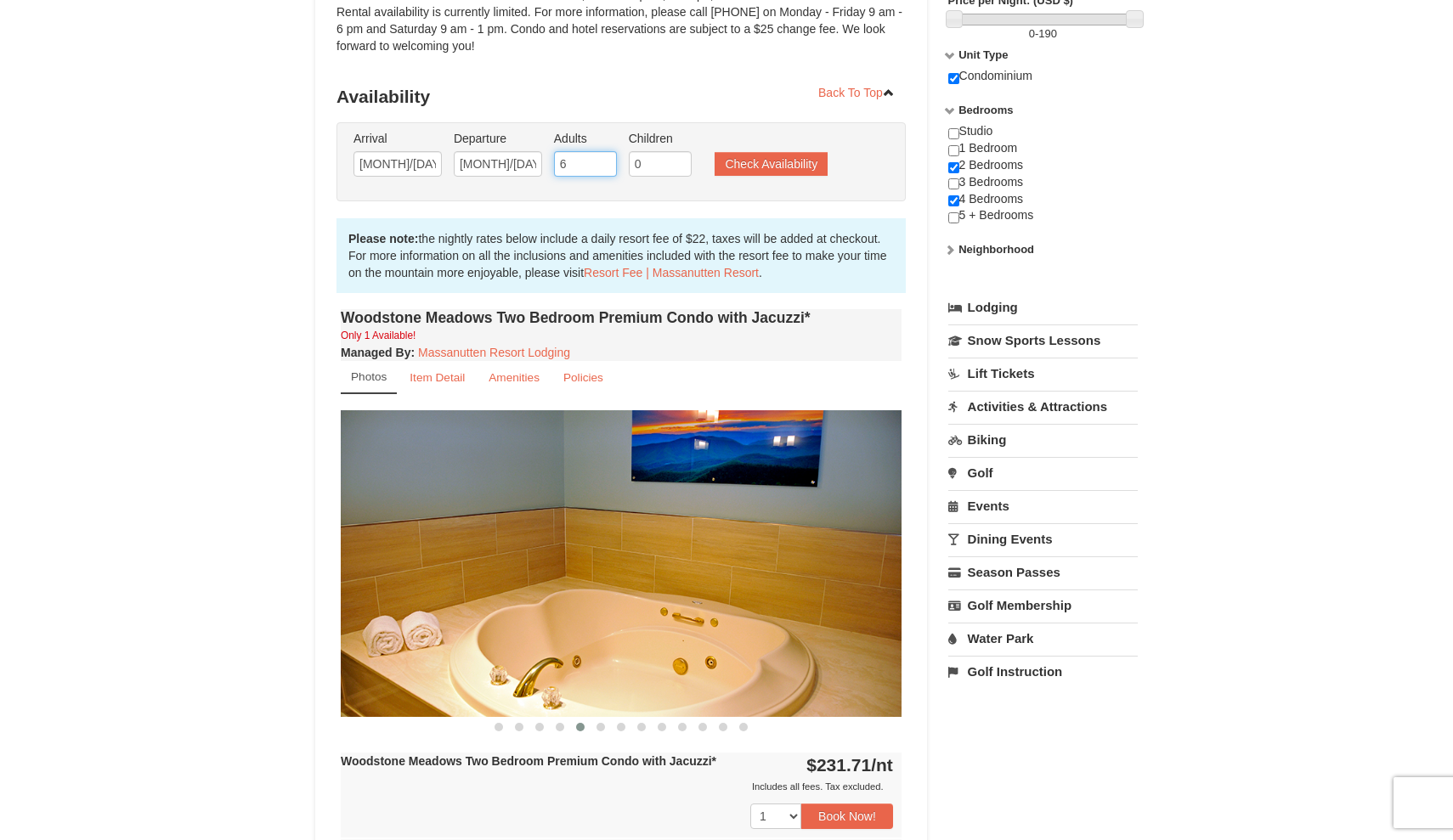 click on "6" at bounding box center (585, 164) 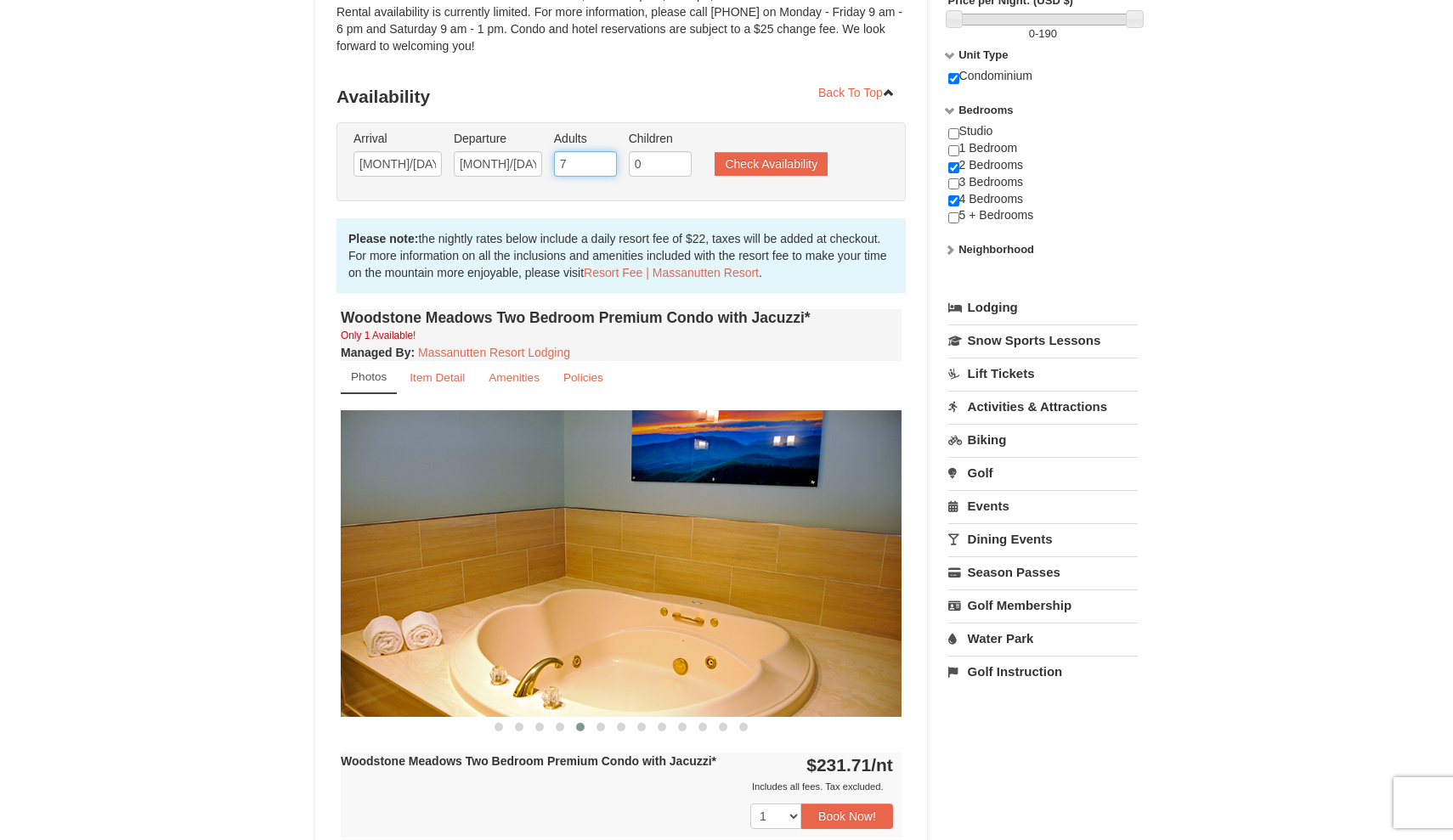 click on "7" at bounding box center (585, 164) 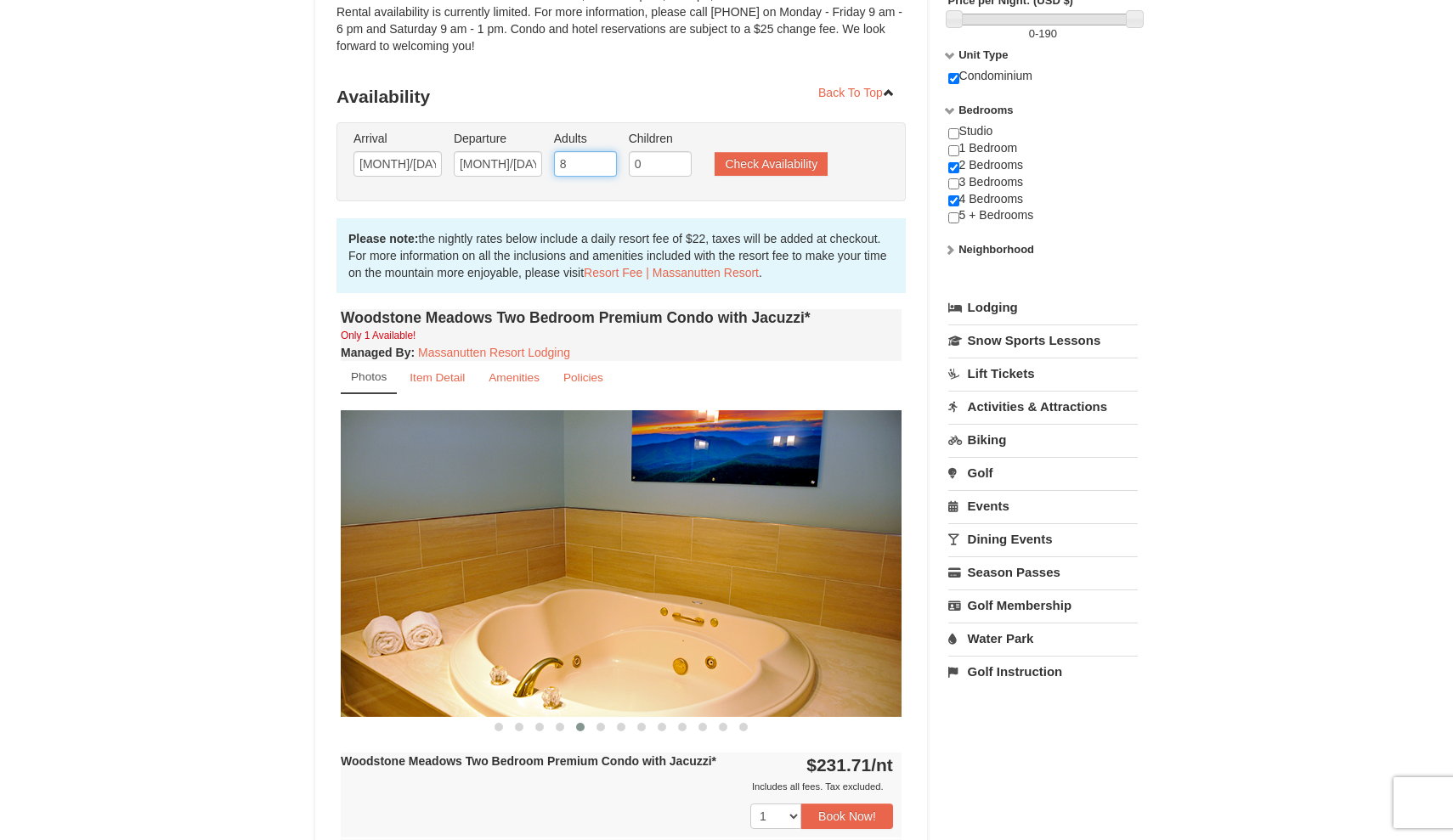 click on "8" at bounding box center [585, 164] 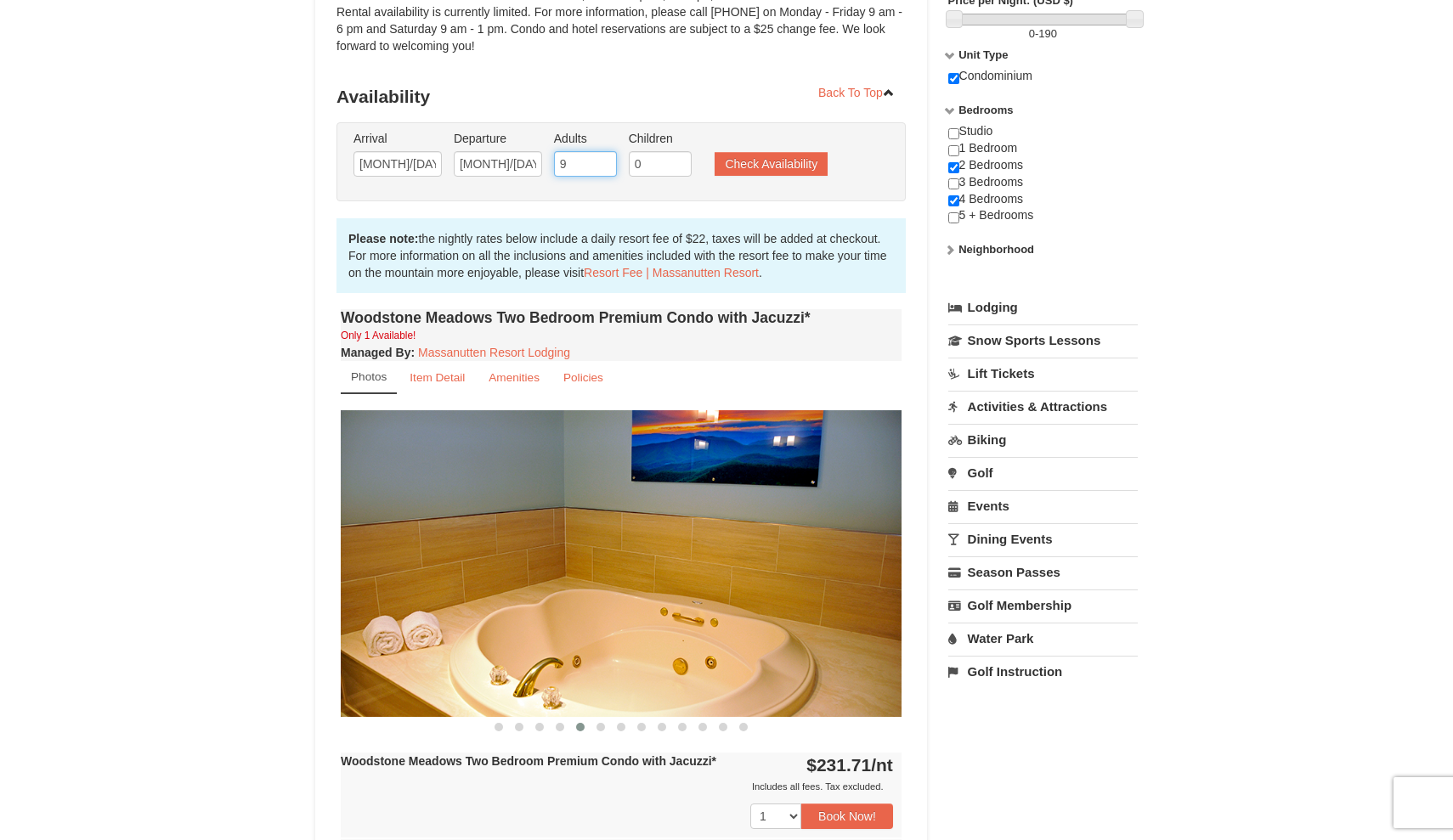 click on "9" at bounding box center (585, 164) 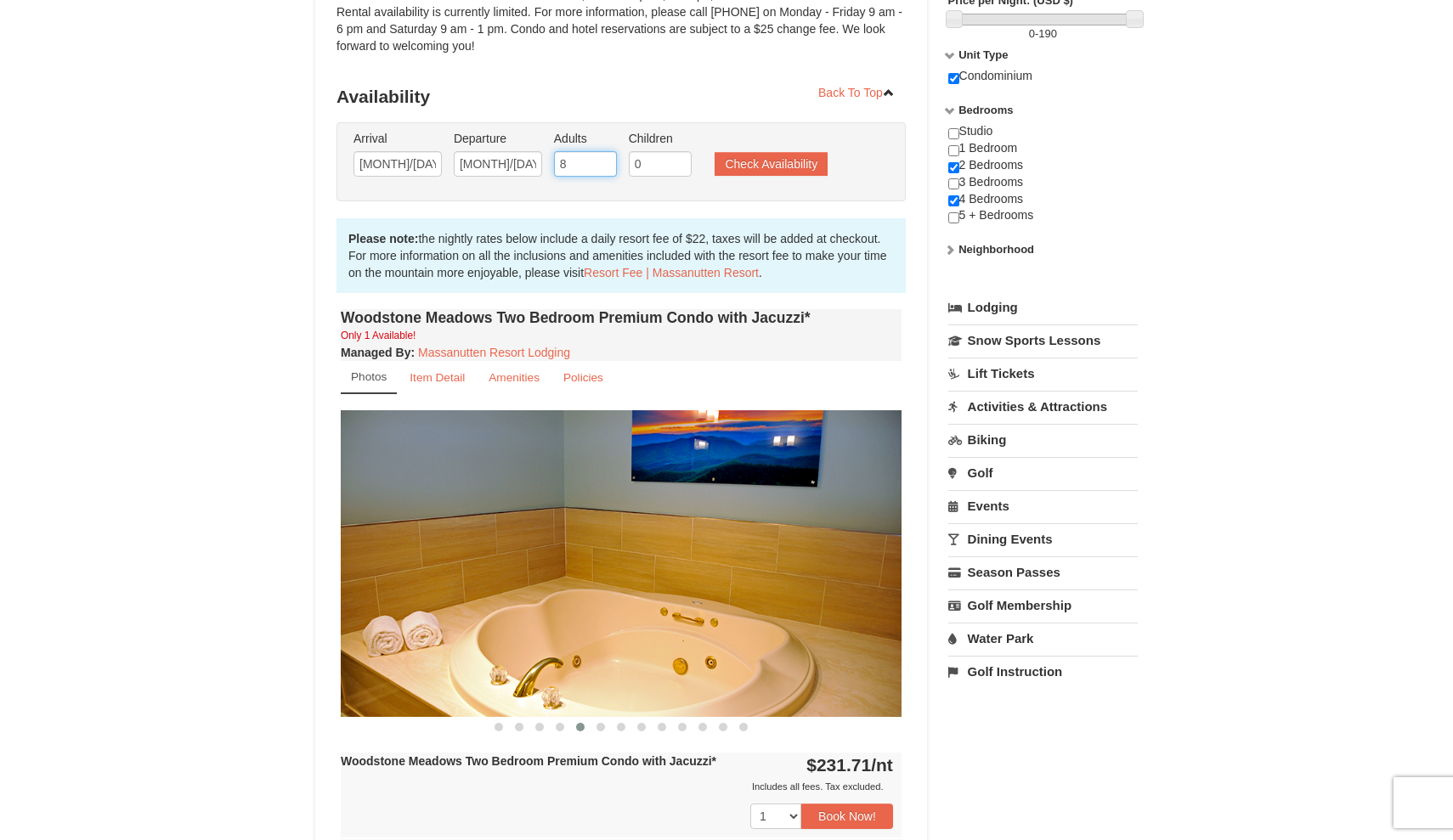 click on "8" at bounding box center [585, 164] 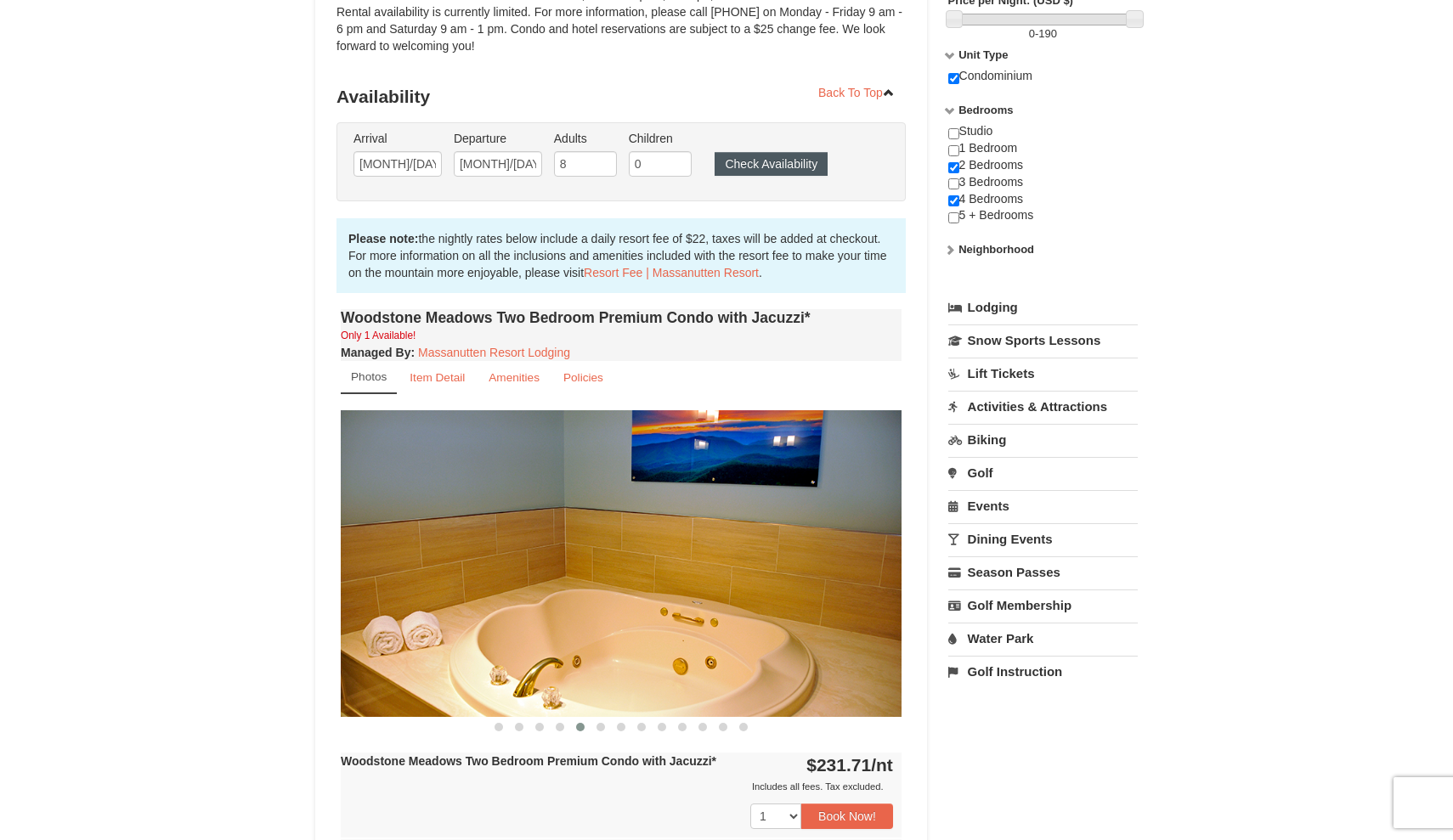 click on "Check Availability" at bounding box center [771, 164] 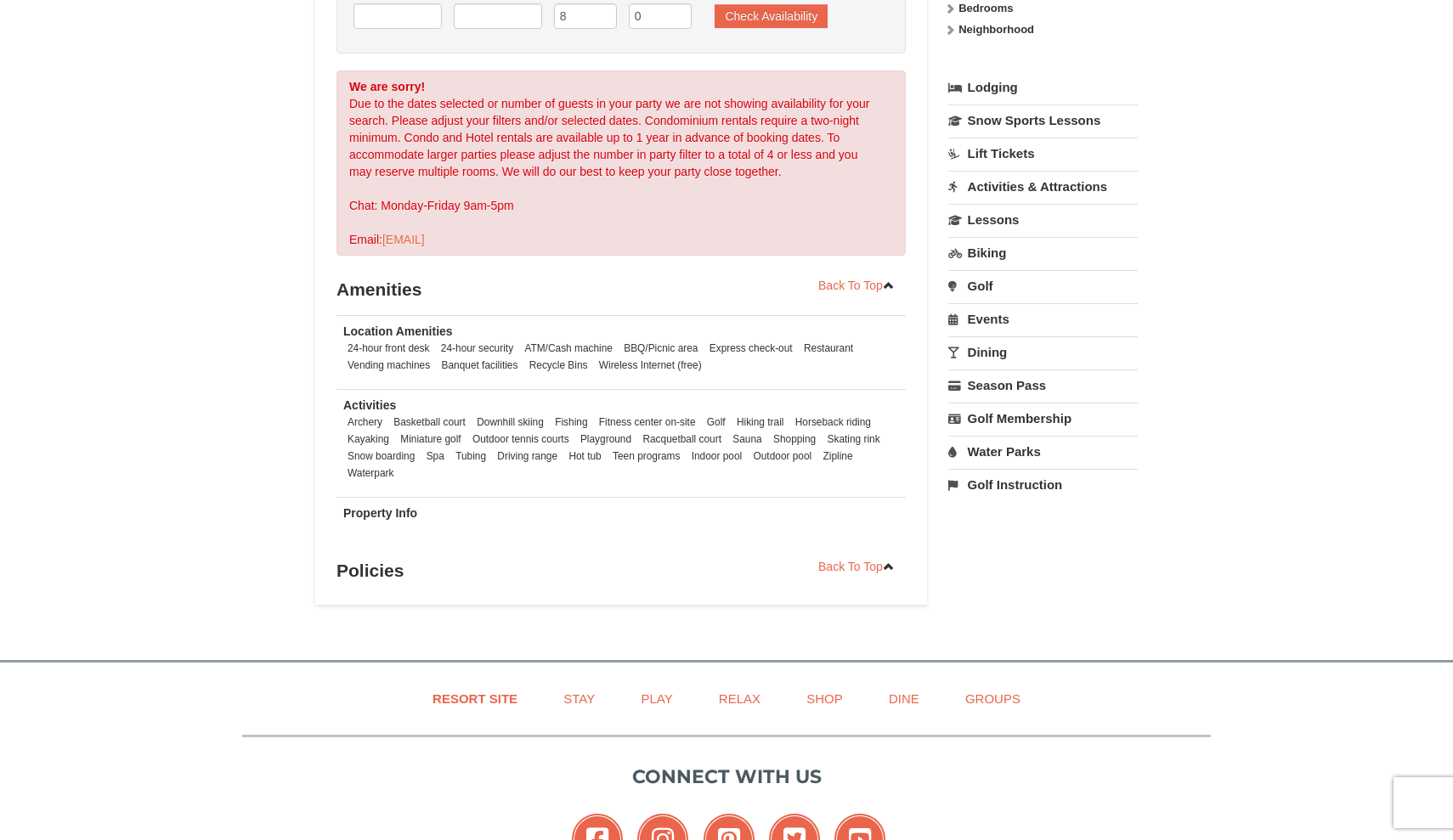 scroll, scrollTop: 0, scrollLeft: 0, axis: both 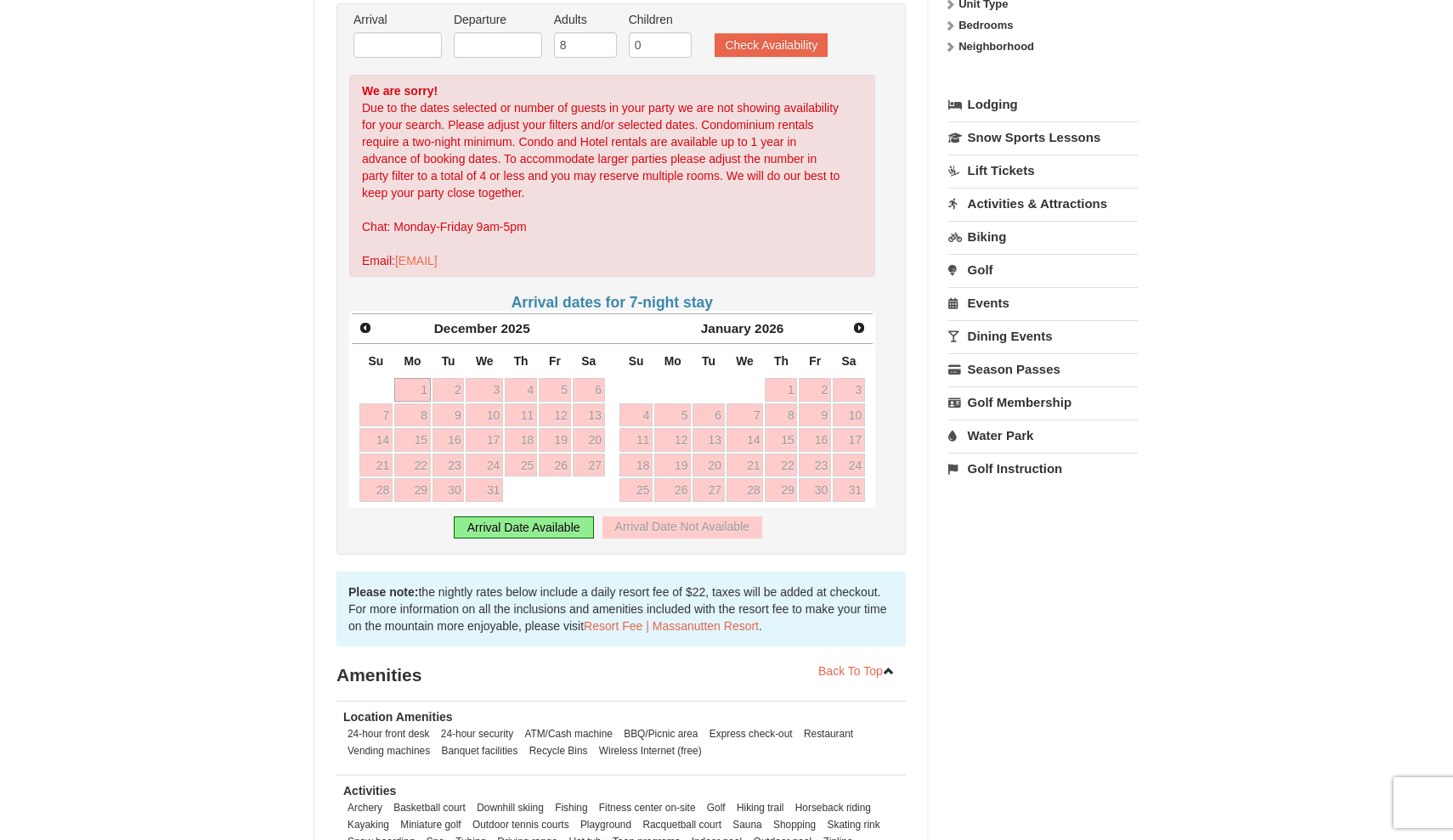 click on "Arrival Date Available" at bounding box center [523, 527] 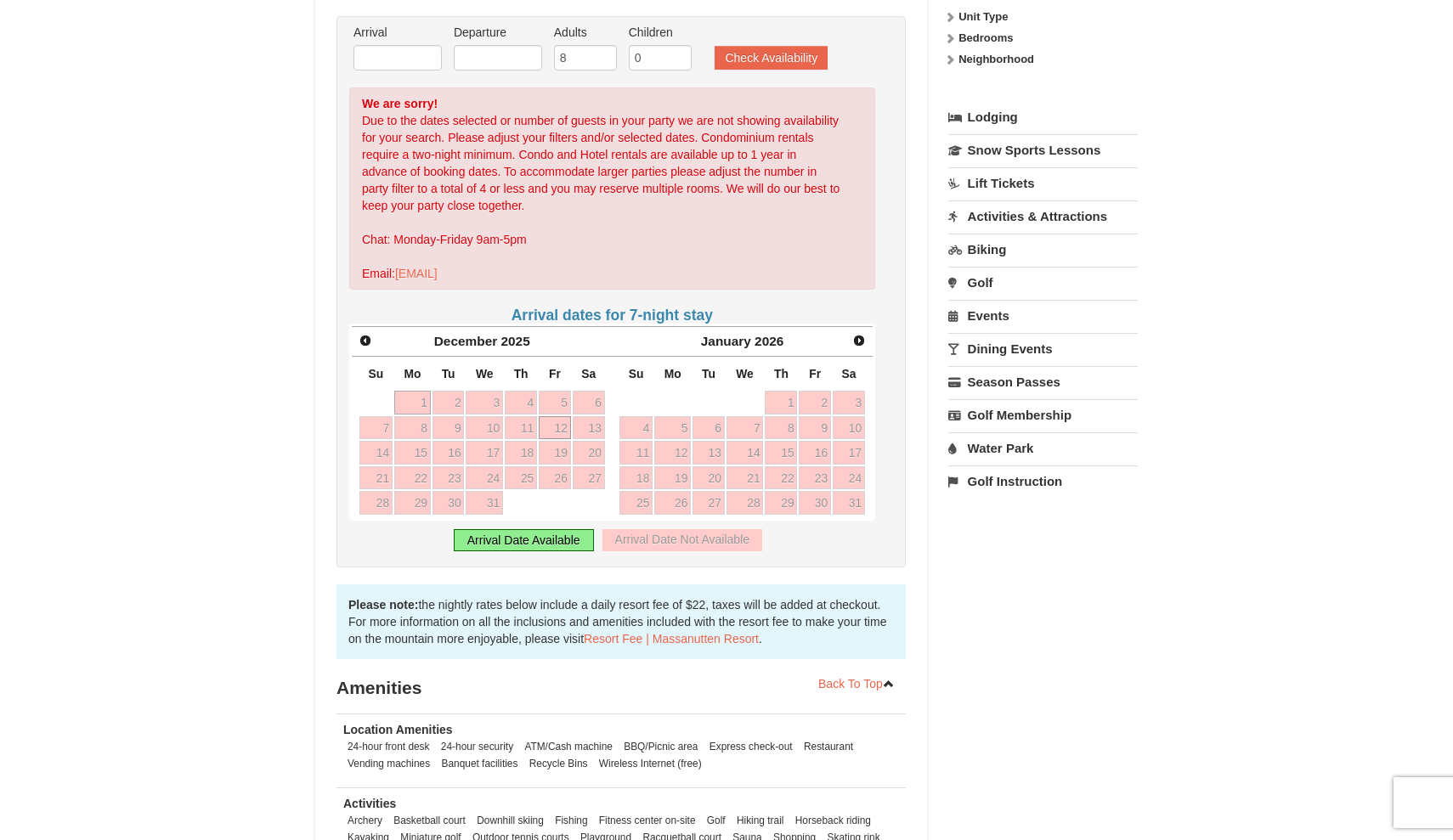 scroll, scrollTop: 302, scrollLeft: 0, axis: vertical 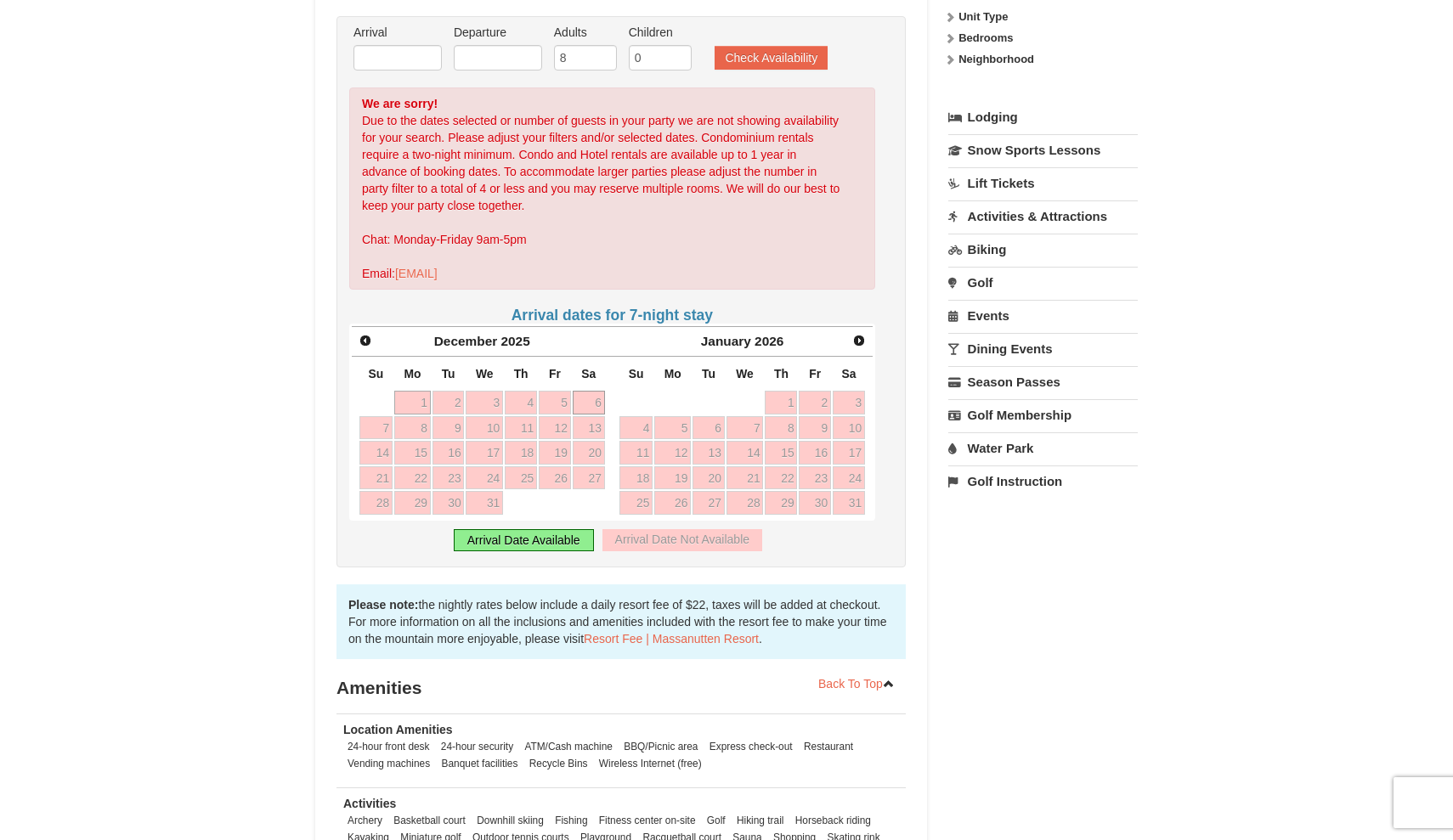 click on "6" at bounding box center [589, 403] 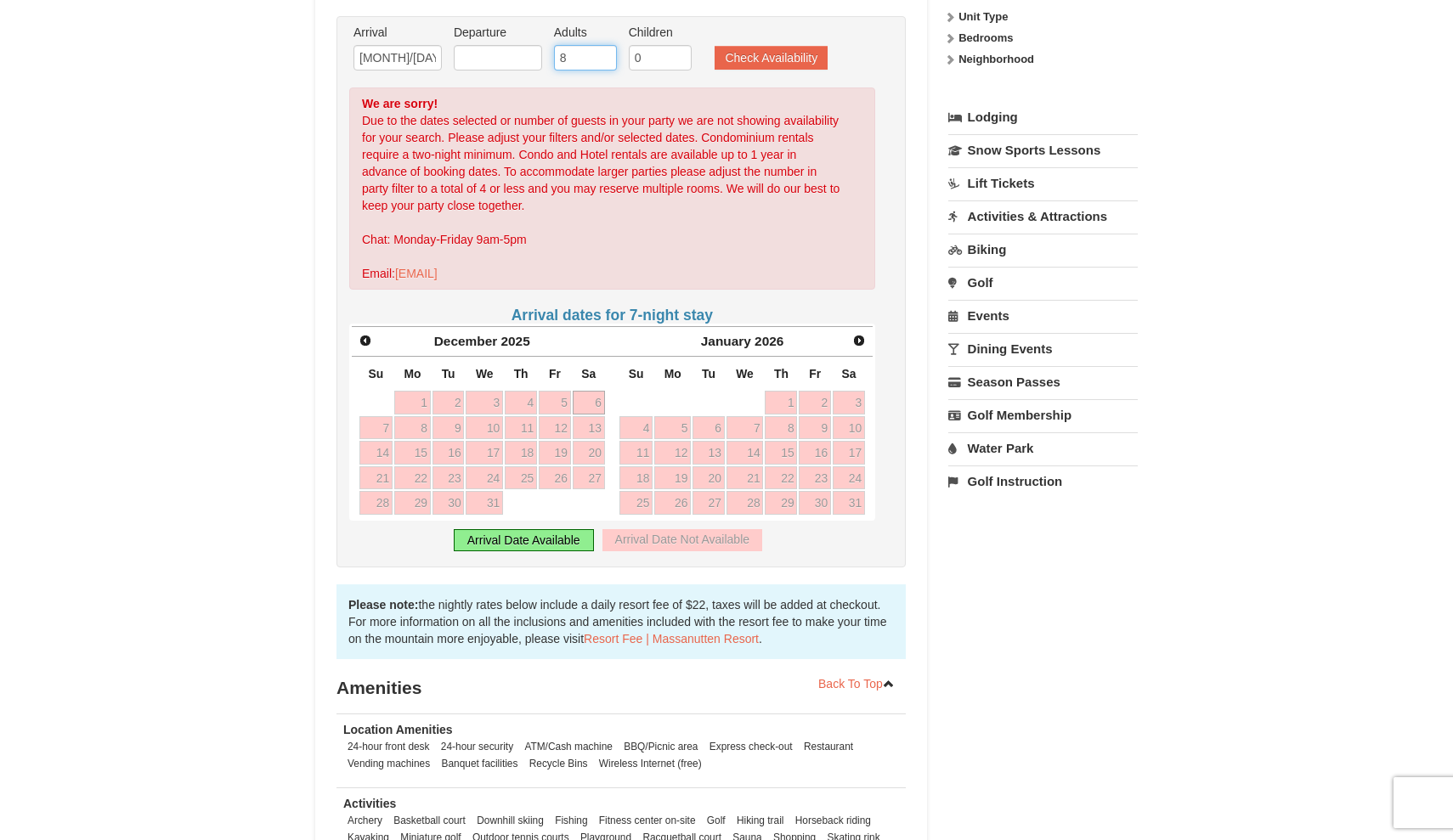 click on "8" at bounding box center (585, 58) 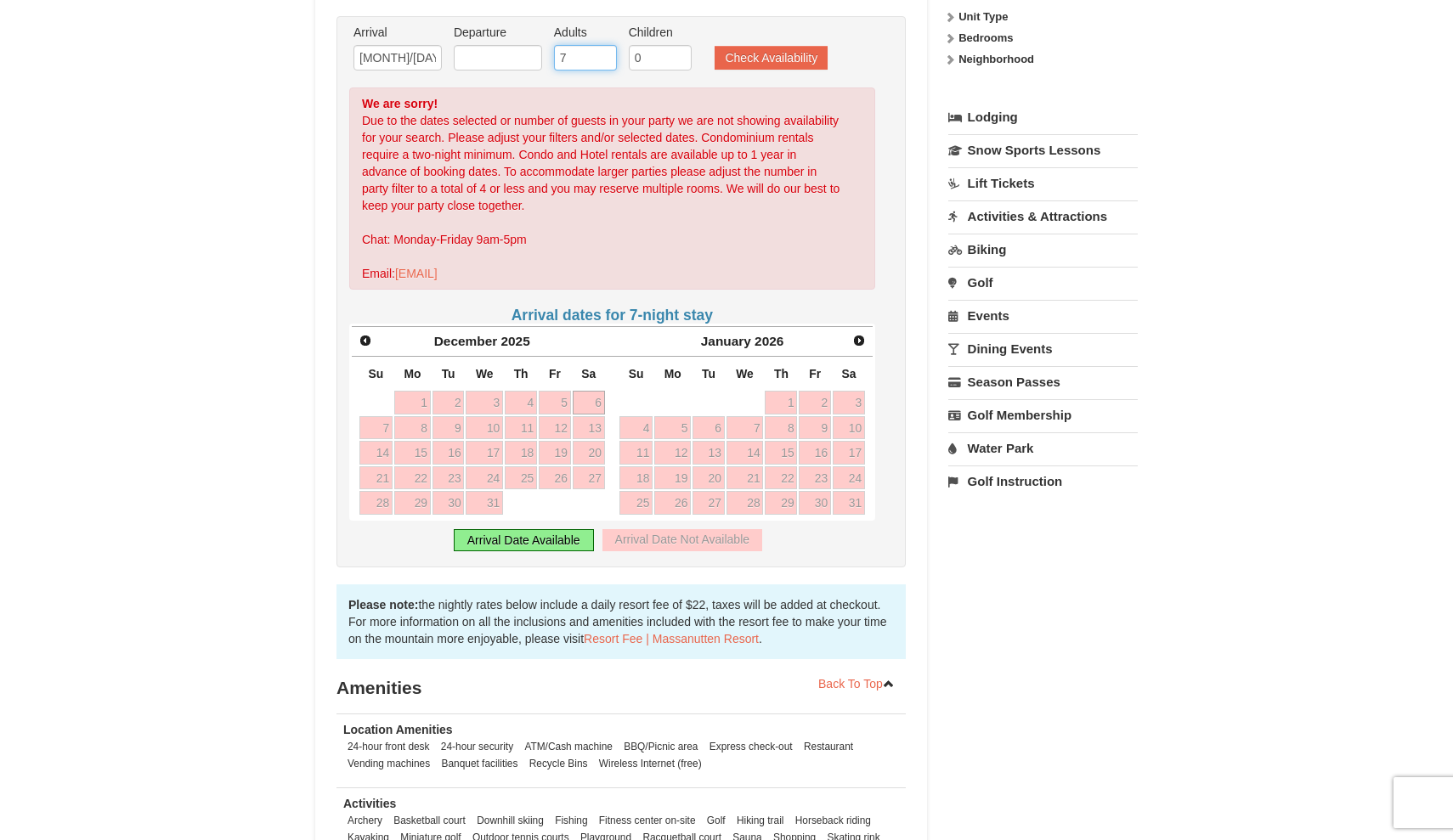 click on "7" at bounding box center (585, 58) 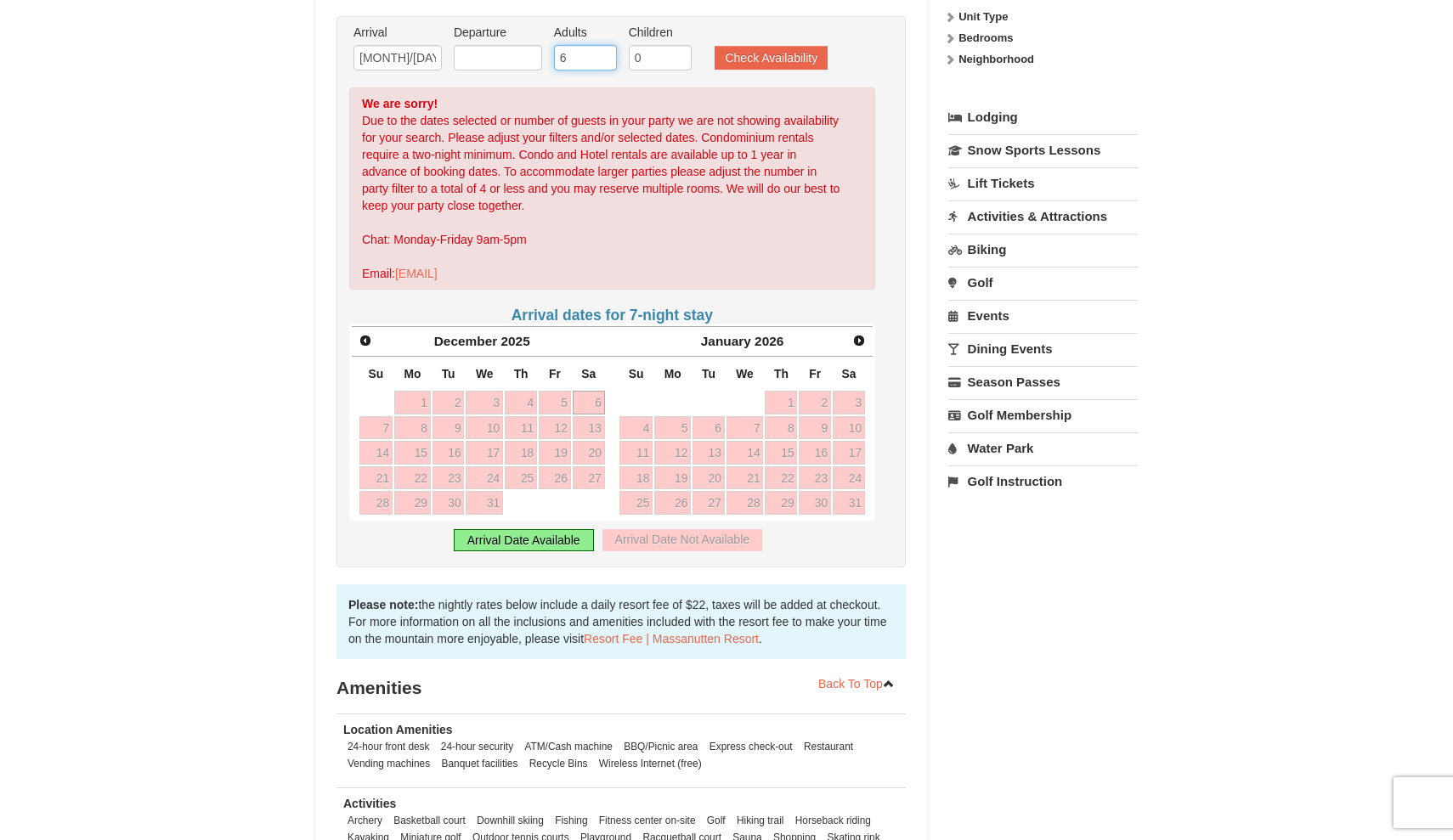 click on "6" at bounding box center (585, 58) 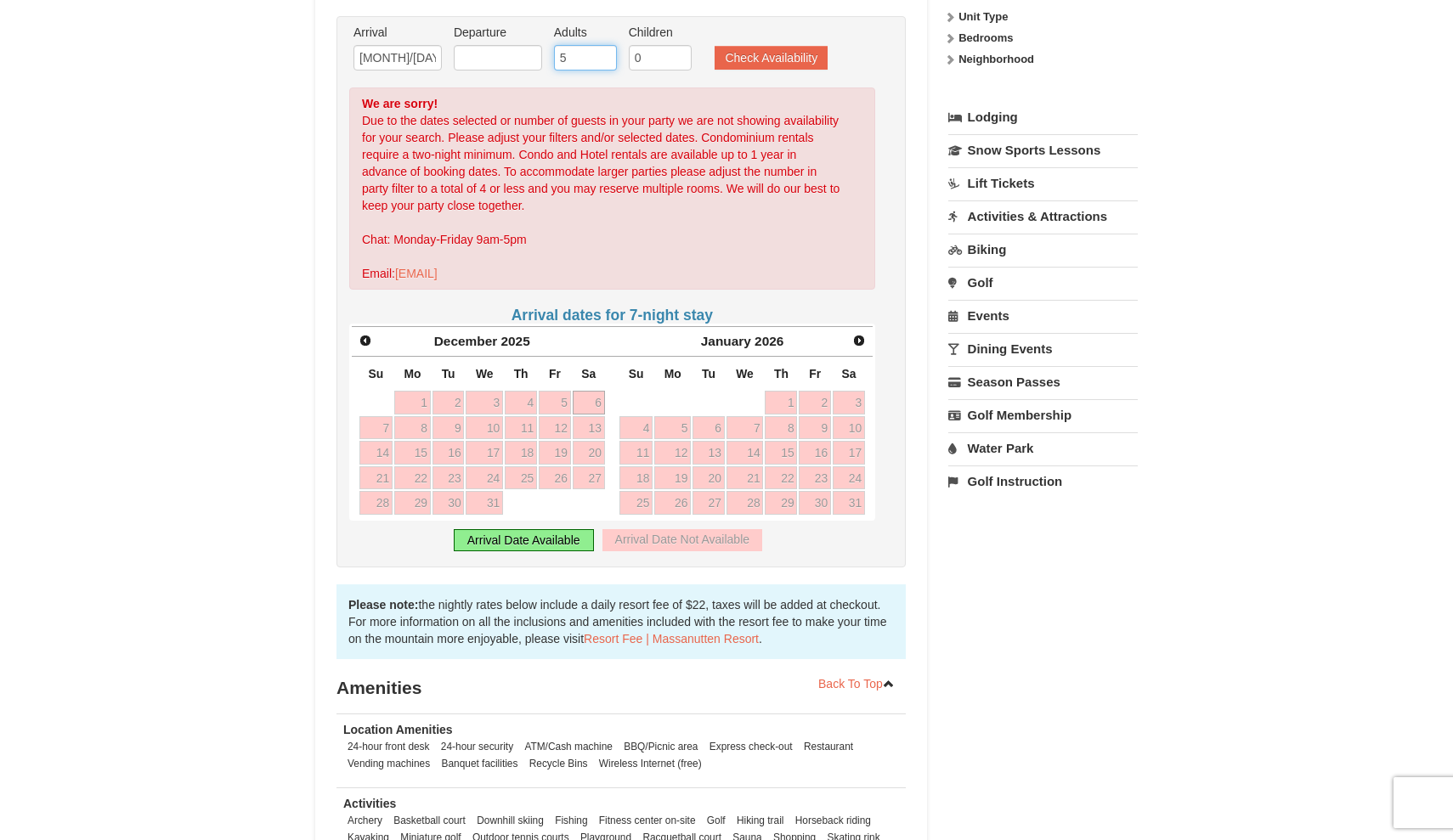 click on "5" at bounding box center (585, 58) 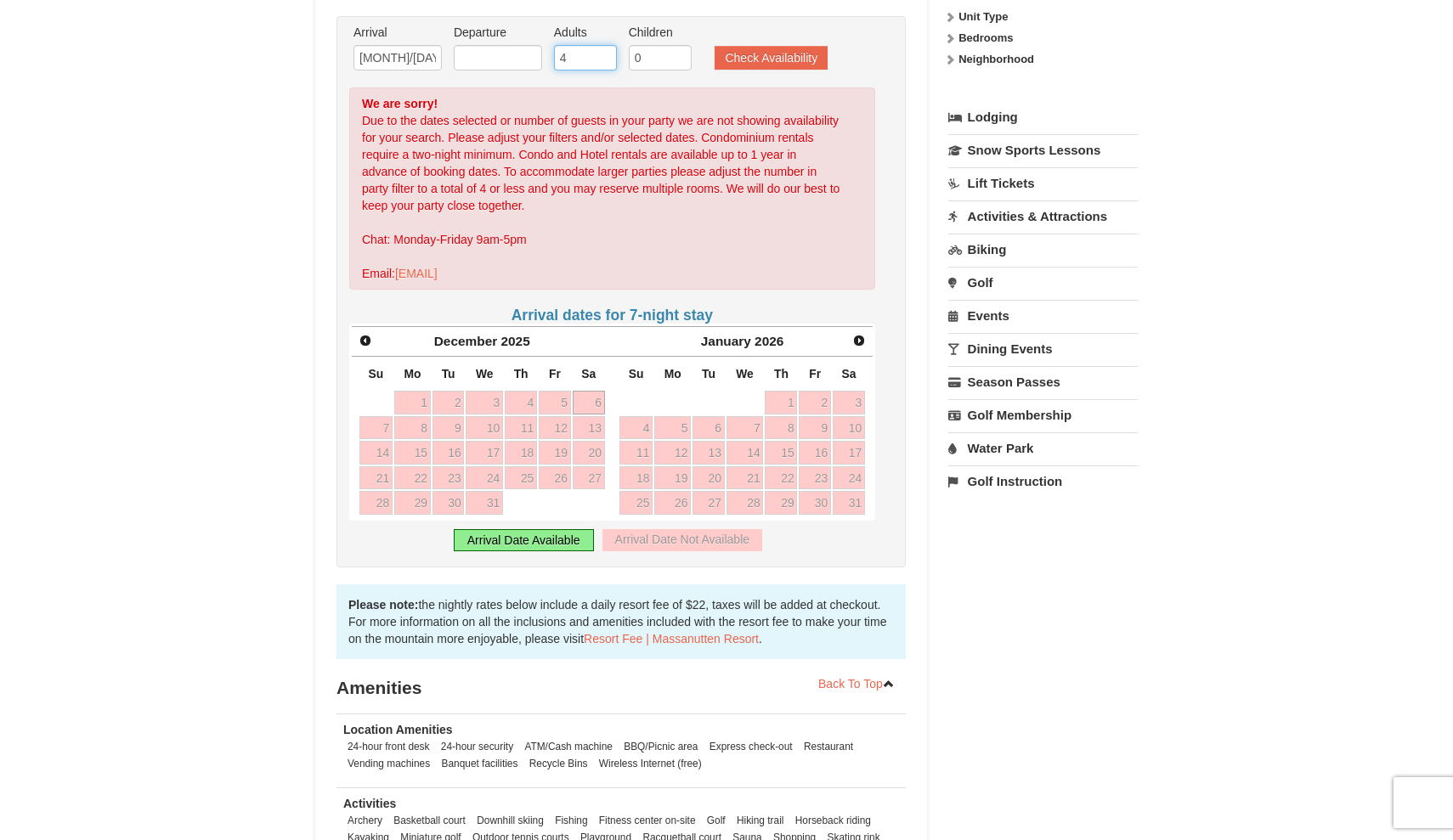 click on "4" at bounding box center (585, 58) 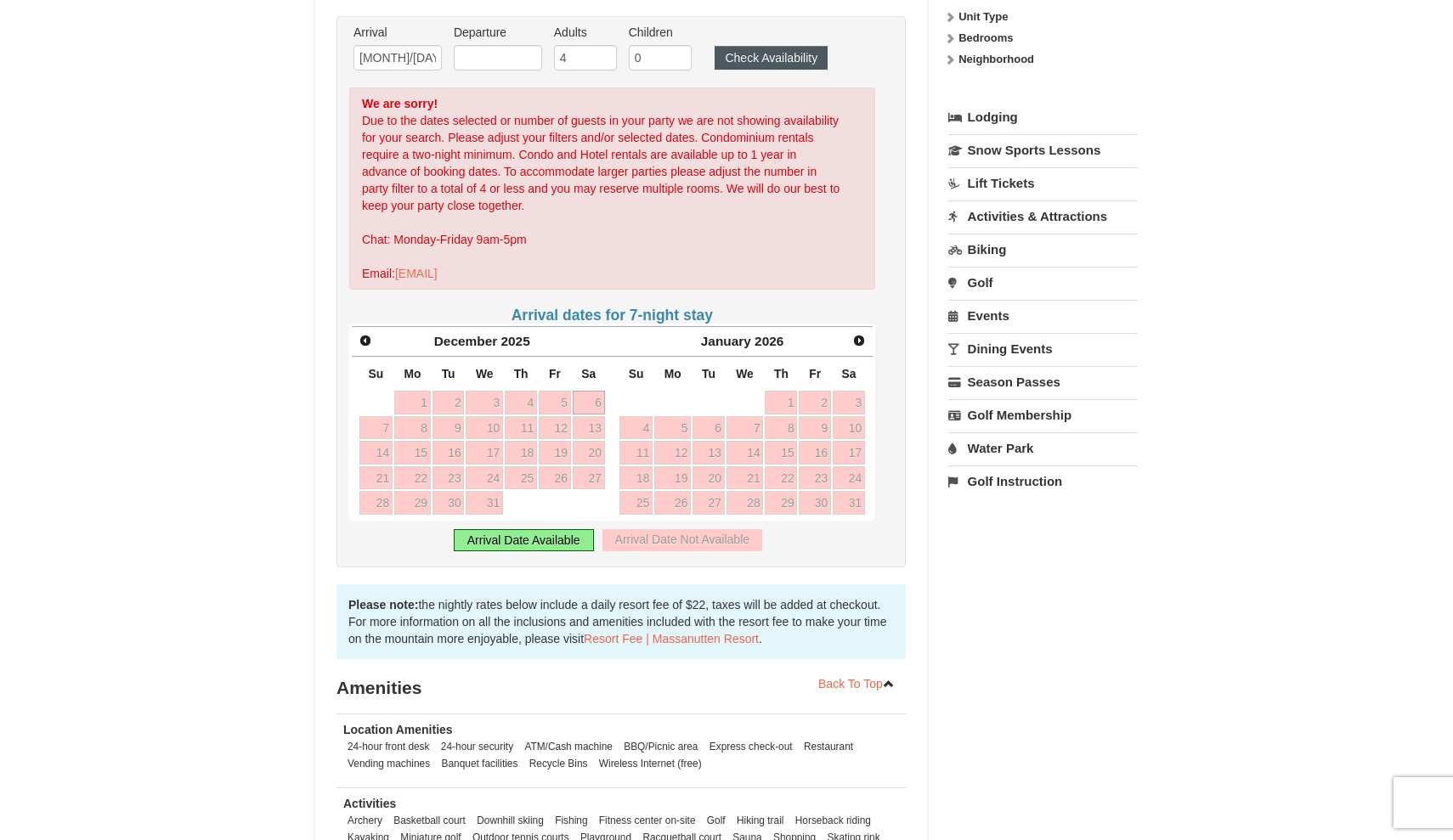 click on "Check Availability" at bounding box center [771, 58] 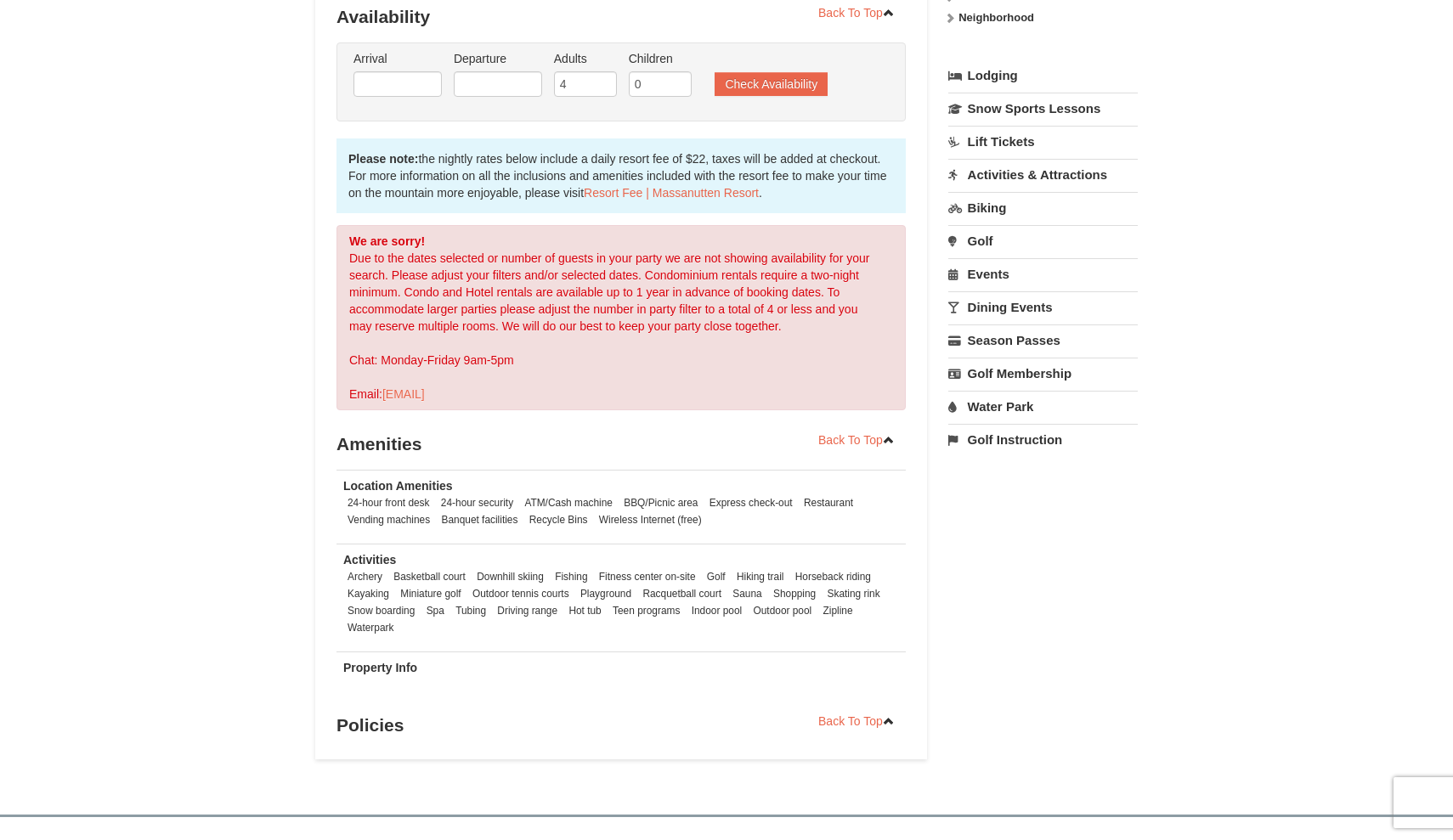 scroll, scrollTop: 343, scrollLeft: 0, axis: vertical 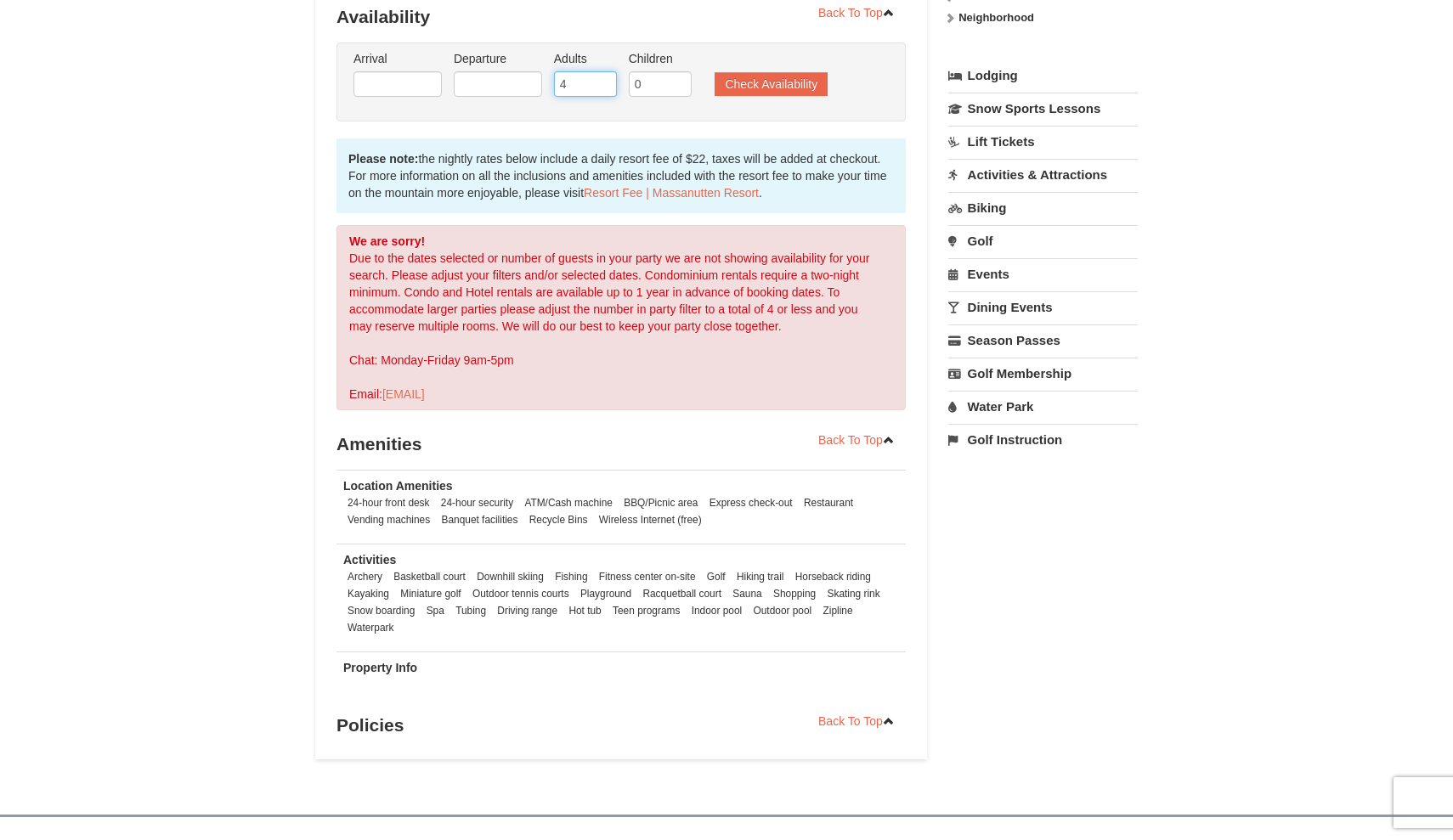 type on "5" 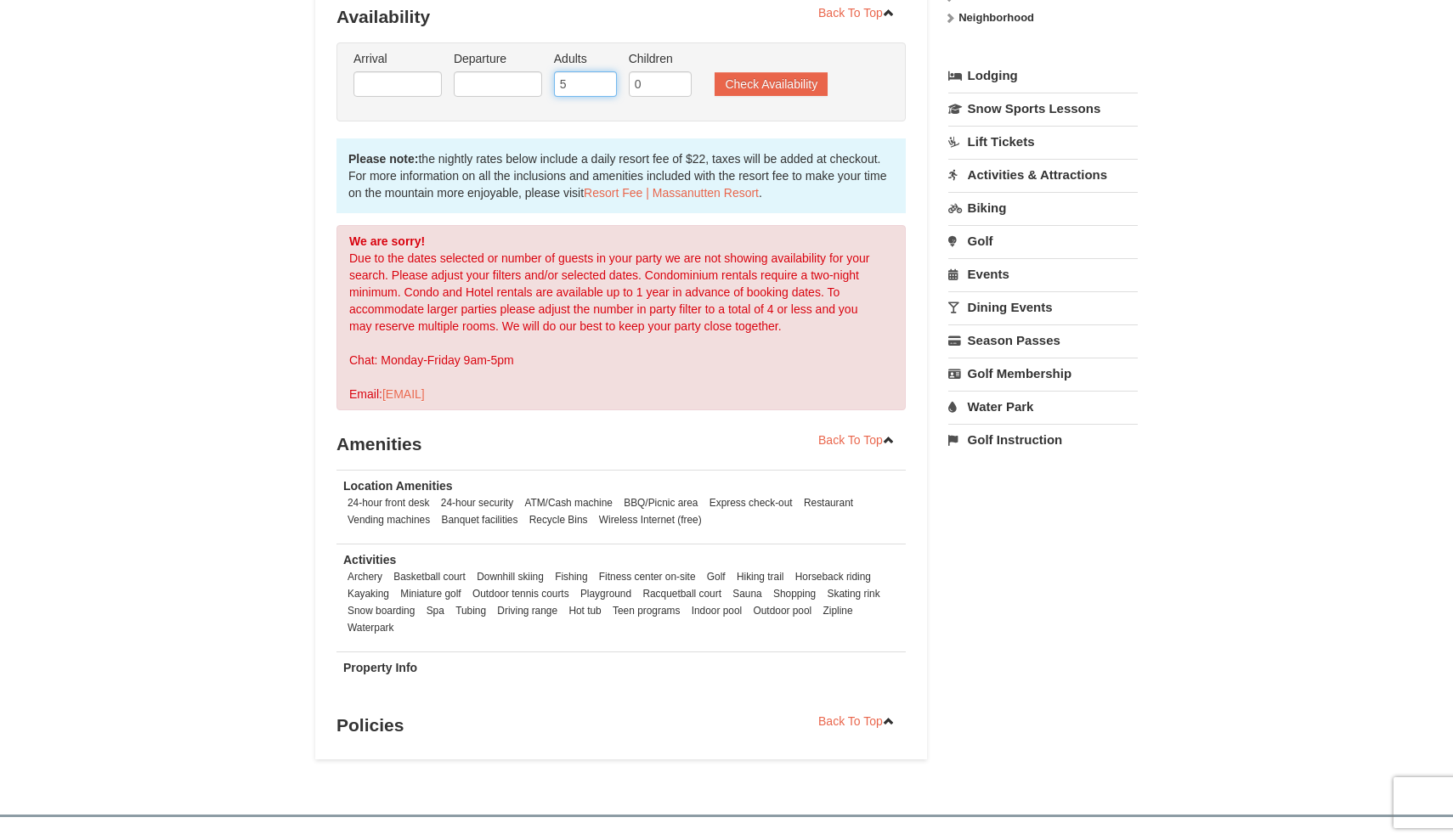 click on "5" at bounding box center [585, 84] 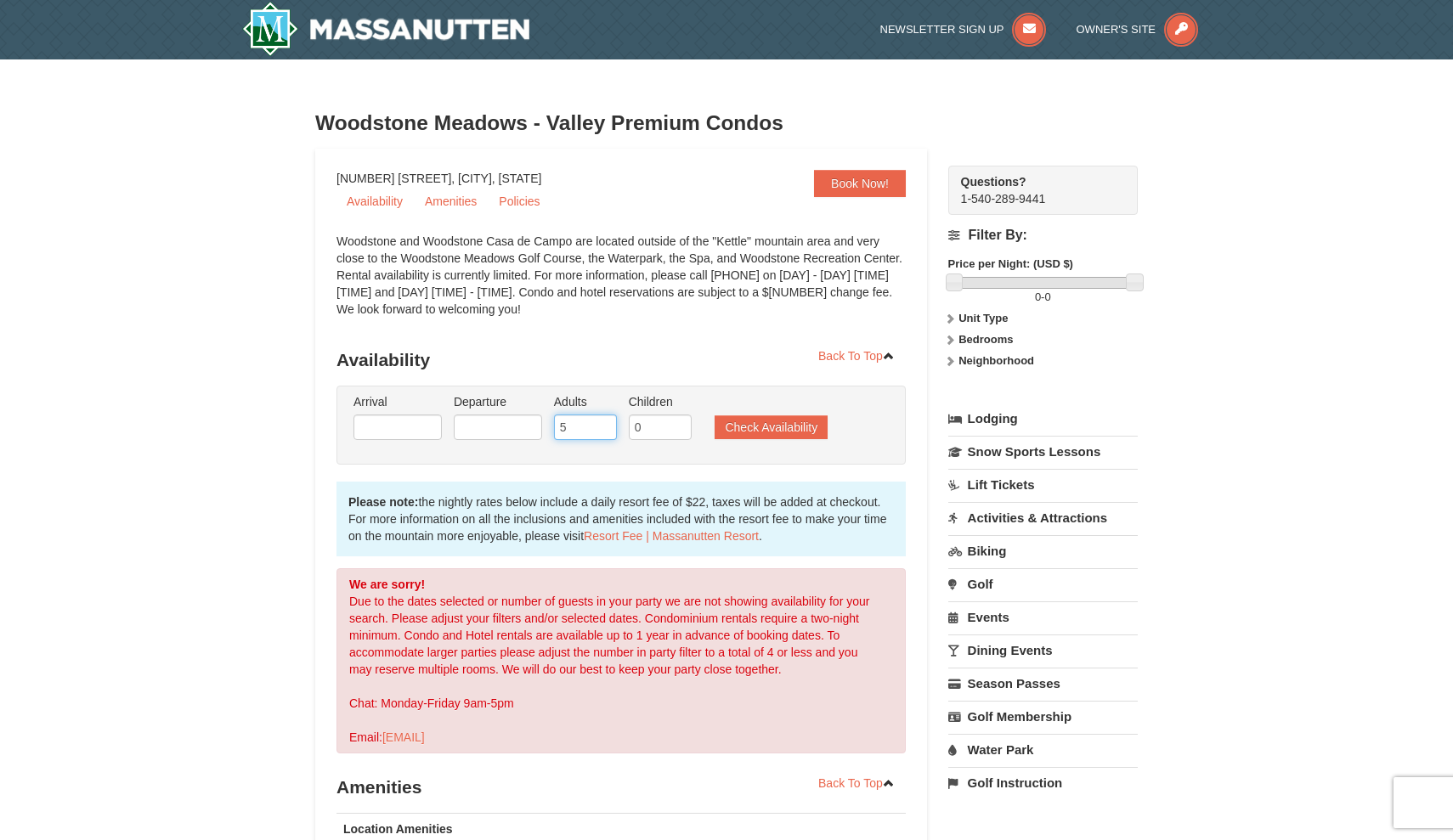 scroll, scrollTop: 0, scrollLeft: 0, axis: both 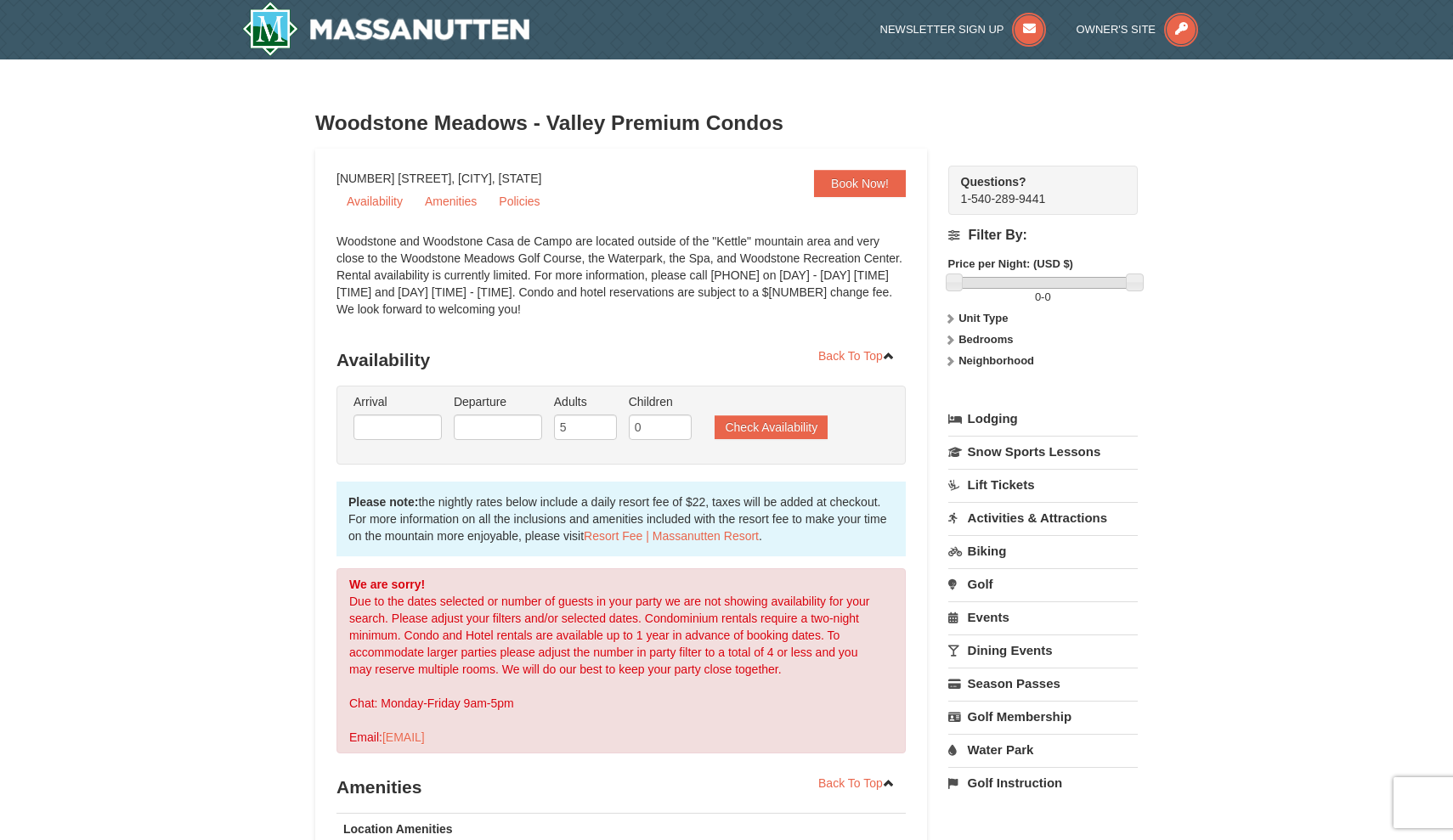 click on "Arrival Please format dates MM/DD/YYYY Please format dates MM/DD/YYYY" at bounding box center [398, 402] 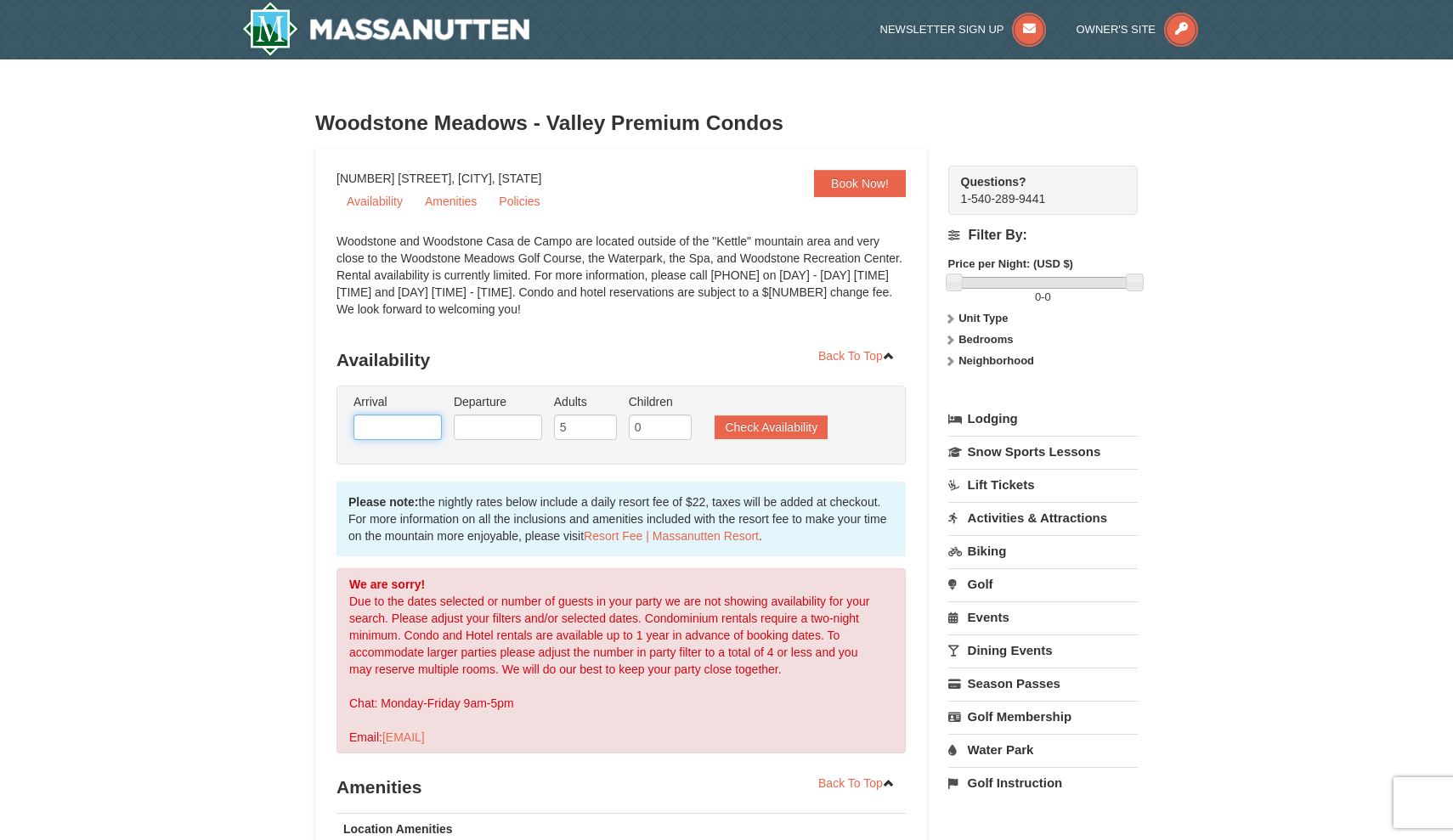 click at bounding box center [398, 427] 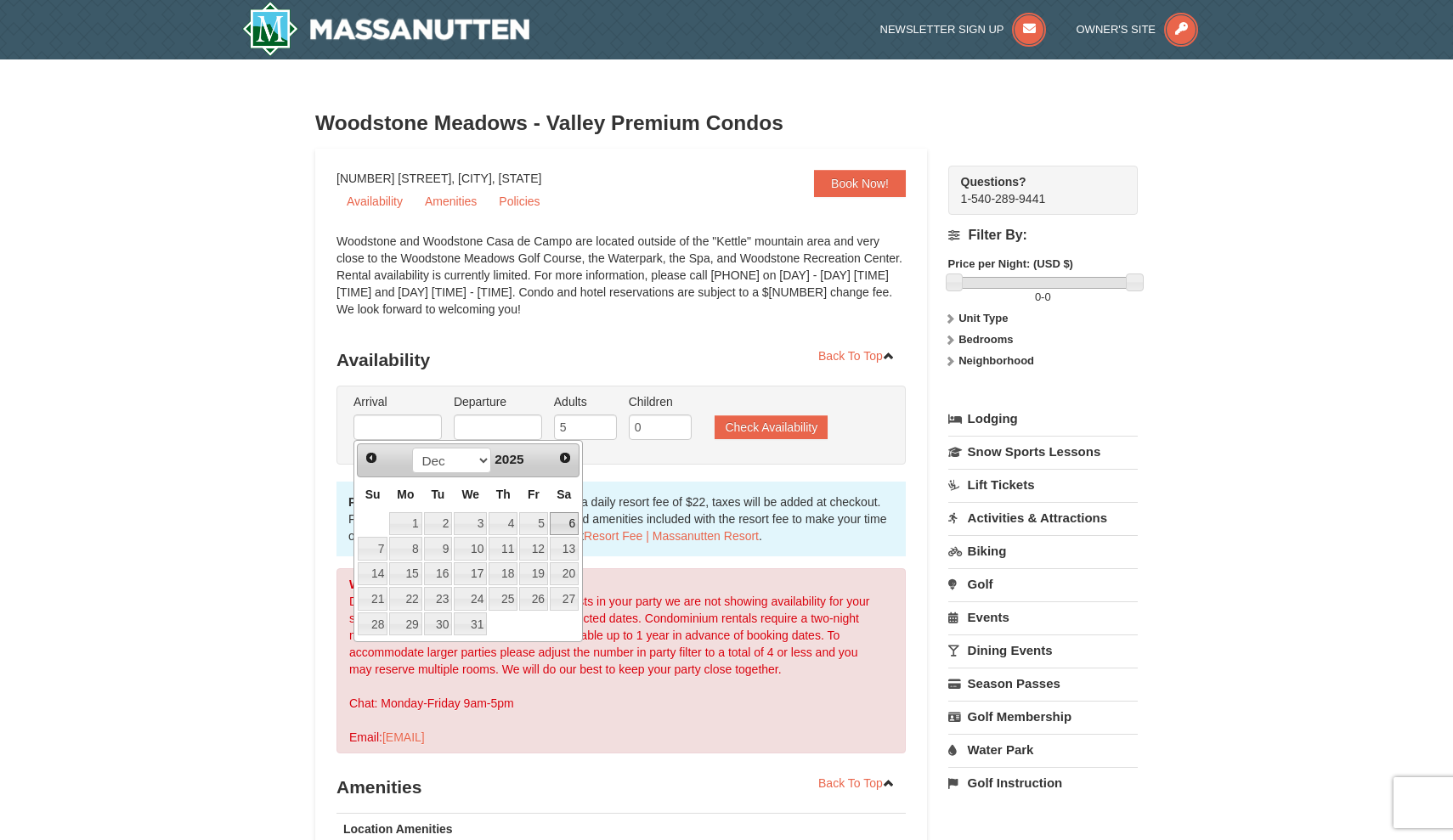 click on "6" at bounding box center [564, 524] 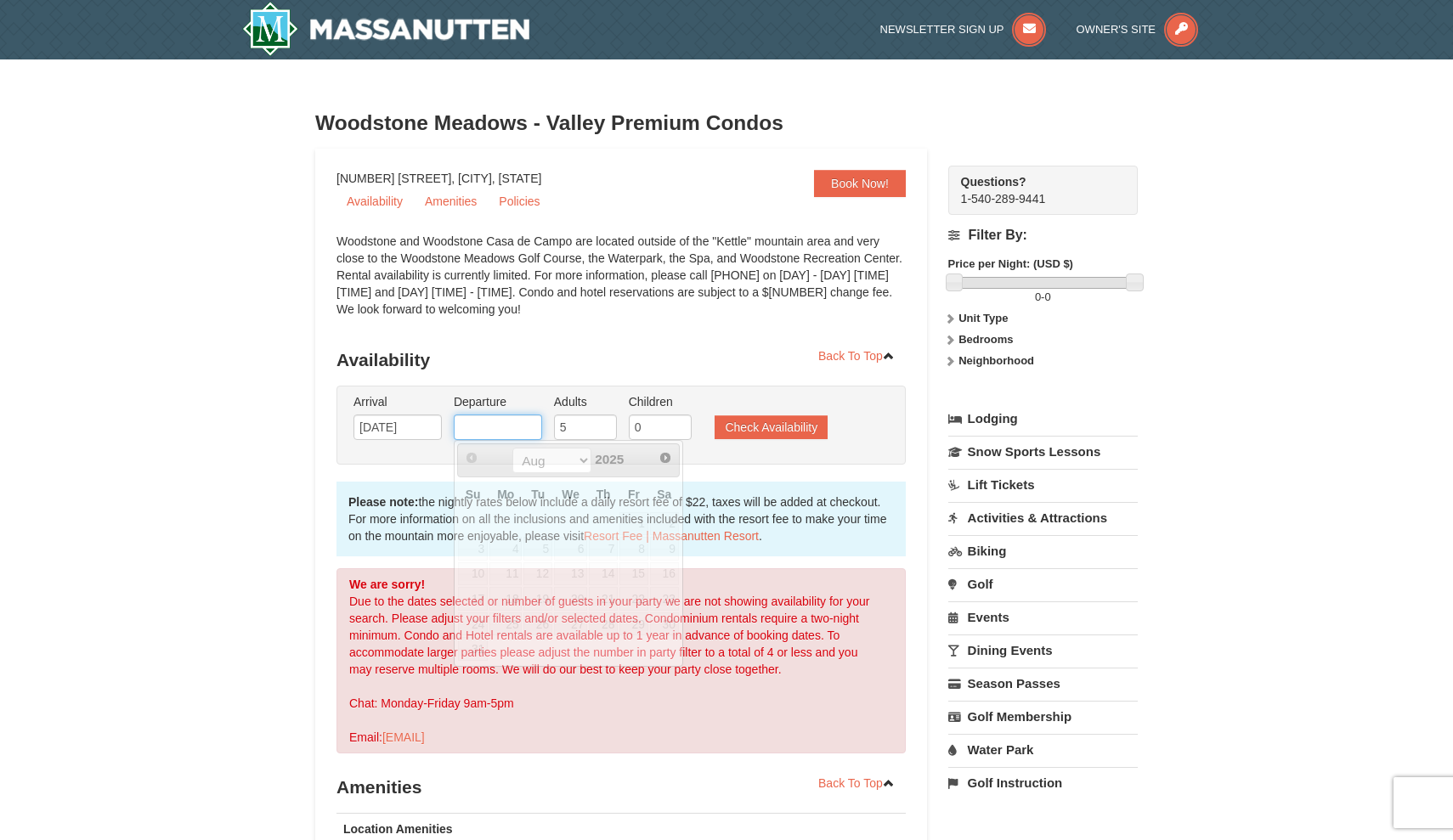 click at bounding box center [498, 427] 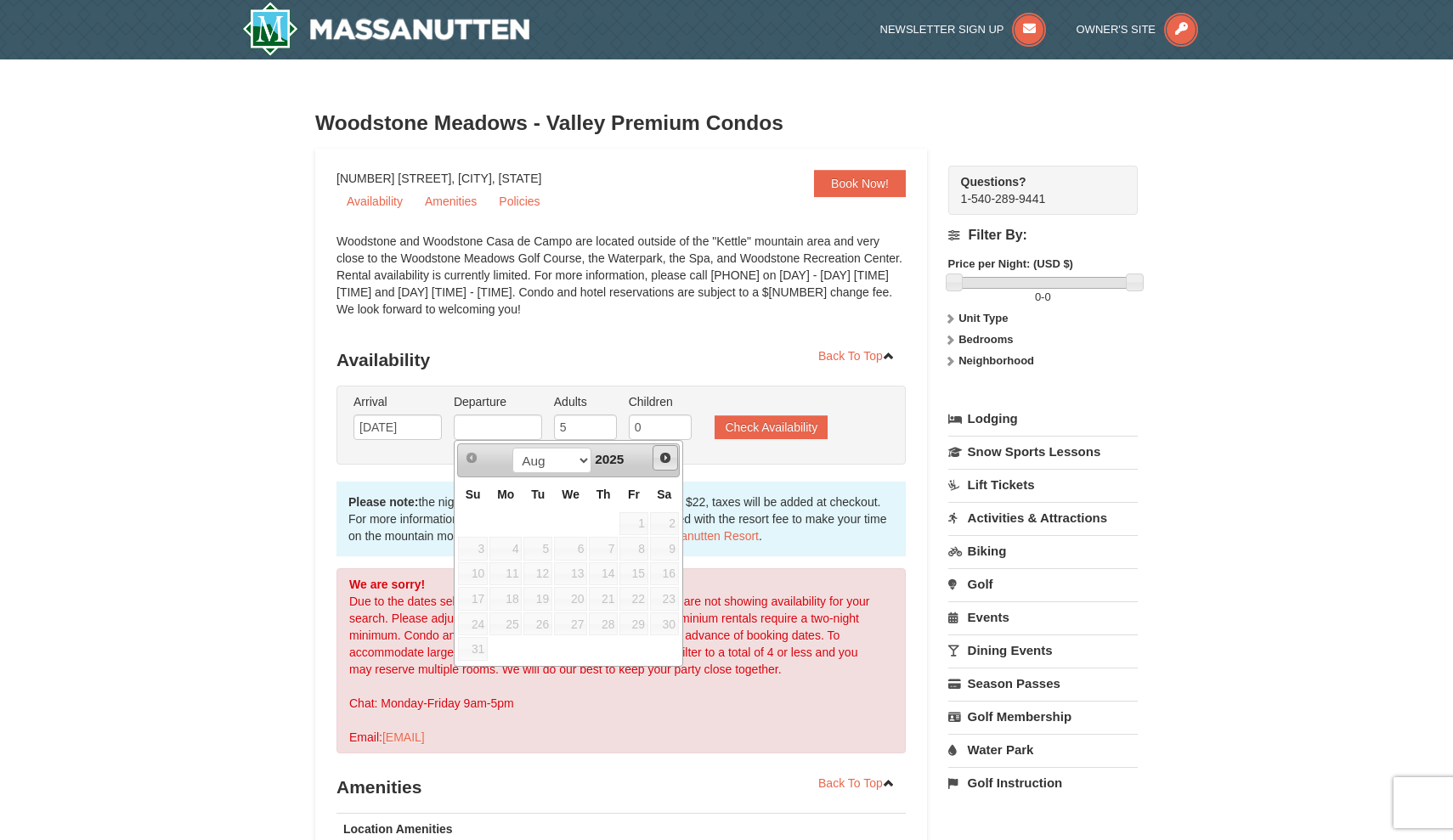click on "Next" at bounding box center (665, 458) 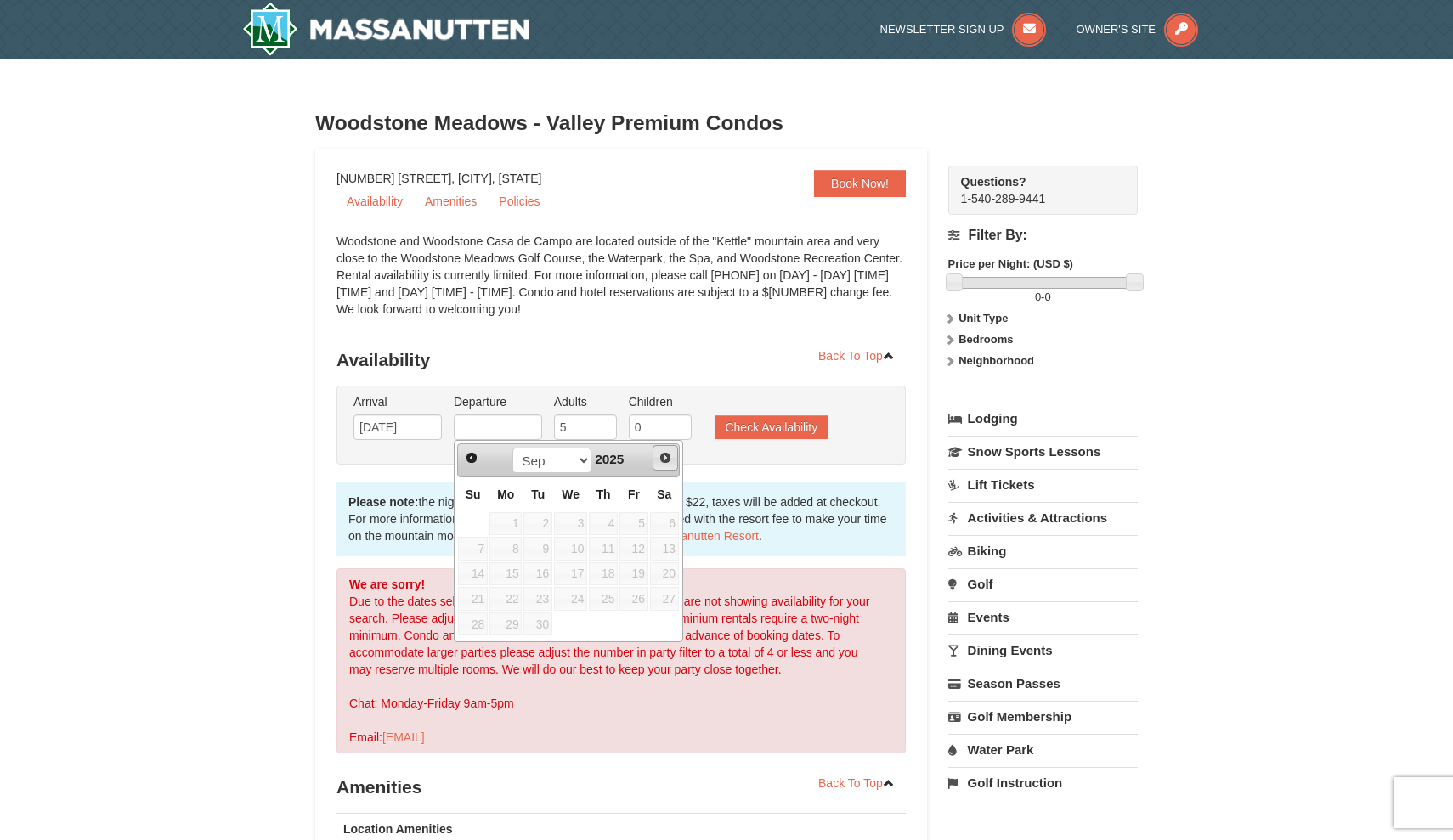 click on "Next" at bounding box center (665, 458) 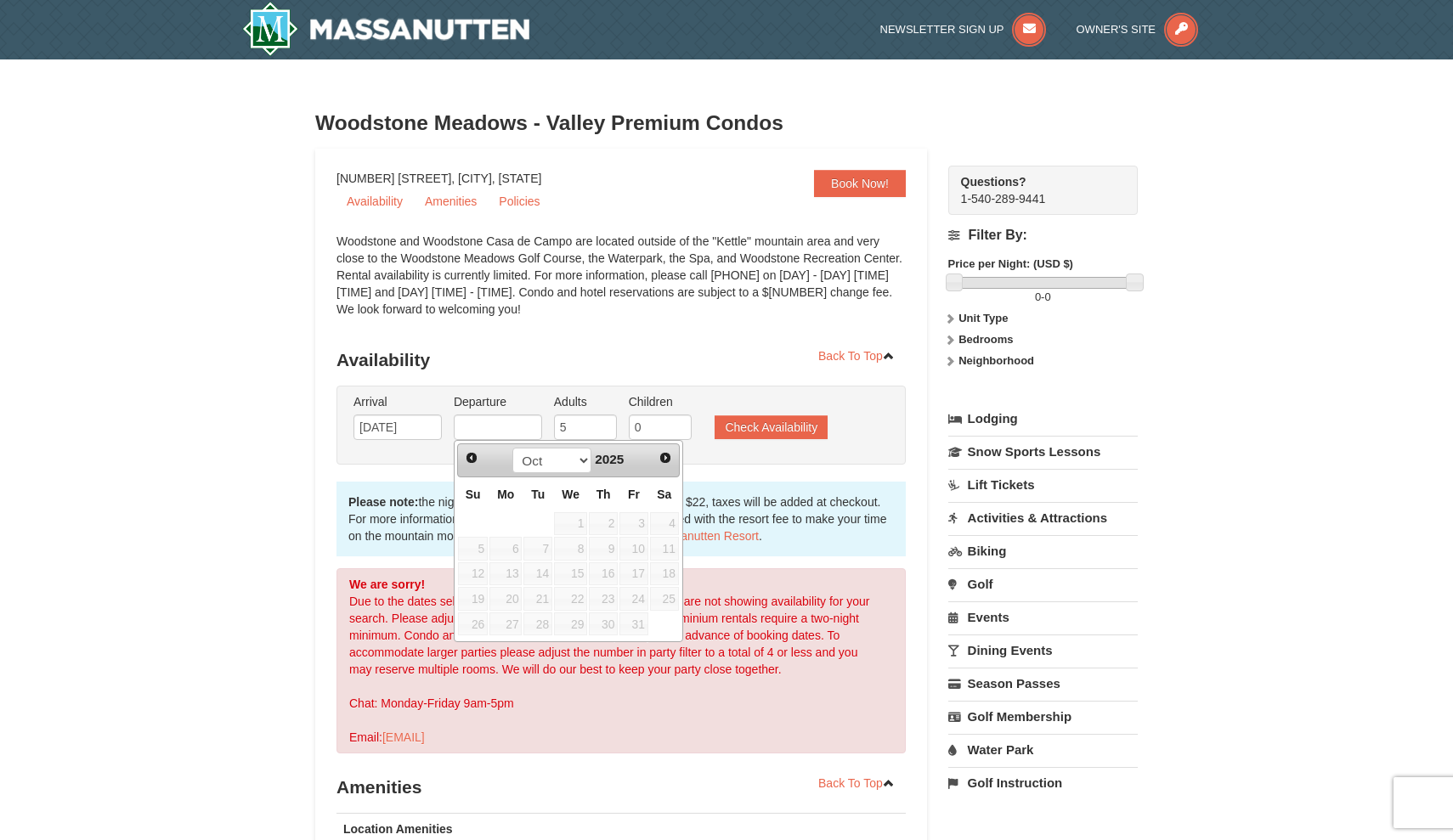 click on "Next" at bounding box center [665, 458] 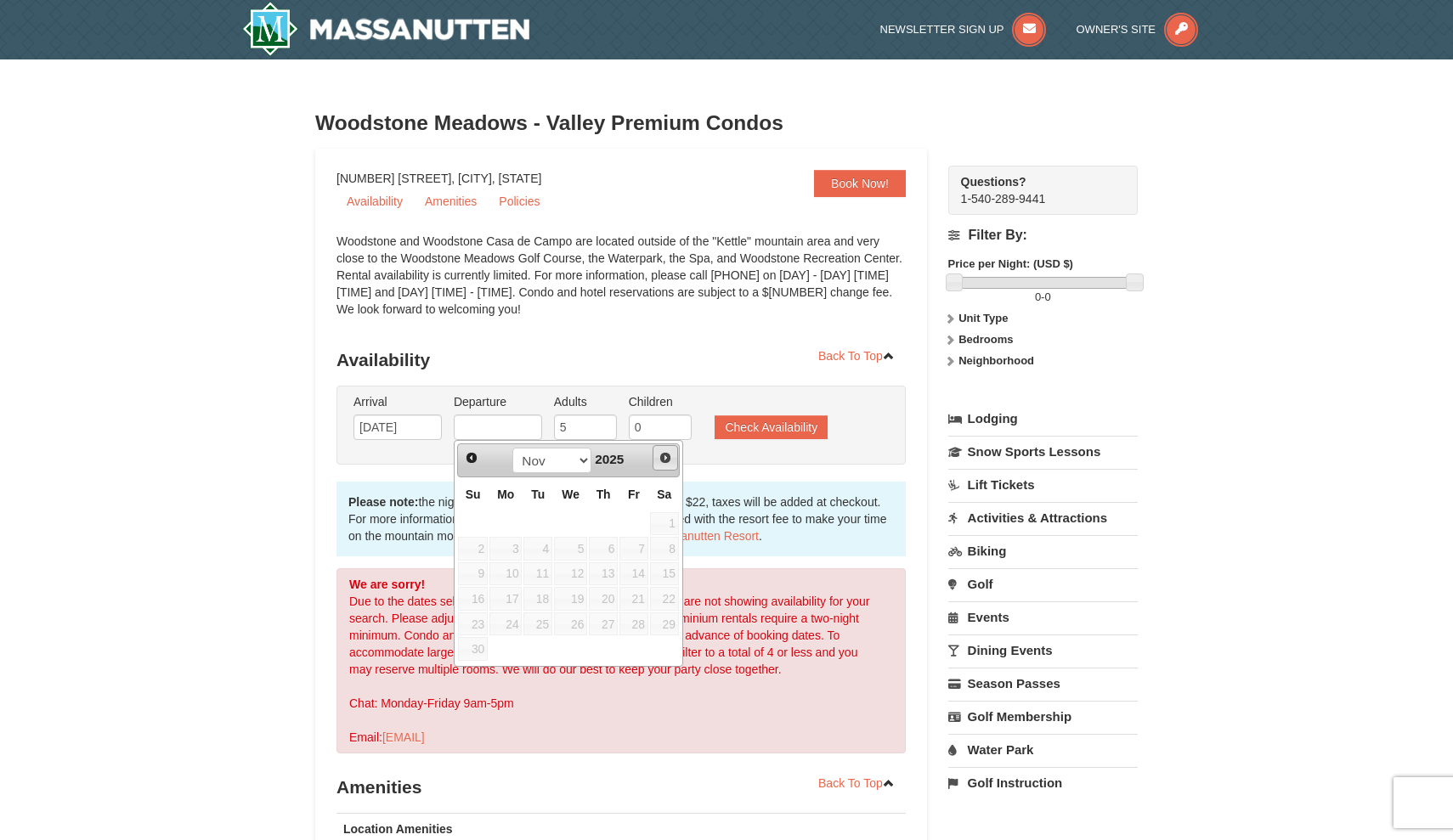 click on "Next" at bounding box center [665, 458] 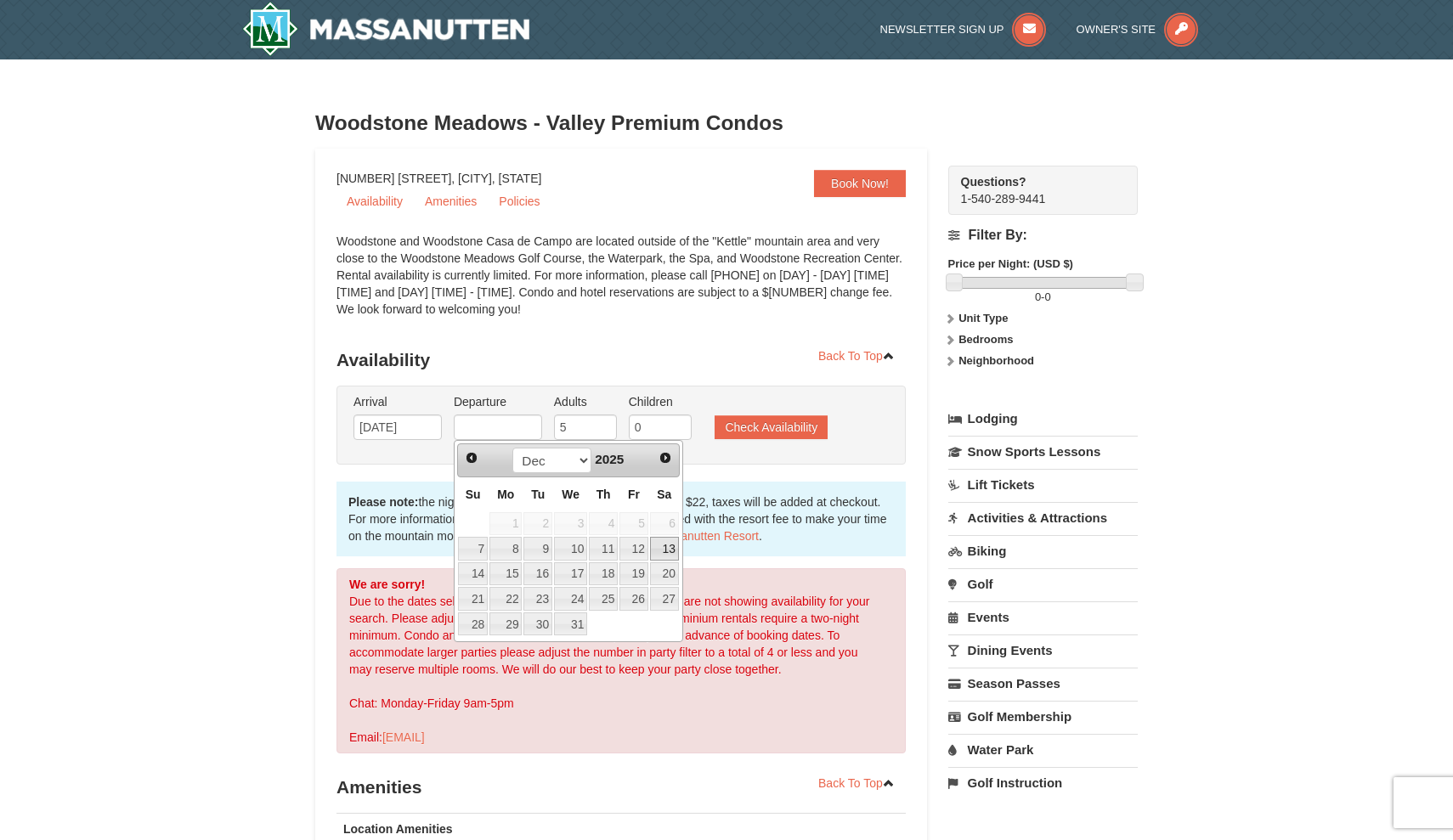 click on "13" at bounding box center (664, 549) 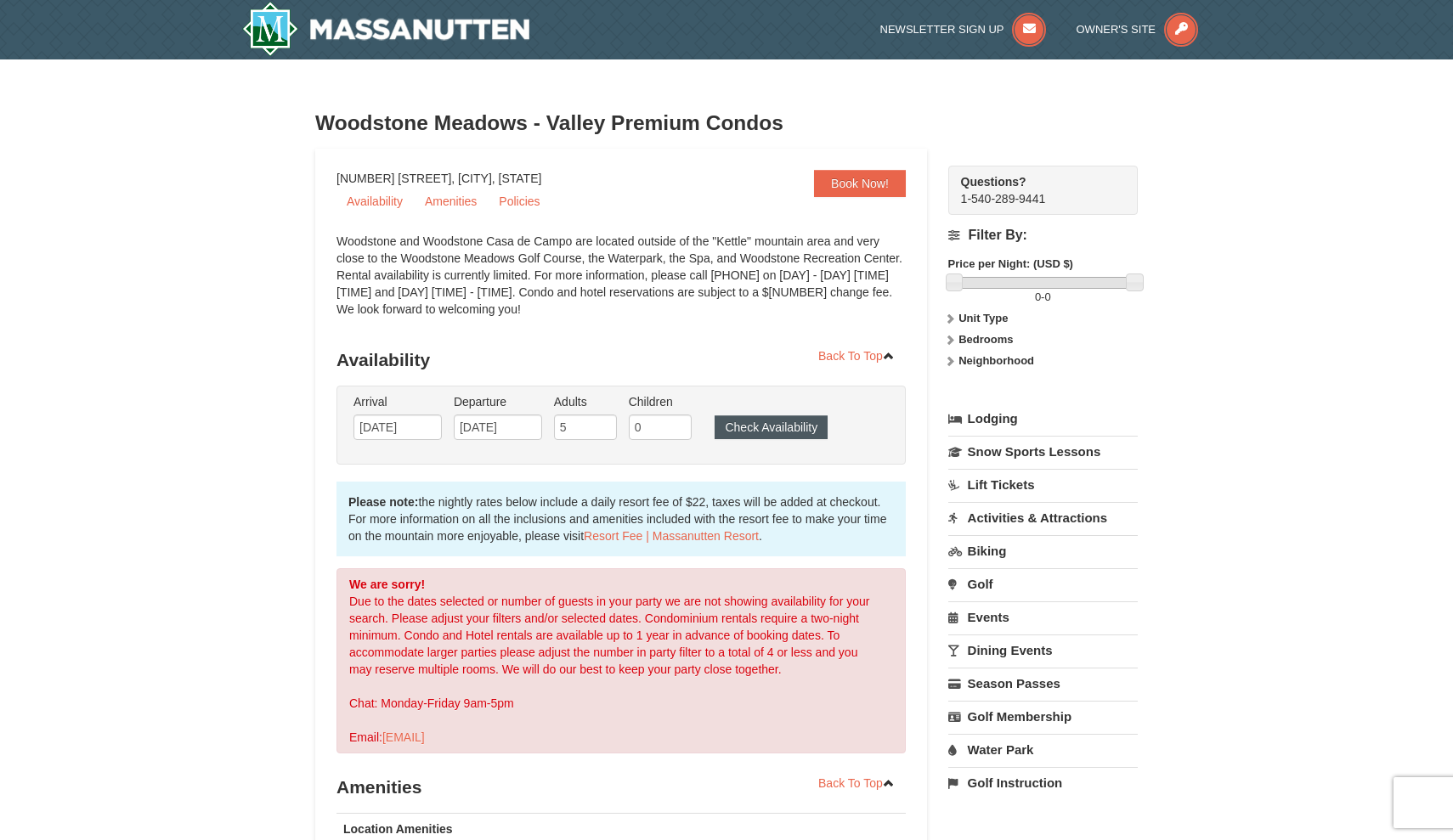 click on "Check Availability" at bounding box center [771, 427] 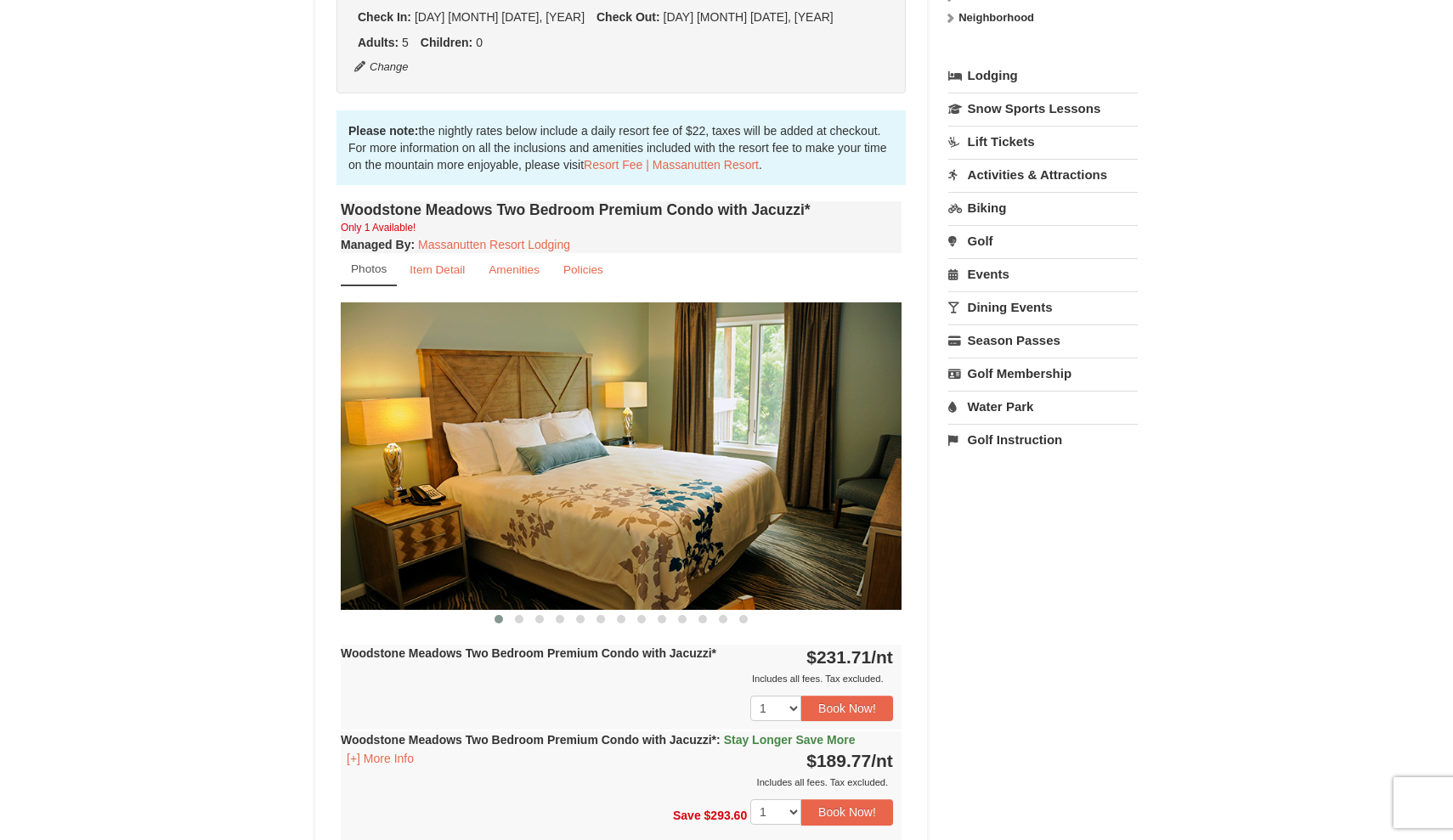scroll, scrollTop: 343, scrollLeft: 0, axis: vertical 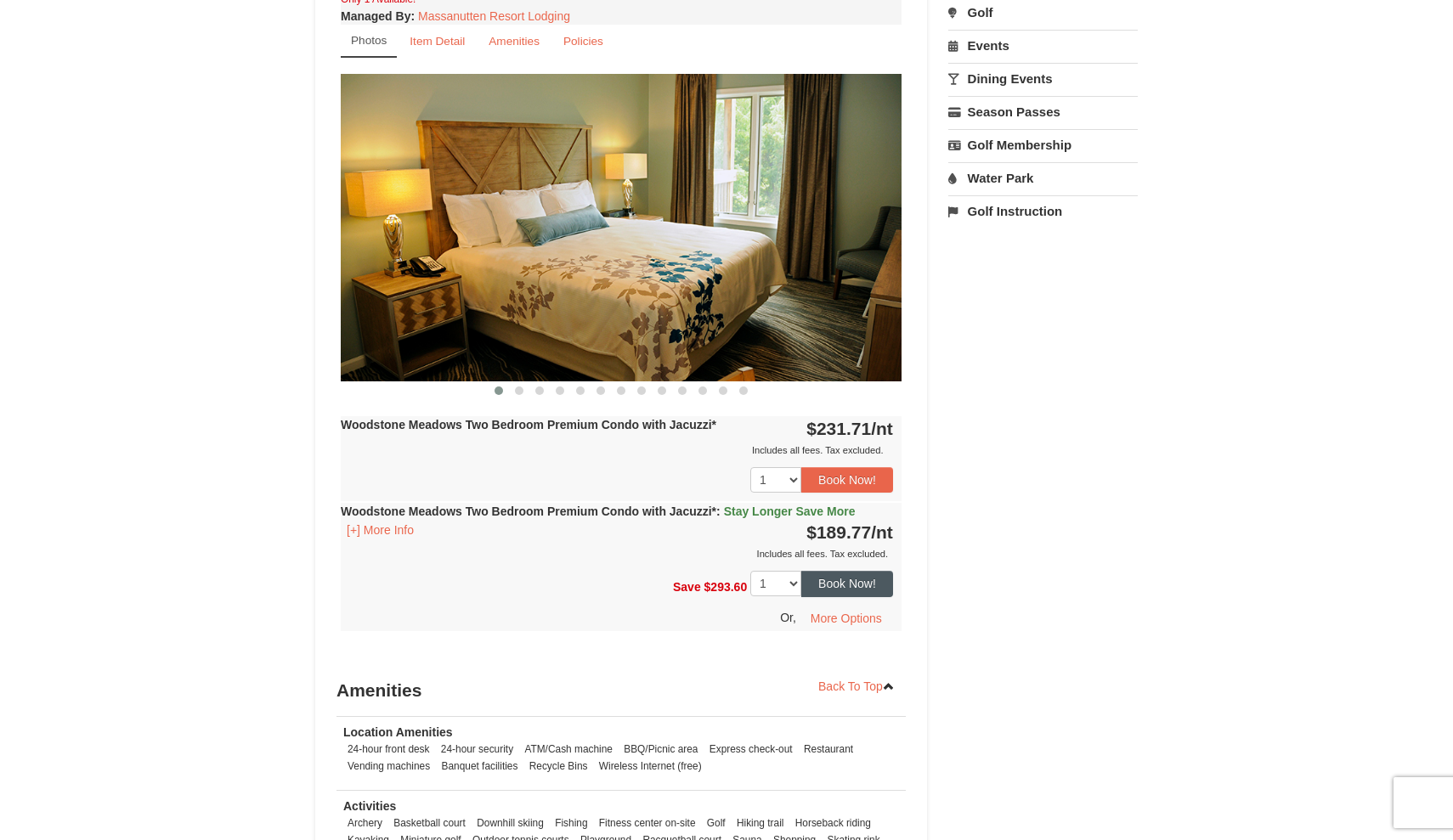 click on "Book Now!" at bounding box center [847, 583] 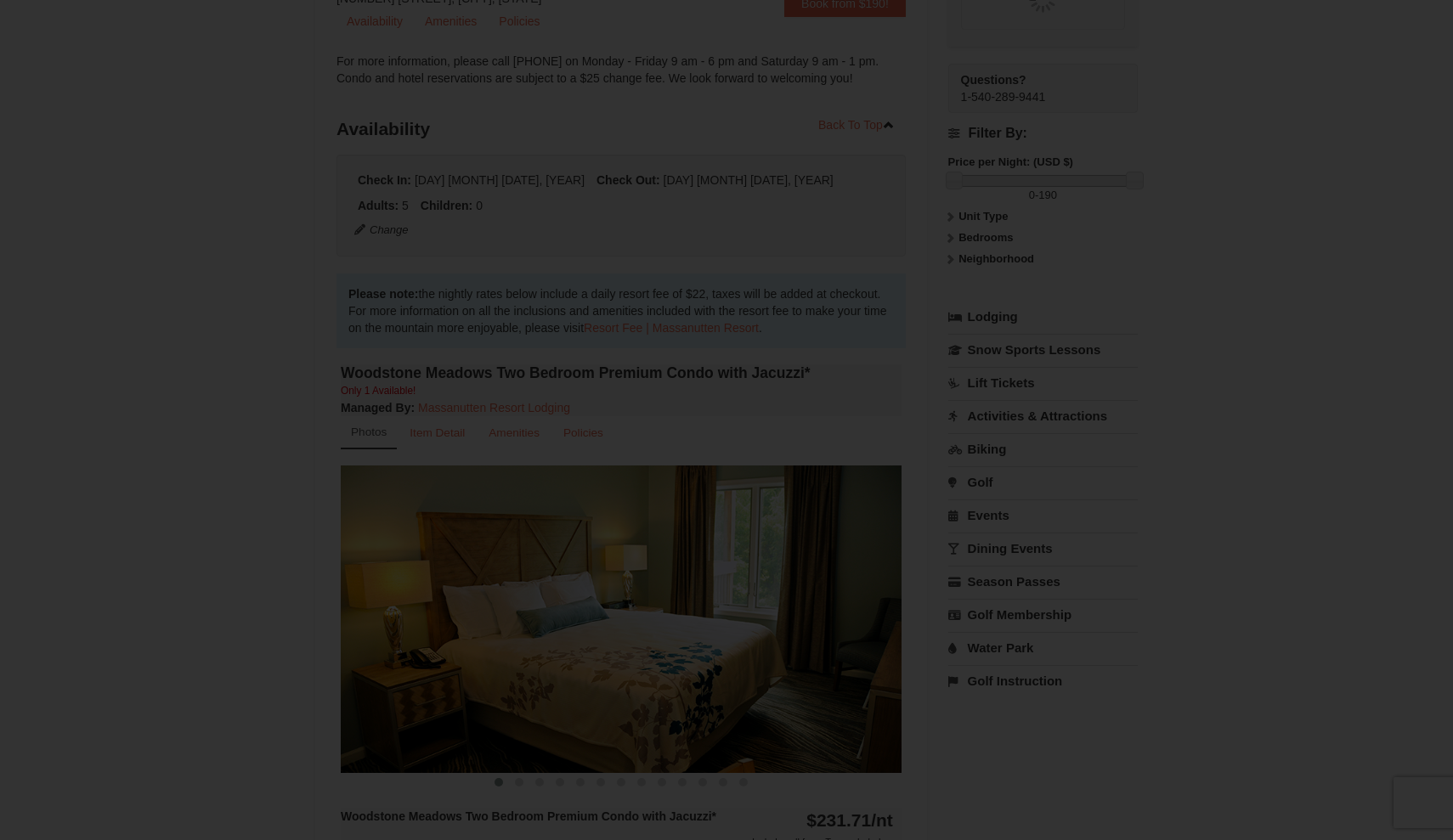 scroll, scrollTop: 149, scrollLeft: 0, axis: vertical 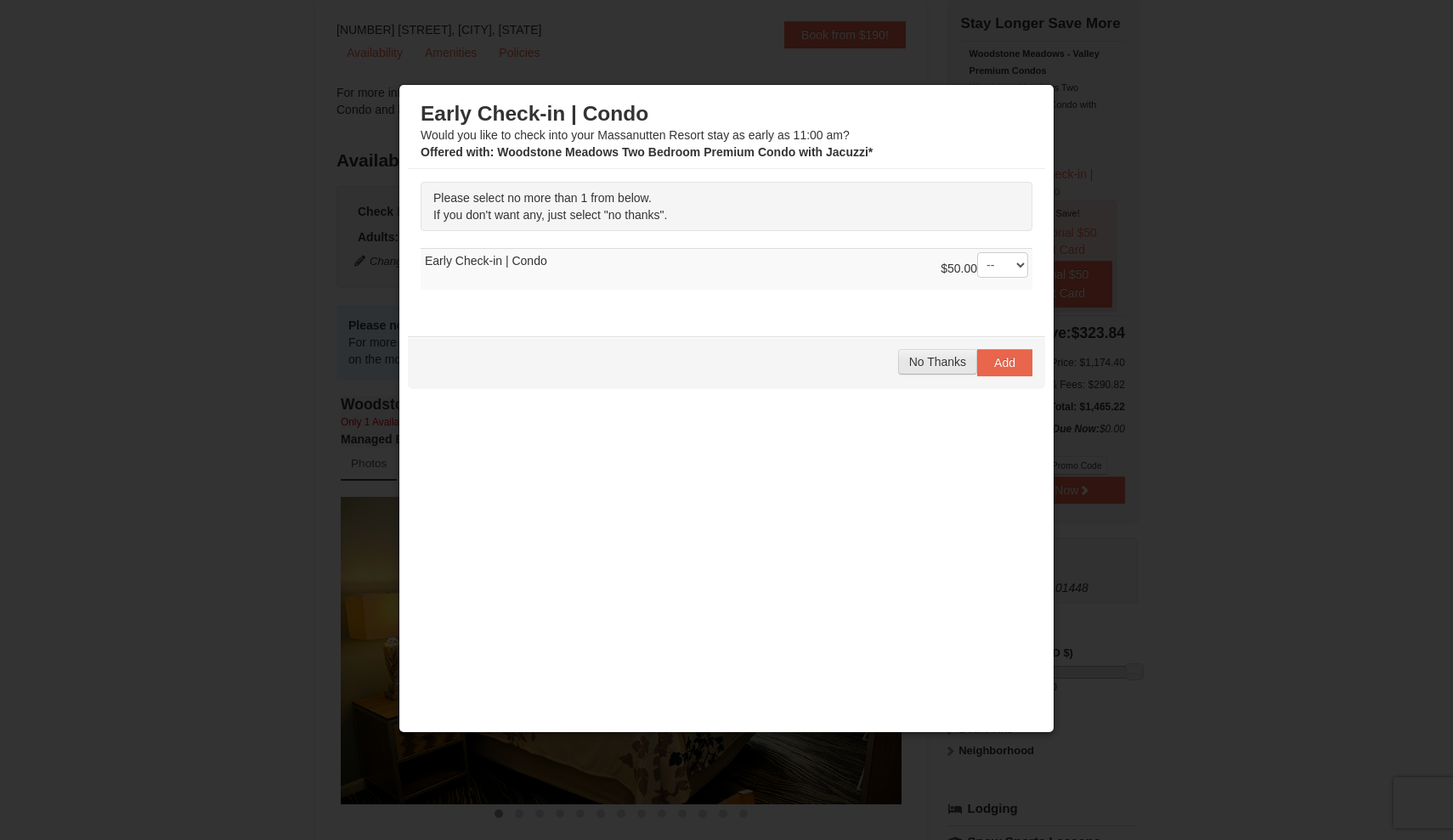 click on "No Thanks" at bounding box center [937, 362] 